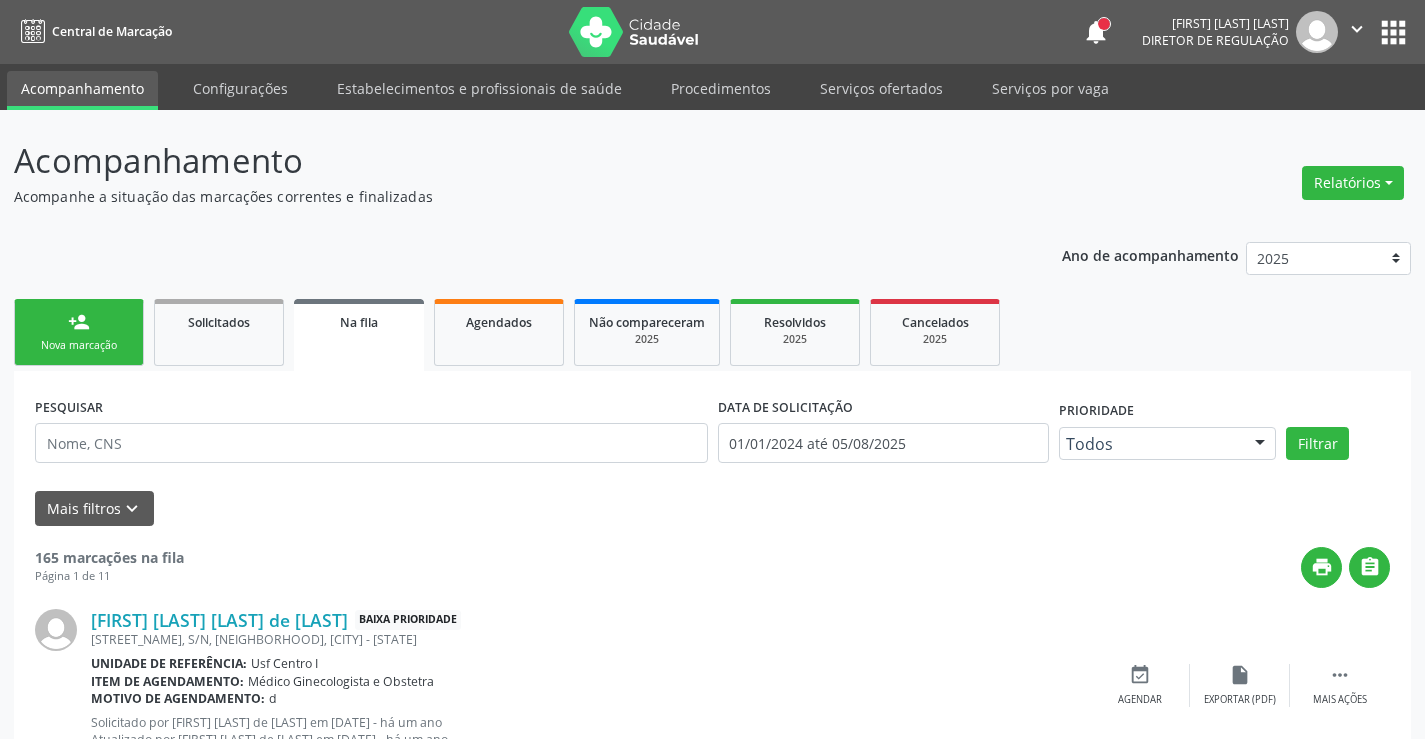scroll, scrollTop: 0, scrollLeft: 0, axis: both 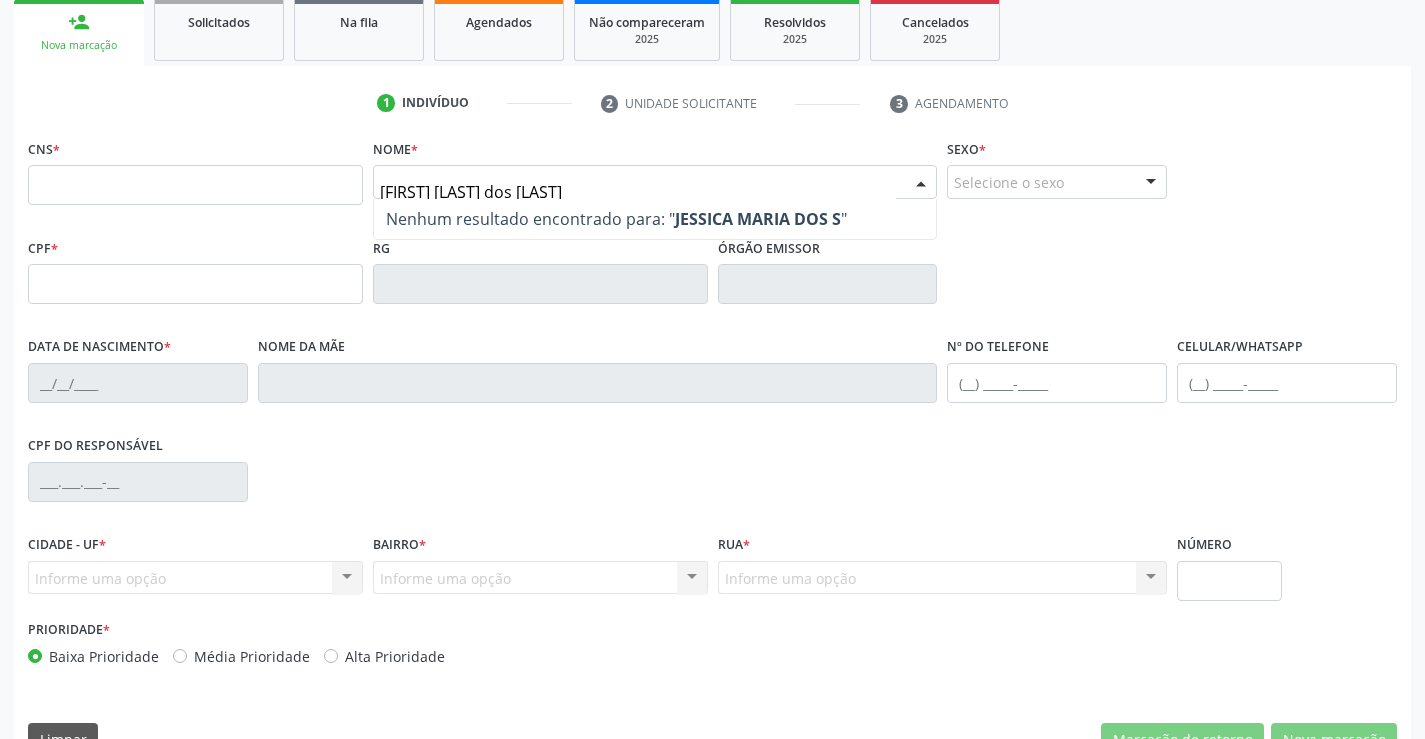 type on "[FIRST] [LAST] dos [LAST]" 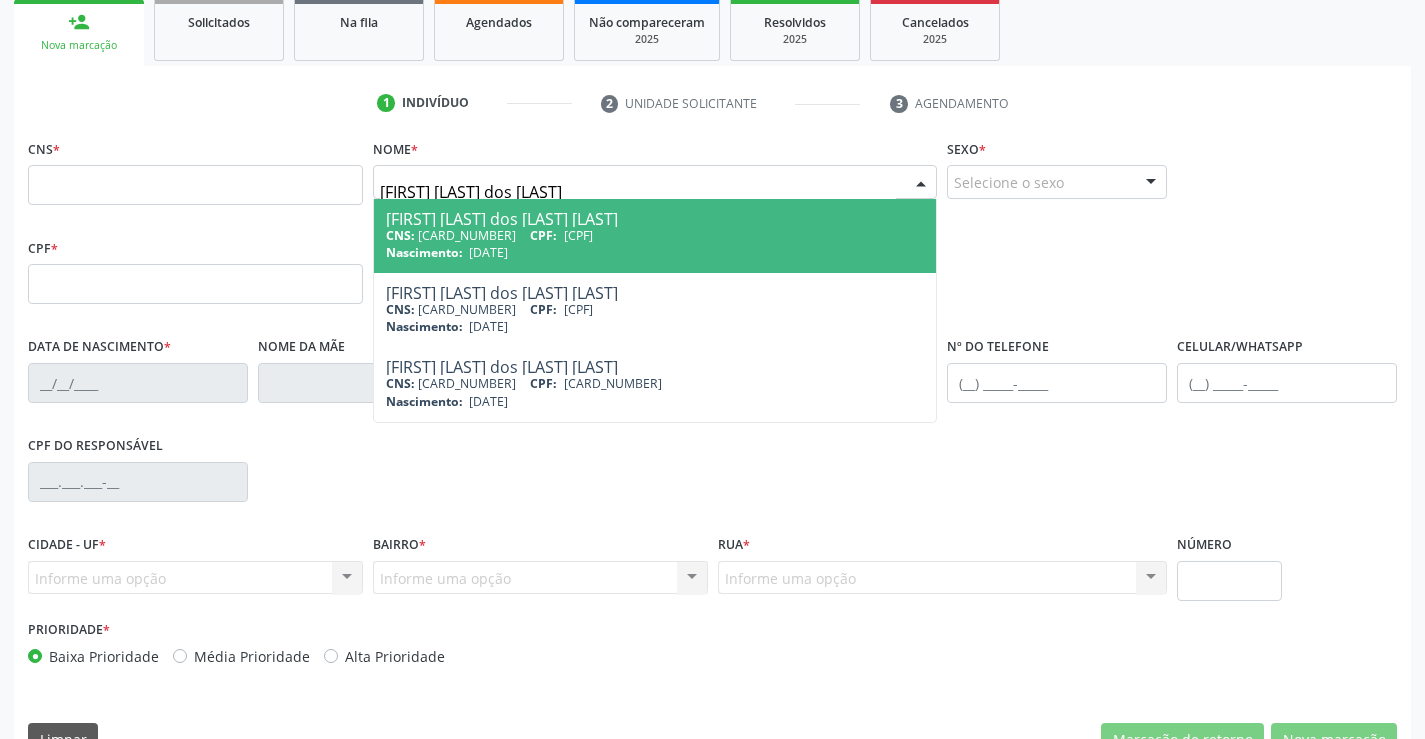 click on "Nascimento:
[DATE]" at bounding box center [655, 252] 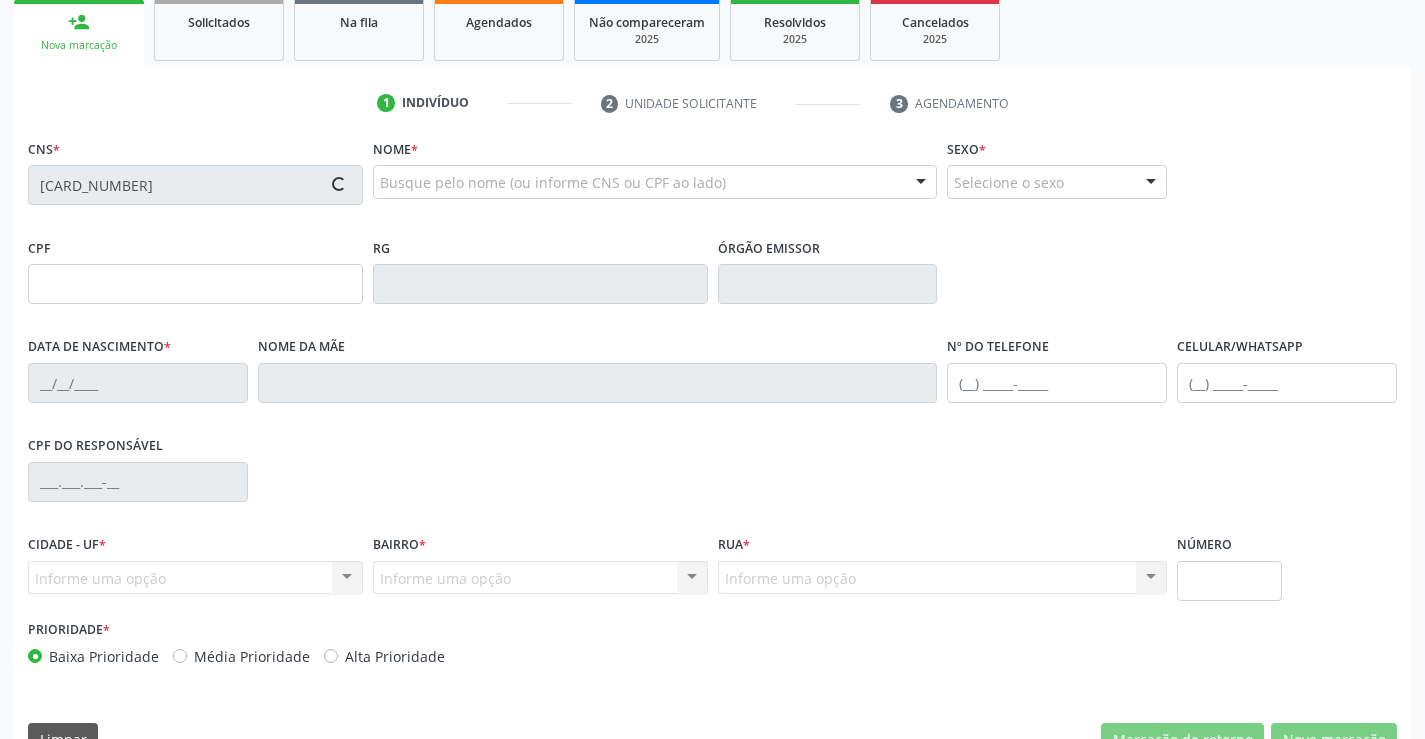 scroll, scrollTop: 345, scrollLeft: 0, axis: vertical 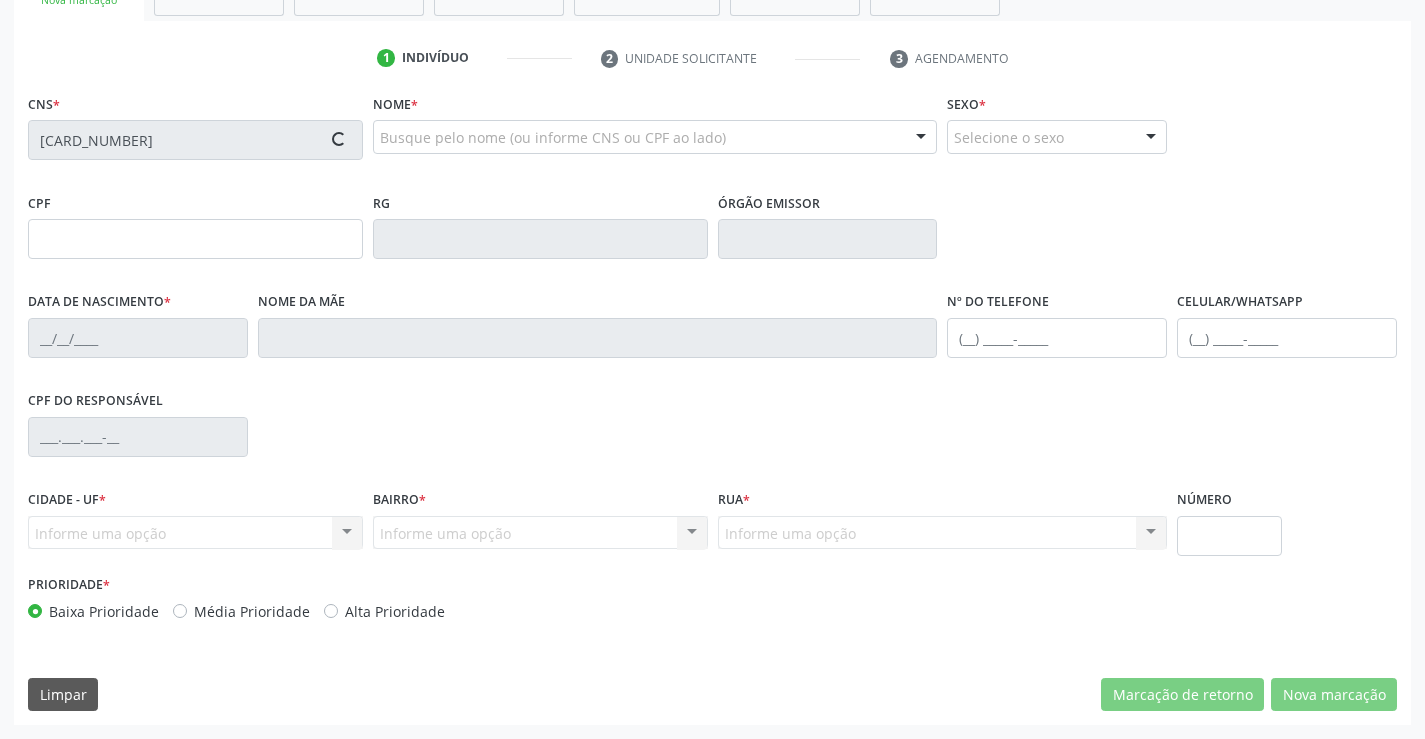 type on "[CPF]" 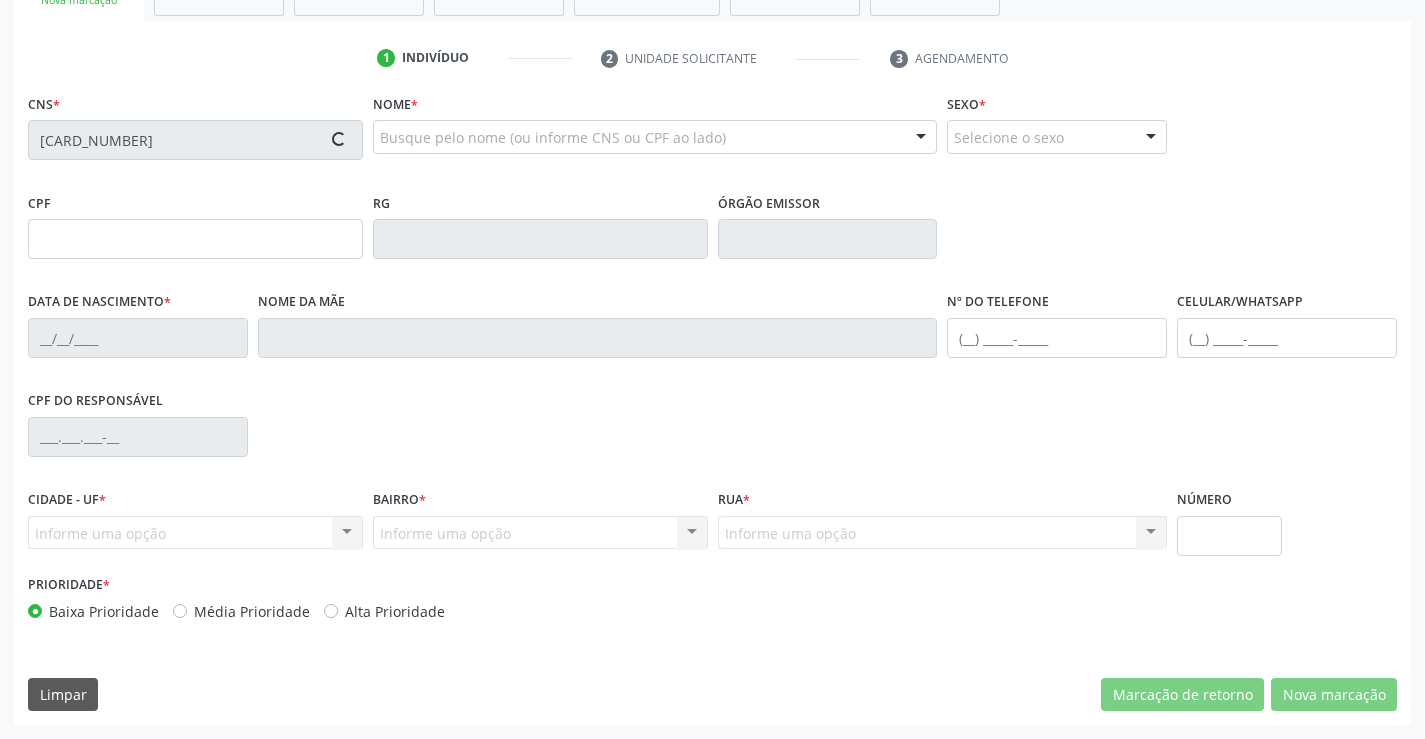 type on "[DATE]" 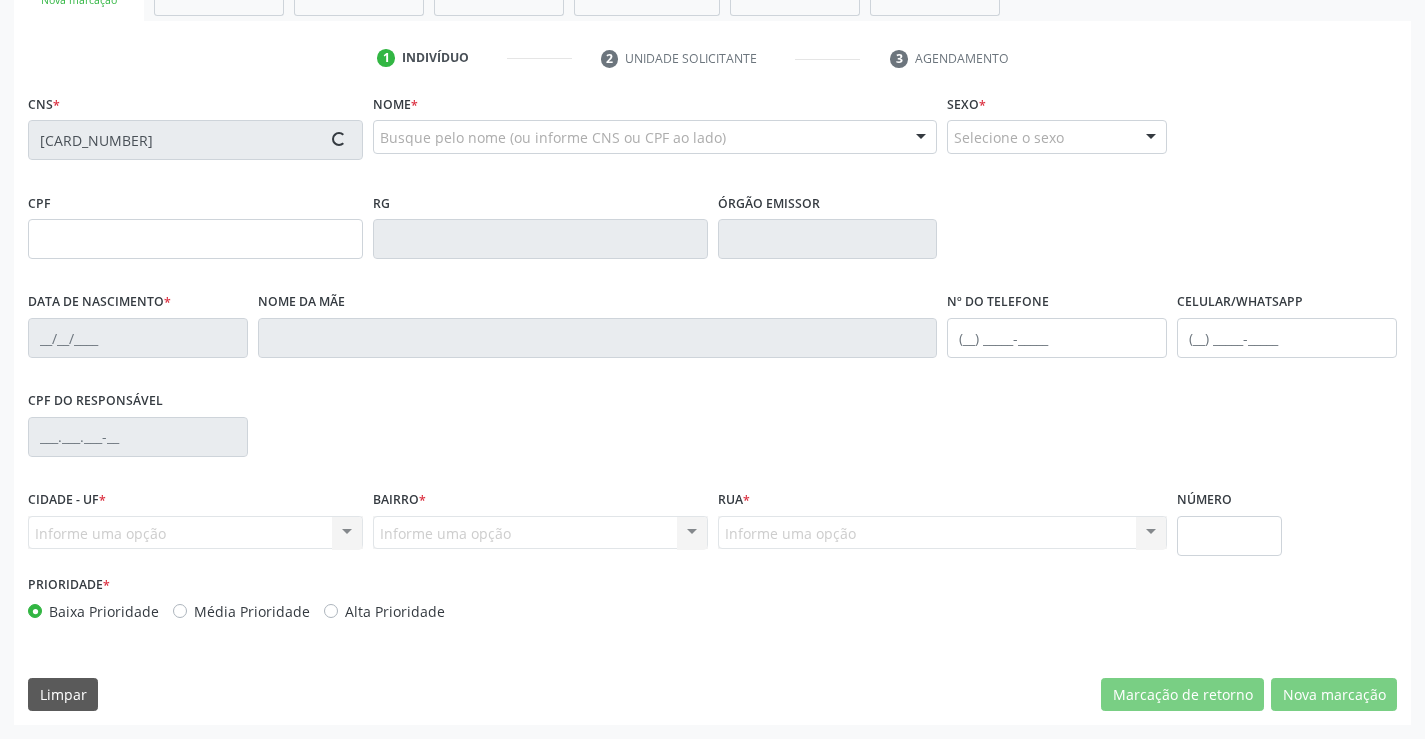 type on "([DDD]) [PHONE]" 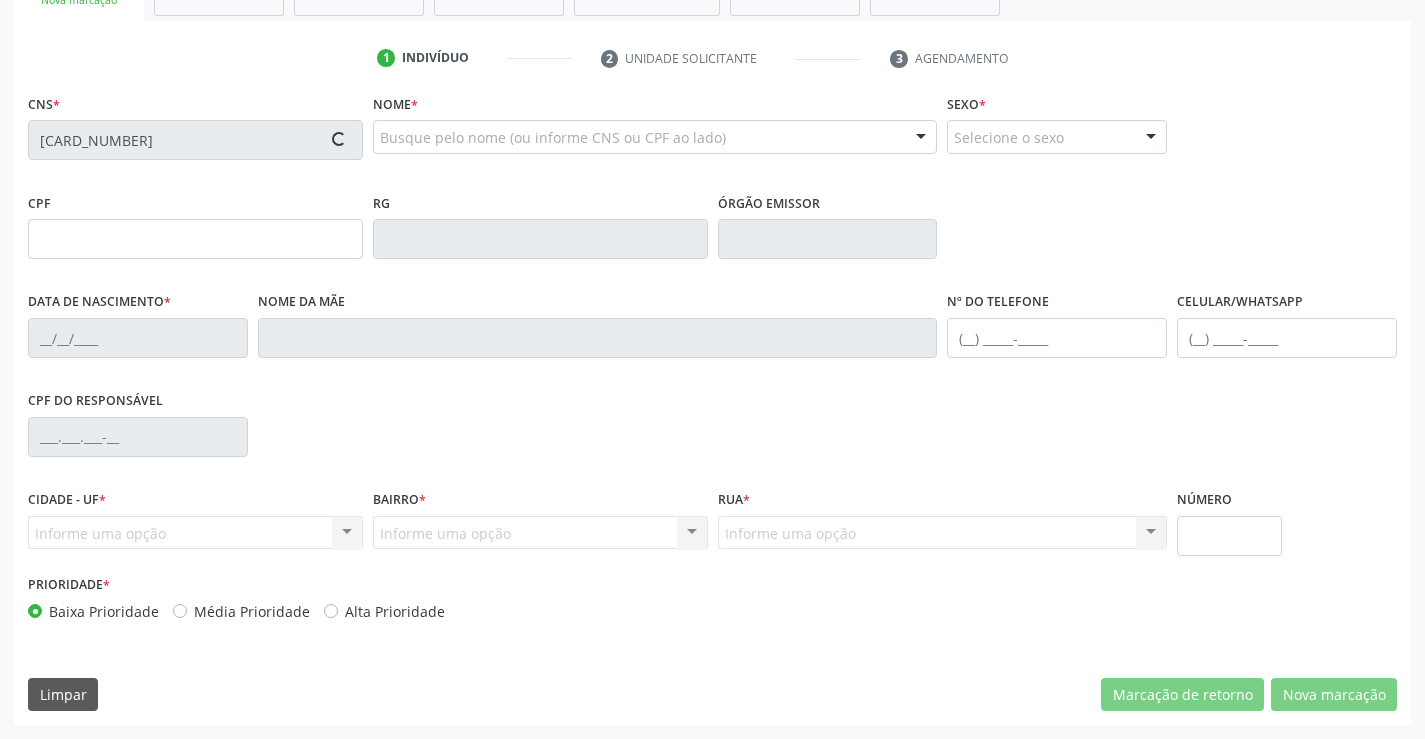 type on "([DDD]) [PHONE]" 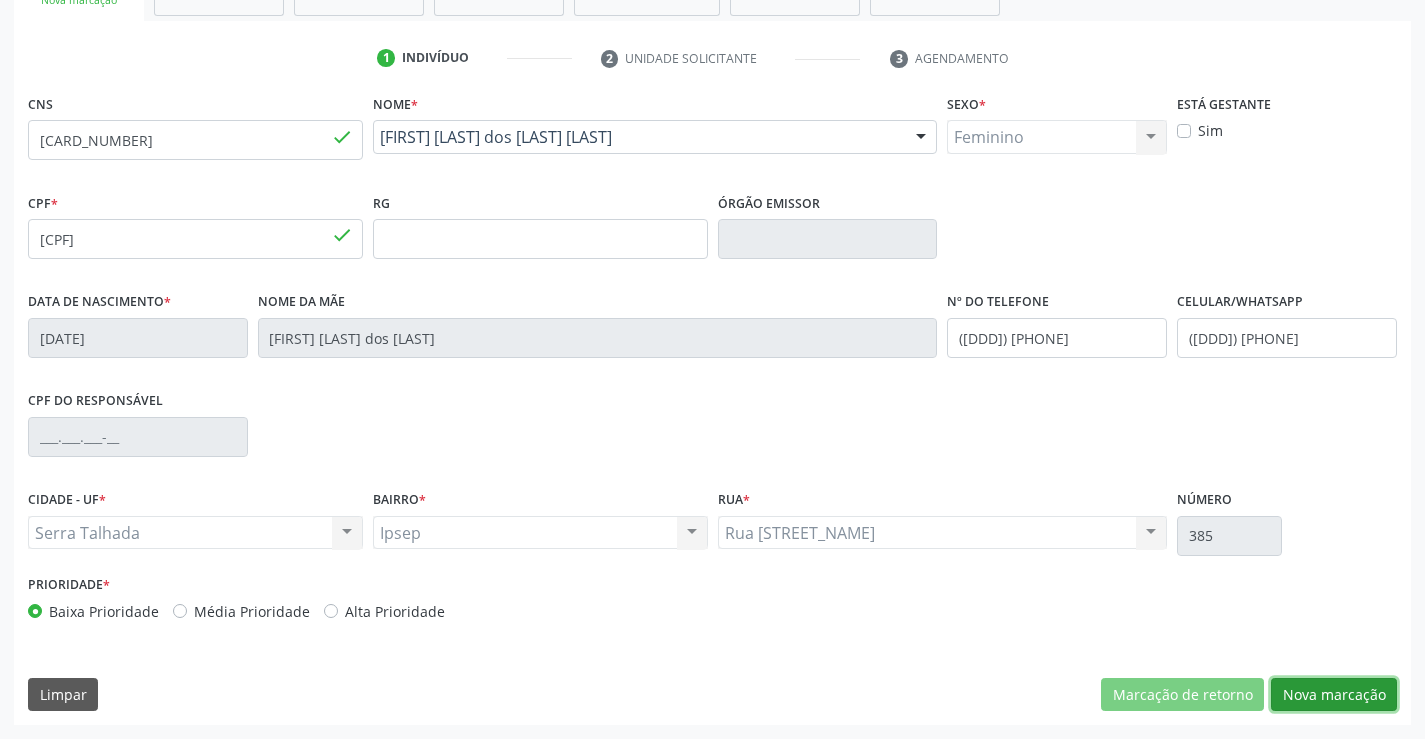 click on "Nova marcação" at bounding box center [1334, 695] 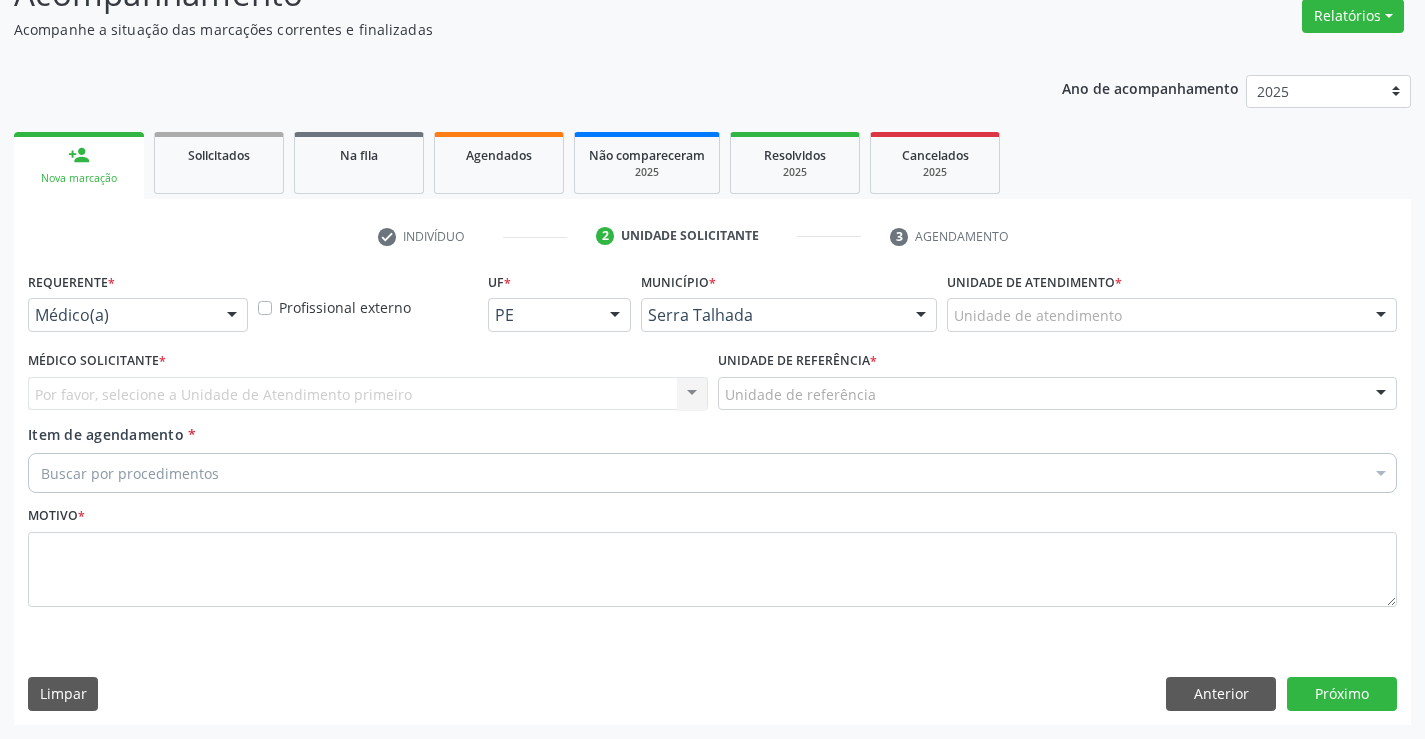 scroll, scrollTop: 167, scrollLeft: 0, axis: vertical 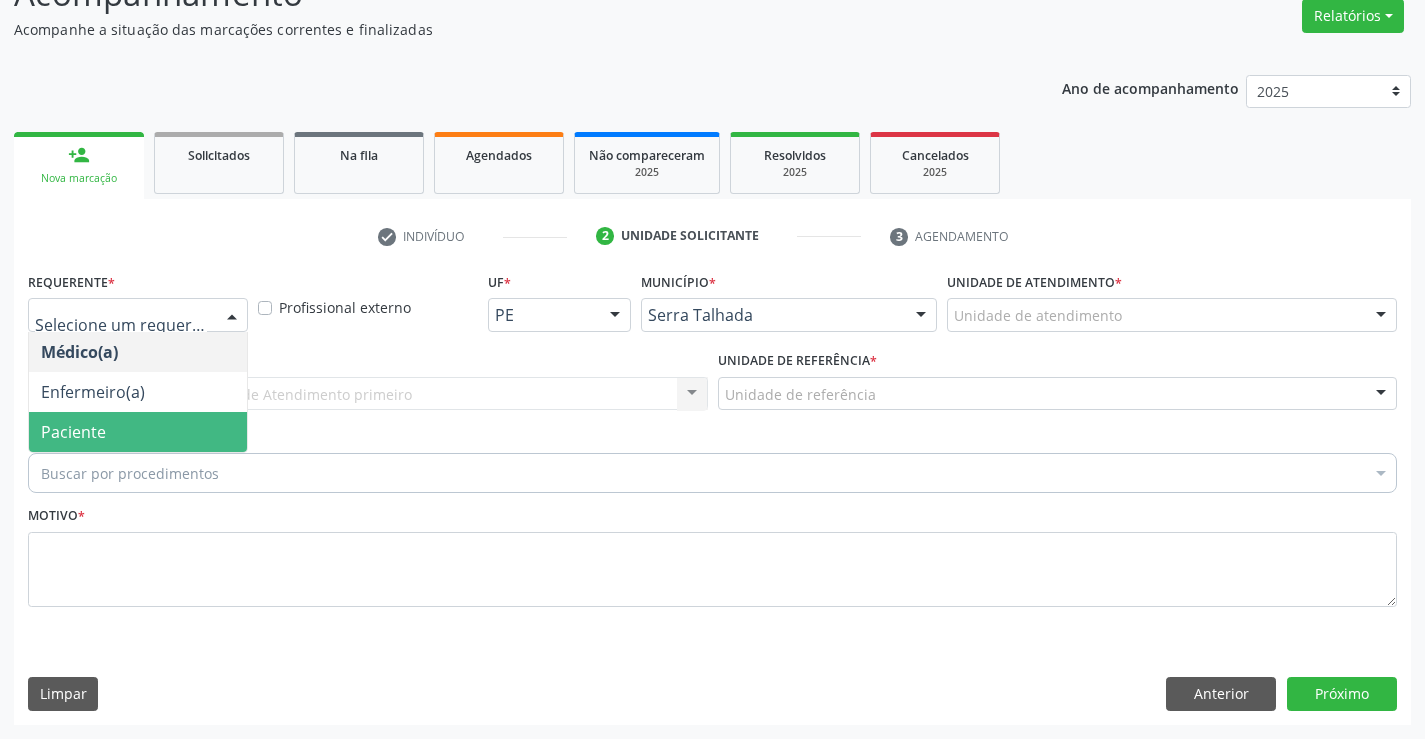click on "Paciente" at bounding box center (138, 432) 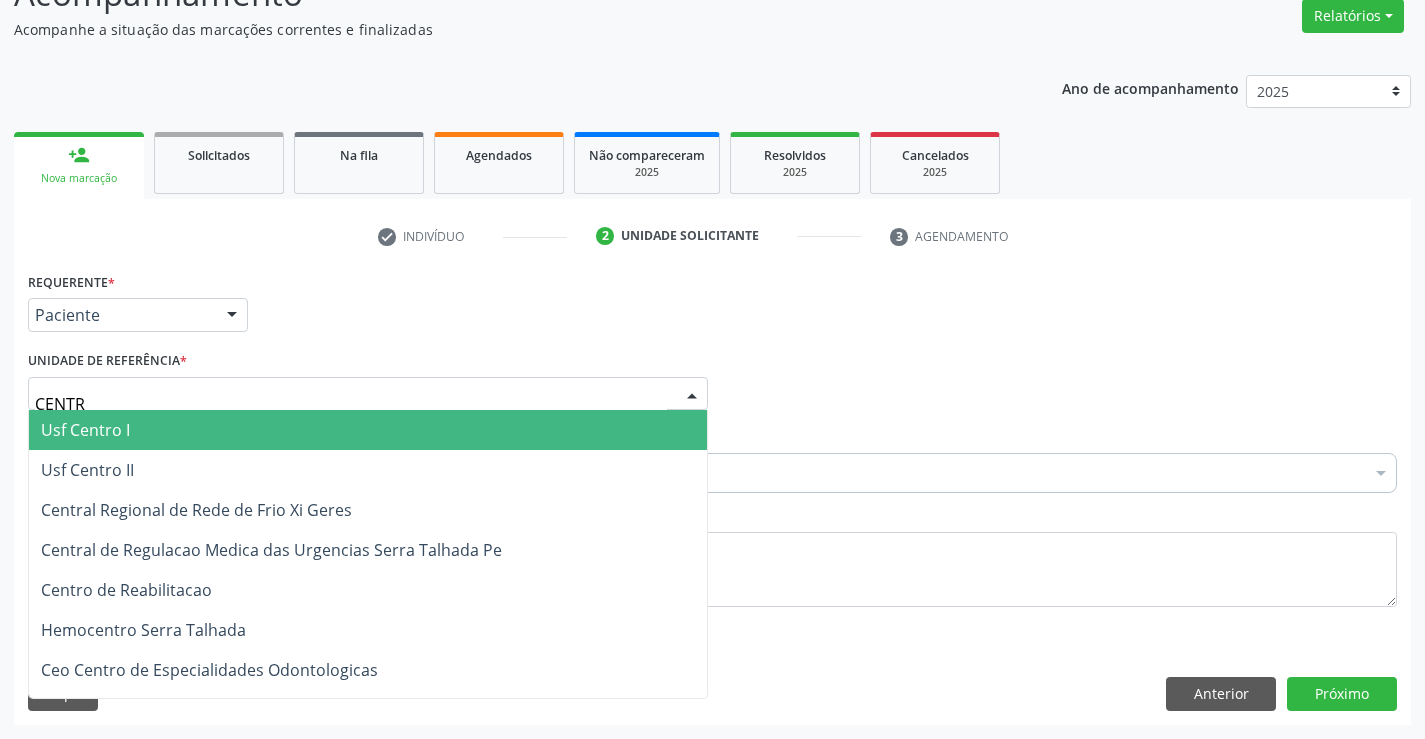 type on "CENTRO" 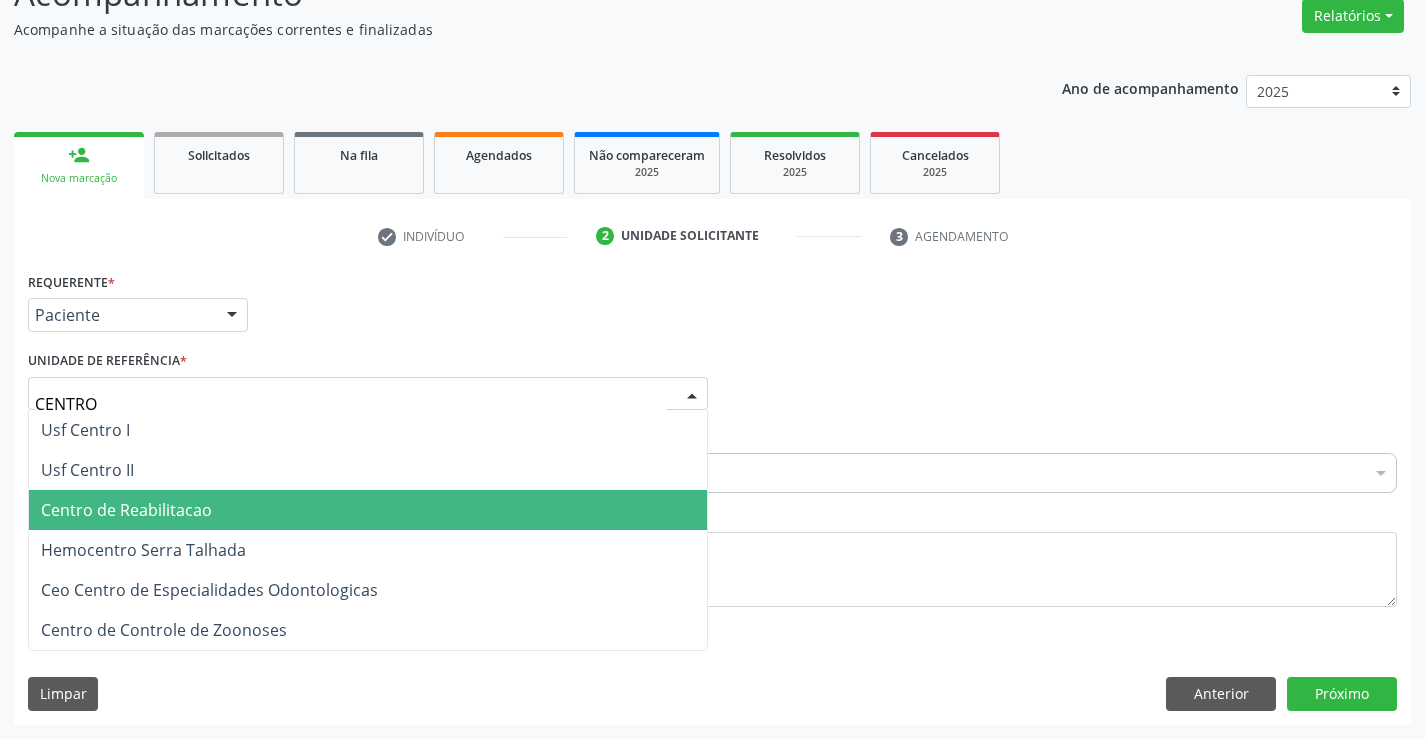click on "Centro de Reabilitacao" at bounding box center (126, 510) 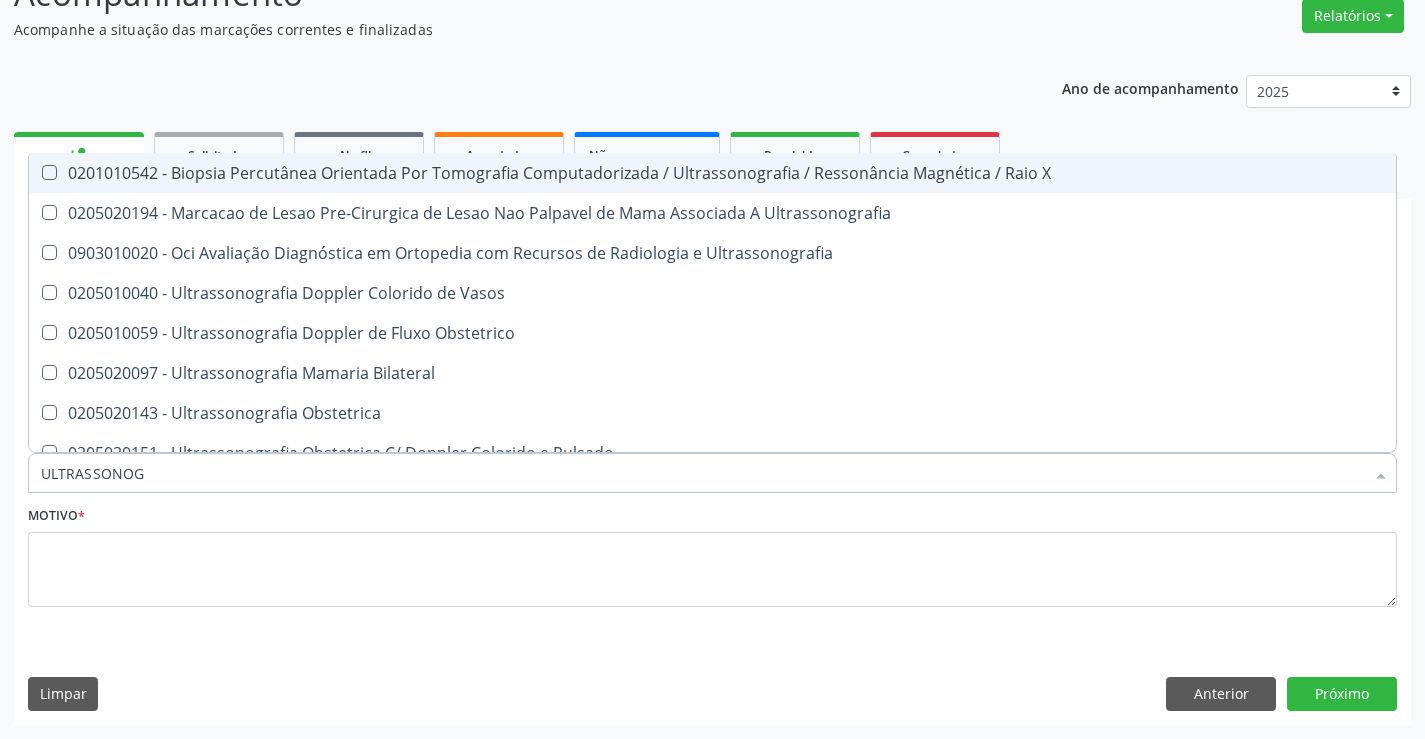 type on "ULTRASSONOGR" 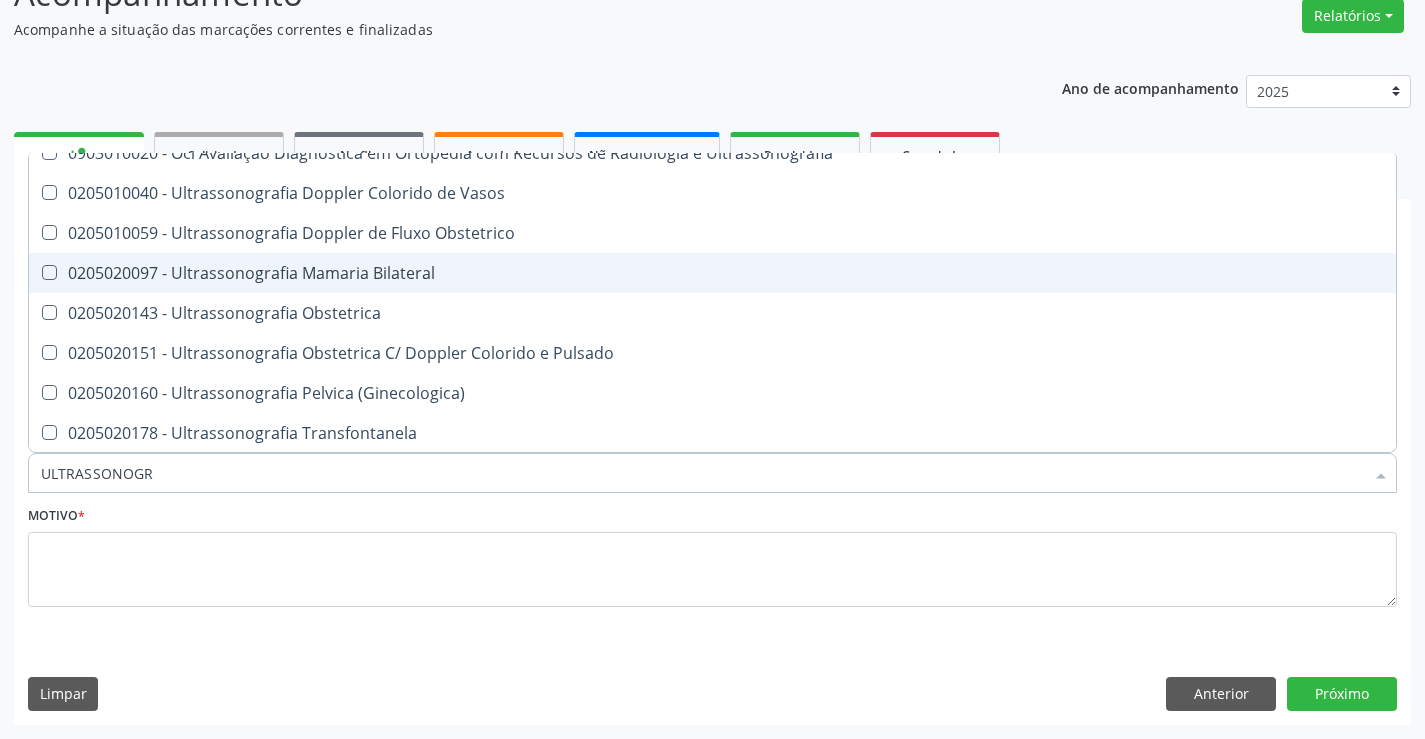 scroll, scrollTop: 200, scrollLeft: 0, axis: vertical 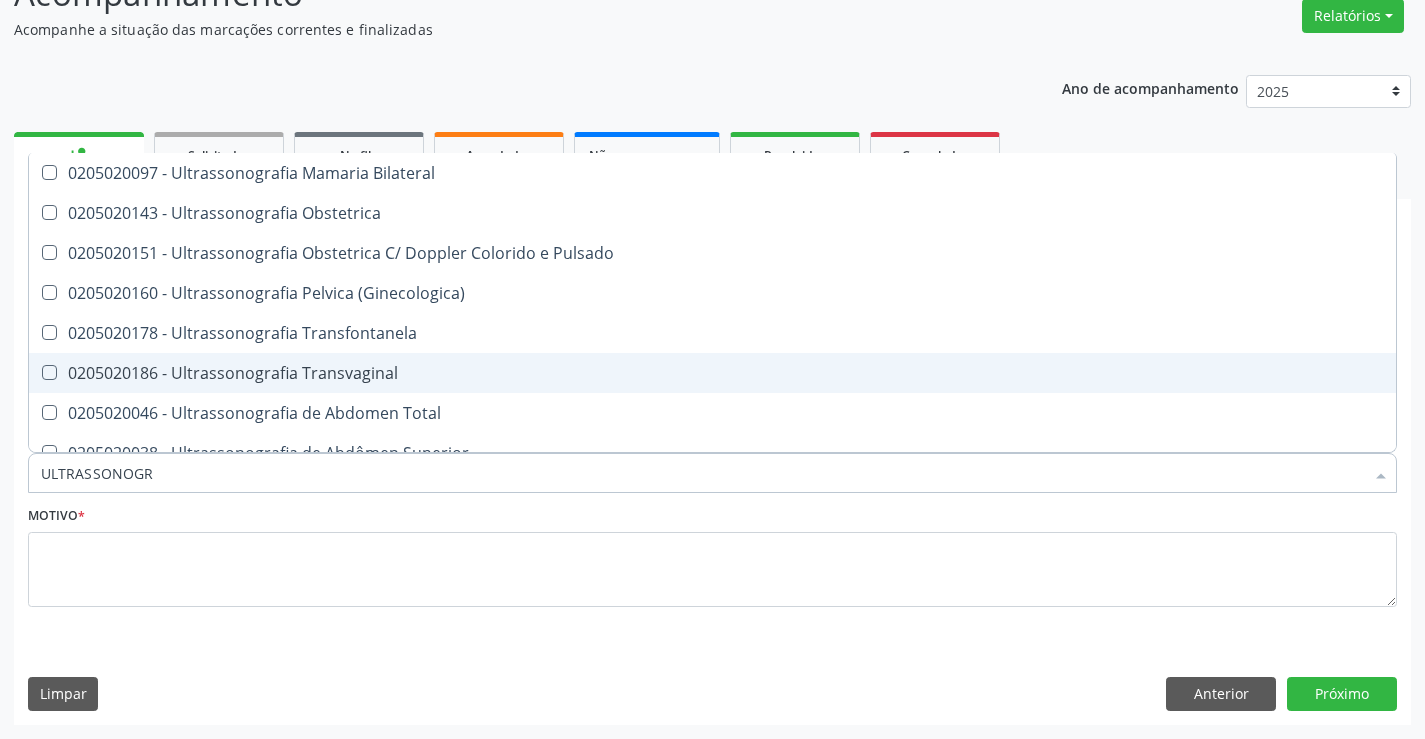 click on "0205020186 - Ultrassonografia Transvaginal" at bounding box center (712, 373) 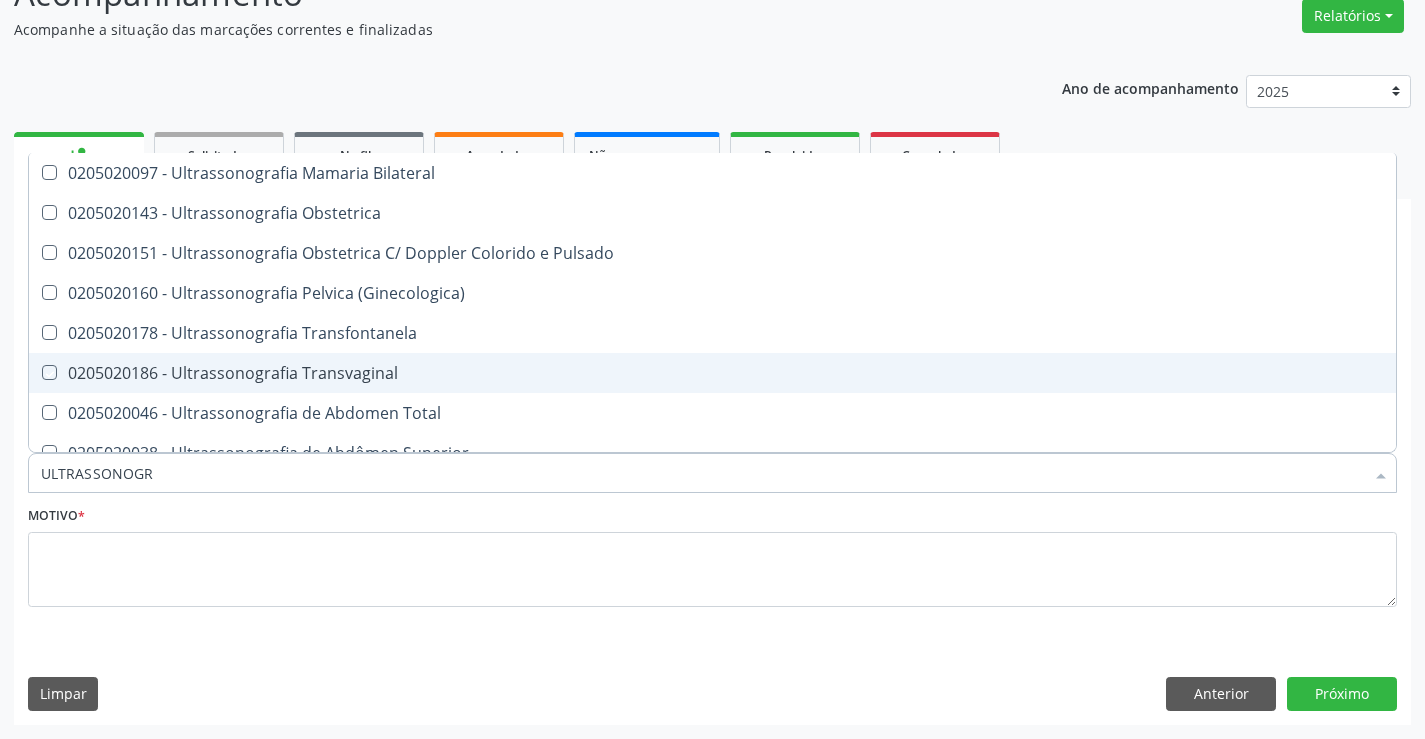 checkbox on "true" 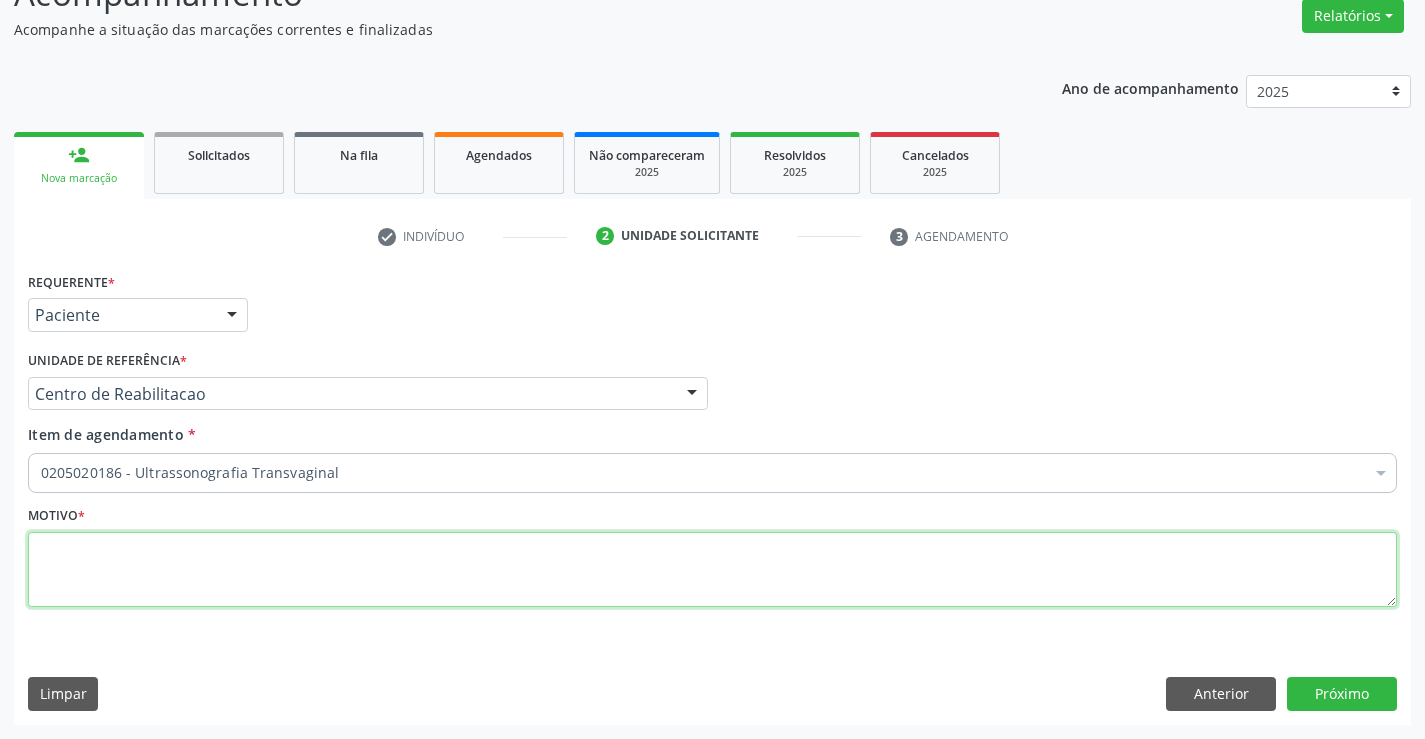 click at bounding box center (712, 570) 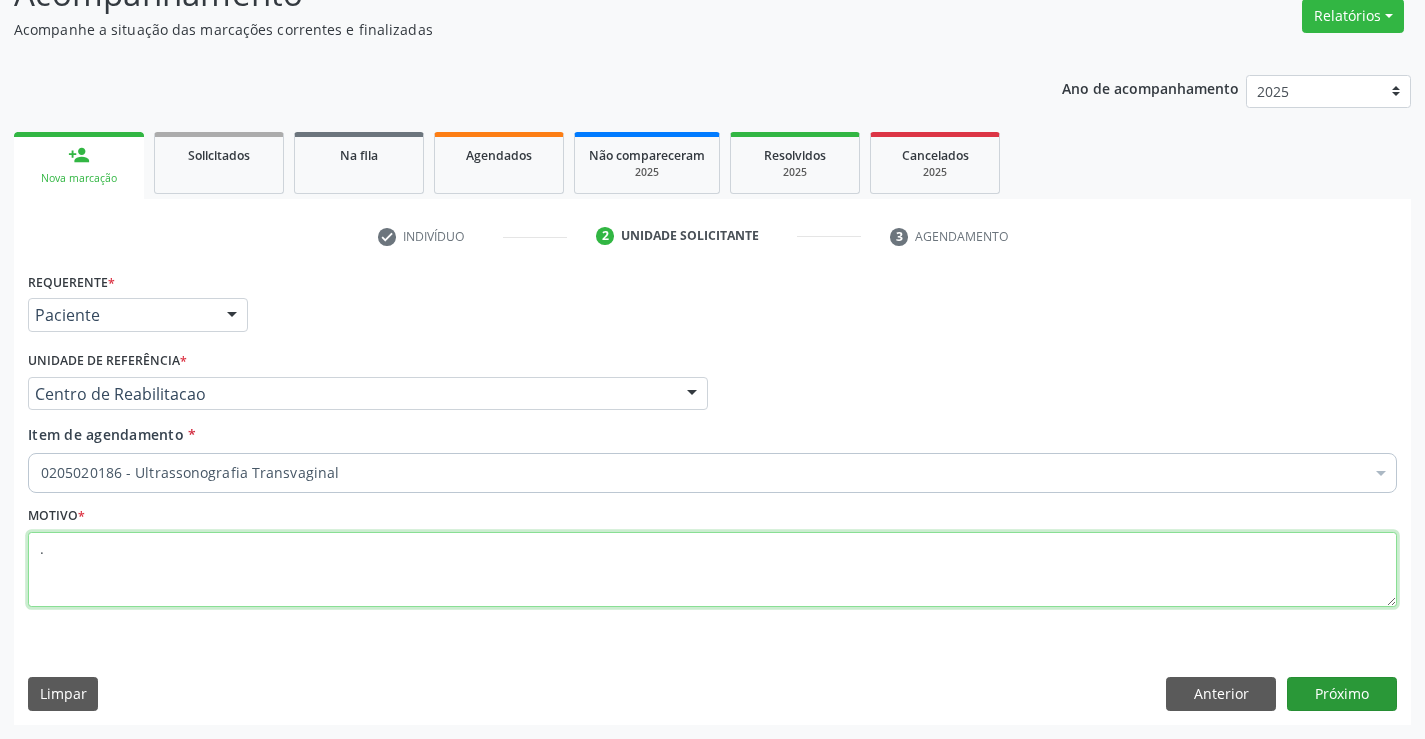 type on "." 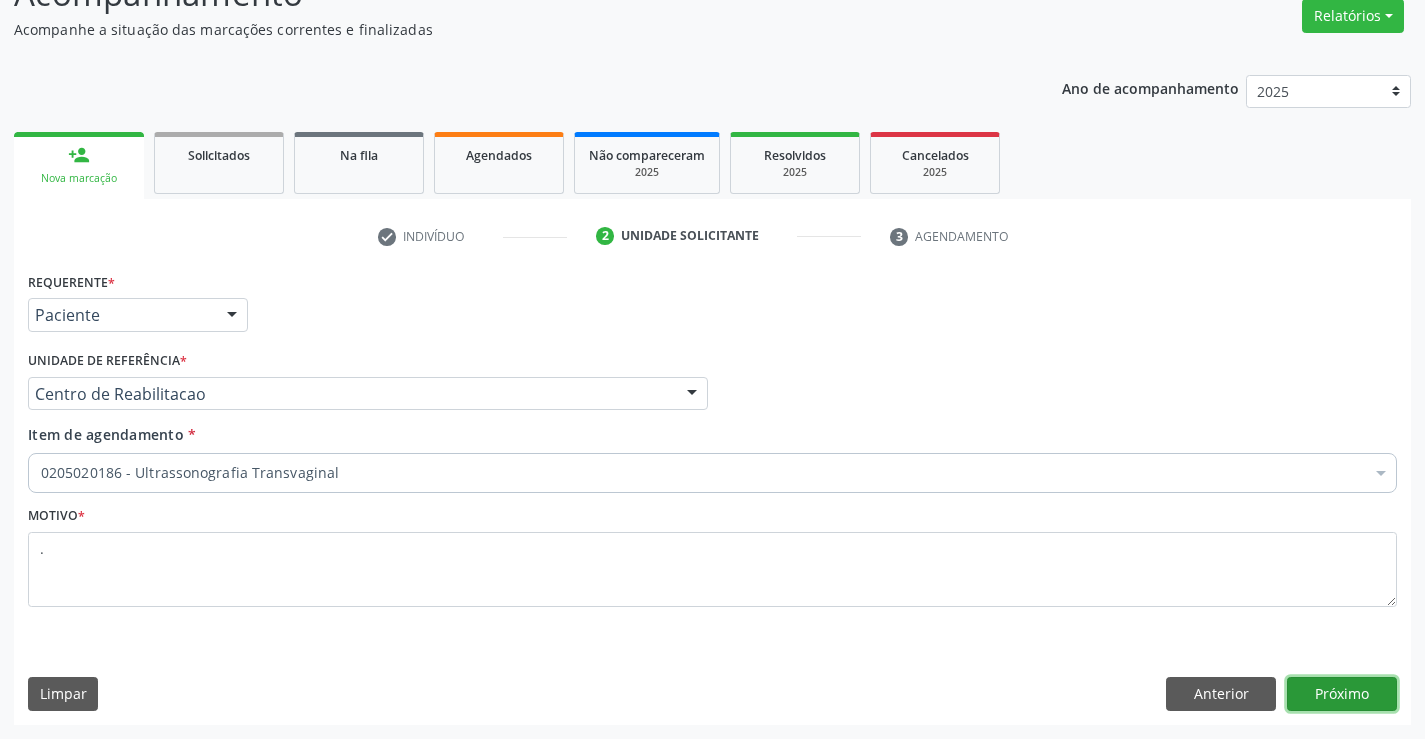 click on "Próximo" at bounding box center (1342, 694) 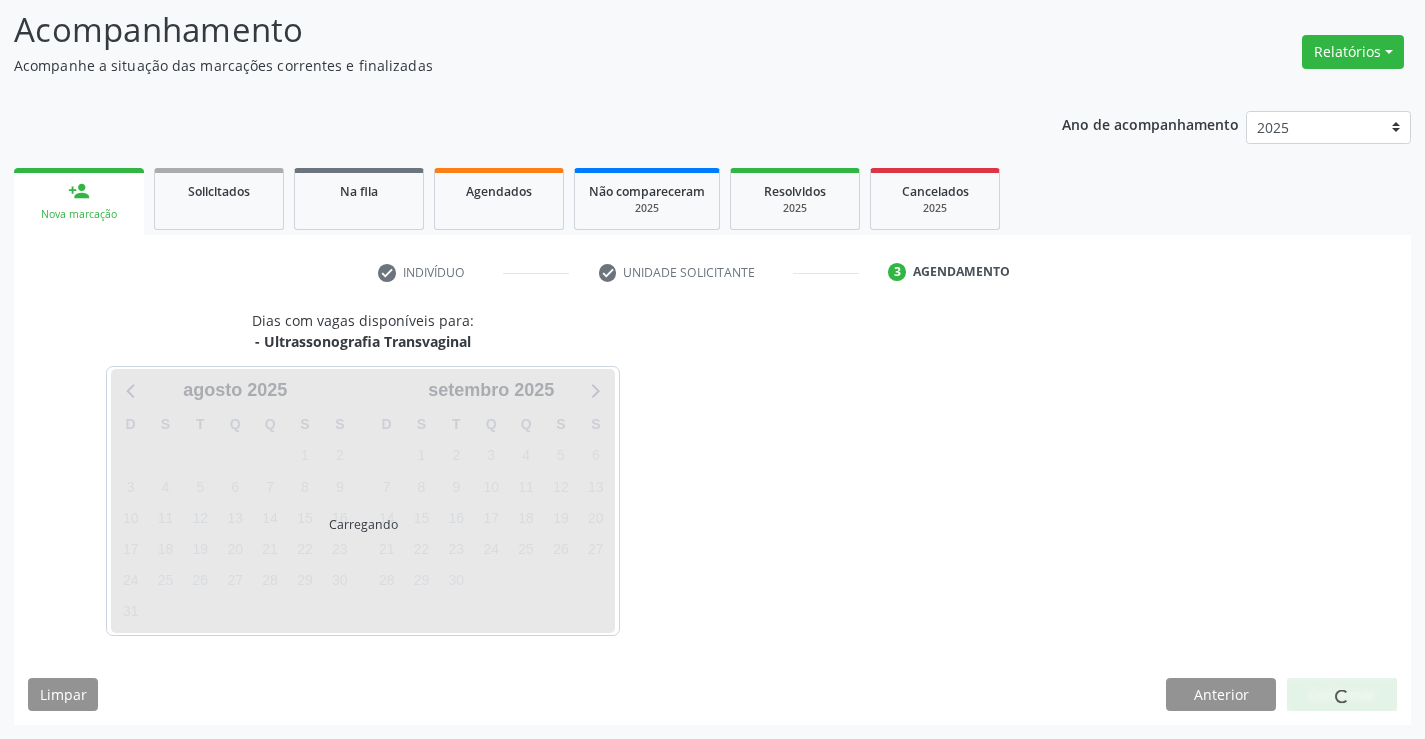 scroll, scrollTop: 131, scrollLeft: 0, axis: vertical 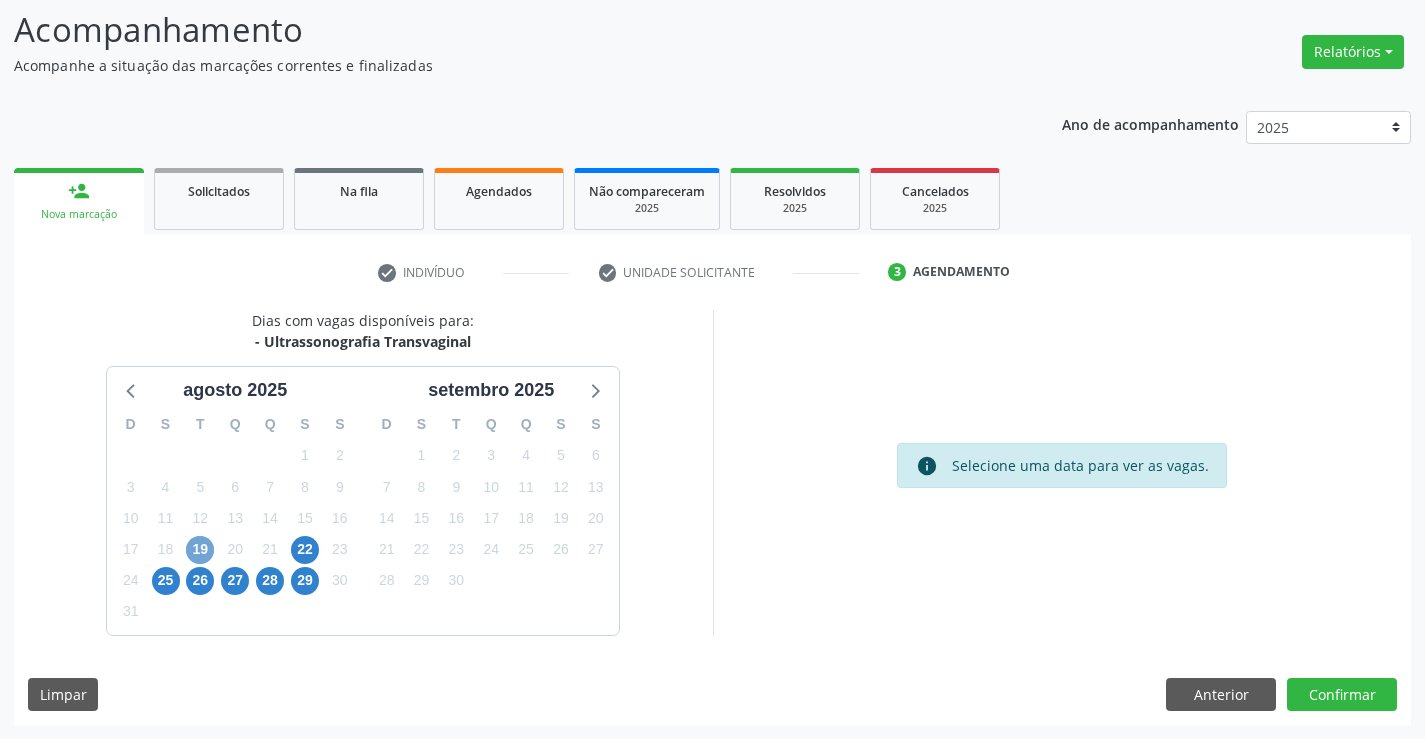 click on "19" at bounding box center [200, 550] 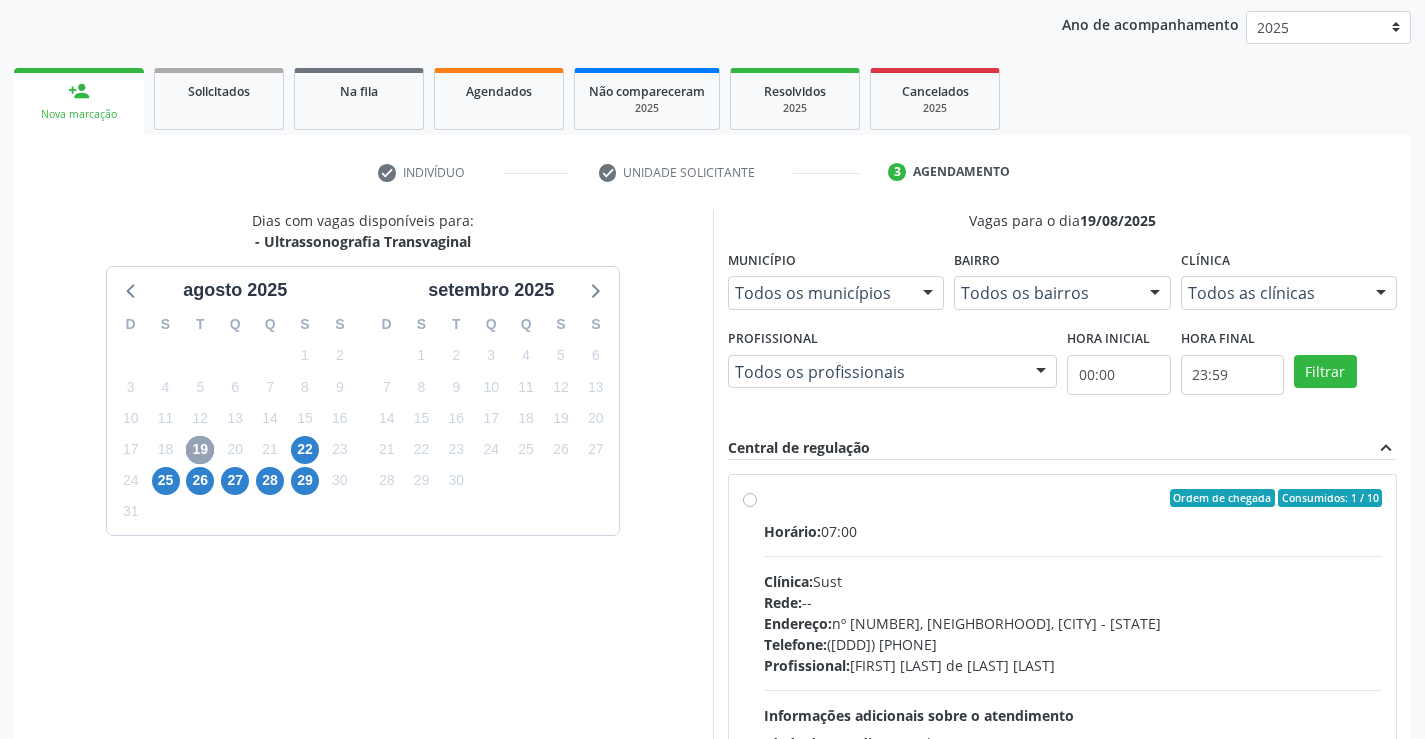 scroll, scrollTop: 420, scrollLeft: 0, axis: vertical 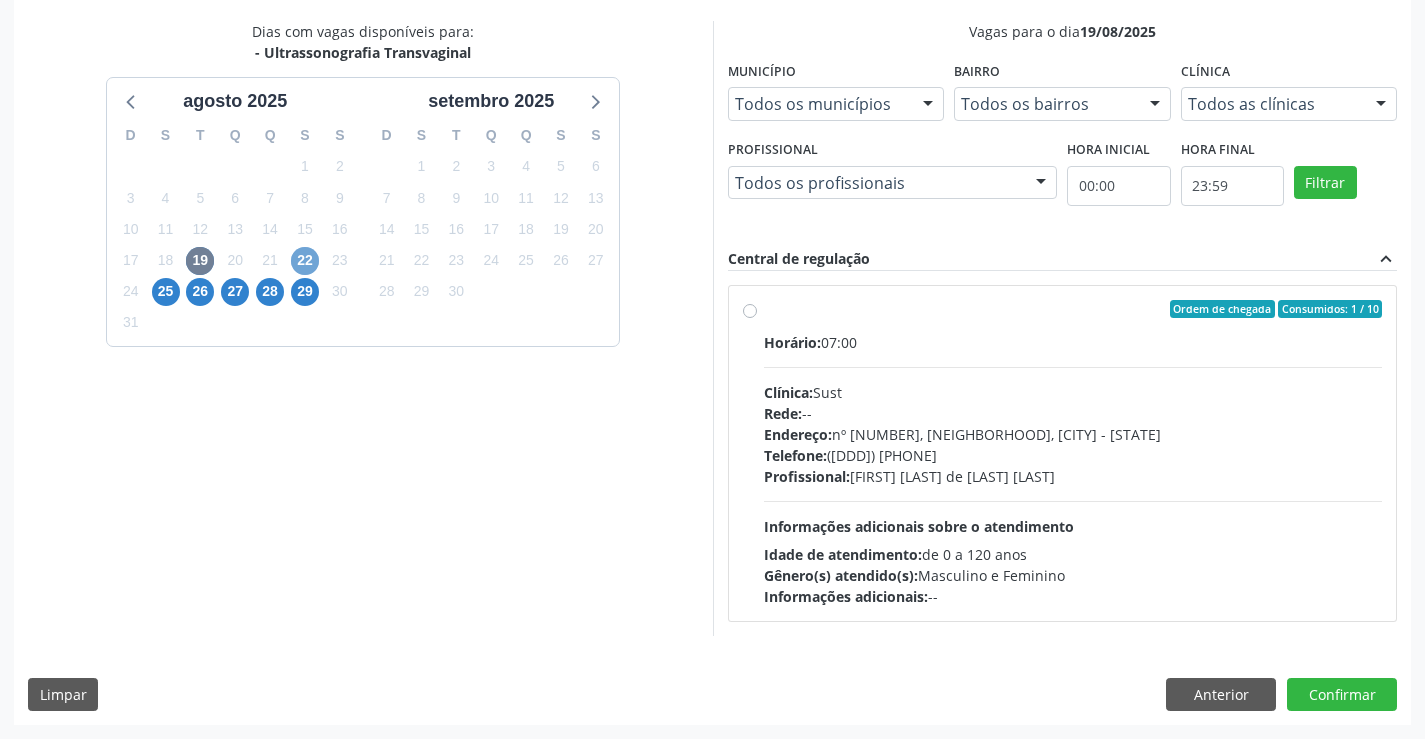 click on "22" at bounding box center (305, 261) 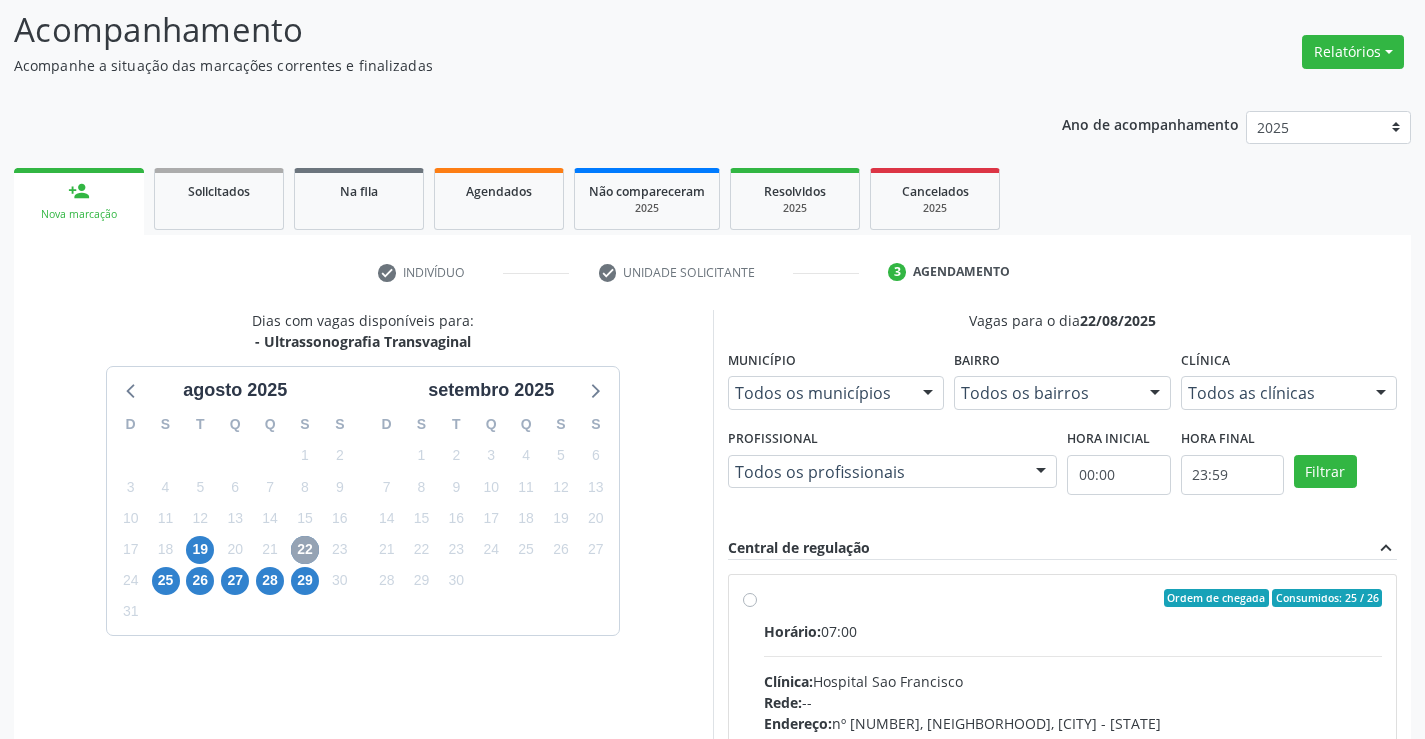 scroll, scrollTop: 420, scrollLeft: 0, axis: vertical 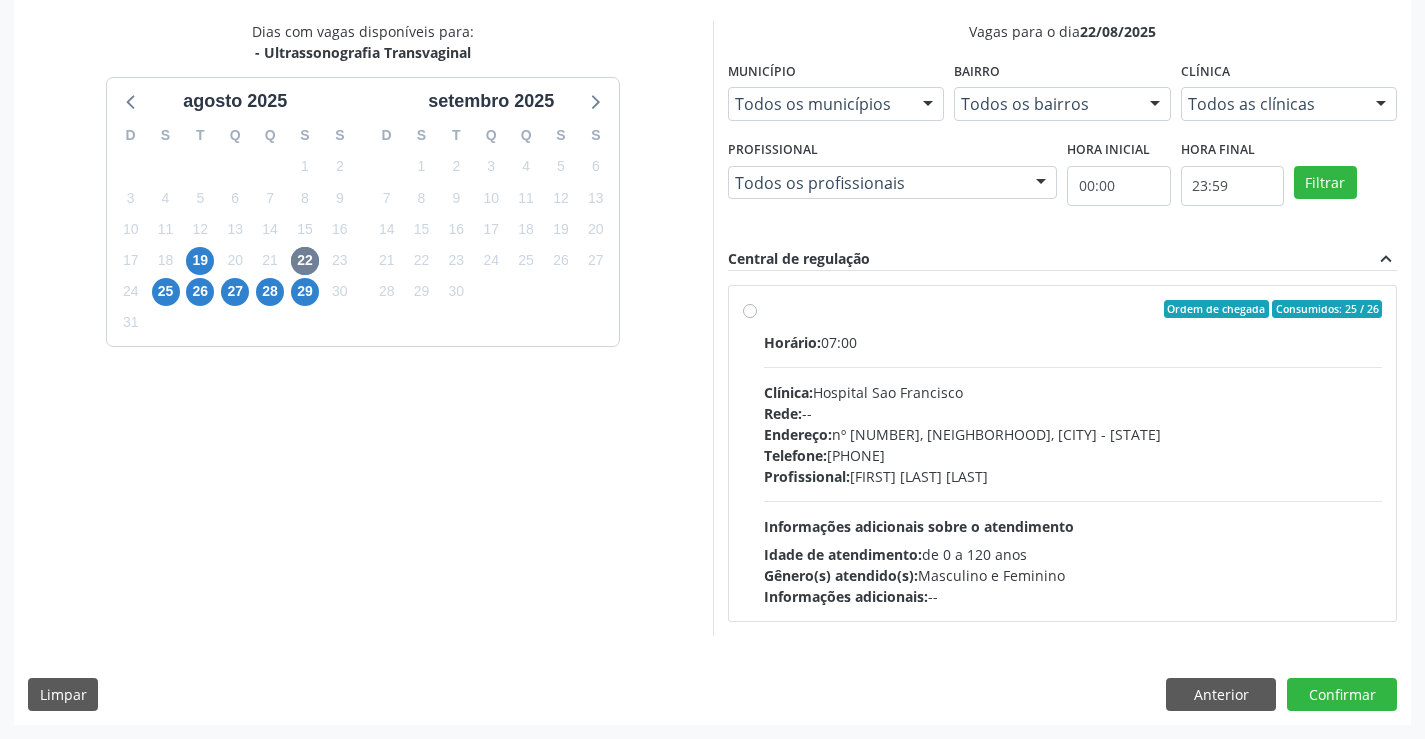click on "Endereço:   nº [NUMBER], [NEIGHBORHOOD], [CITY] - [STATE]" at bounding box center [1073, 434] 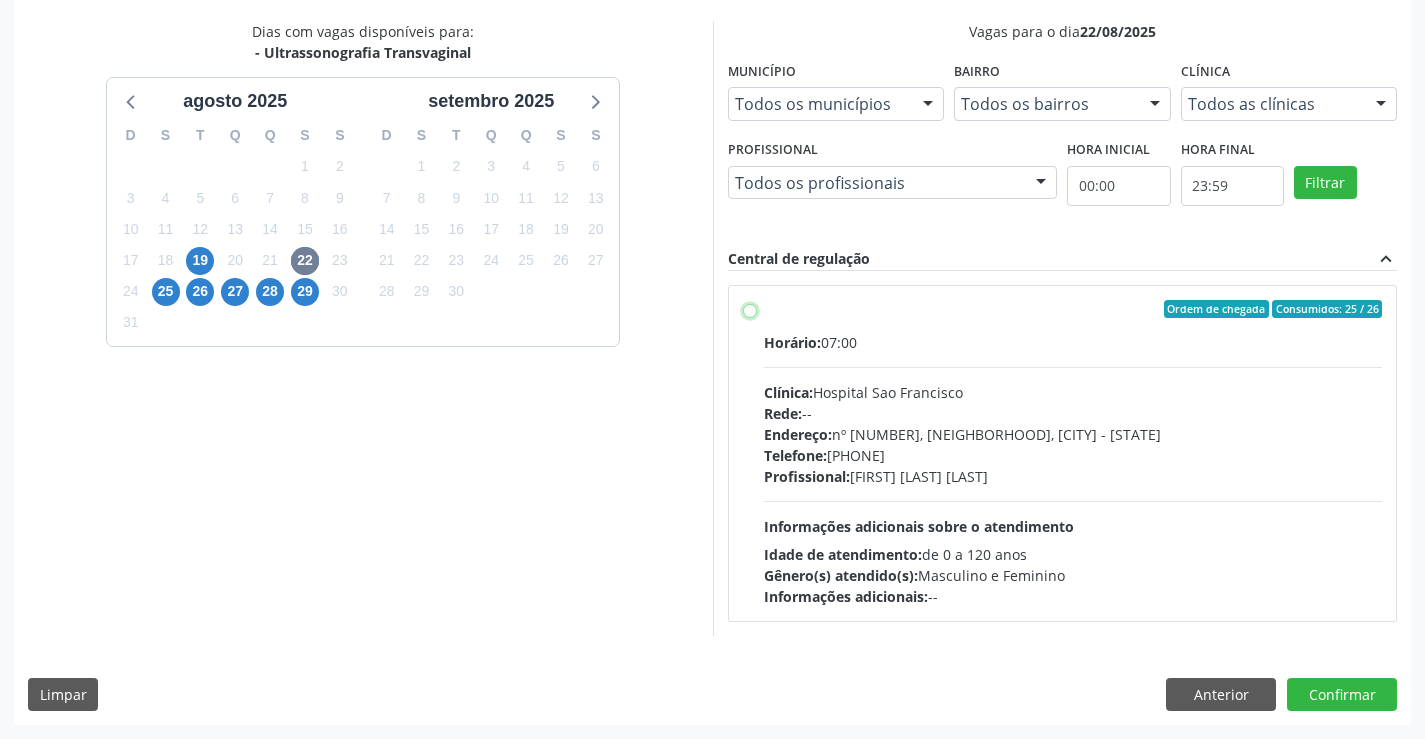 click on "Horário:   [TIME]
Clínica:  [CLINIC_NAME]
Rede:
--
Endereço:   nº [NUMBER], [NEIGHBORHOOD], [CITY] - [STATE]
Telefone:   [PHONE]
Profissional:
[FIRST] [LAST] [LAST]
Informações adicionais sobre o atendimento
Idade de atendimento:
de 0 a 120 anos
Gênero(s) atendido(s):
Masculino e Feminino
Informações adicionais:
--" at bounding box center (750, 309) 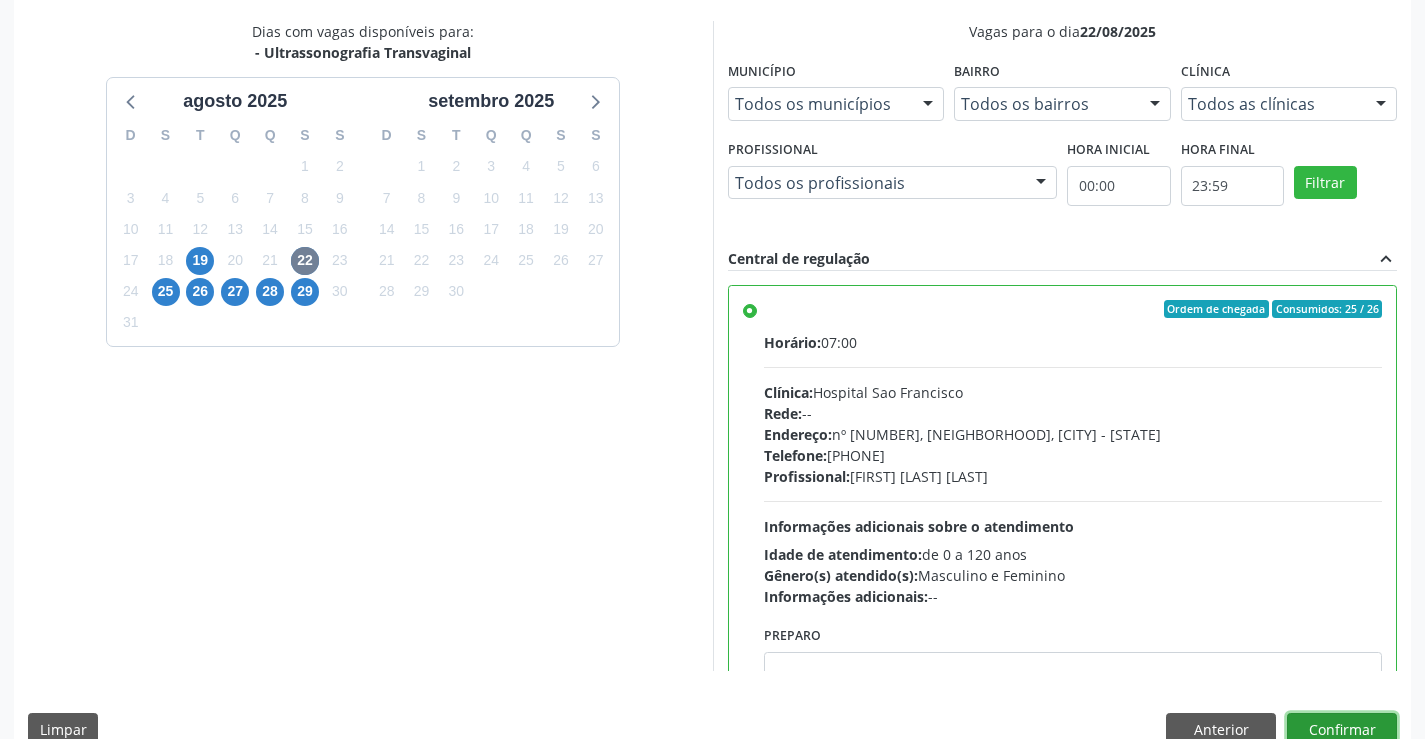 click on "Confirmar" at bounding box center (1342, 730) 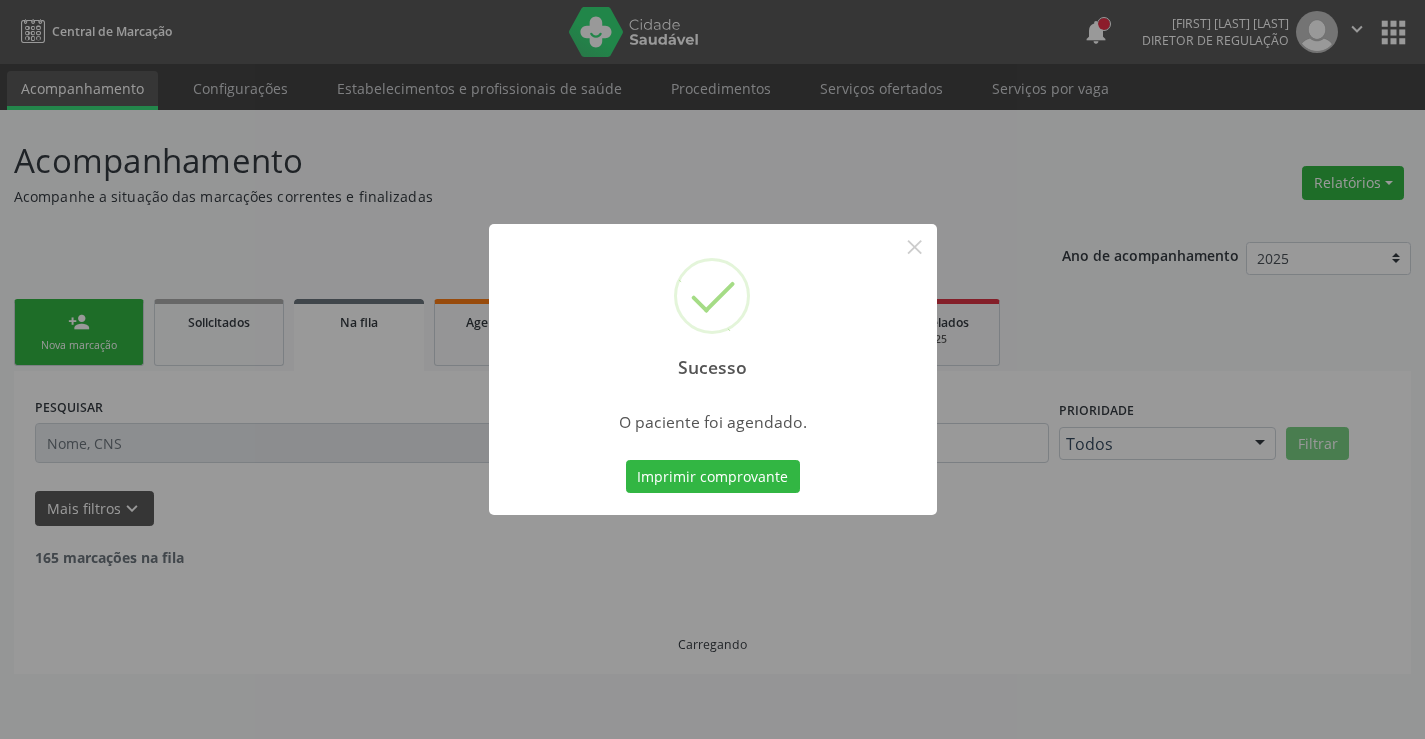 scroll, scrollTop: 0, scrollLeft: 0, axis: both 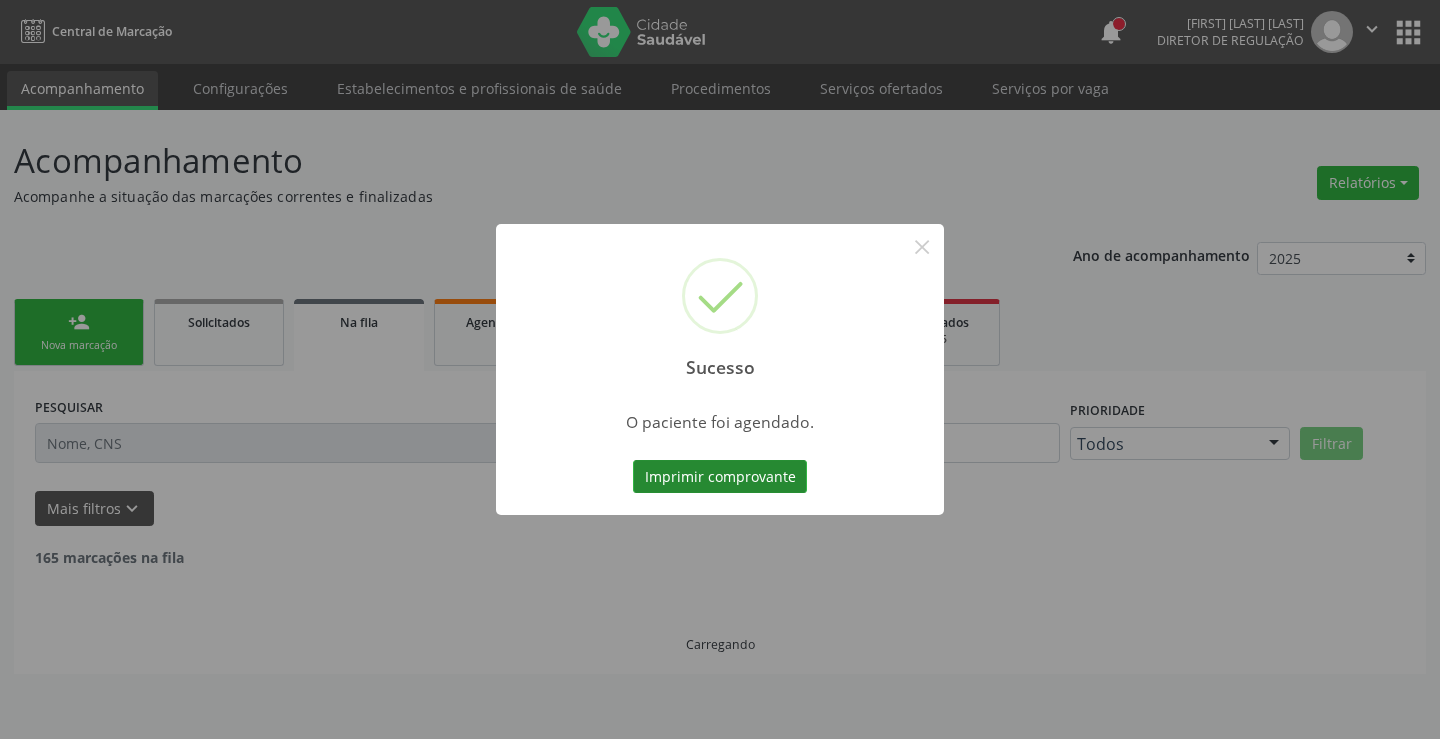 click on "Imprimir comprovante" at bounding box center (720, 477) 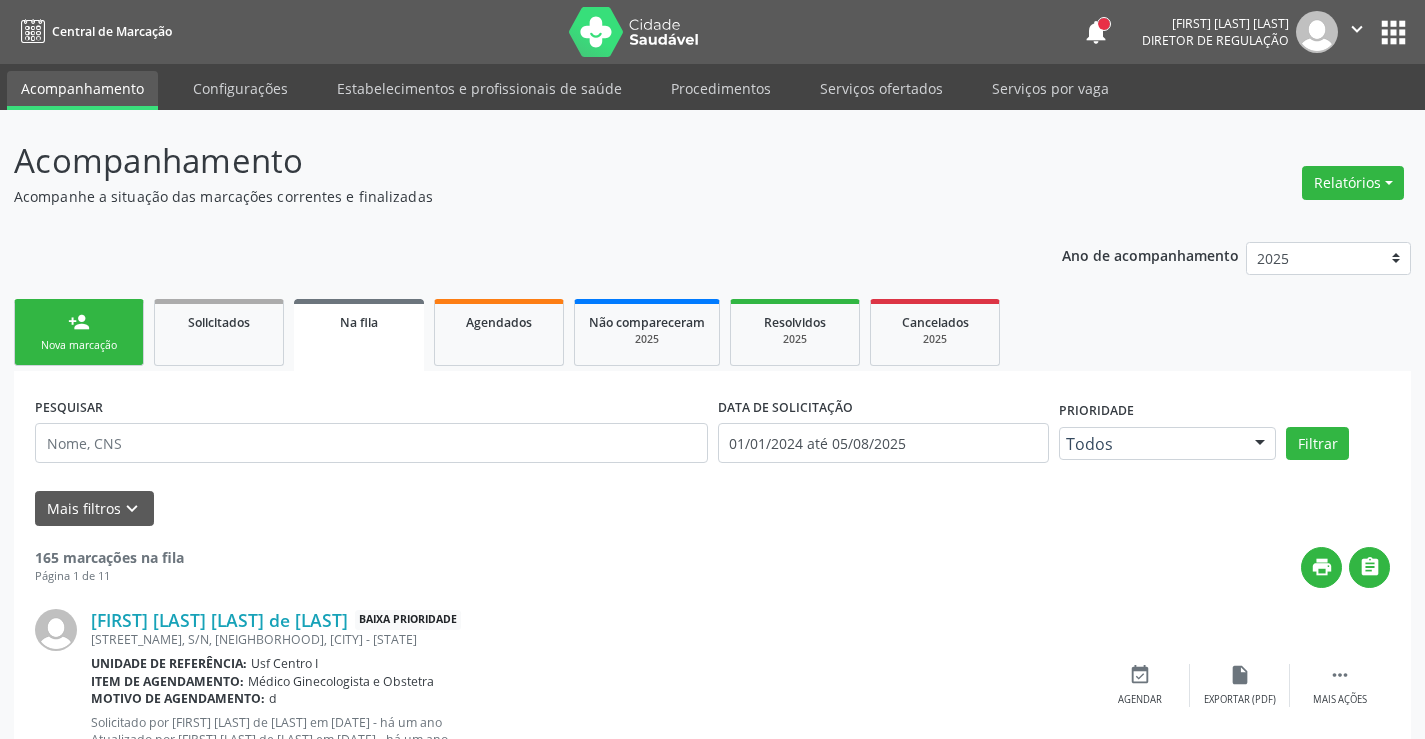 click on "person_add
Nova marcação" at bounding box center (79, 332) 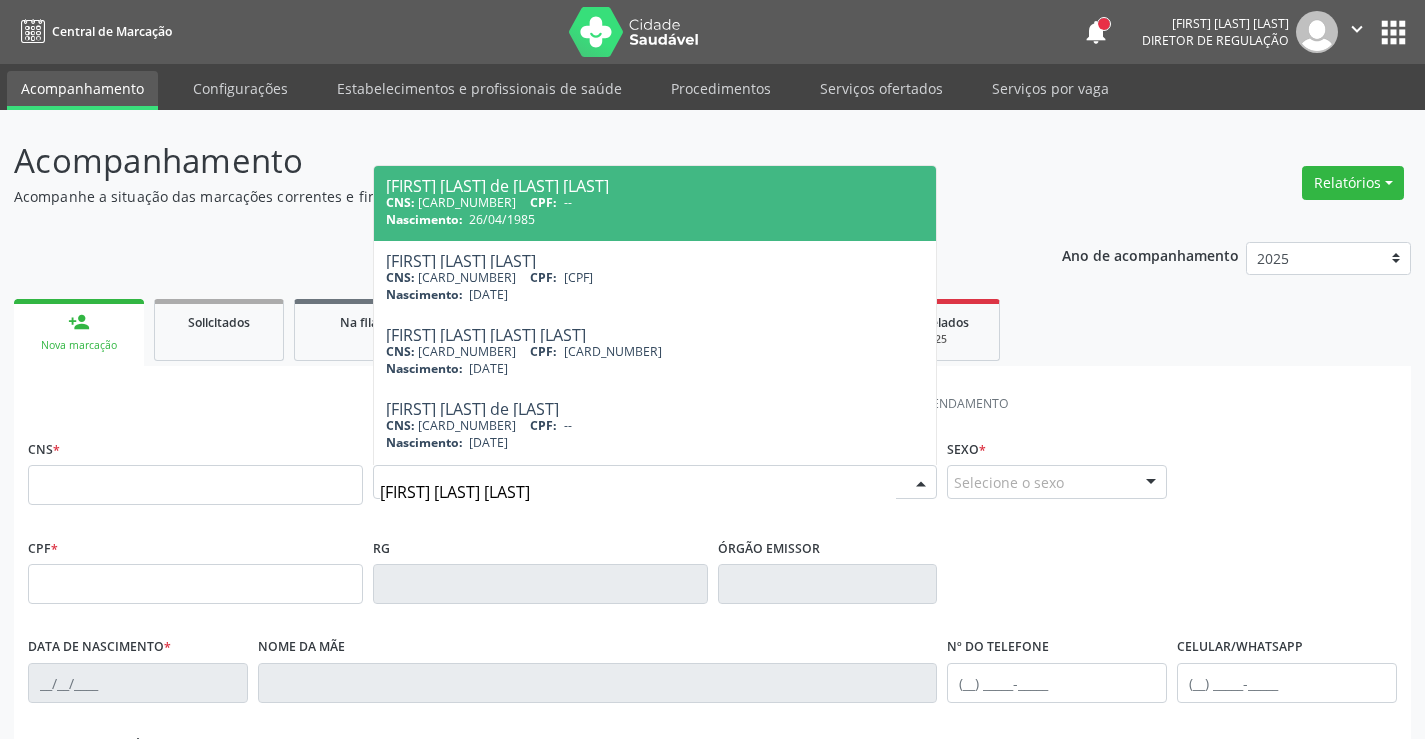 type on "[FIRST] [LAST] [LAST]" 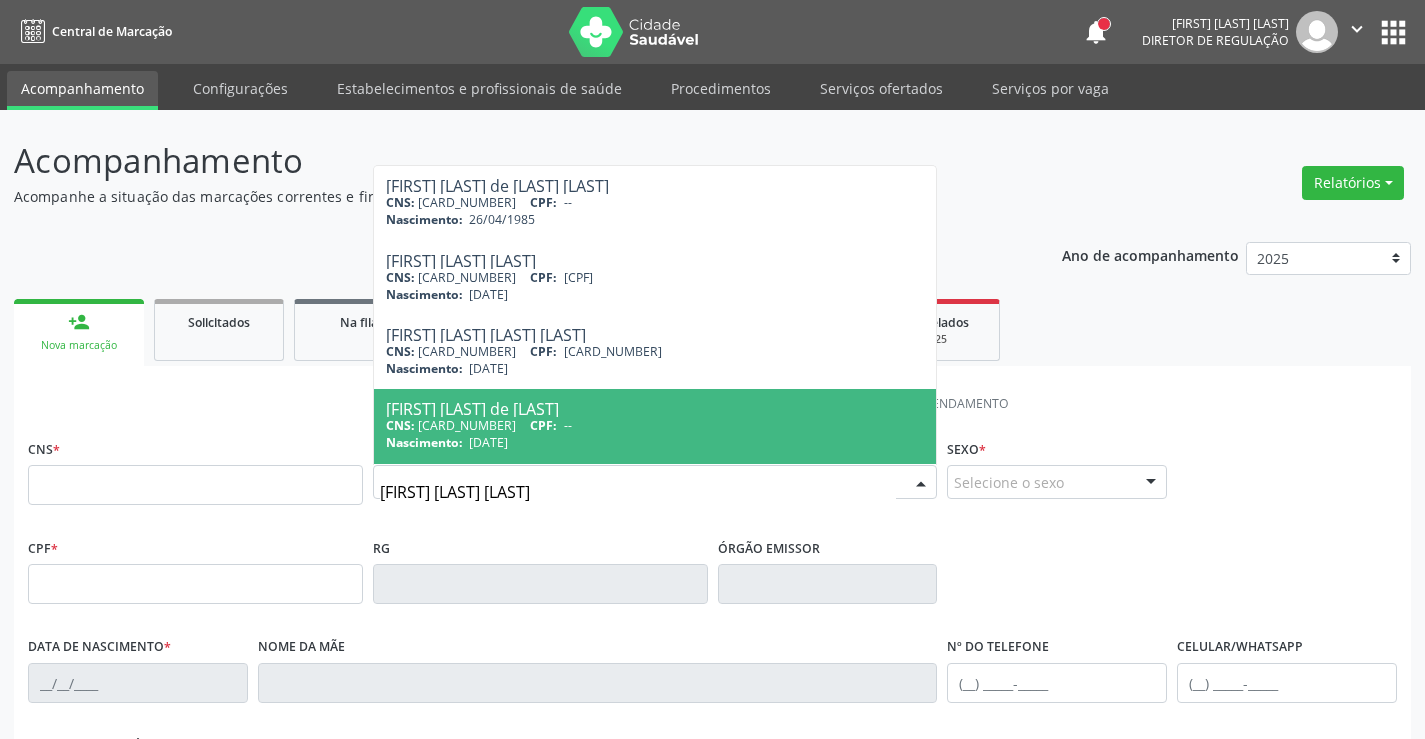 click on "CNS:
[CARD_NUMBER]
CPF:
[CPF]" at bounding box center [655, 277] 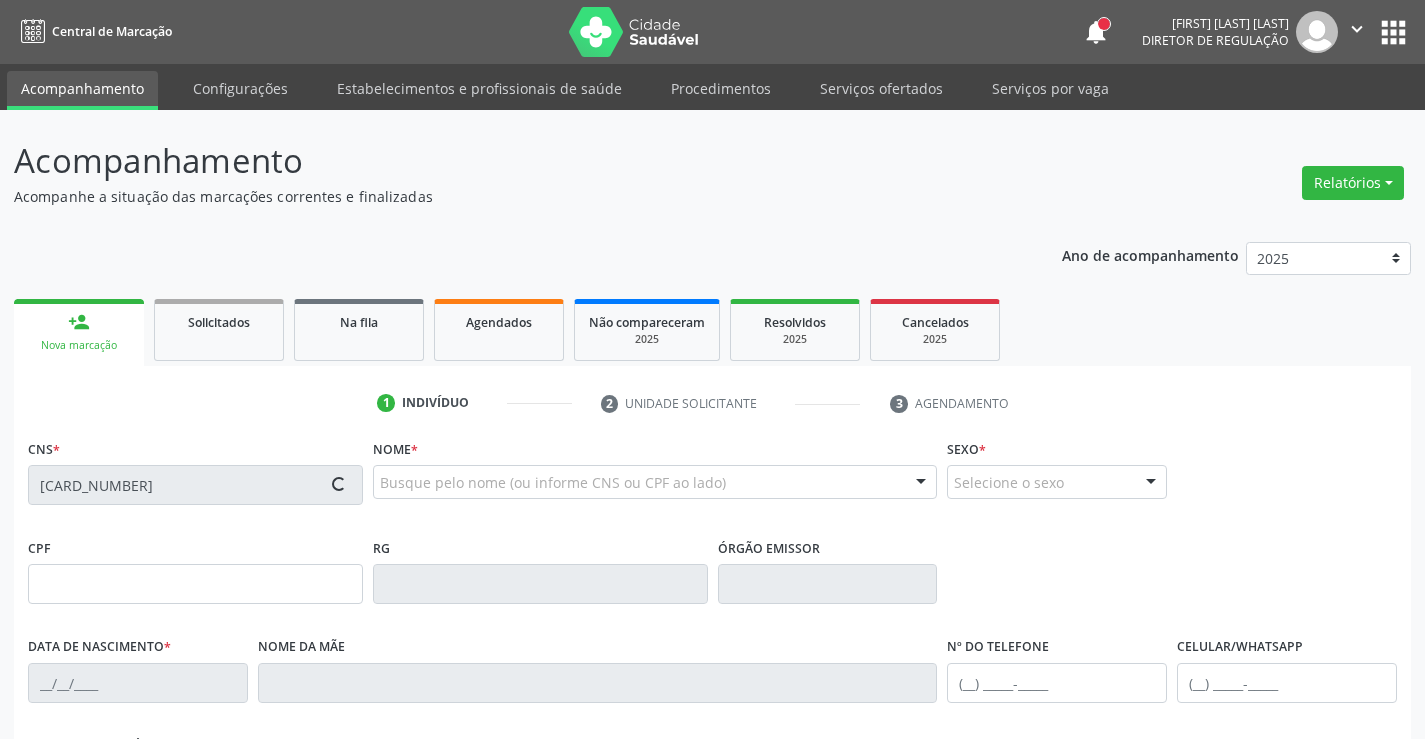 type on "[DATE]" 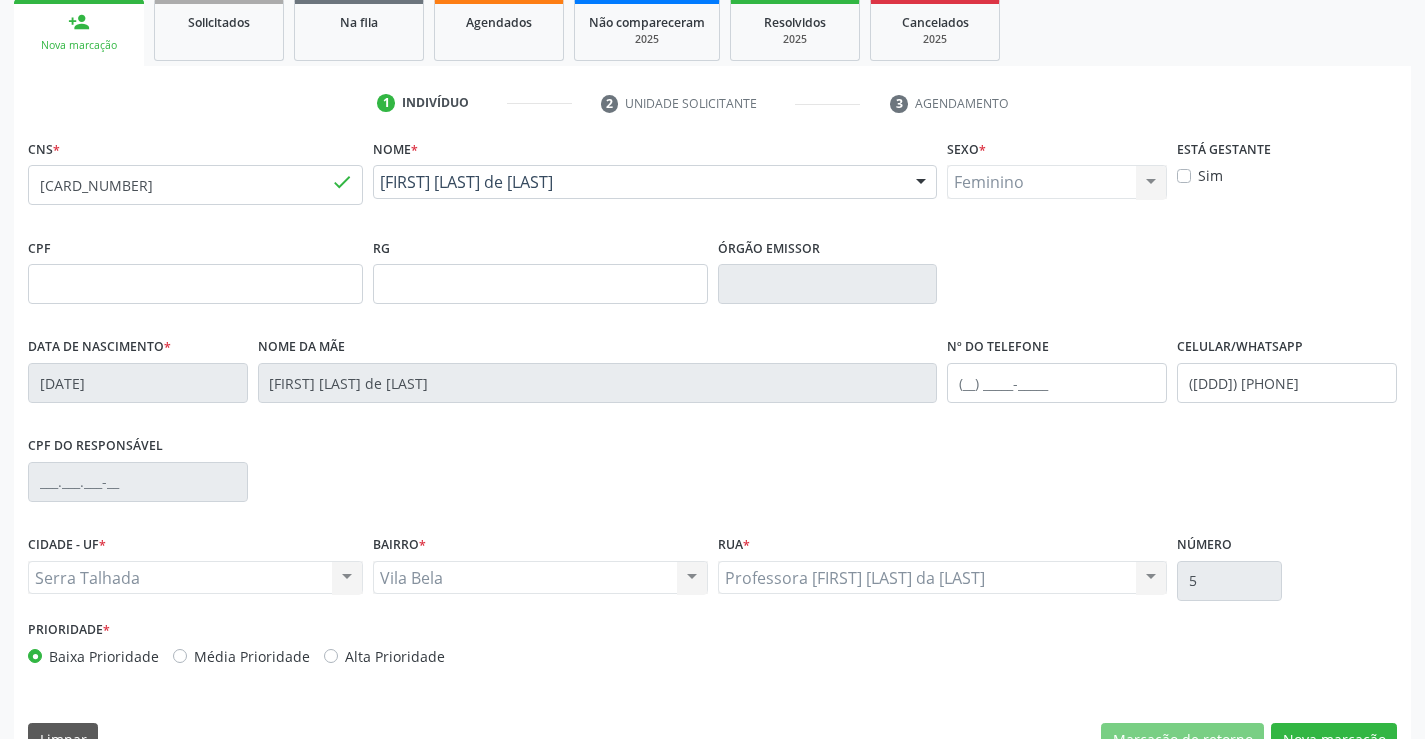 scroll, scrollTop: 345, scrollLeft: 0, axis: vertical 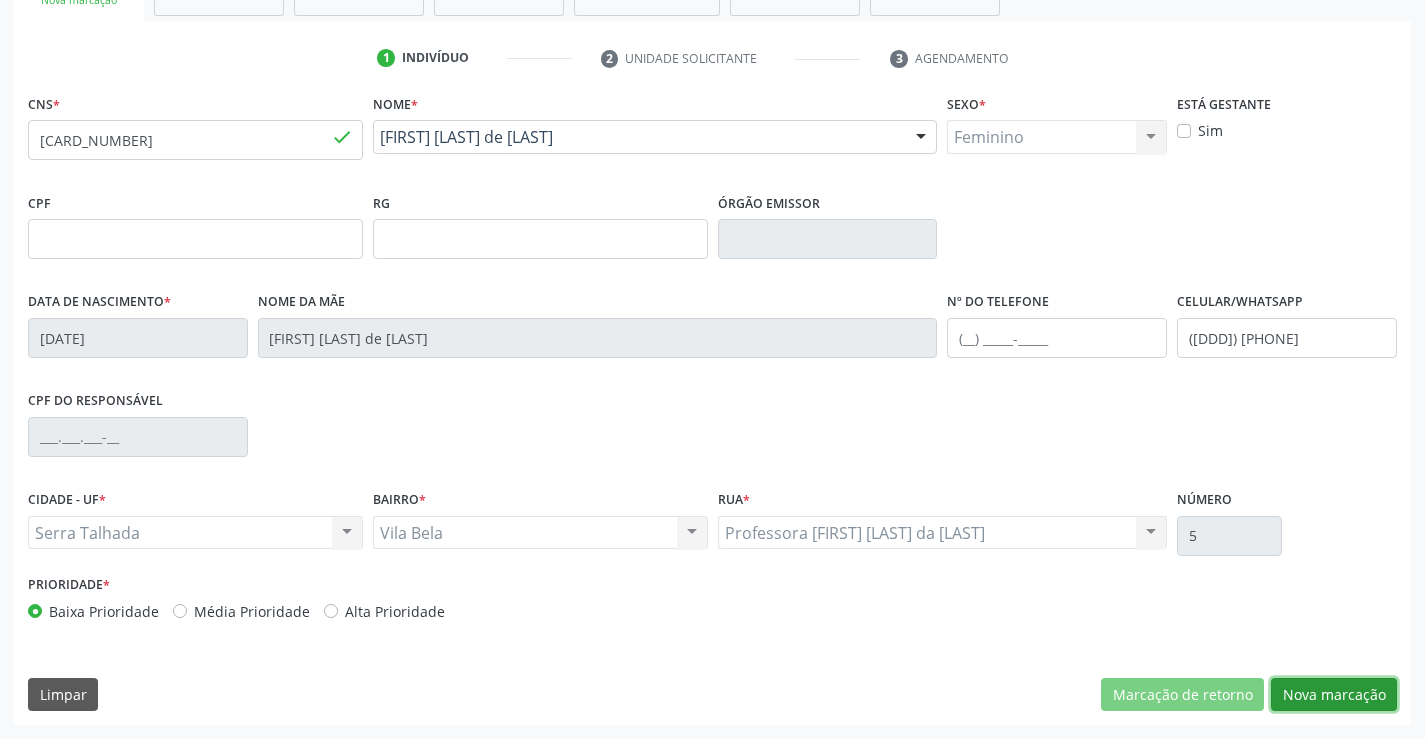 click on "Nova marcação" at bounding box center (1334, 695) 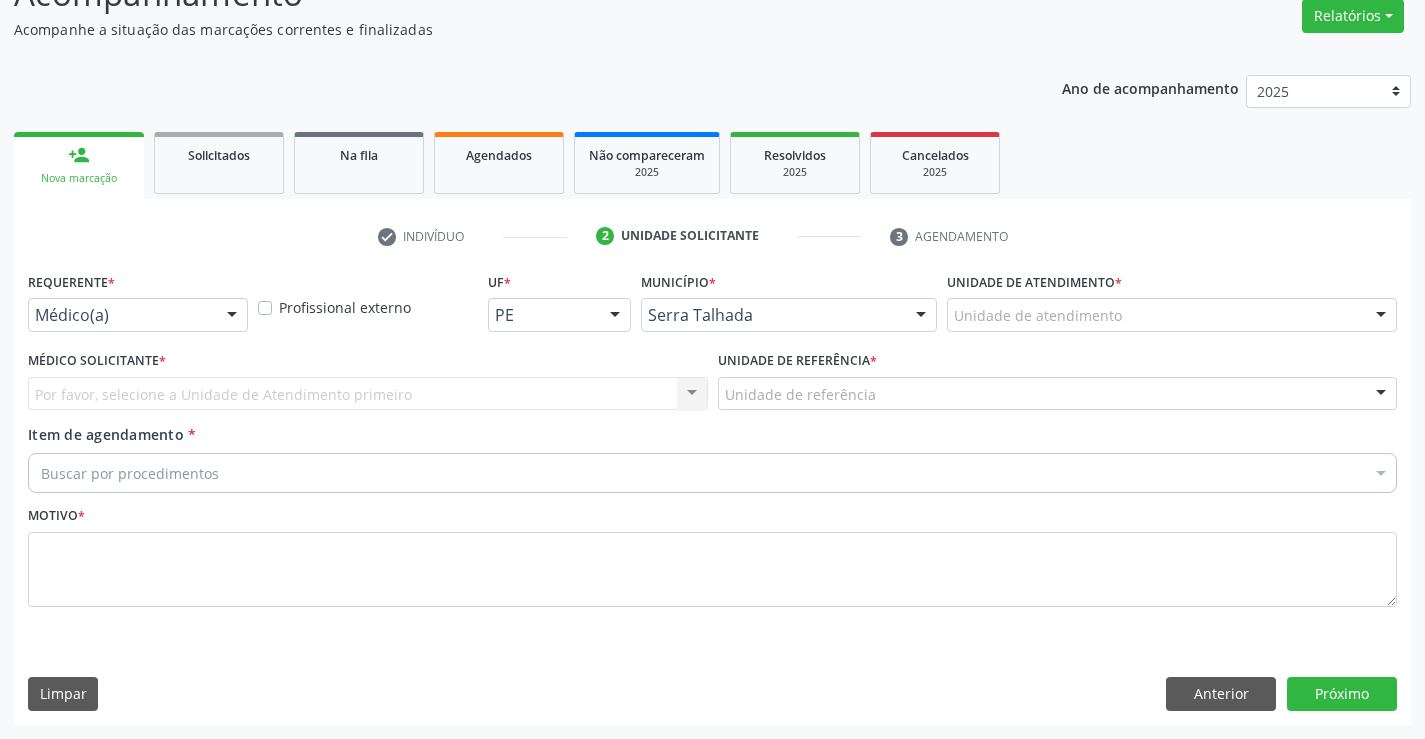 scroll, scrollTop: 167, scrollLeft: 0, axis: vertical 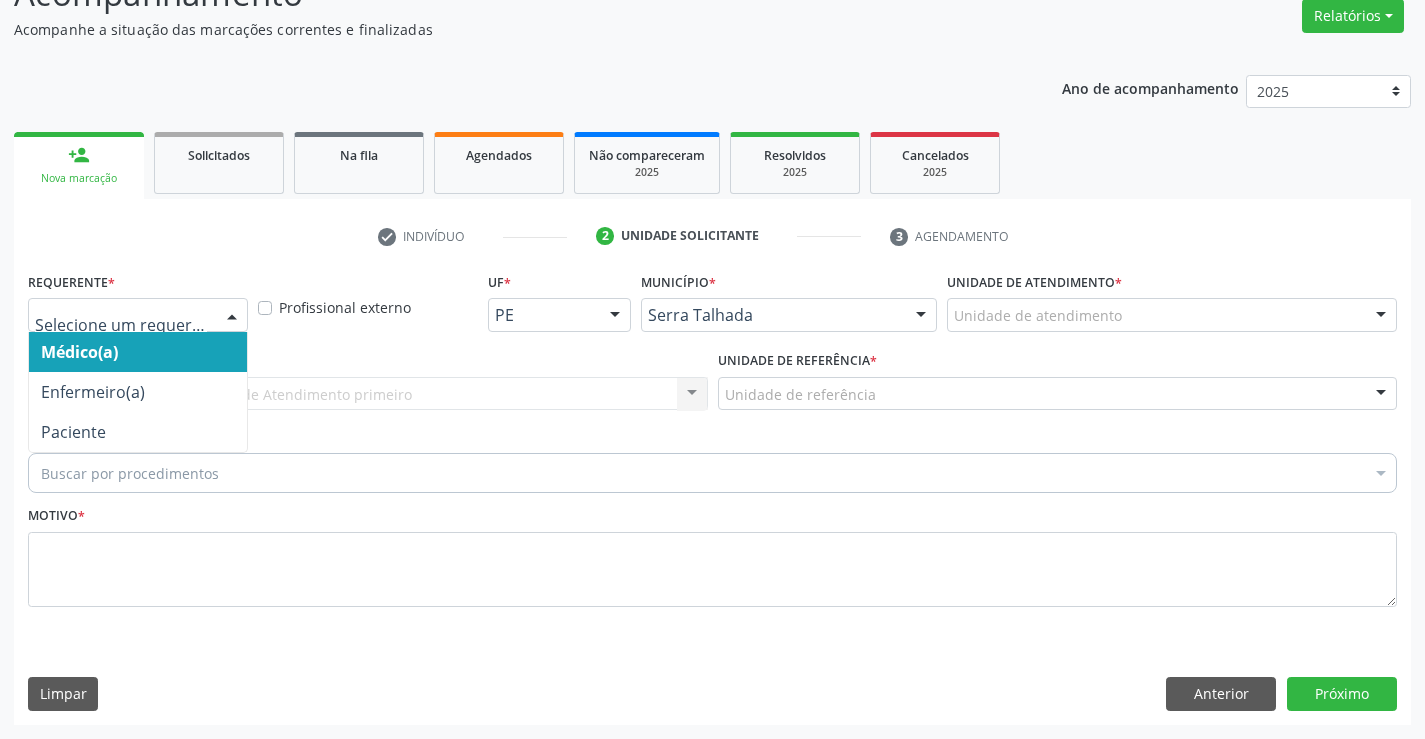 click at bounding box center [232, 316] 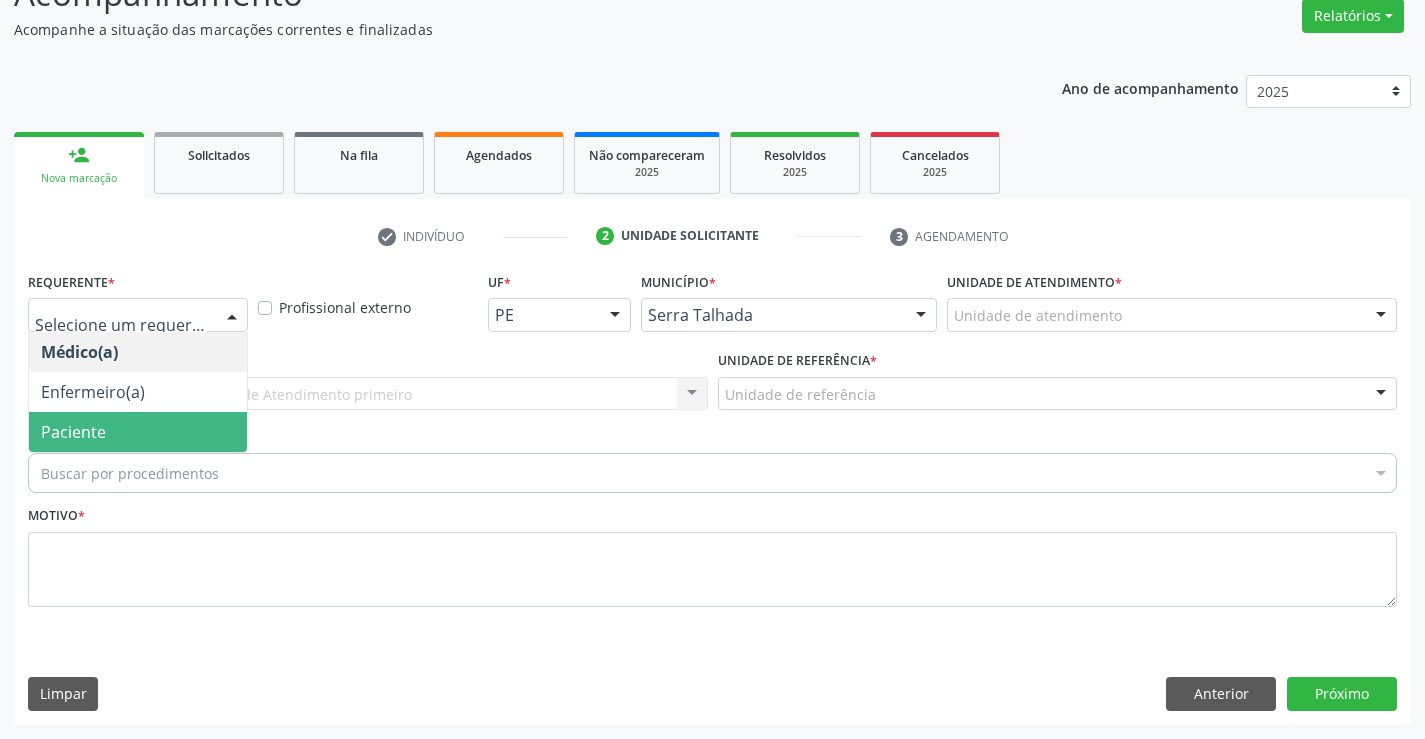 click on "Paciente" at bounding box center (138, 432) 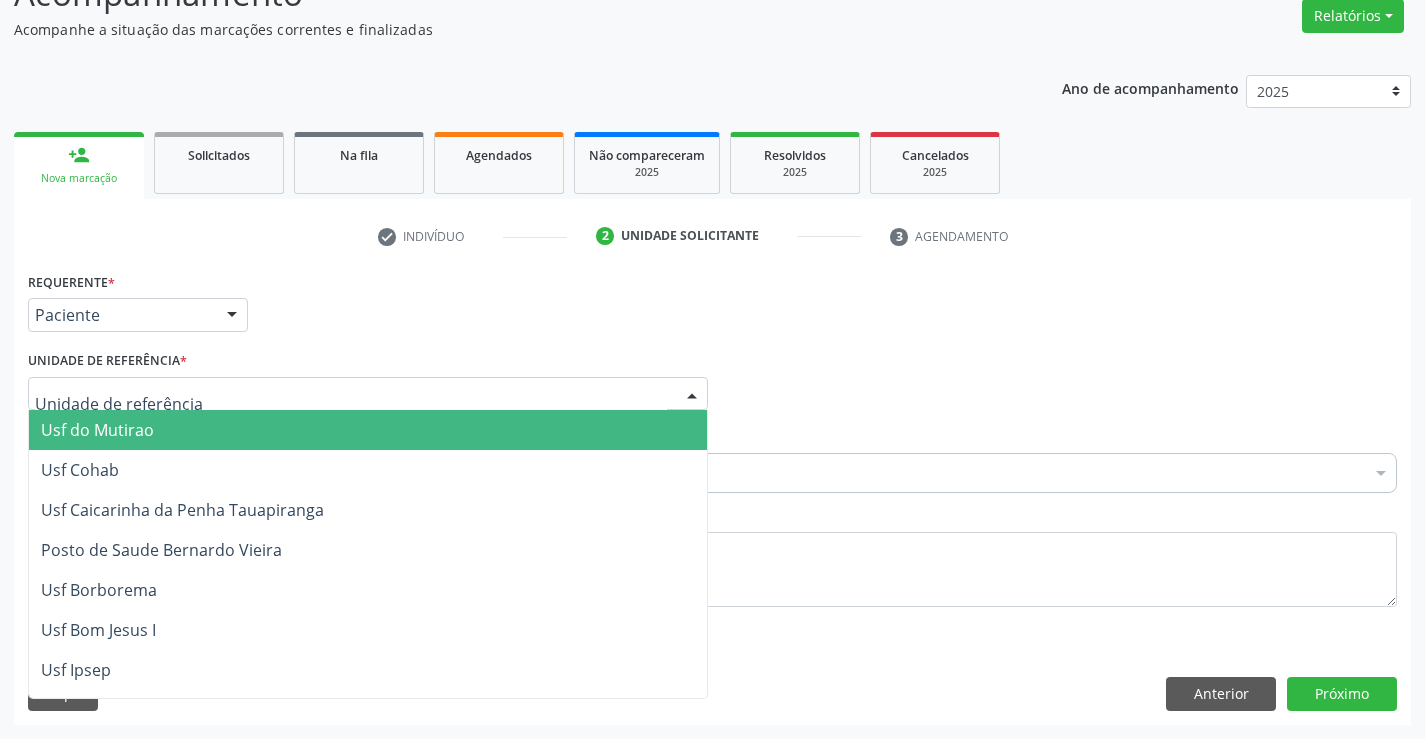 click at bounding box center (368, 394) 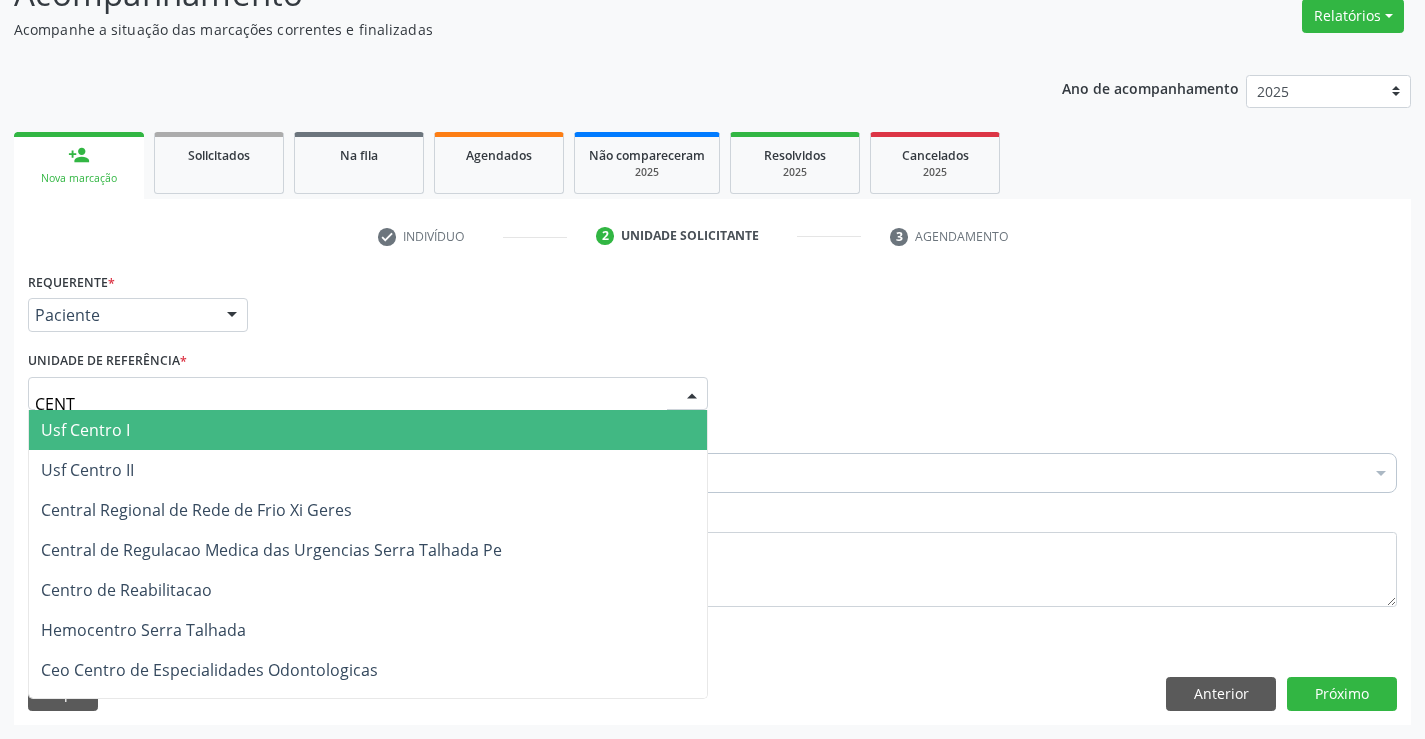 type on "CENTR" 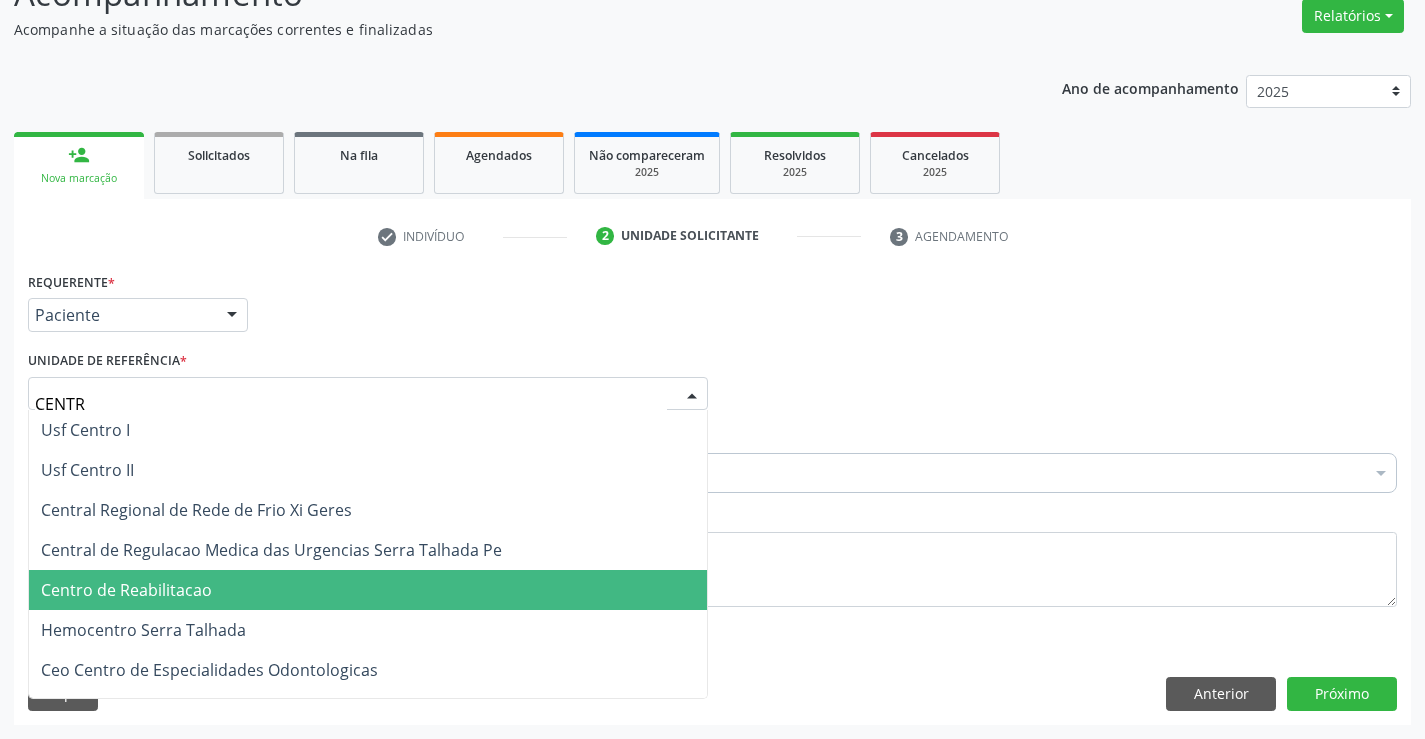 click on "Centro de Reabilitacao" at bounding box center [126, 590] 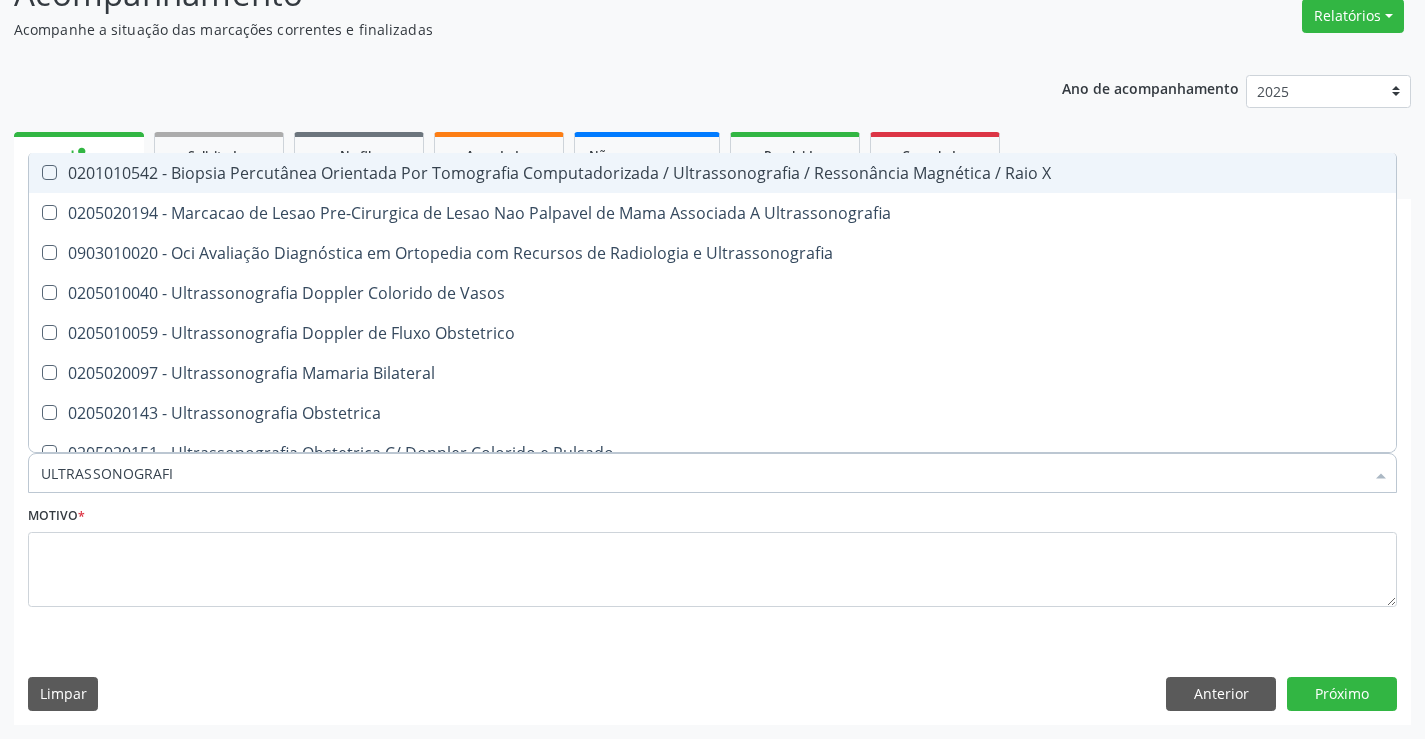 type on "ULTRASSONOGRAFIA" 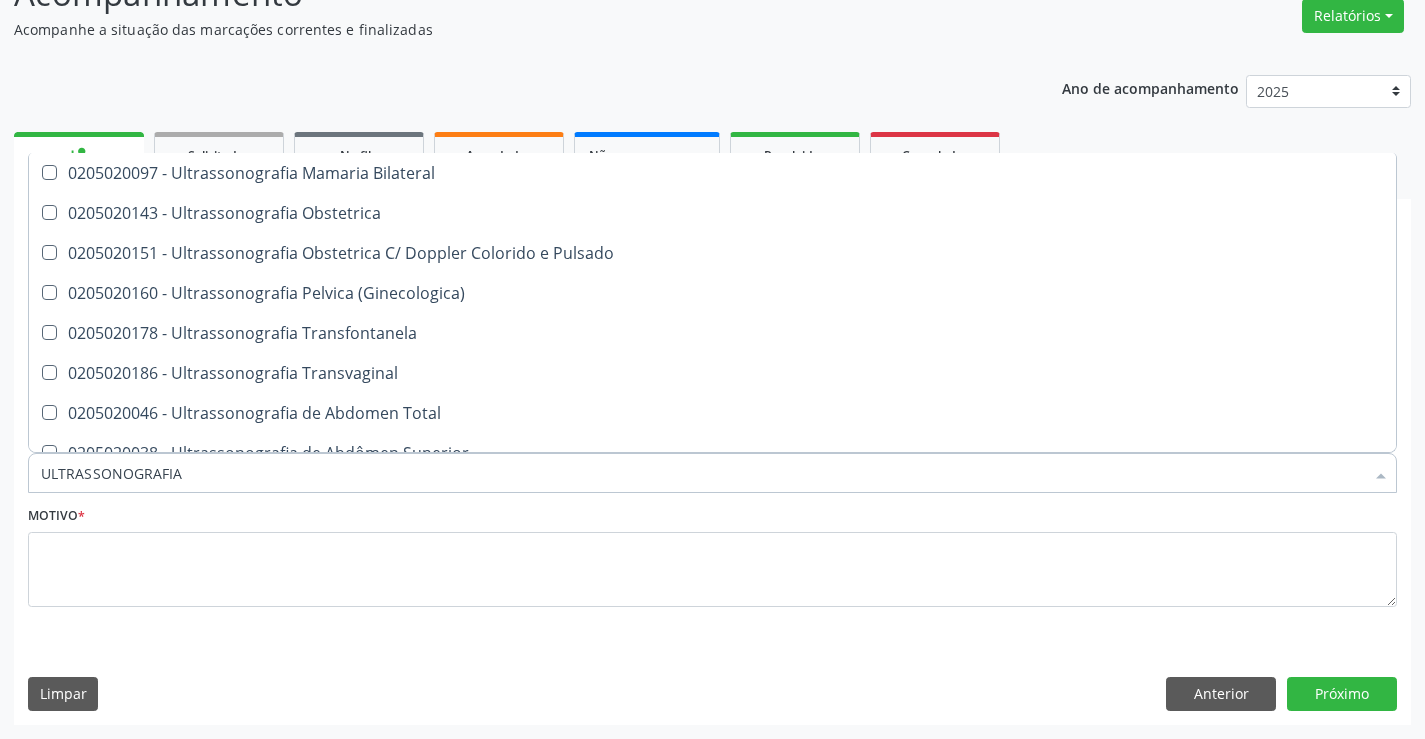 scroll, scrollTop: 500, scrollLeft: 0, axis: vertical 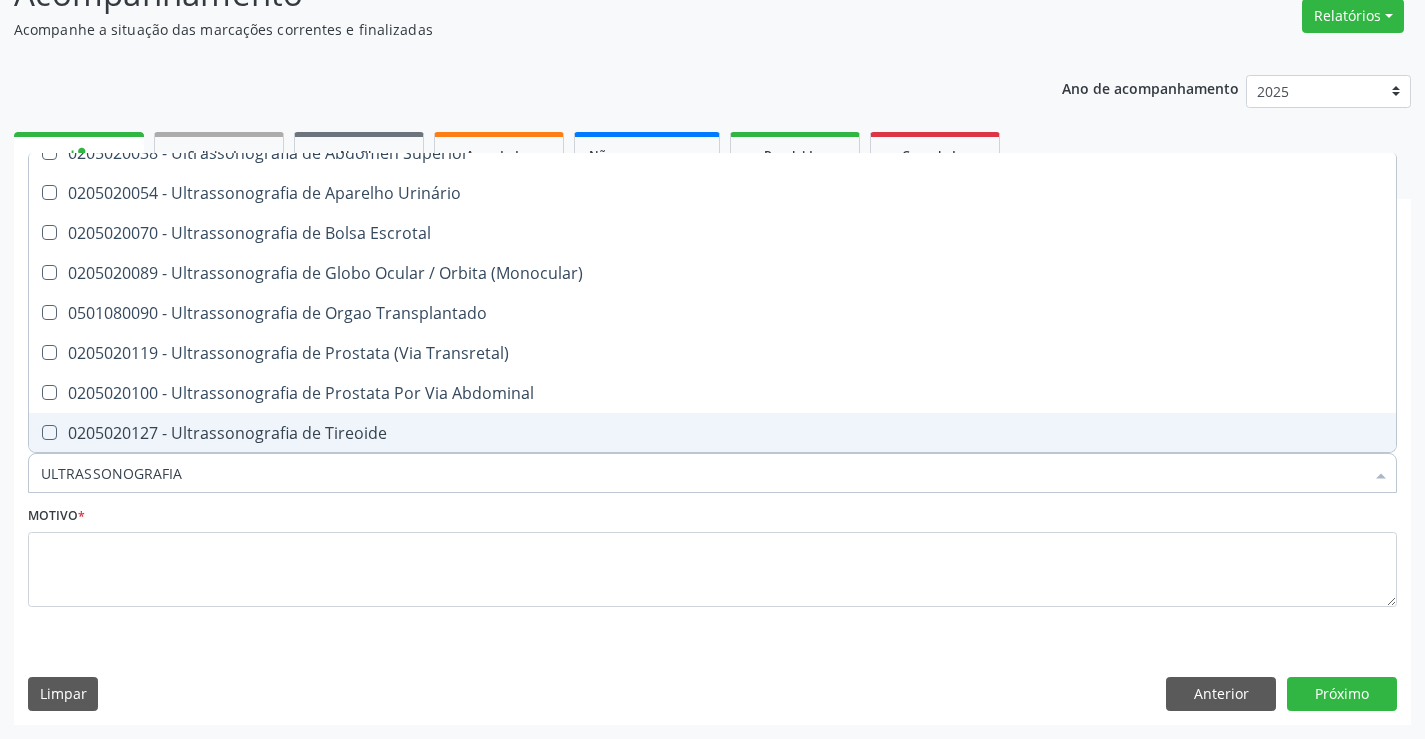 click on "0205020127 - Ultrassonografia de Tireoide" at bounding box center (712, 433) 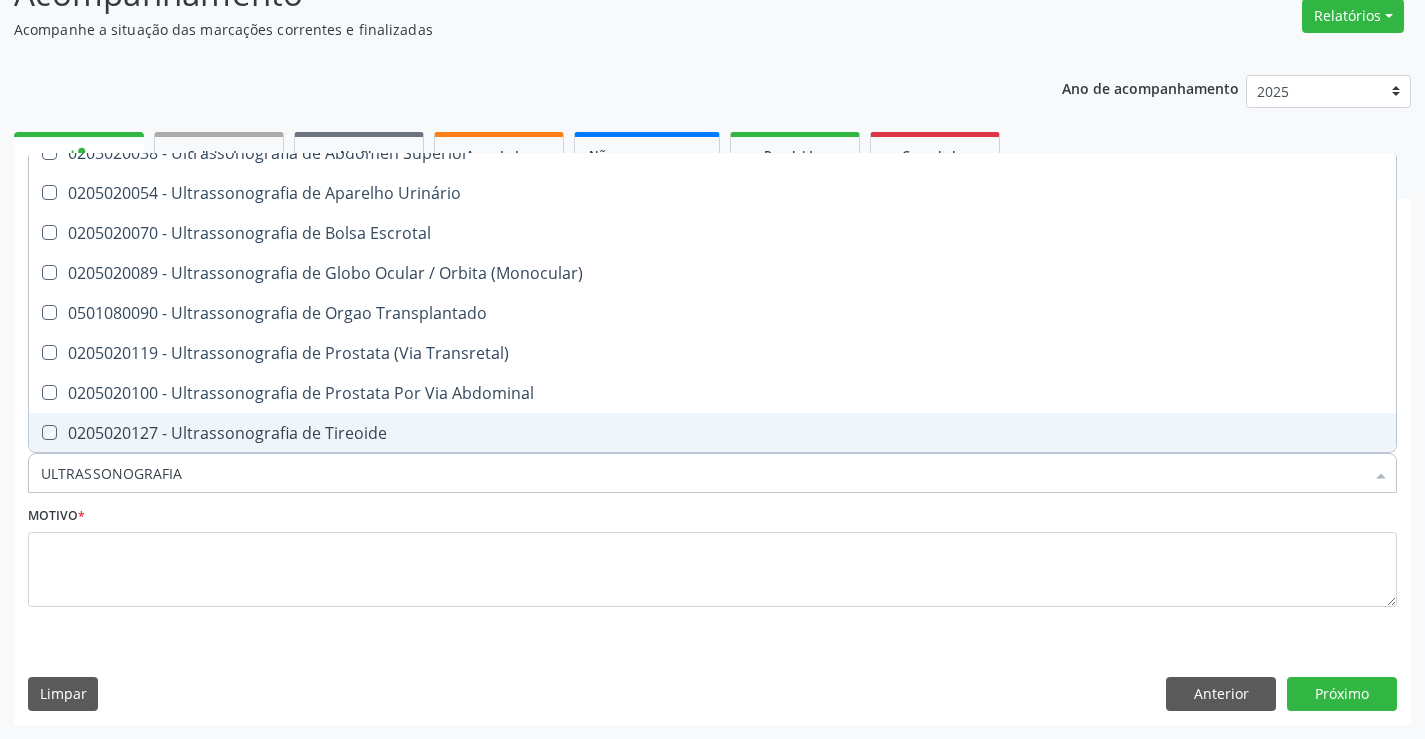 checkbox on "true" 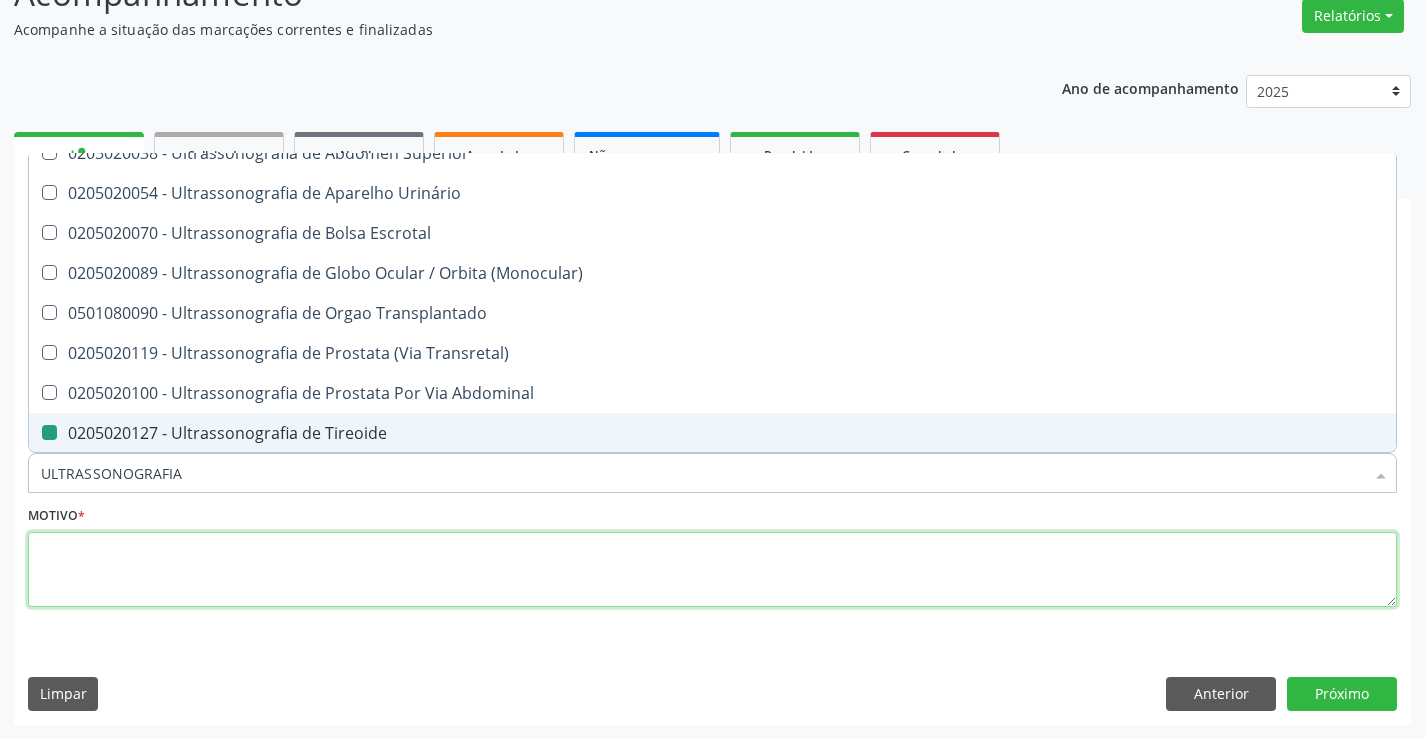 click at bounding box center [712, 570] 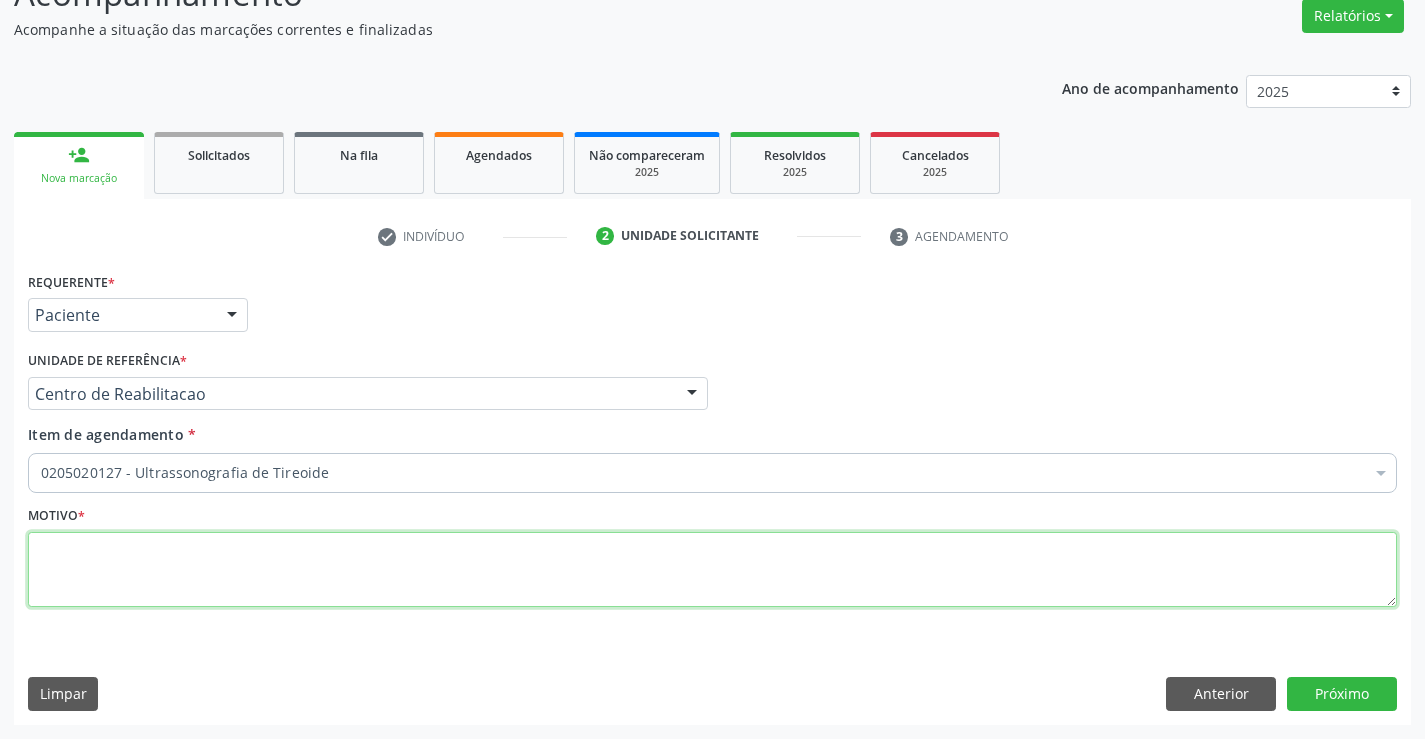scroll, scrollTop: 0, scrollLeft: 0, axis: both 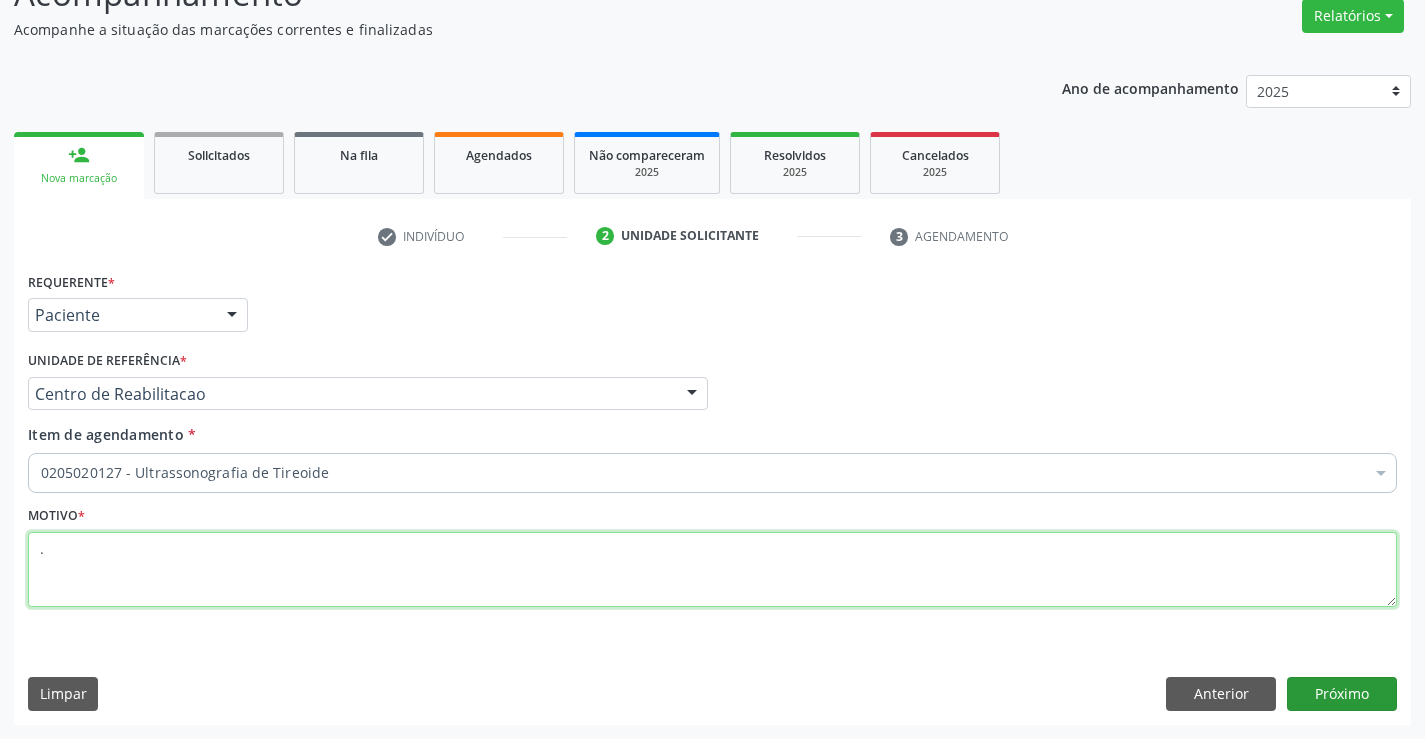 type on "." 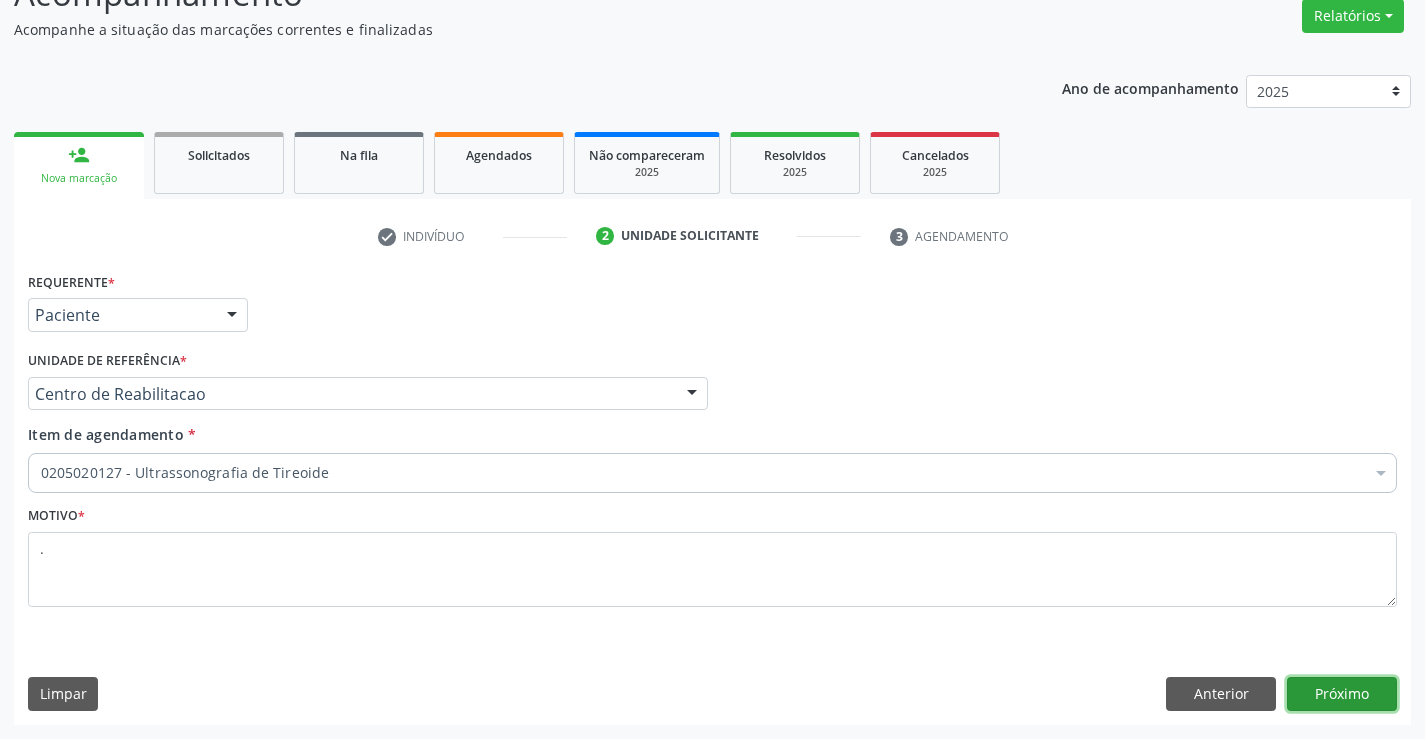 click on "Próximo" at bounding box center (1342, 694) 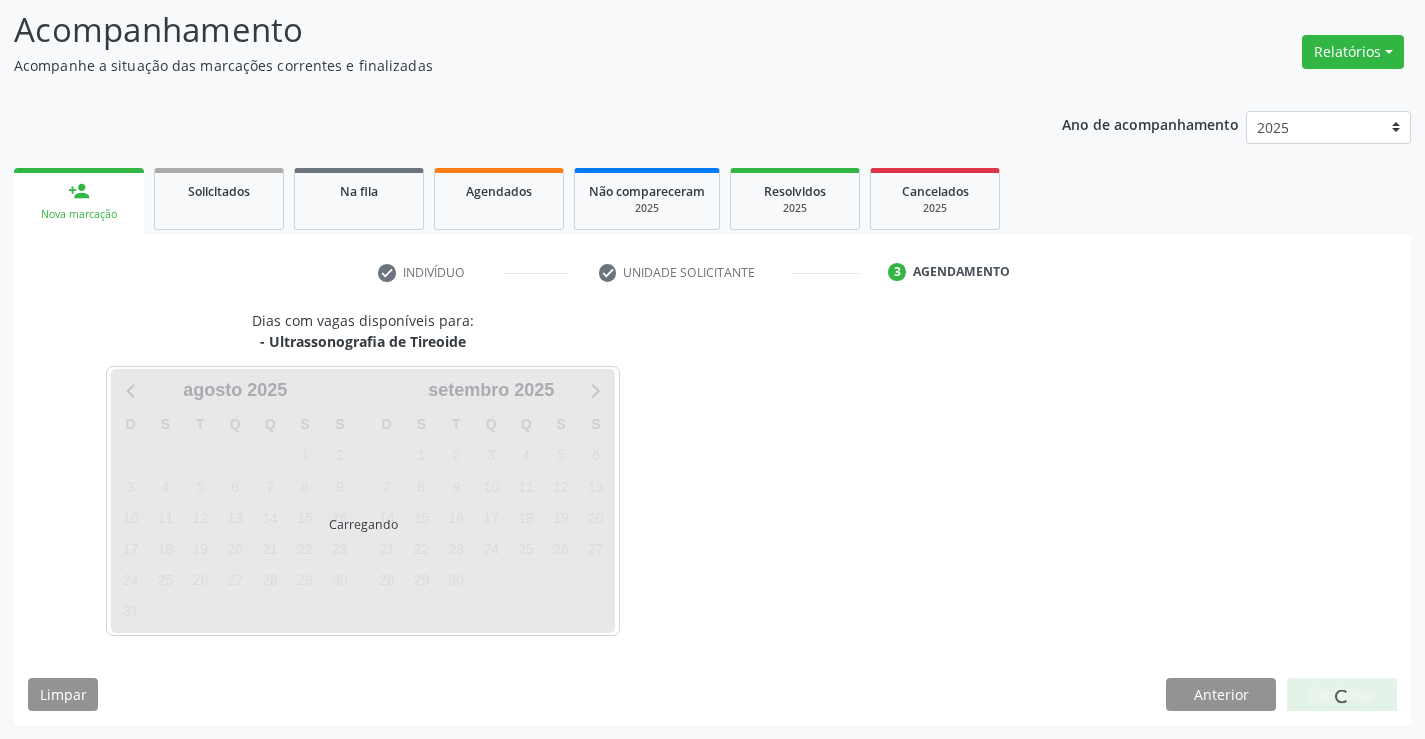 scroll, scrollTop: 131, scrollLeft: 0, axis: vertical 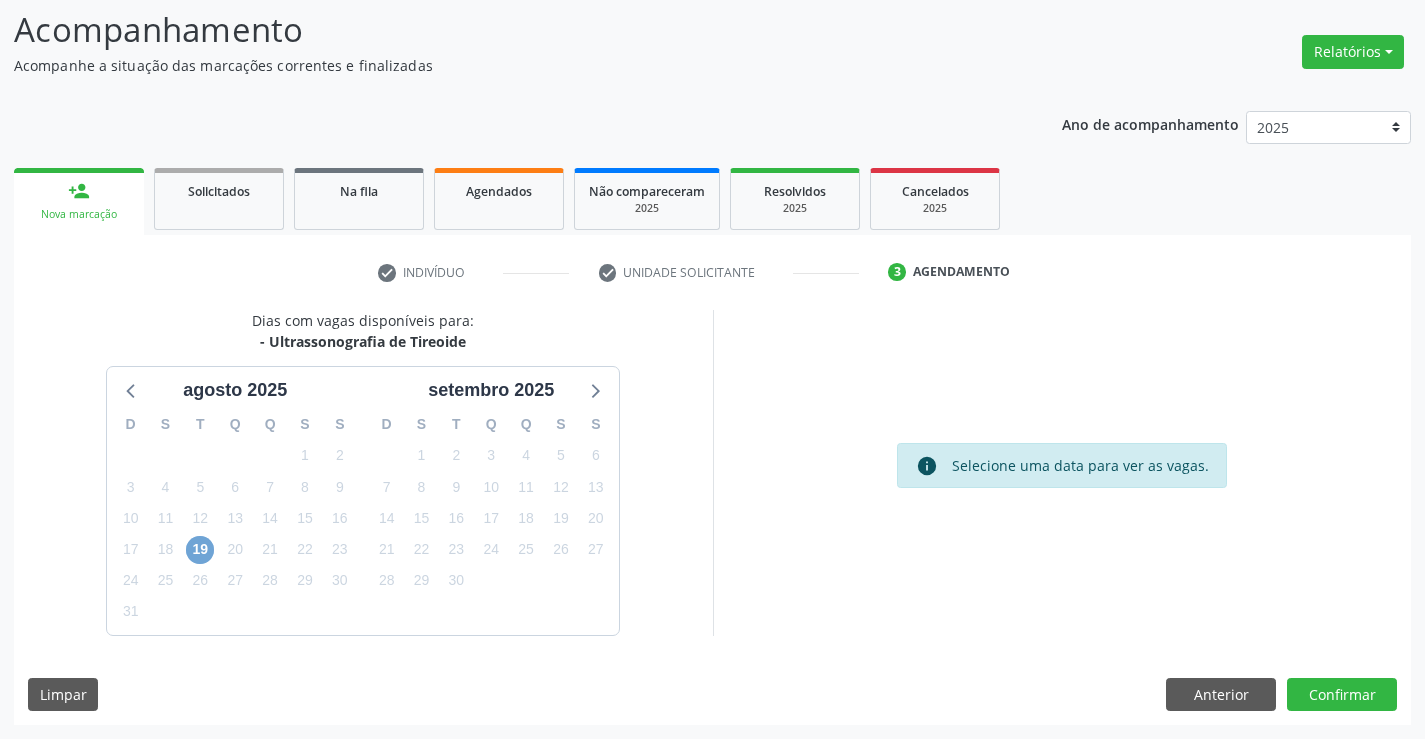 click on "19" at bounding box center (200, 550) 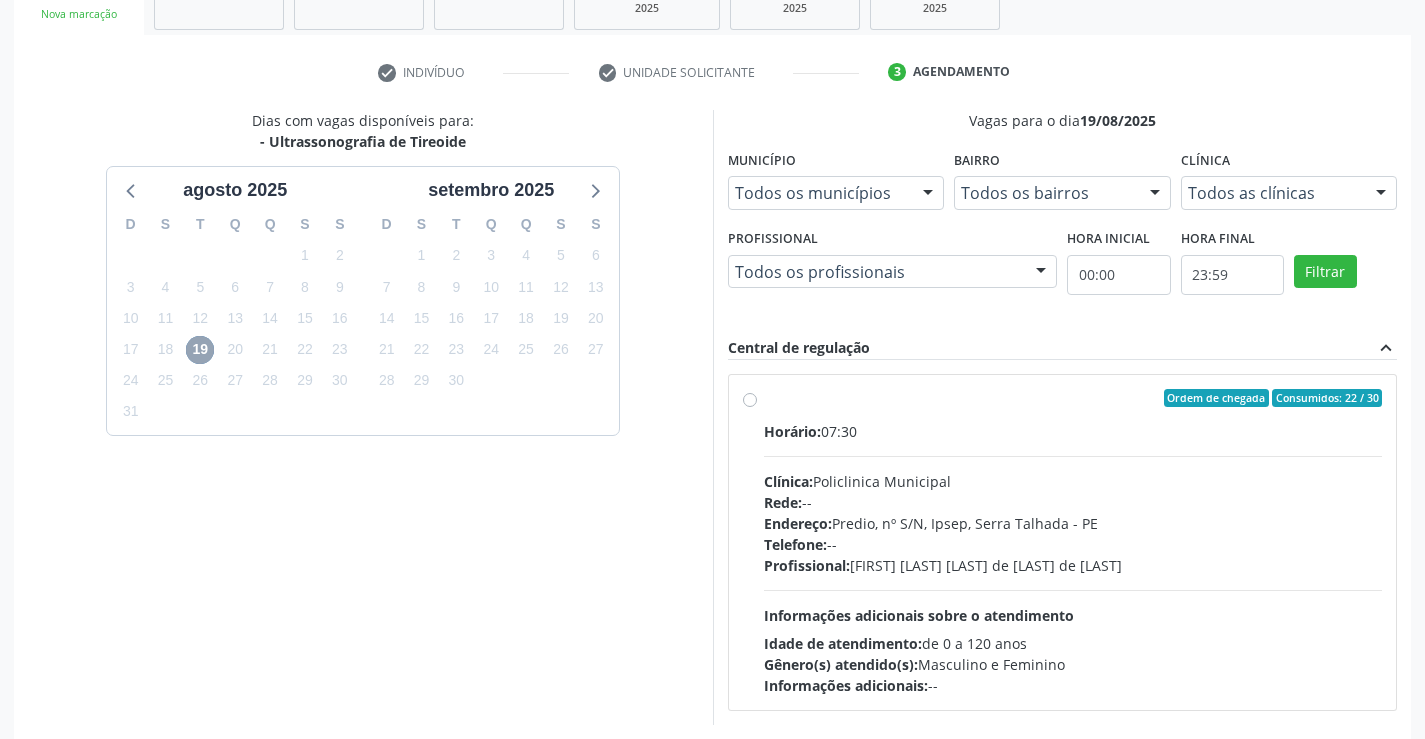scroll, scrollTop: 420, scrollLeft: 0, axis: vertical 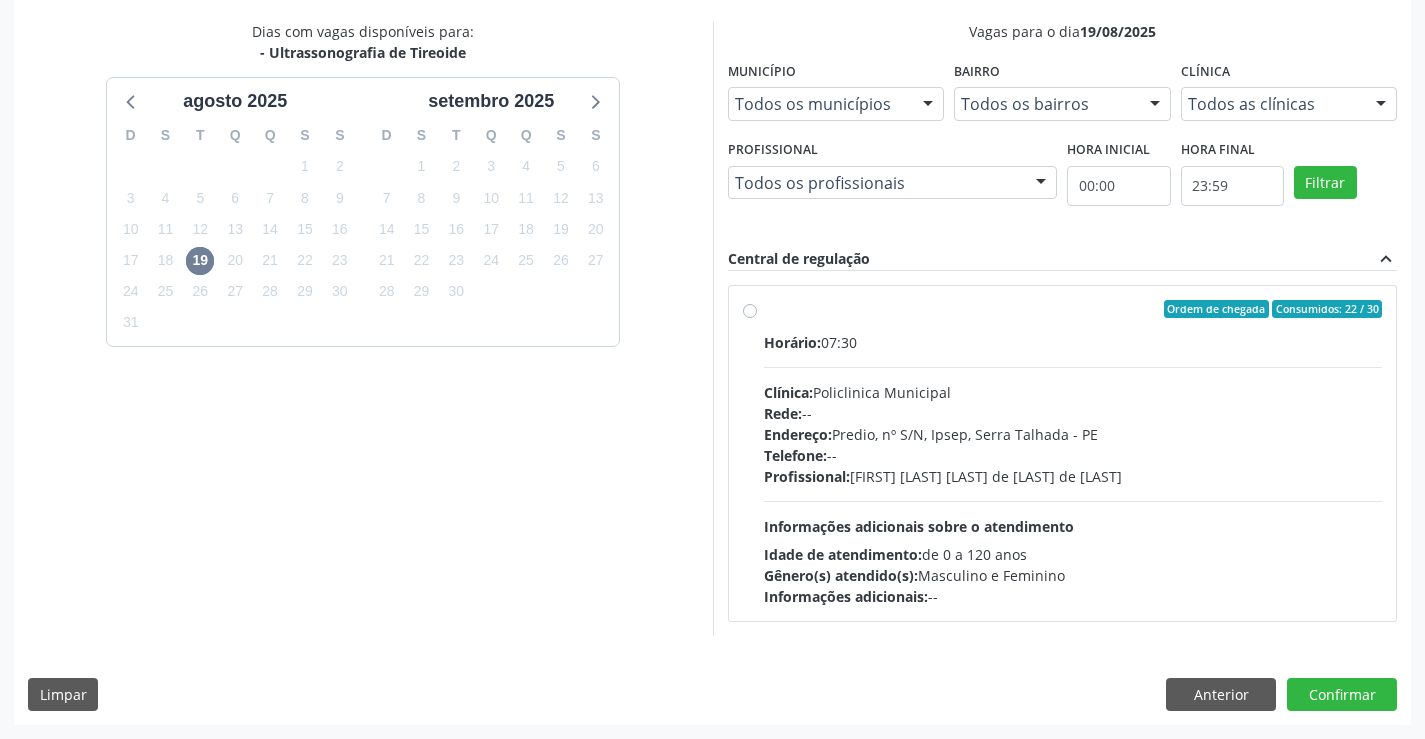 click on "Profissional:
[FIRST] [LAST] [LAST] de [LAST]" at bounding box center [1073, 476] 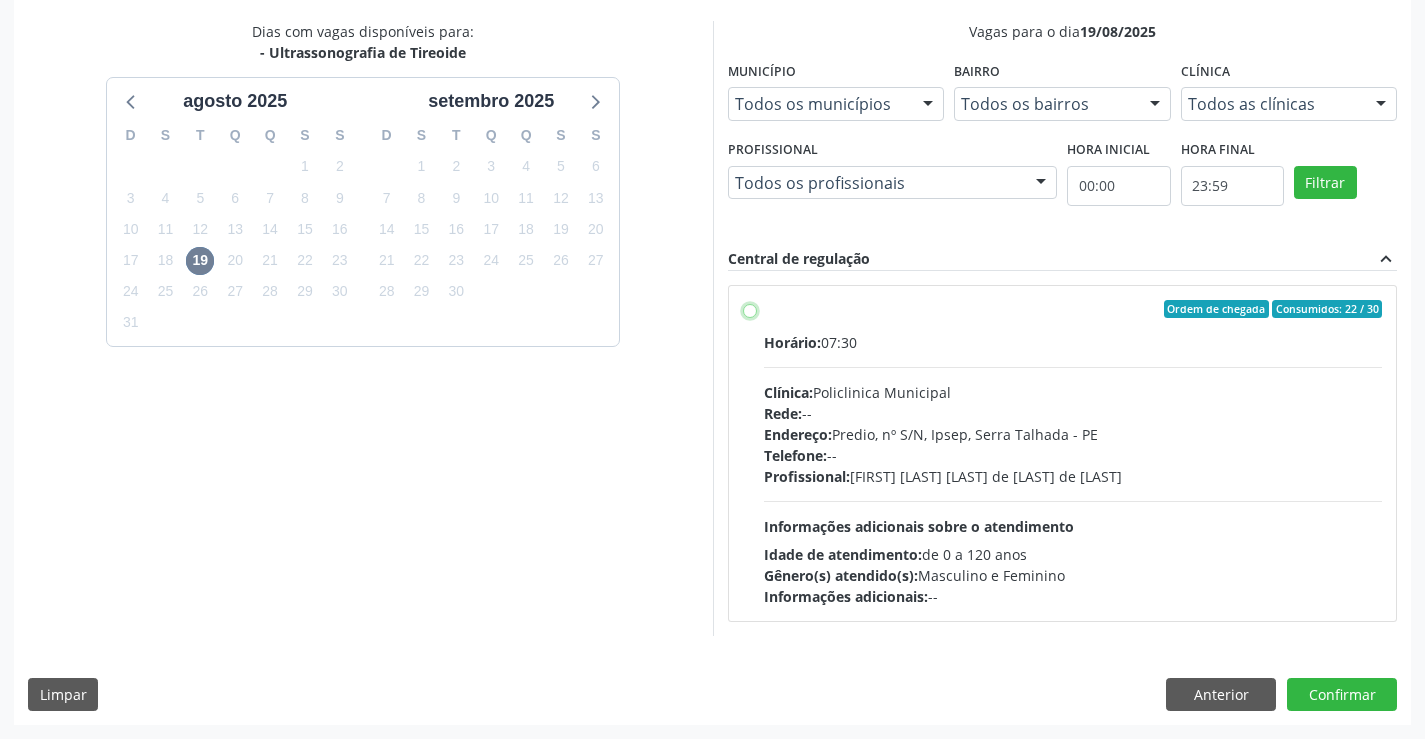 click on "Horário:   [TIME]
Clínica:  [CLINIC_NAME]
Rede:
--
Endereço:   Predio, nº S/N, [NEIGHBORHOOD], [CITY] - [STATE]
Telefone:   --
Profissional:
[FIRST] [LAST] [LAST] de [LAST]
Informações adicionais sobre o atendimento
Idade de atendimento:
de 0 a 120 anos
Gênero(s) atendido(s):
Masculino e Feminino
Informações adicionais:
--" at bounding box center [750, 309] 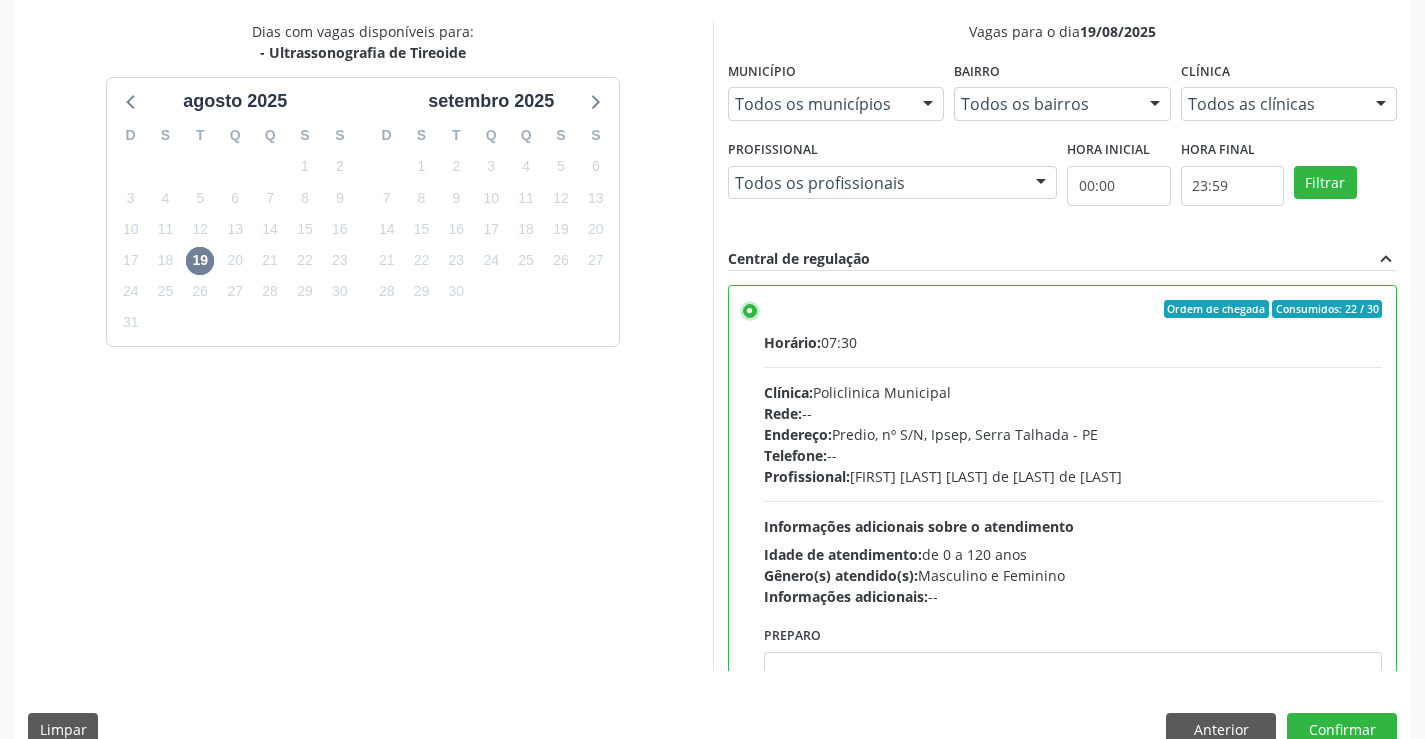 scroll, scrollTop: 456, scrollLeft: 0, axis: vertical 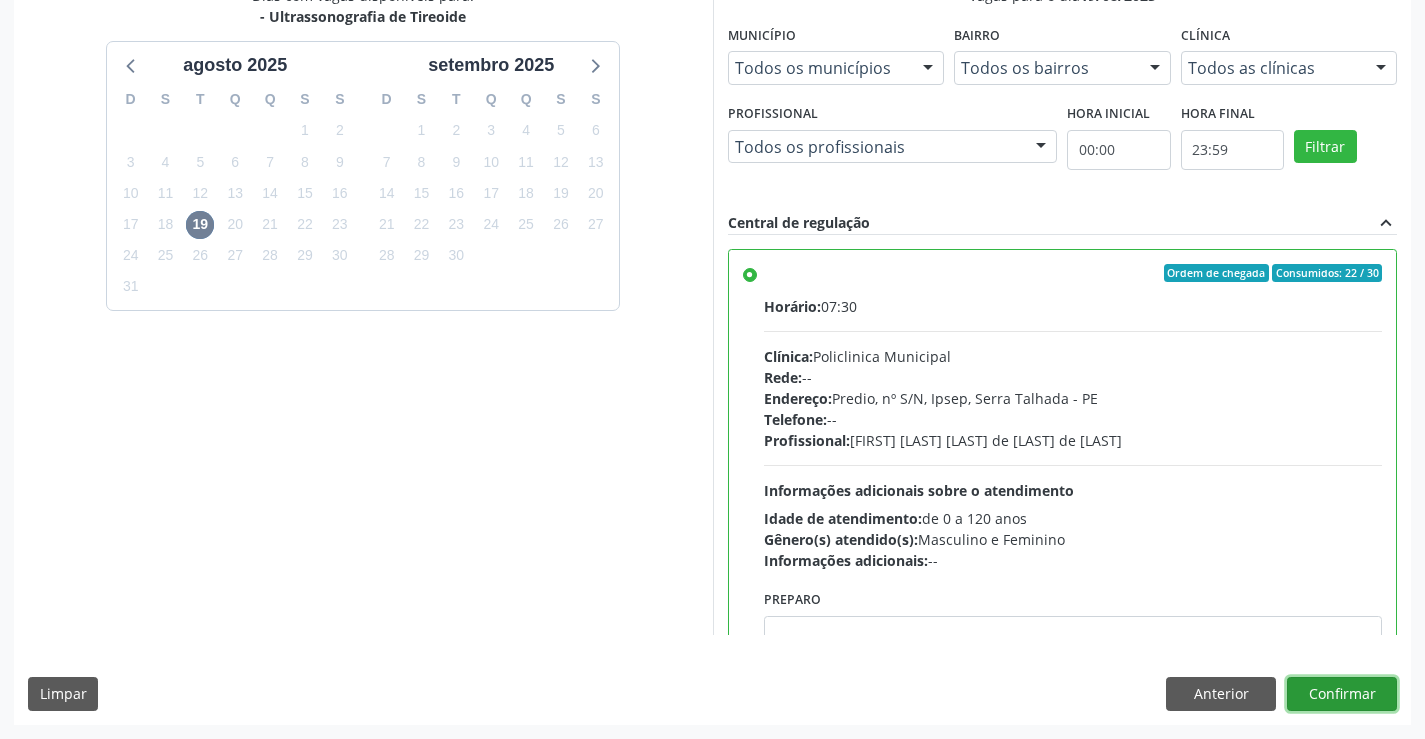 click on "Confirmar" at bounding box center [1342, 694] 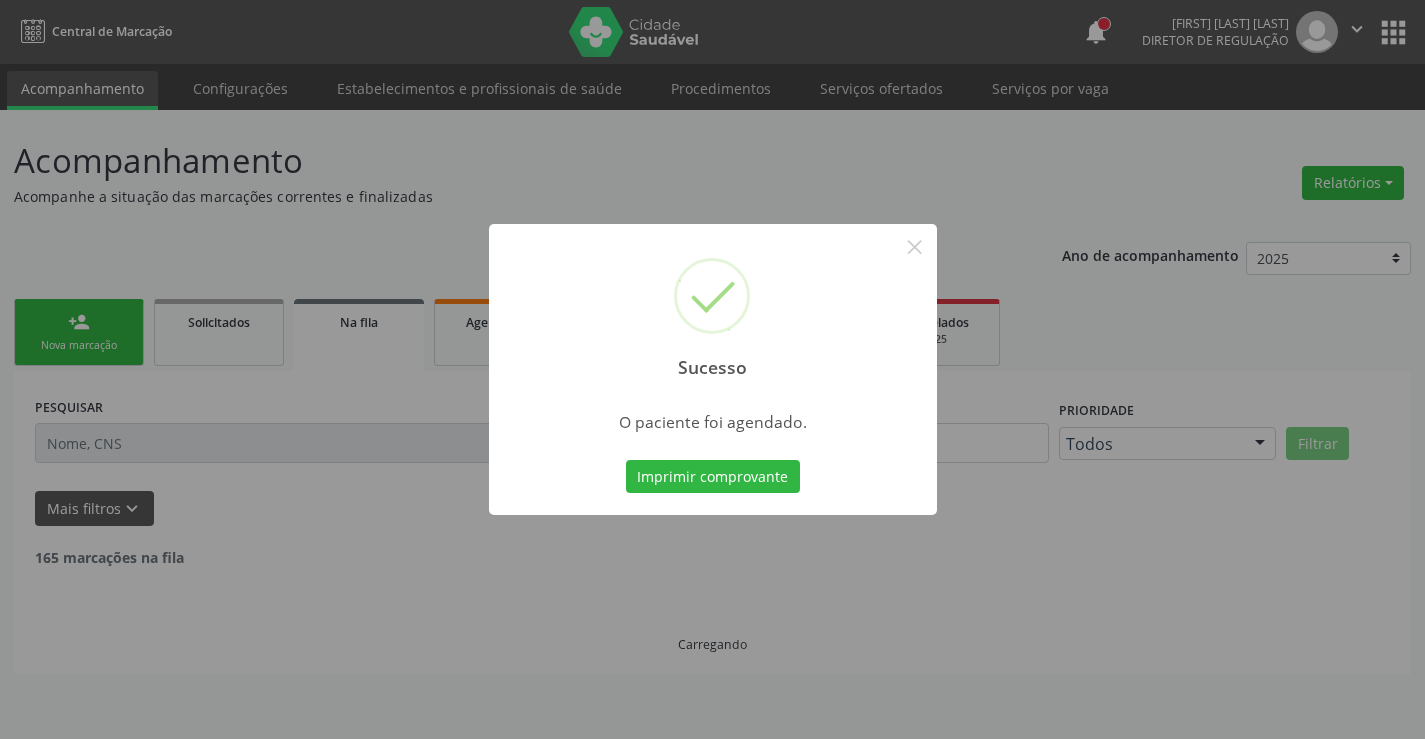 scroll, scrollTop: 0, scrollLeft: 0, axis: both 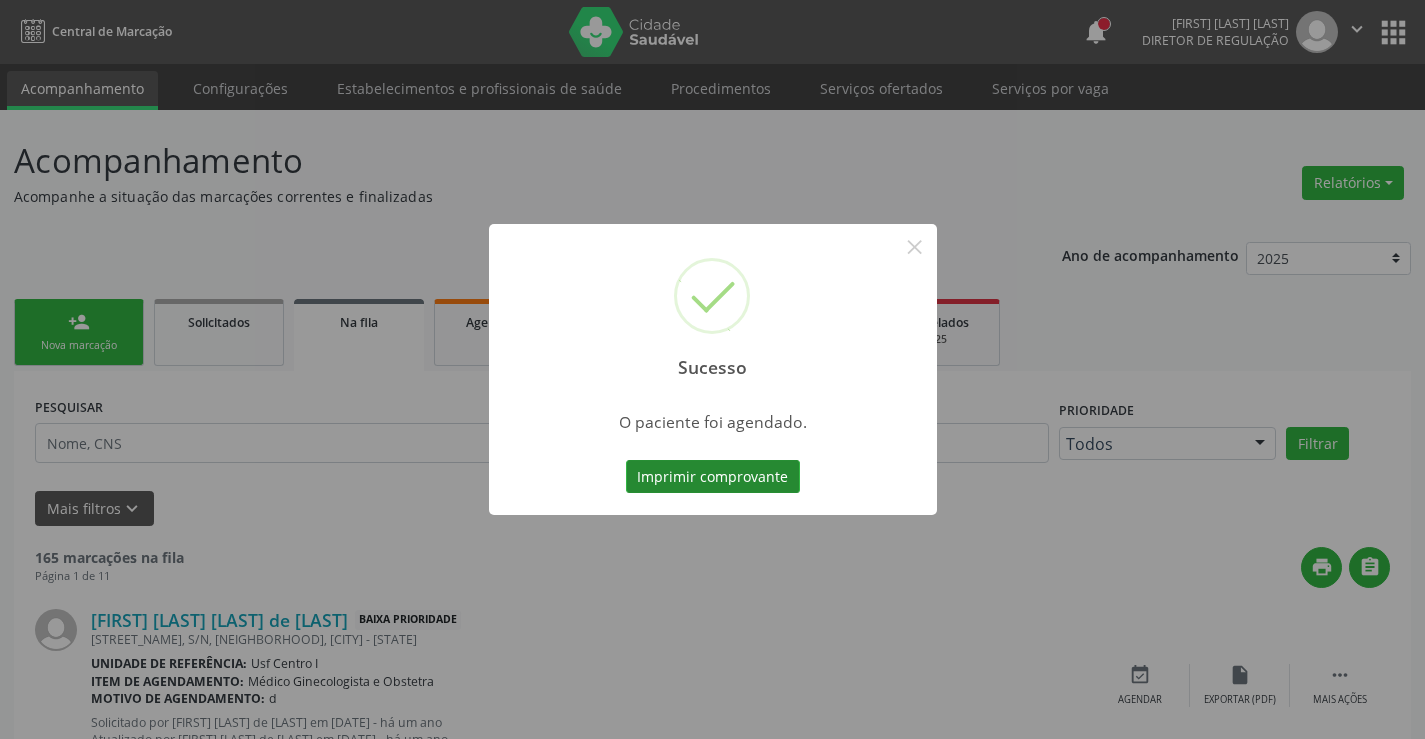 click on "Imprimir comprovante" at bounding box center [713, 477] 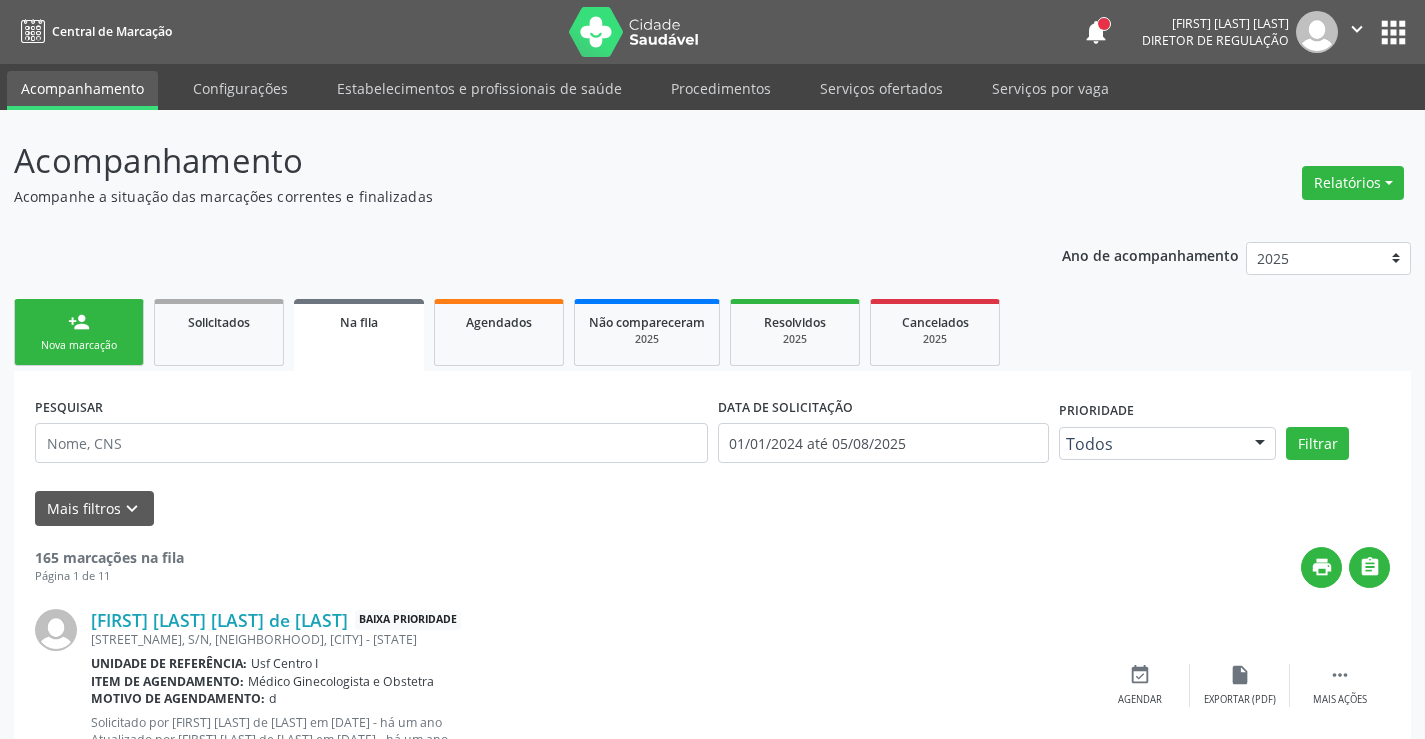 click on "Nova marcação" at bounding box center [79, 345] 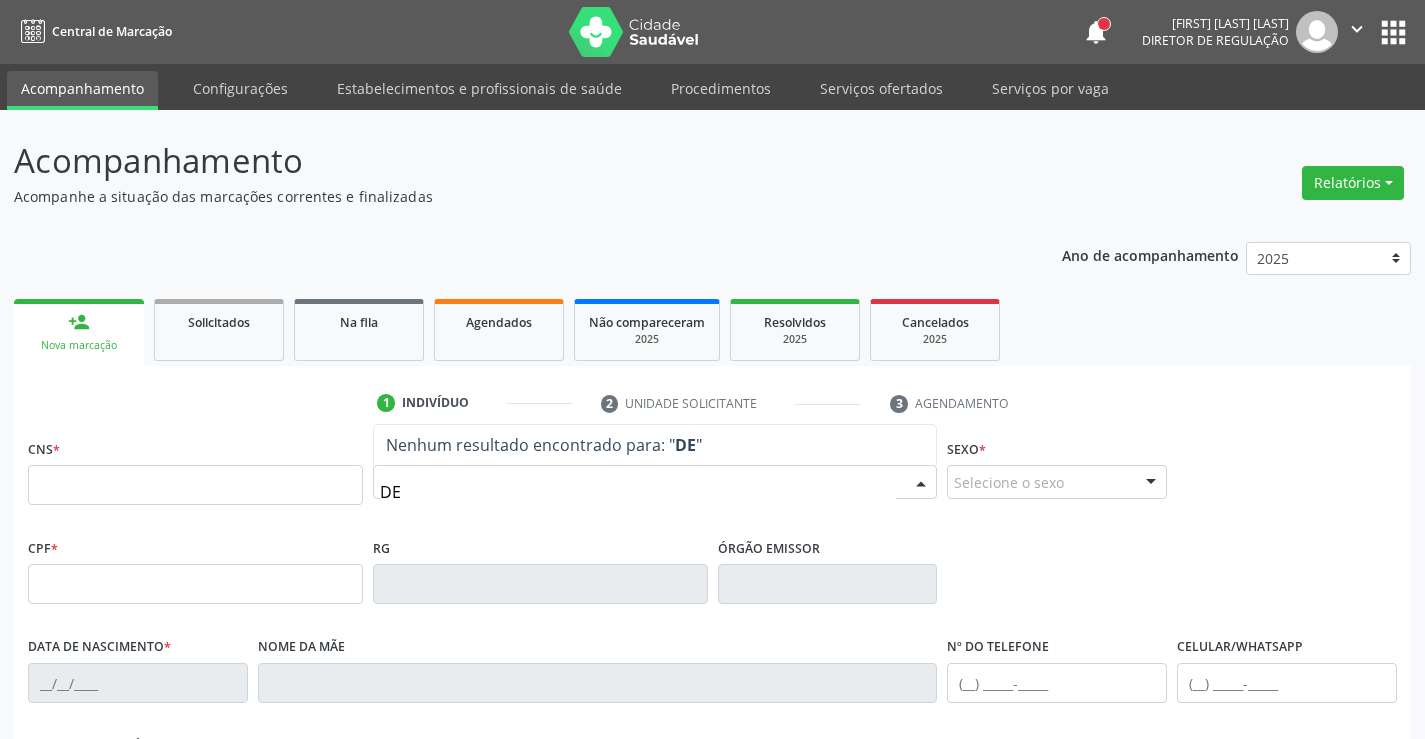 type on "D" 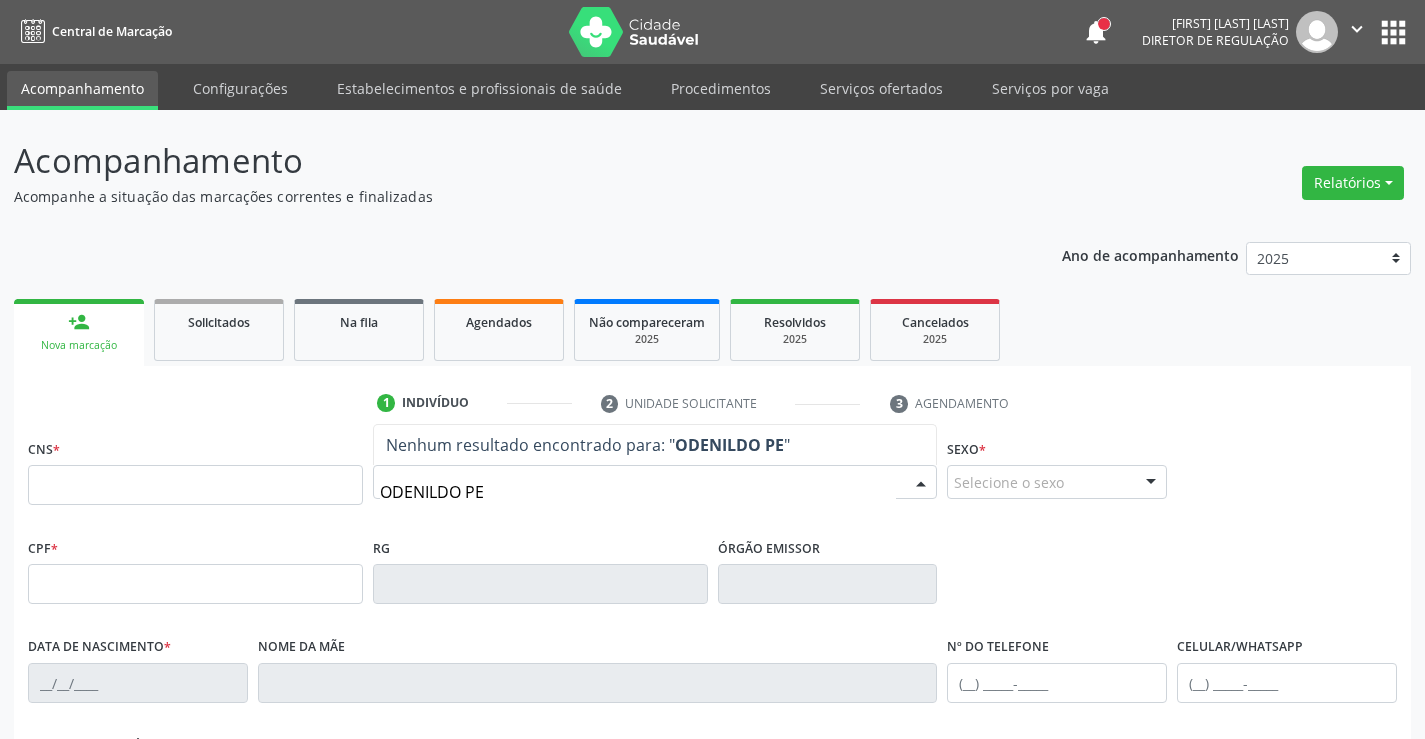 type on "[FIRST] [LAST] [LAST]" 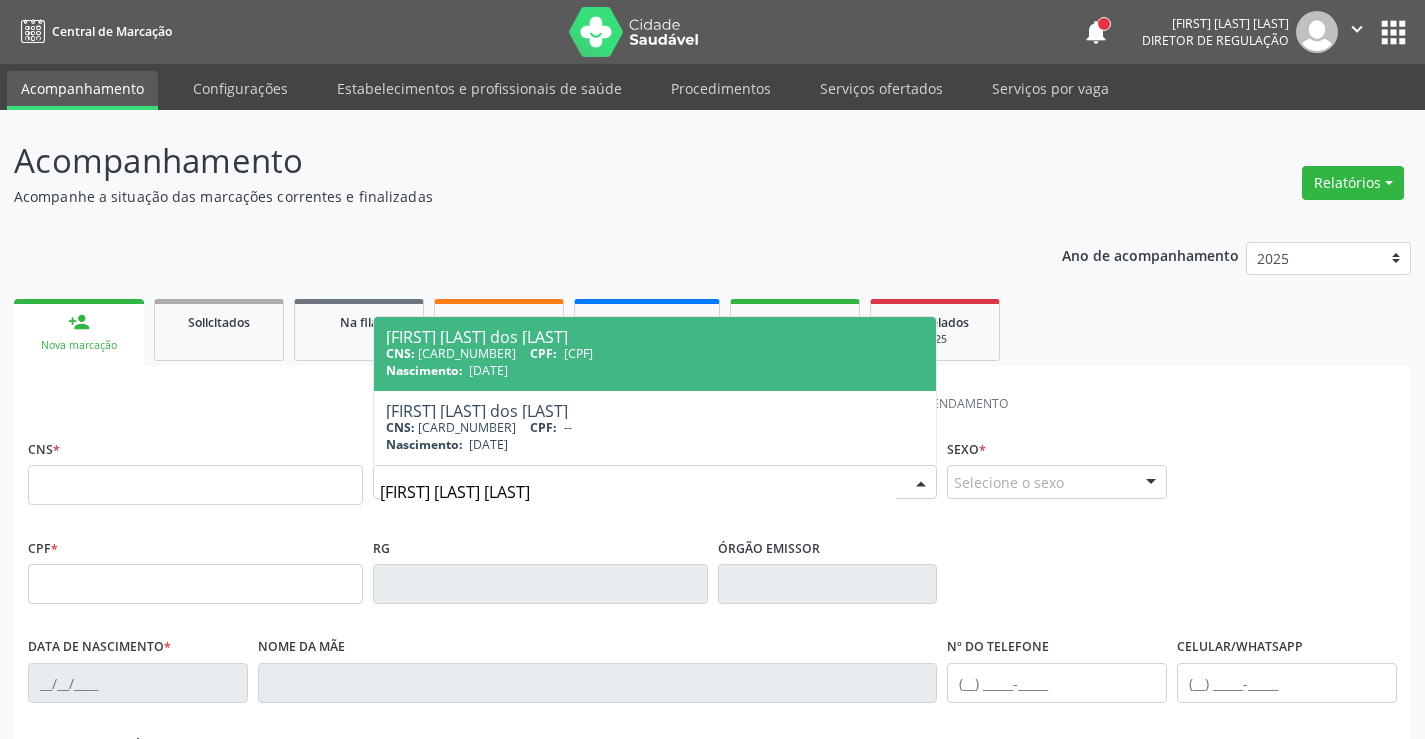 click on "[CPF]" at bounding box center [578, 353] 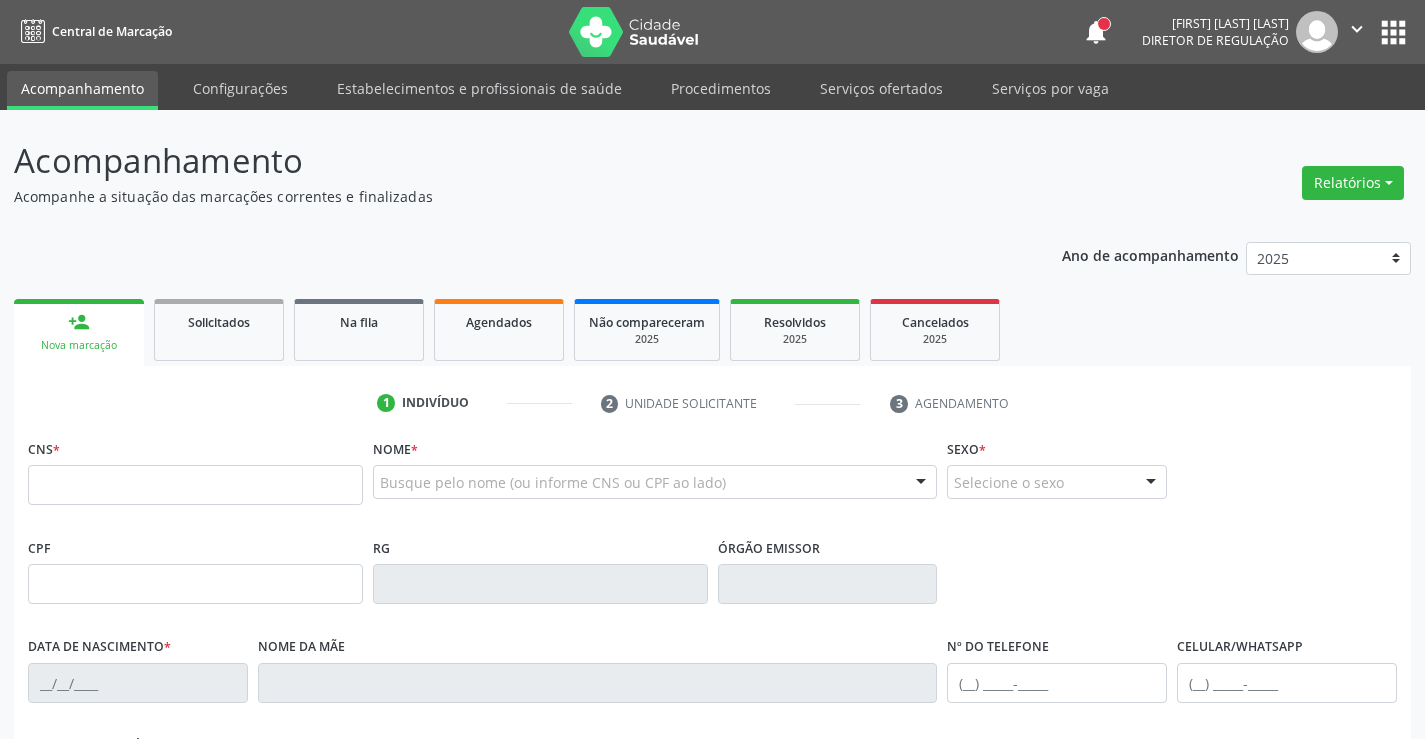type on "[CARD_NUMBER]" 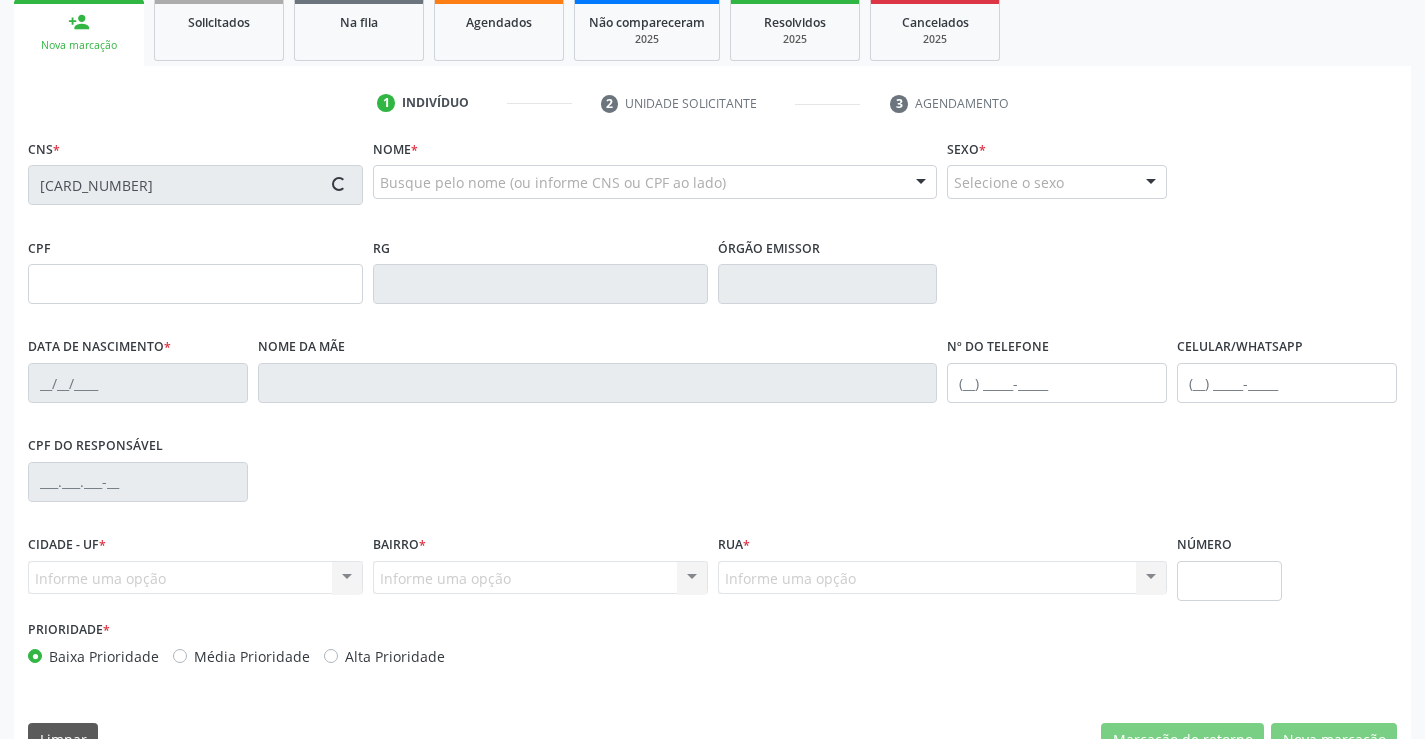 scroll, scrollTop: 345, scrollLeft: 0, axis: vertical 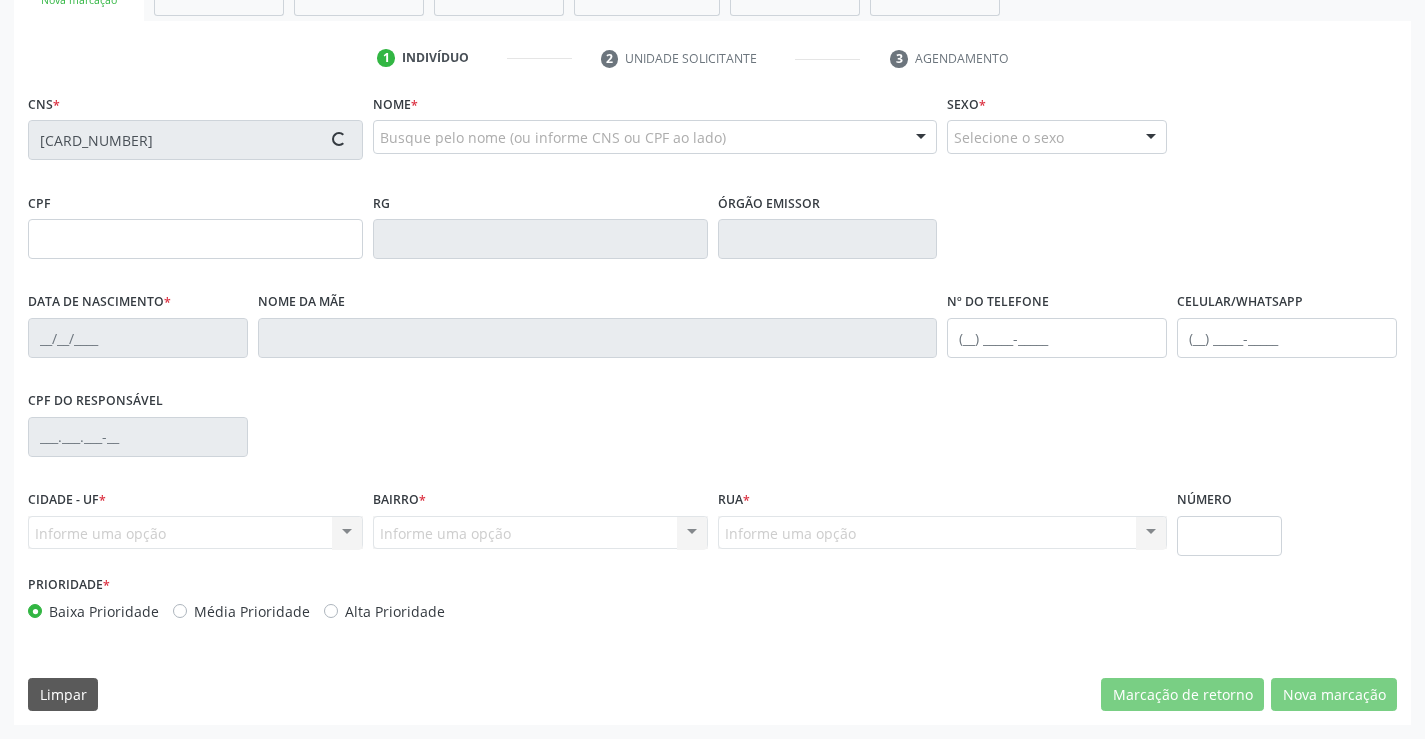 type on "[CPF]" 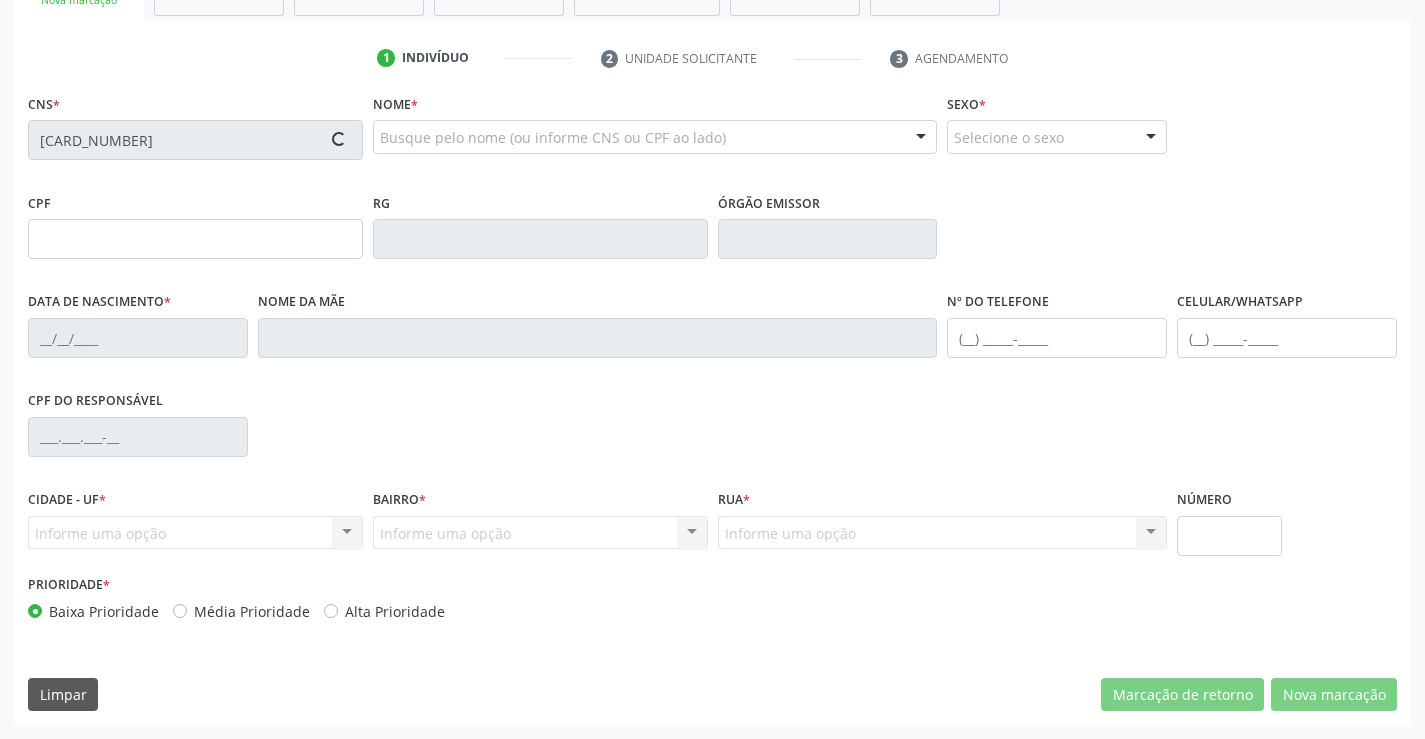type on "[DATE]" 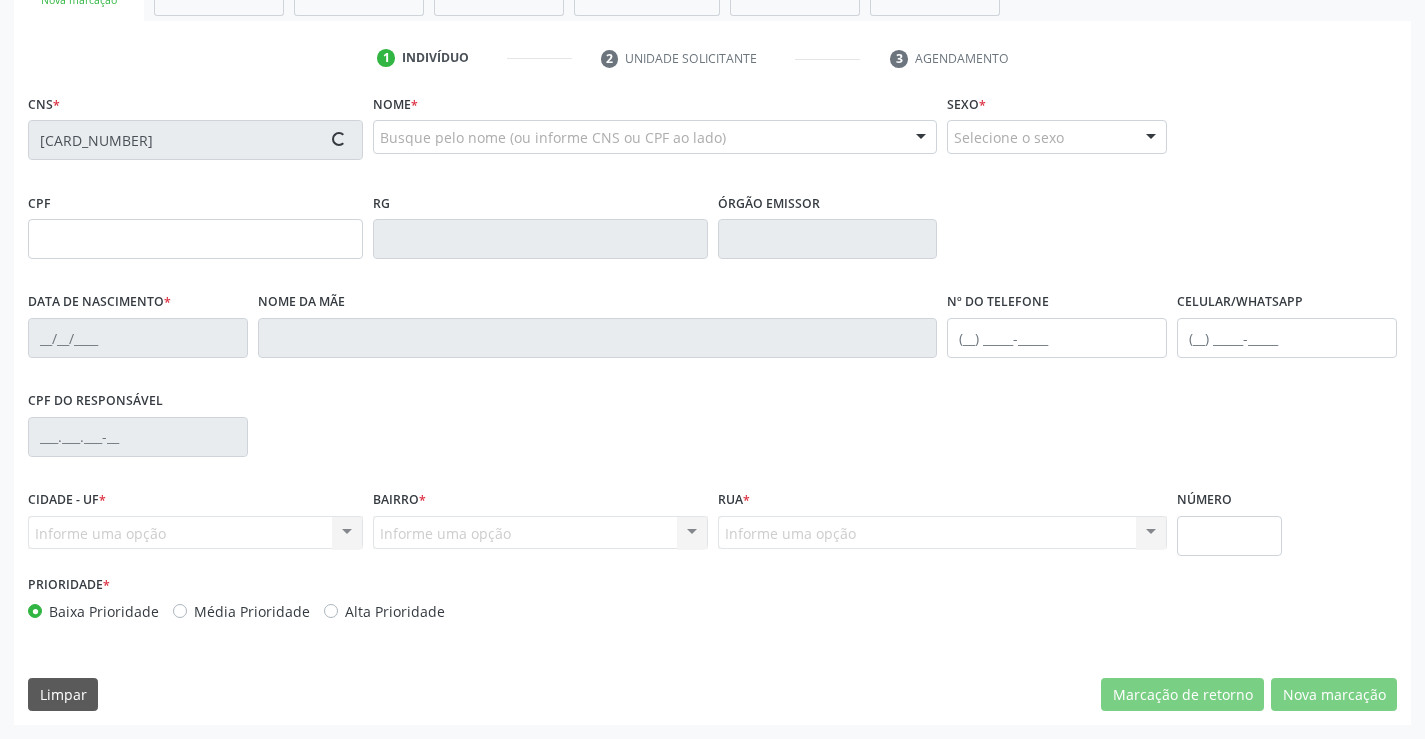 type on "[FIRST] do [LAST] dos [LAST]" 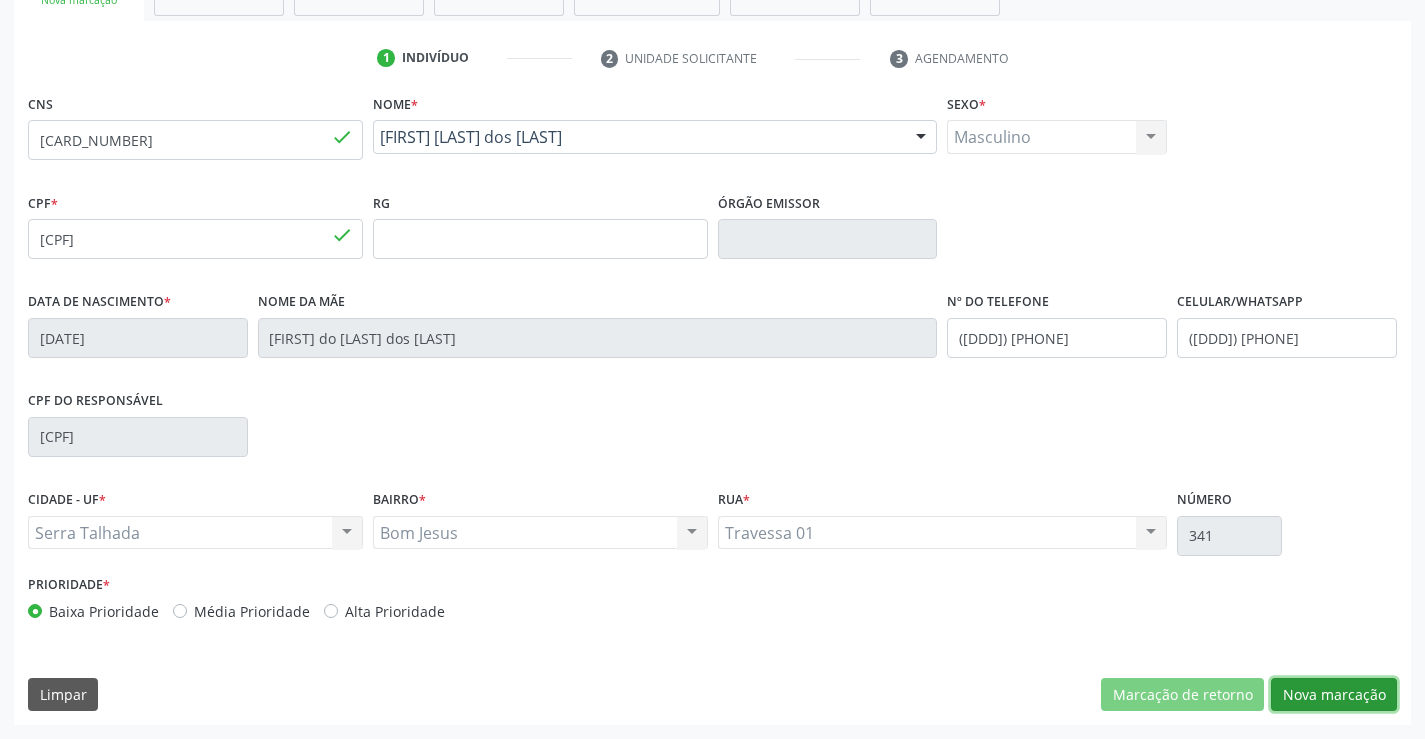 click on "Nova marcação" at bounding box center [1334, 695] 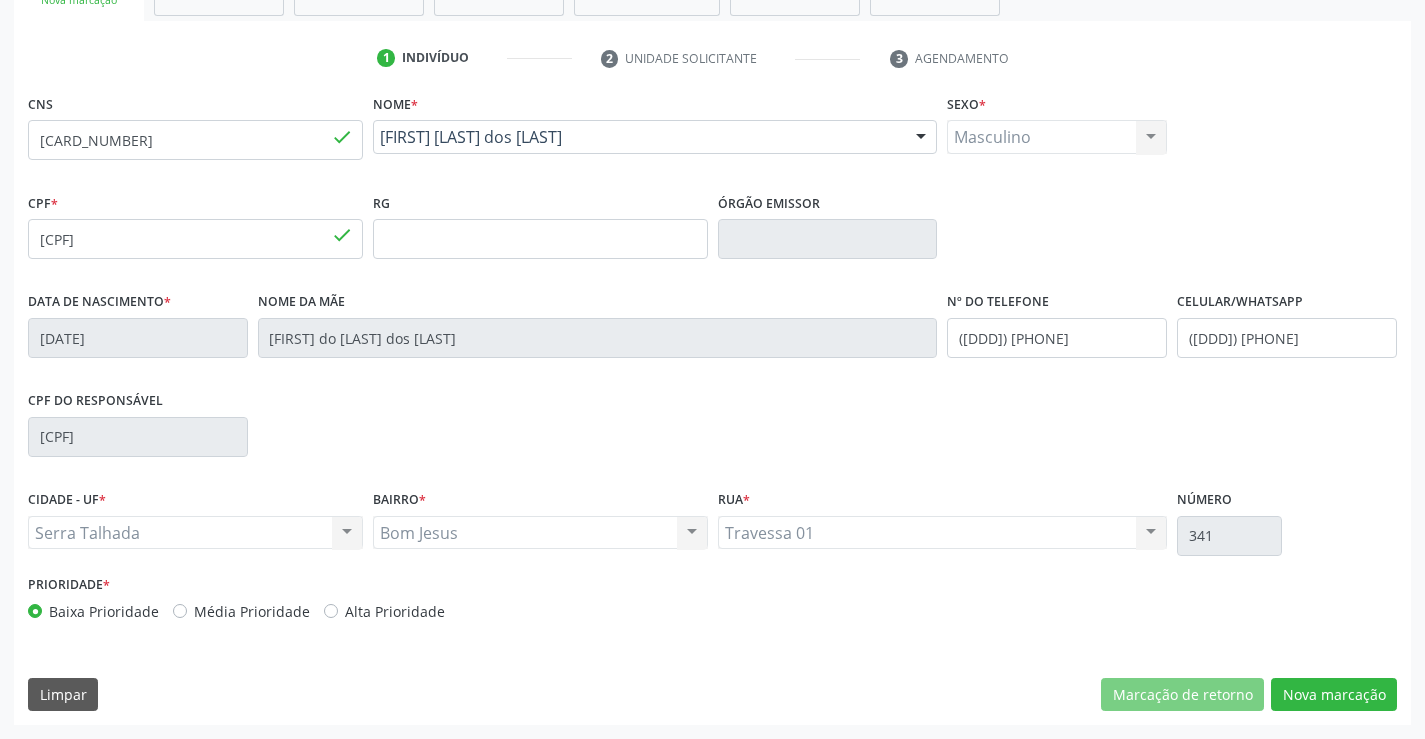 scroll, scrollTop: 167, scrollLeft: 0, axis: vertical 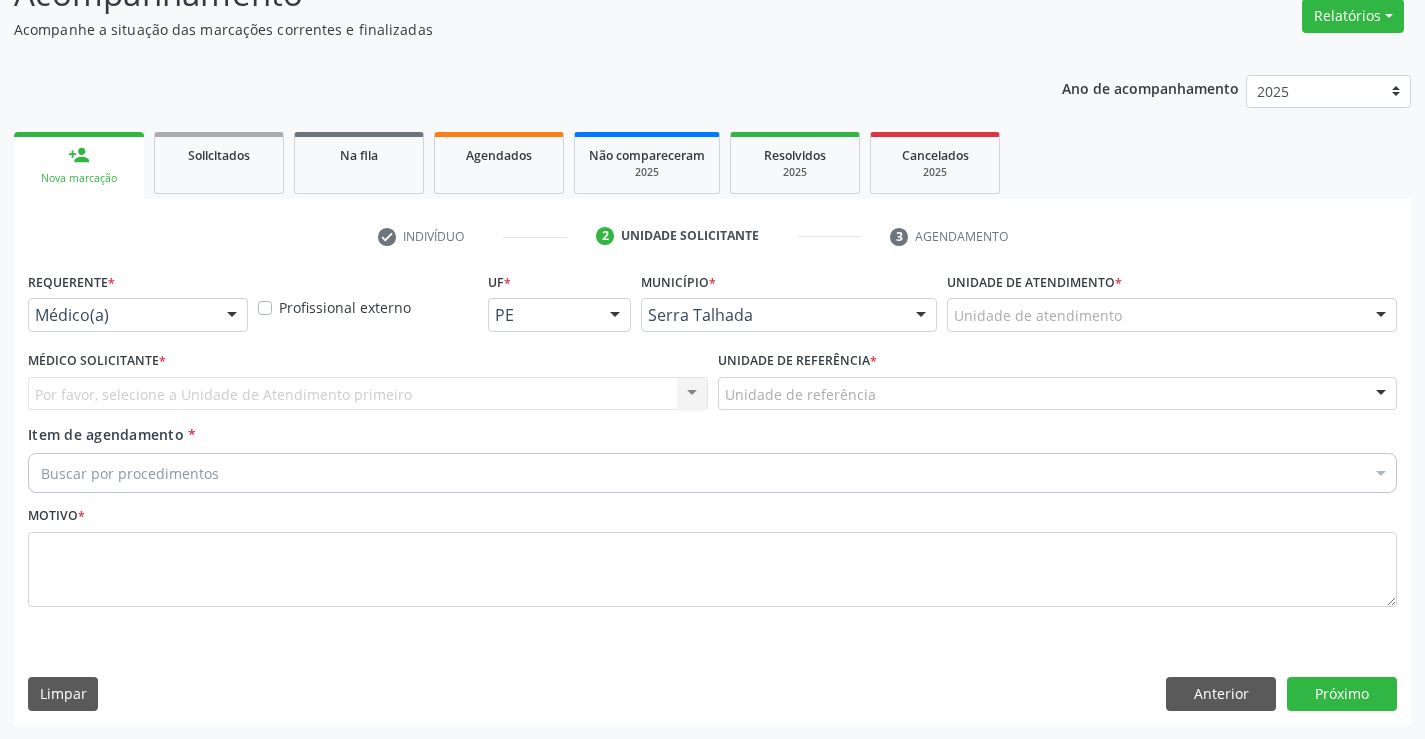 click at bounding box center (232, 316) 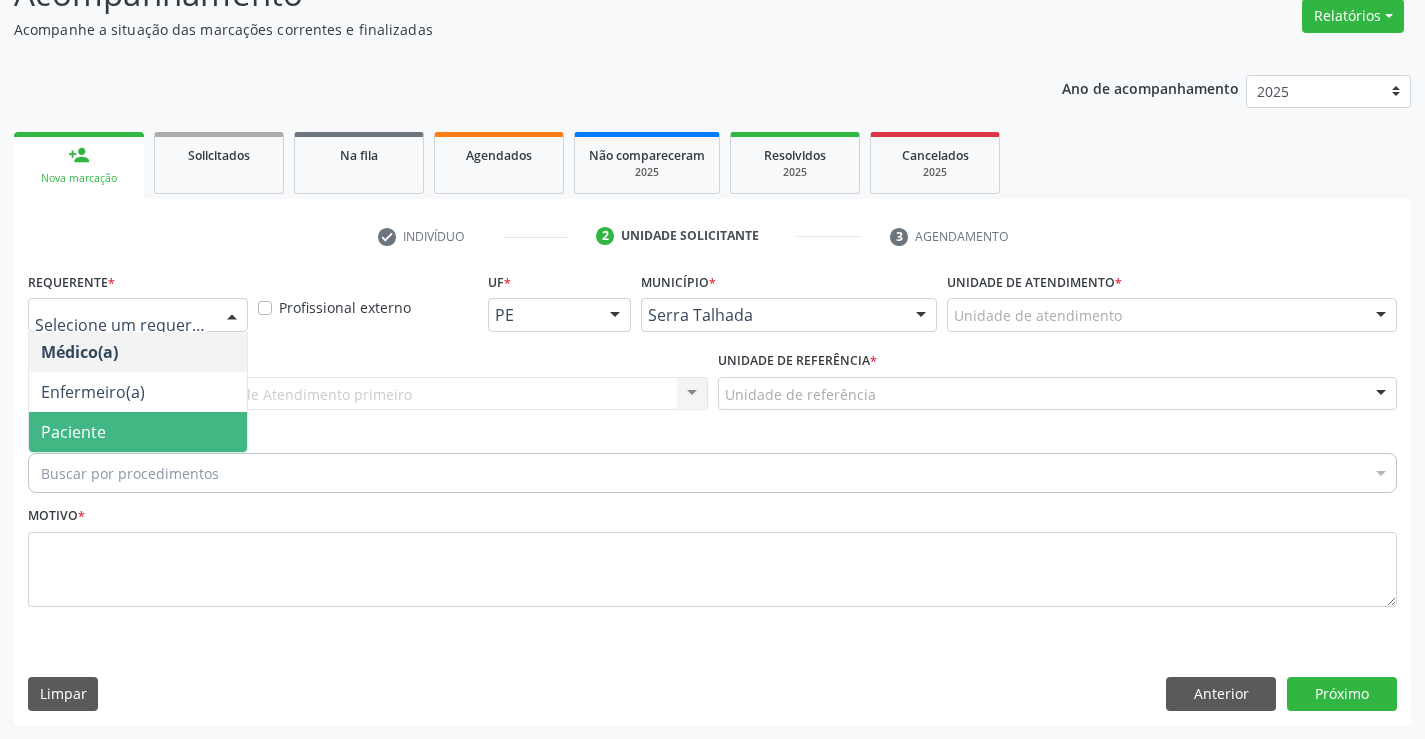 click on "Paciente" at bounding box center [138, 432] 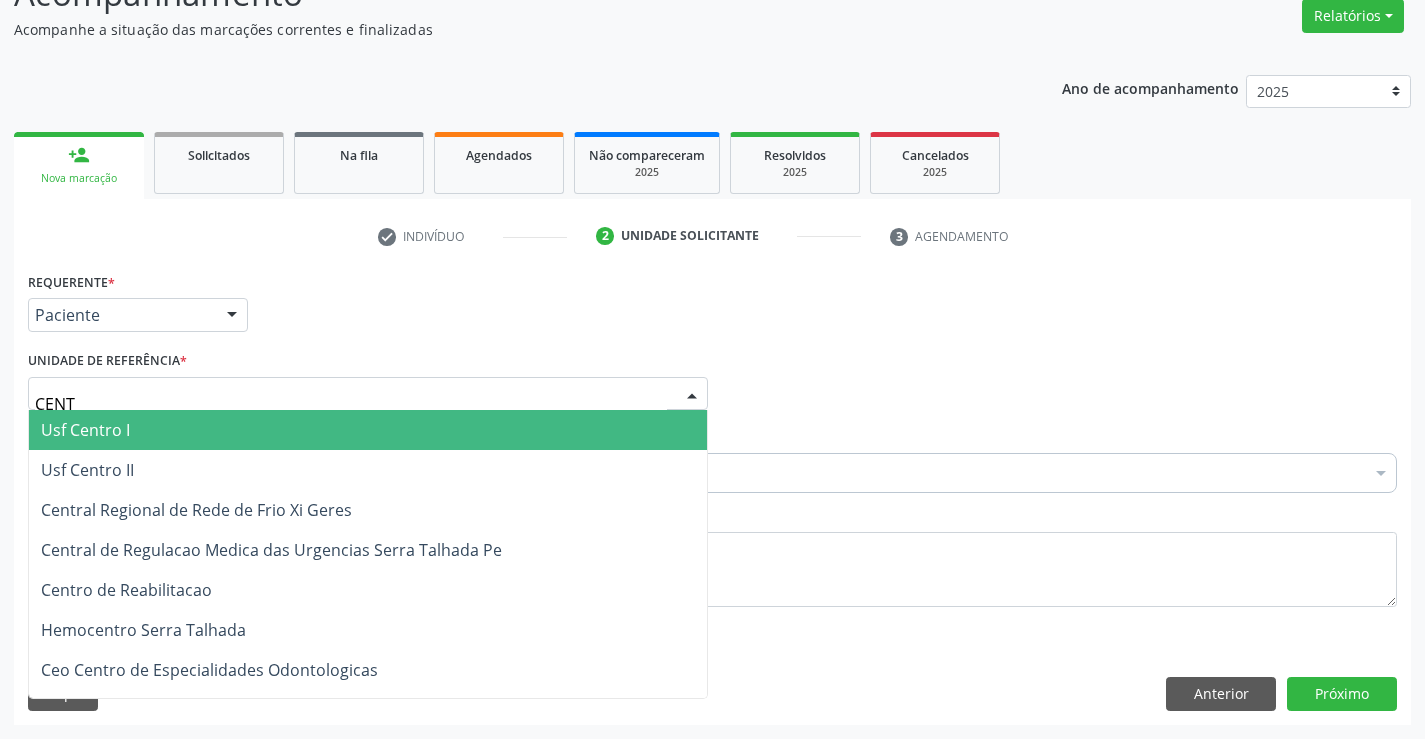 type on "CENTR" 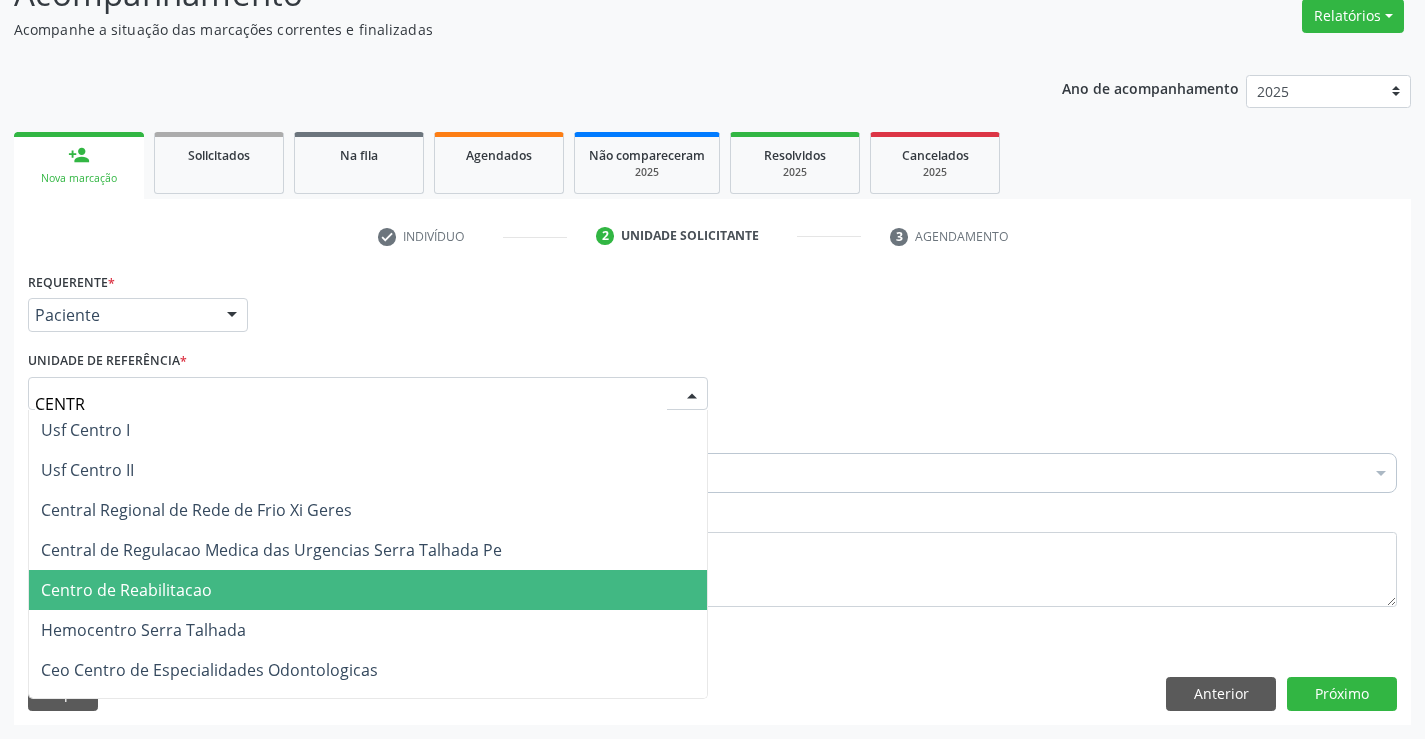 click on "Centro de Reabilitacao" at bounding box center [126, 590] 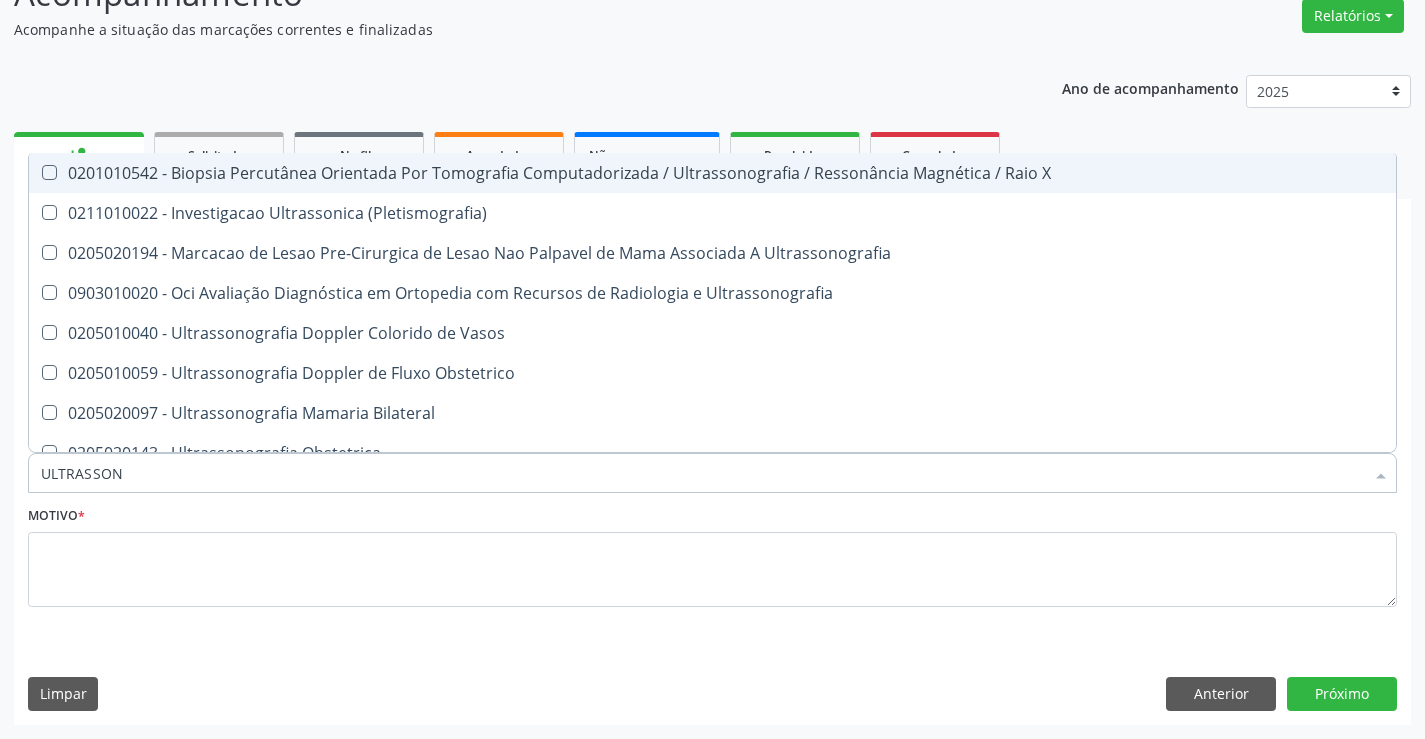 type on "ULTRASSONO" 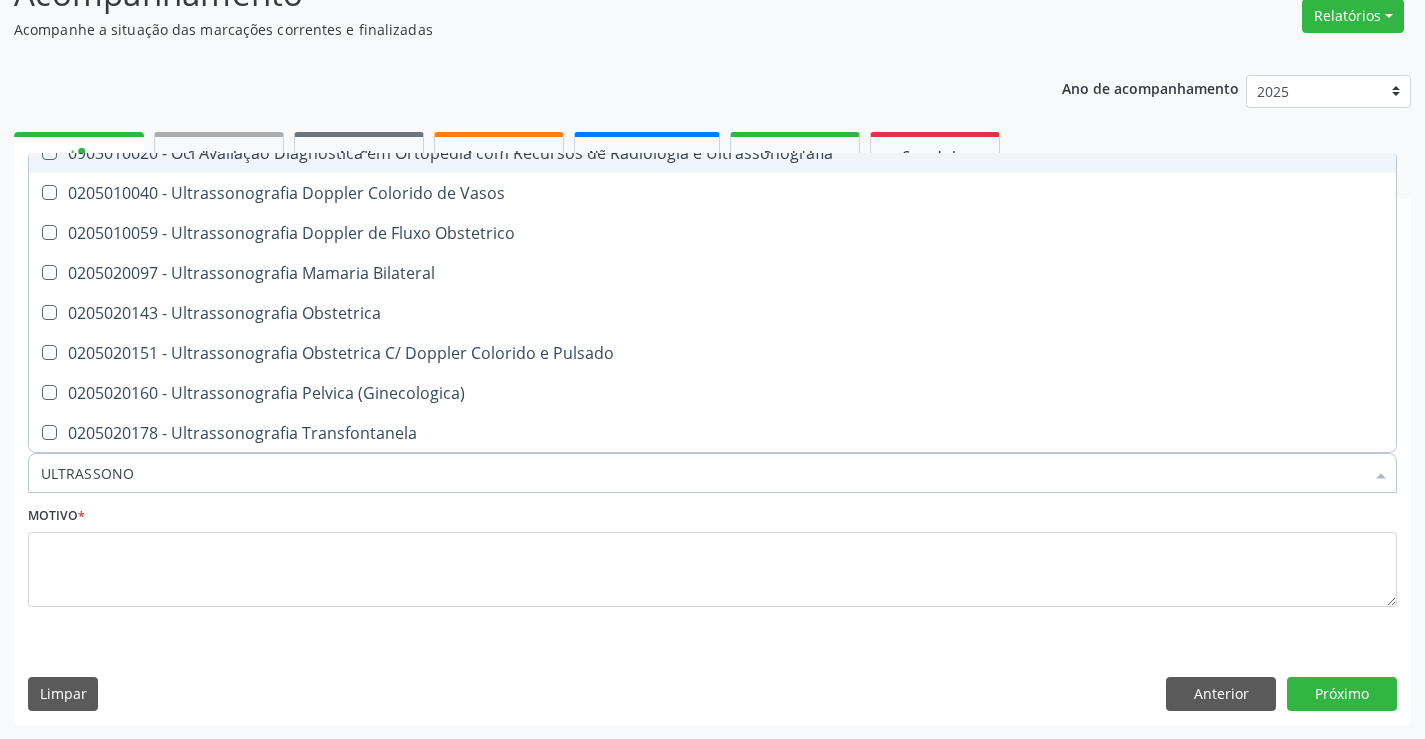 scroll, scrollTop: 200, scrollLeft: 0, axis: vertical 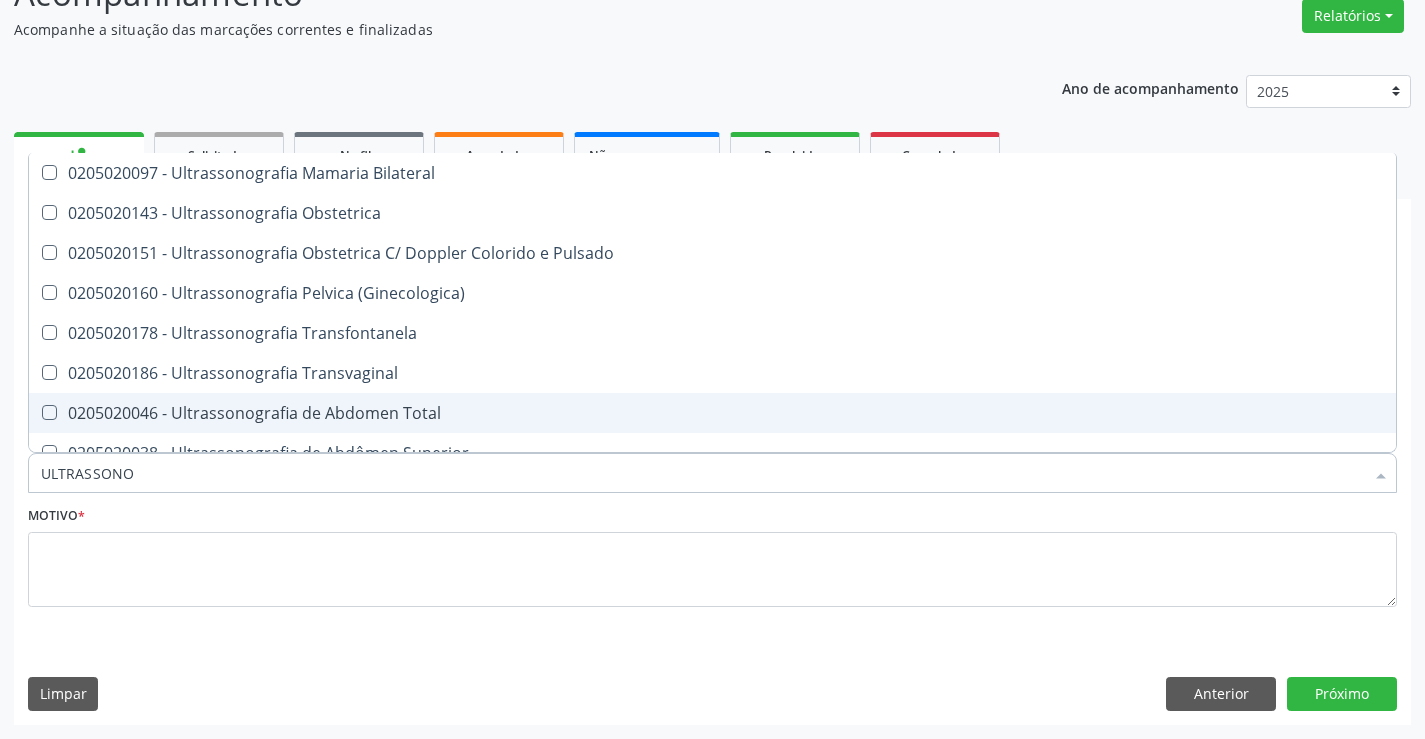 click on "0205020046 - Ultrassonografia de Abdomen Total" at bounding box center [712, 413] 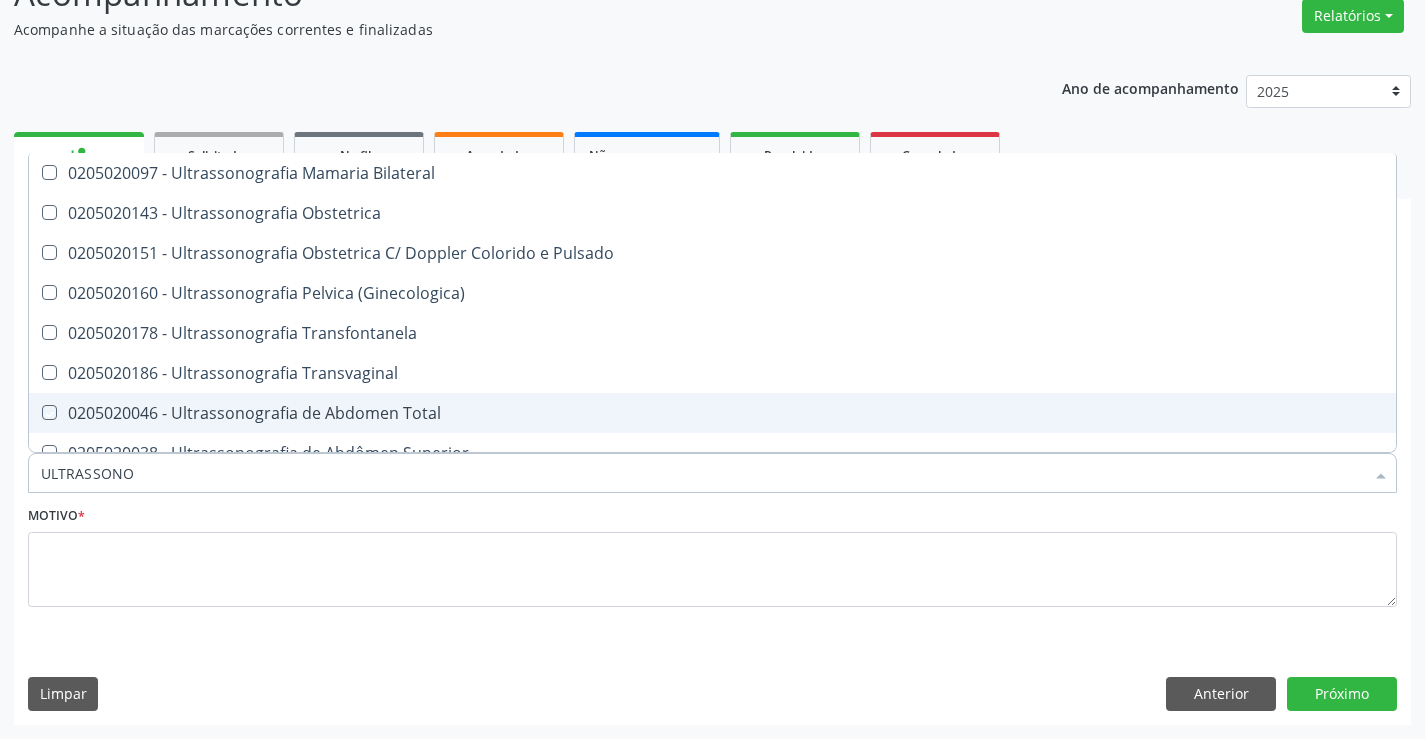 checkbox on "true" 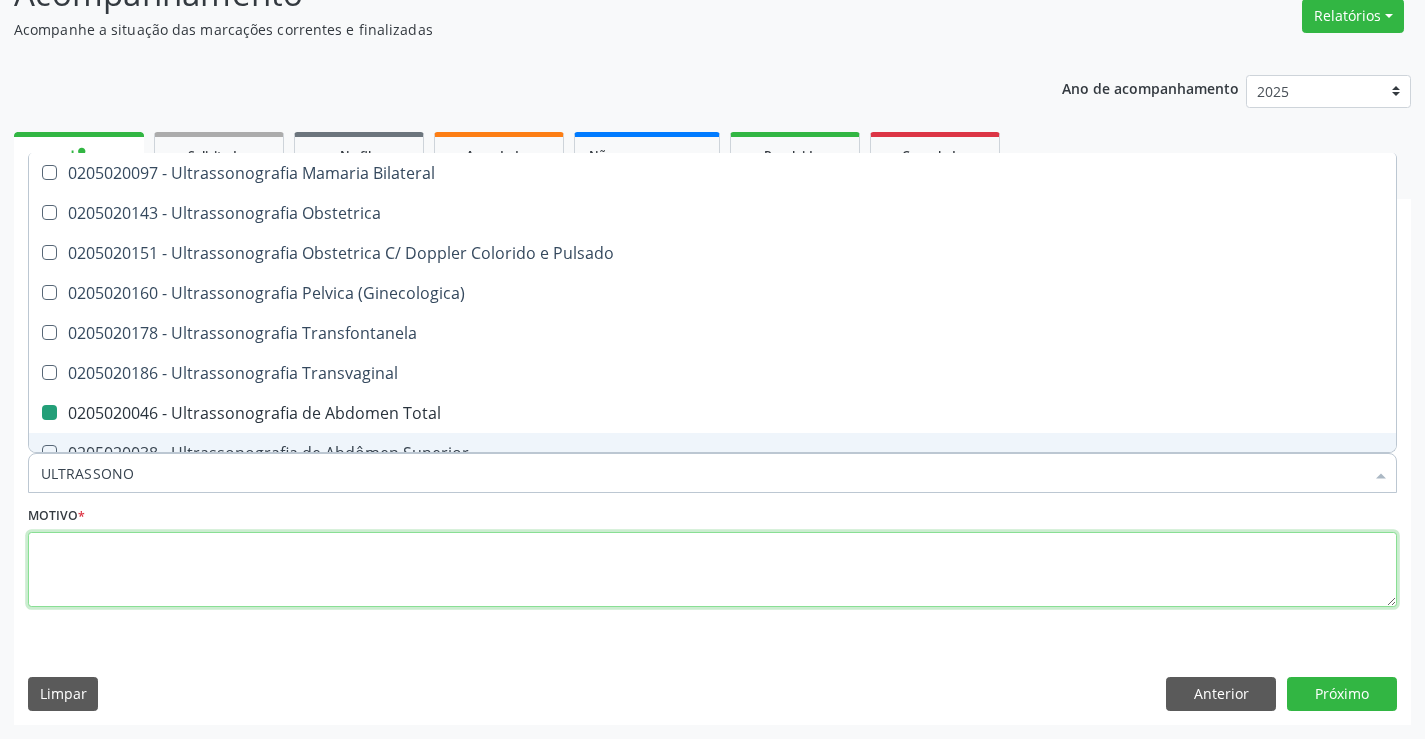 click at bounding box center (712, 570) 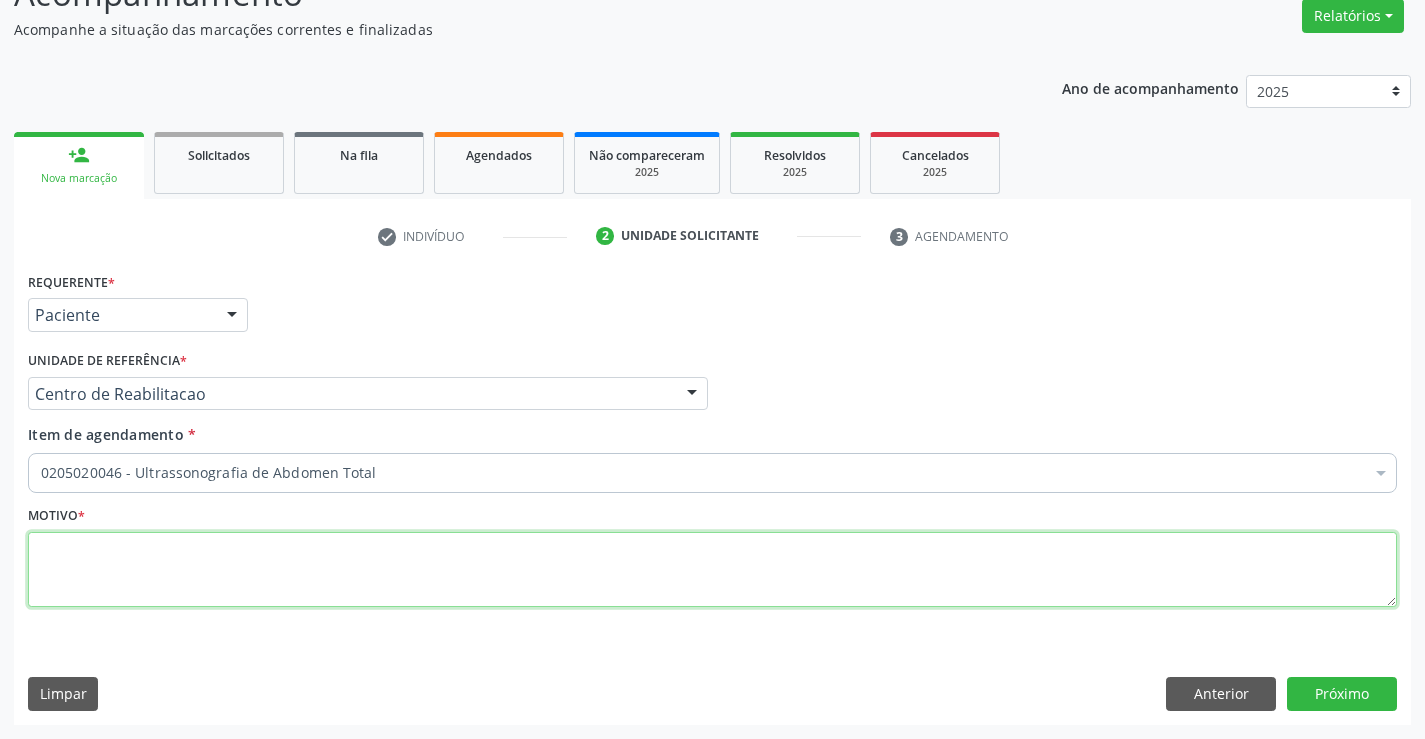scroll, scrollTop: 0, scrollLeft: 0, axis: both 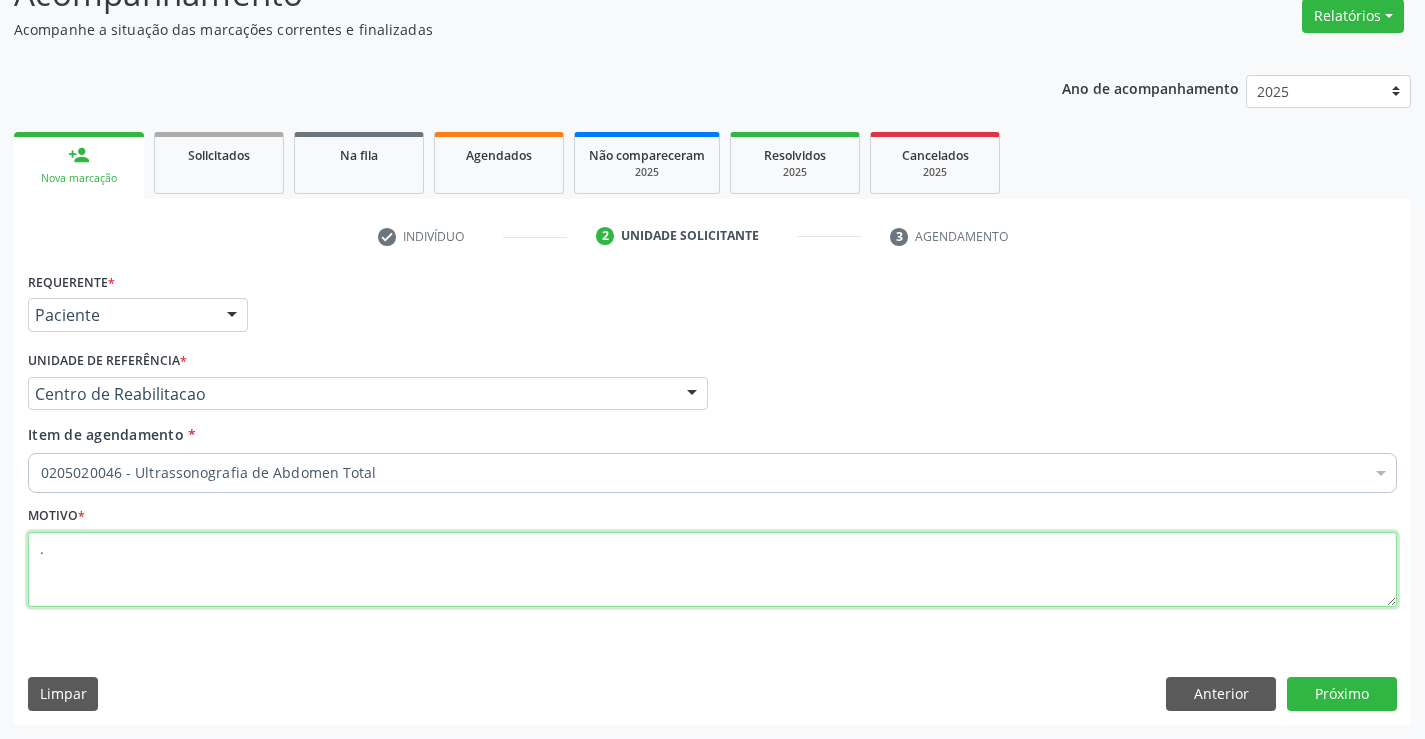 type on "." 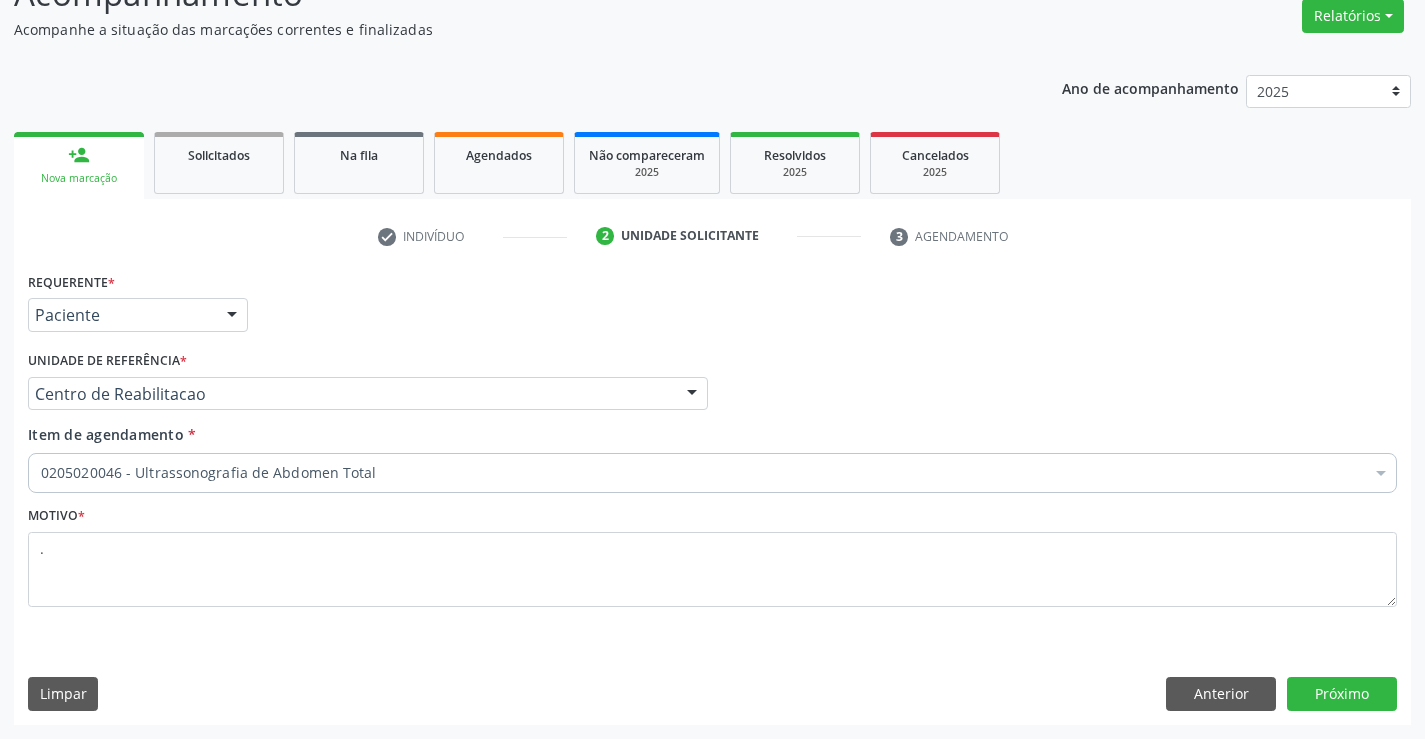 click on "Anterior
Próximo" at bounding box center (1281, 694) 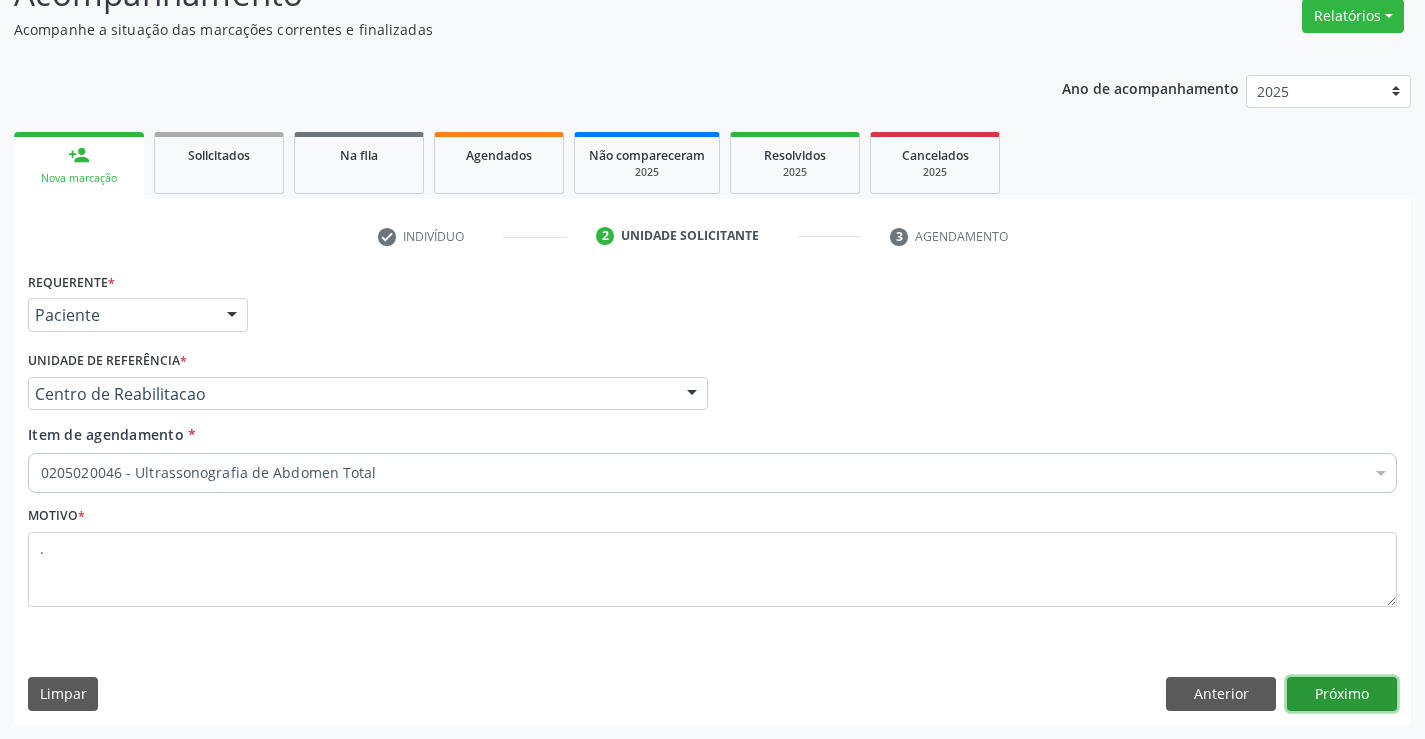 click on "Próximo" at bounding box center [1342, 694] 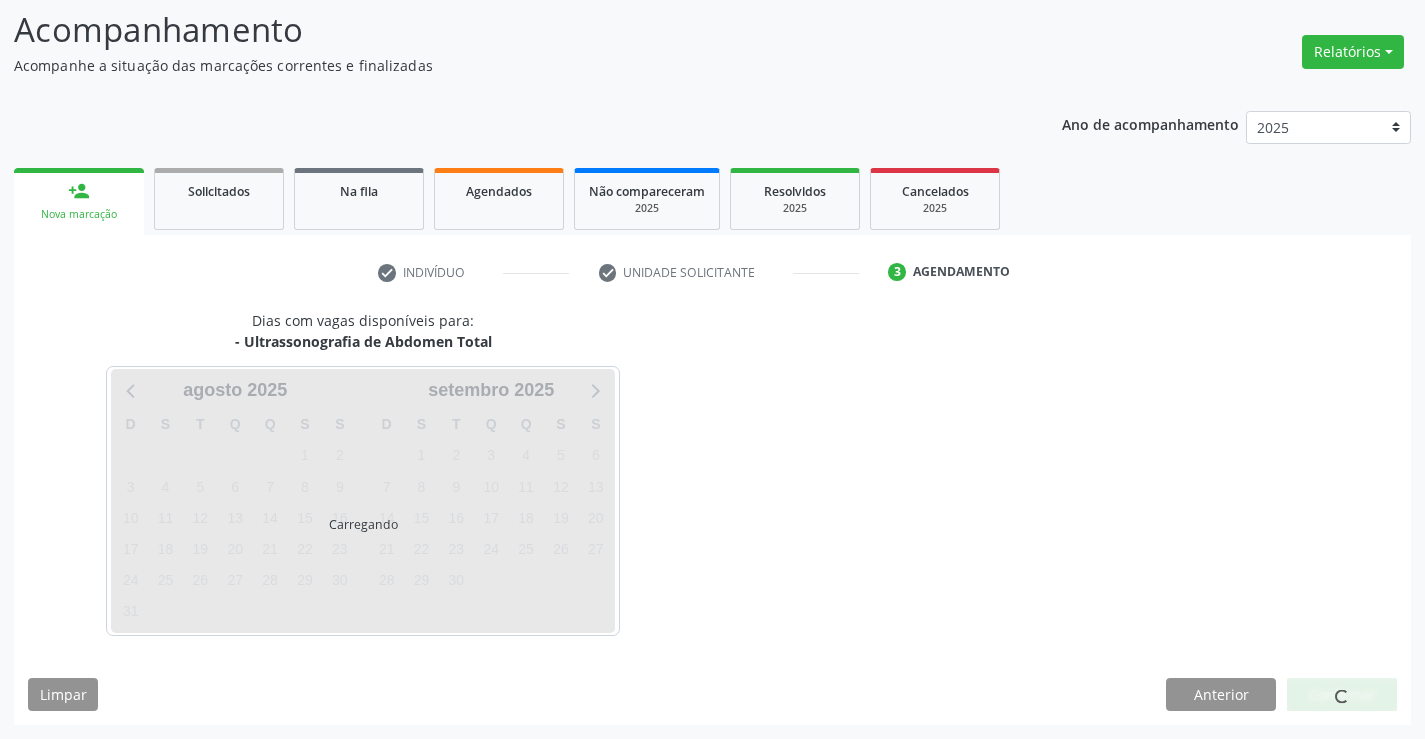 scroll, scrollTop: 131, scrollLeft: 0, axis: vertical 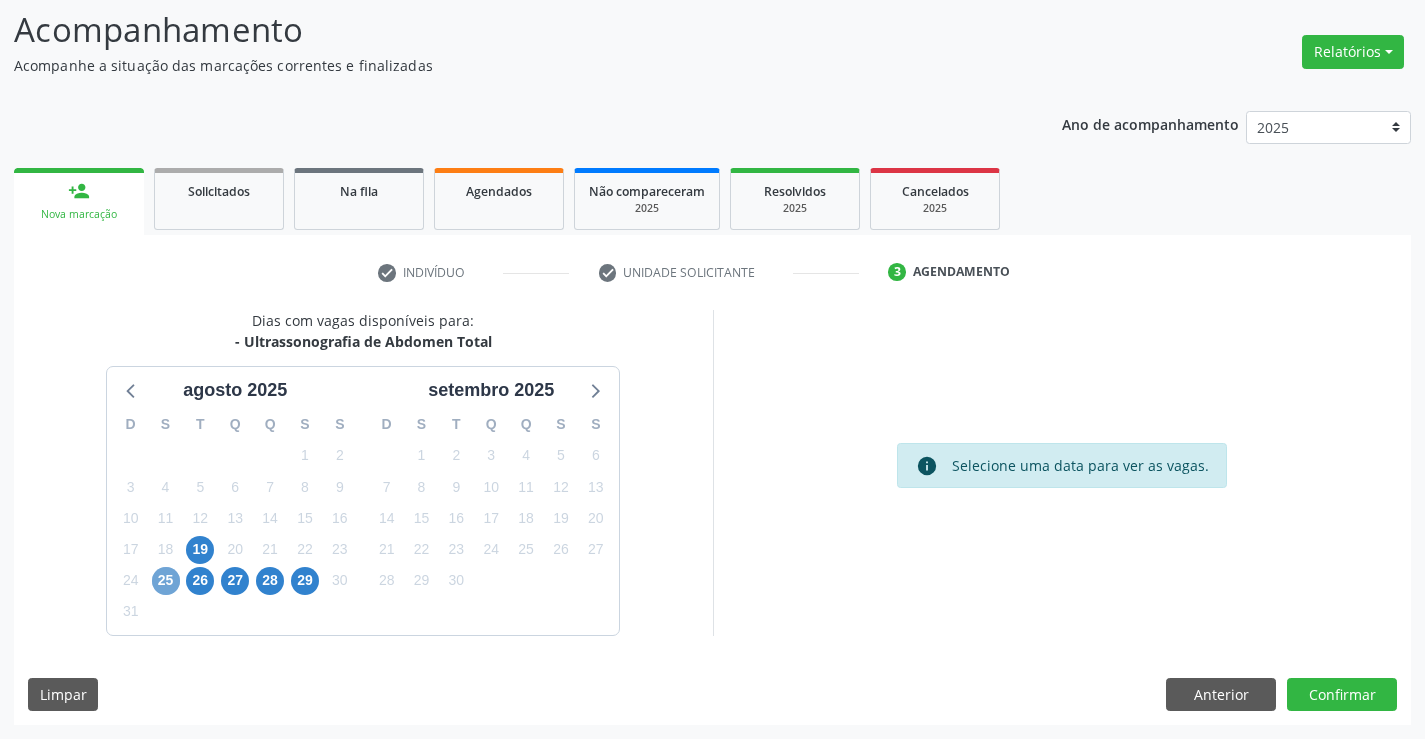 click on "25" at bounding box center [166, 581] 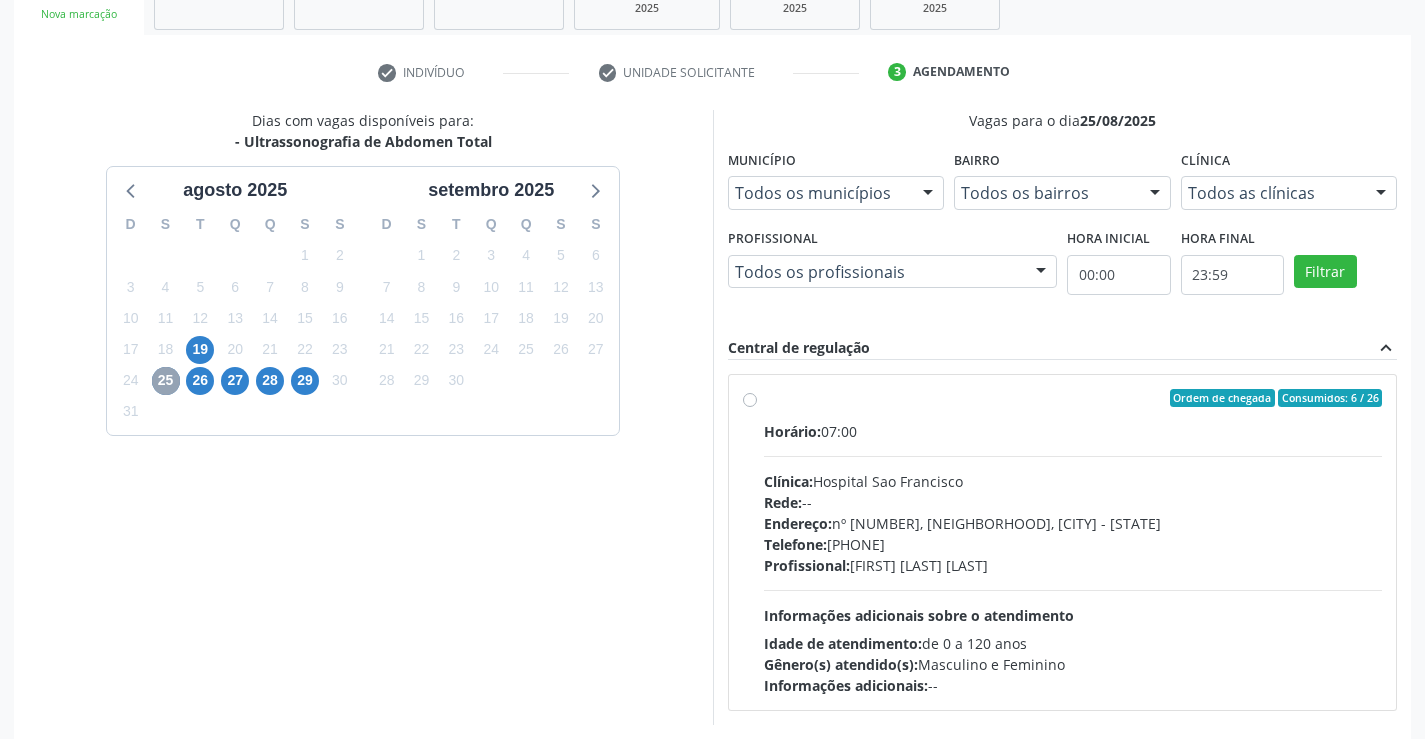 scroll, scrollTop: 420, scrollLeft: 0, axis: vertical 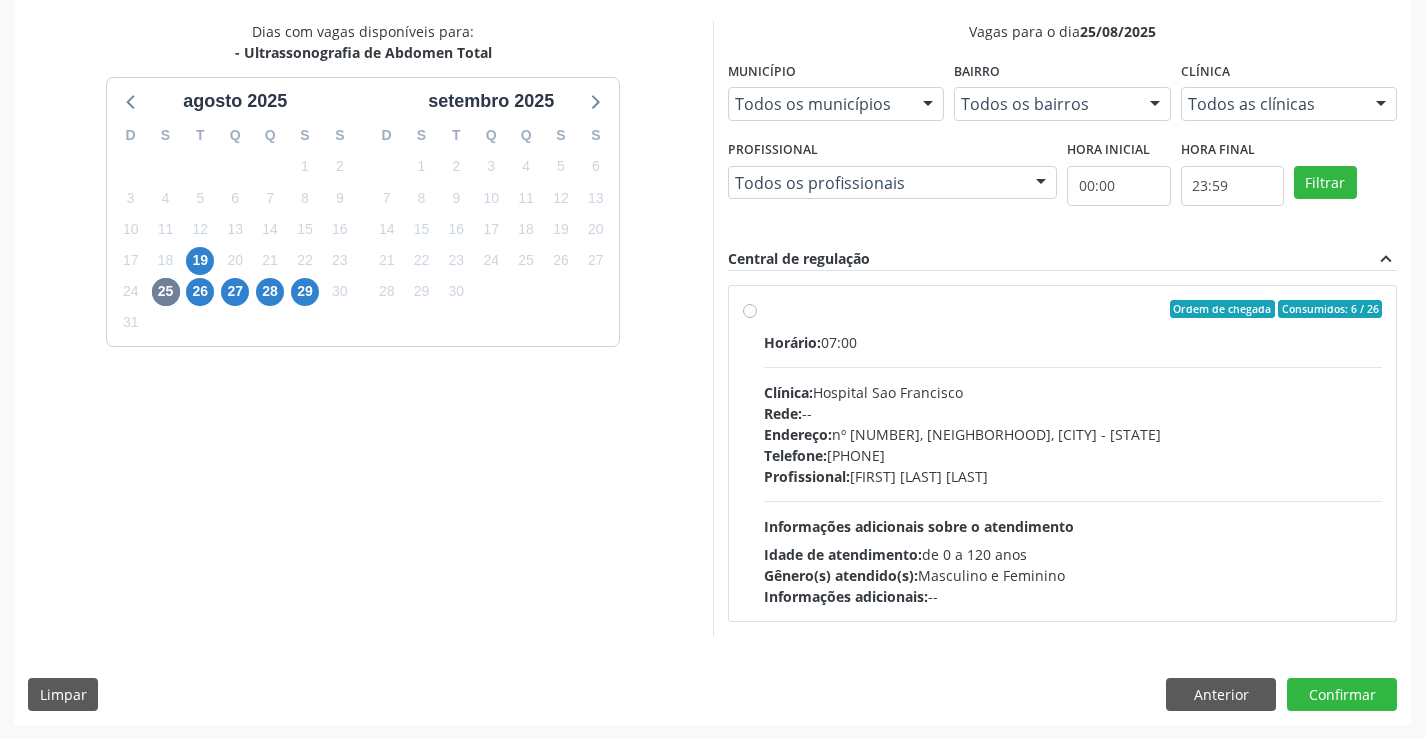click on "Profissional:
[FIRST] [LAST] [LAST]" at bounding box center (1073, 476) 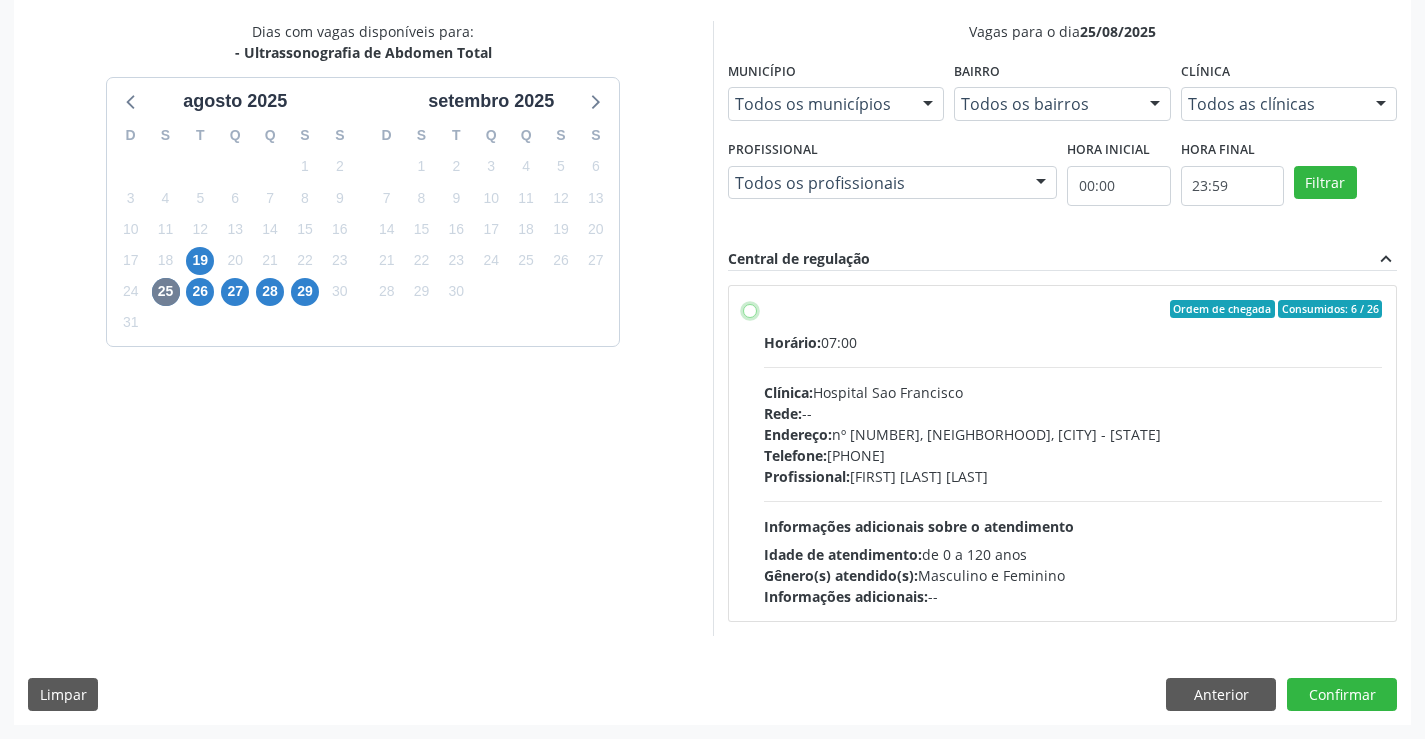 click on "Horário:   [TIME]
Clínica:  [CLINIC_NAME]
Rede:
--
Endereço:   nº [NUMBER], [NEIGHBORHOOD], [CITY] - [STATE]
Telefone:   [PHONE]
Profissional:
[FIRST] [LAST] [LAST]
Informações adicionais sobre o atendimento
Idade de atendimento:
de 0 a 120 anos
Gênero(s) atendido(s):
Masculino e Feminino
Informações adicionais:
--" at bounding box center [750, 309] 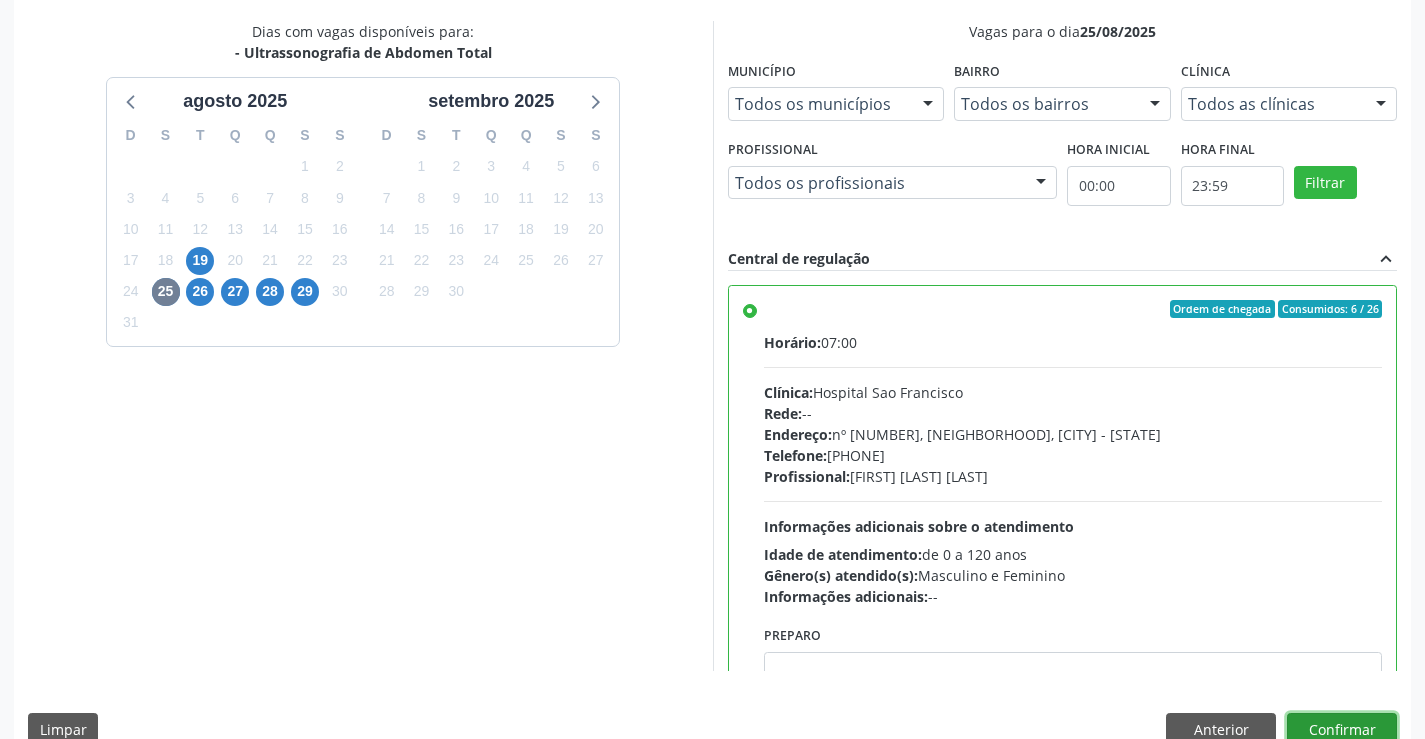 click on "Confirmar" at bounding box center [1342, 730] 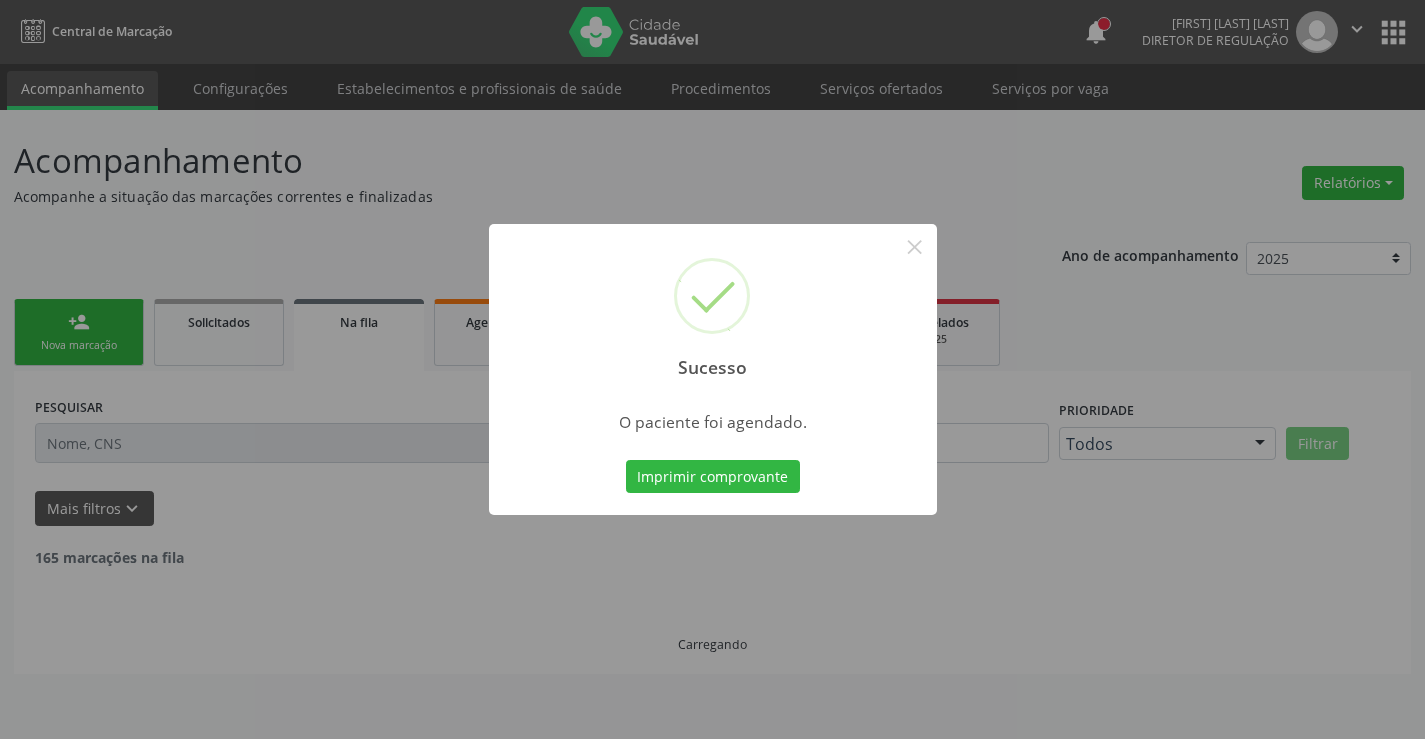 scroll, scrollTop: 0, scrollLeft: 0, axis: both 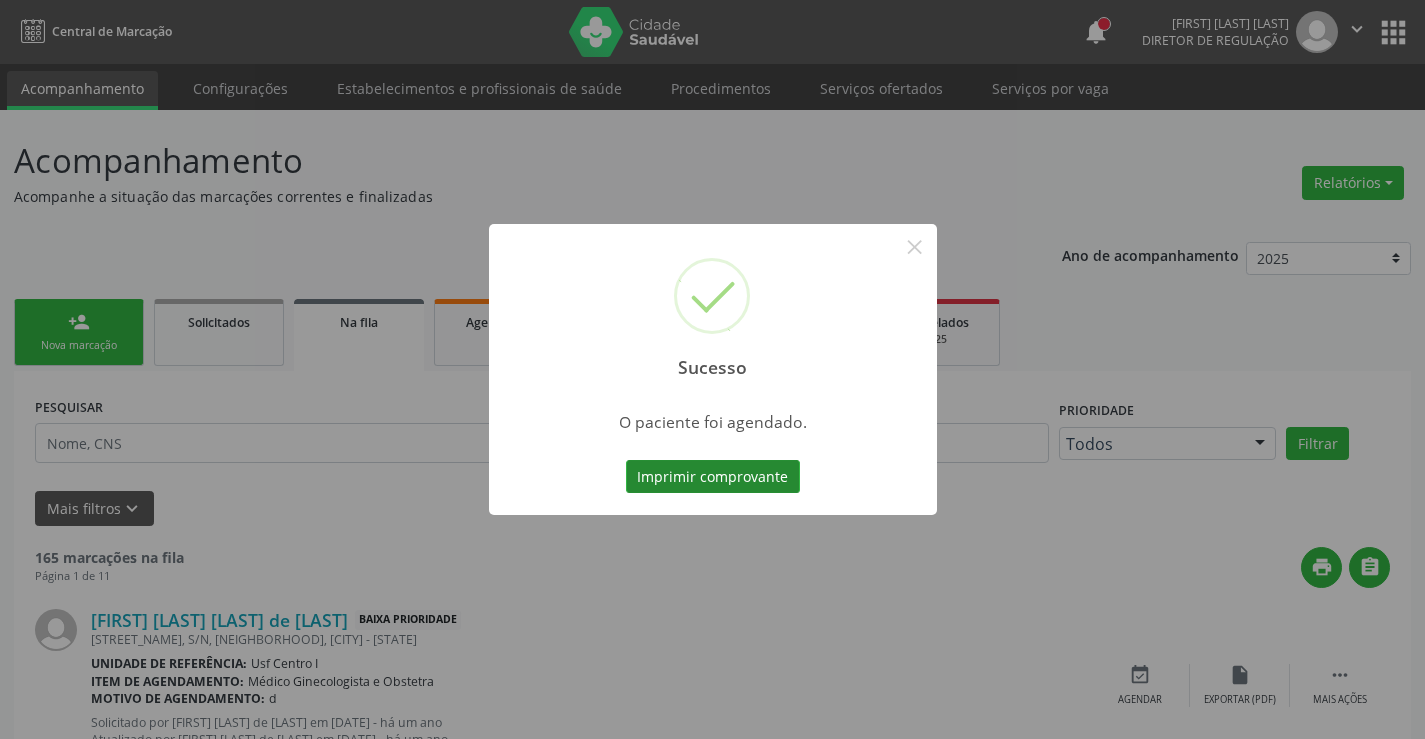 click on "Imprimir comprovante" at bounding box center (713, 477) 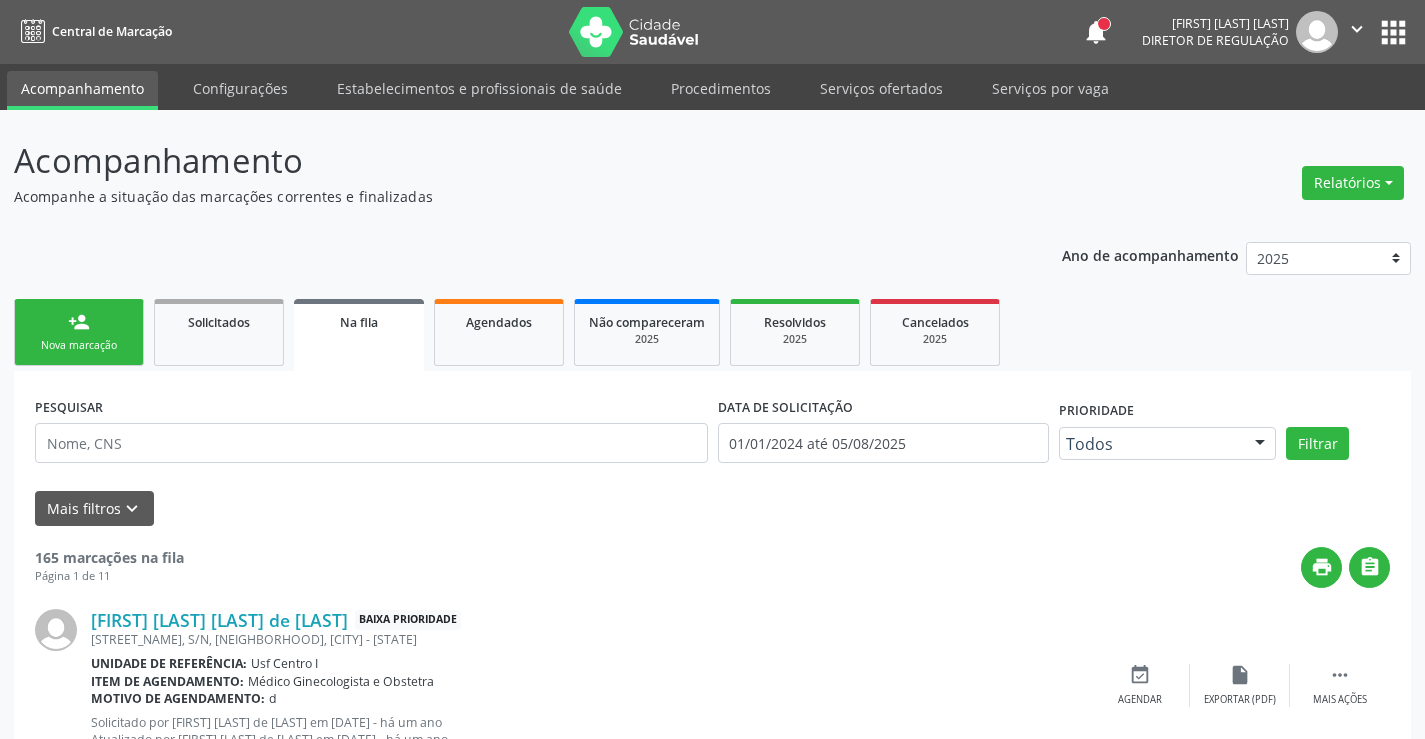 click on "person_add
Nova marcação" at bounding box center (79, 332) 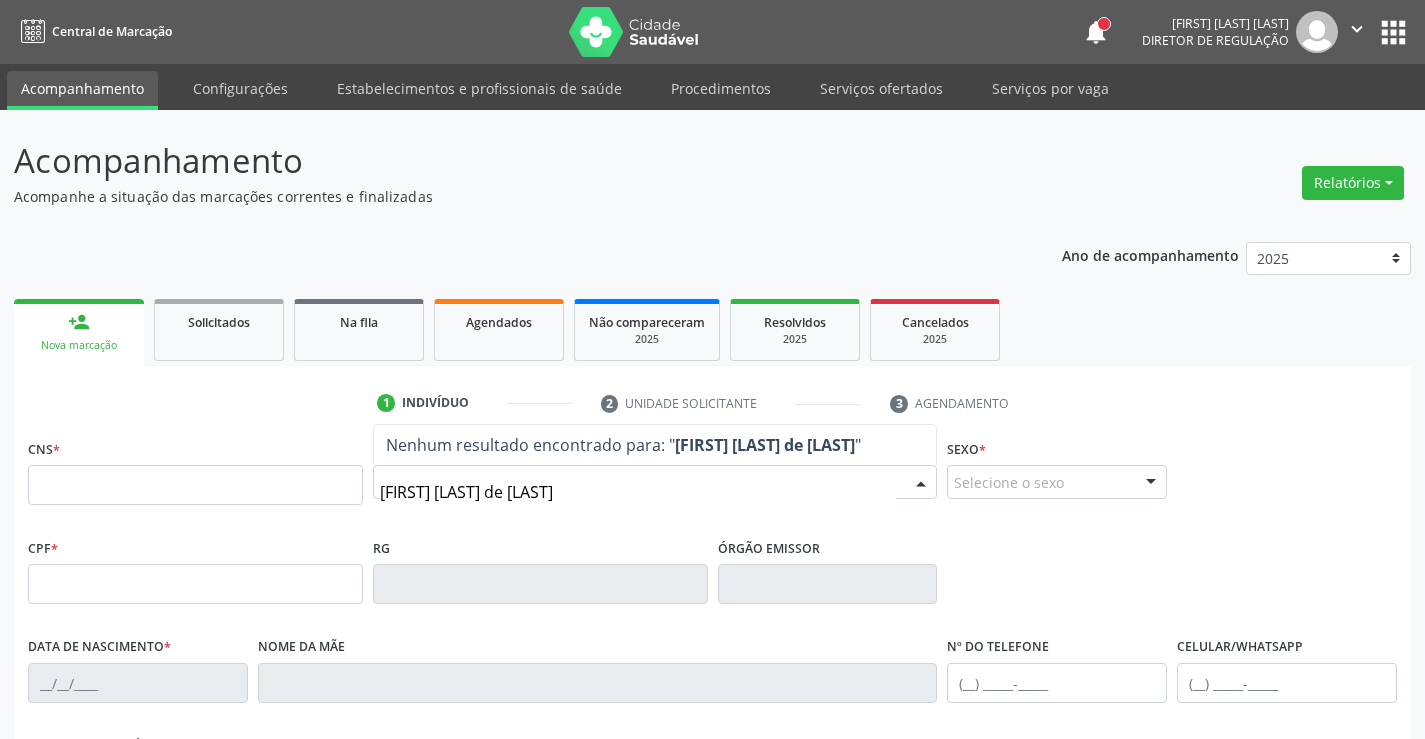 type on "[FIRST] [LAST] de [LAST]" 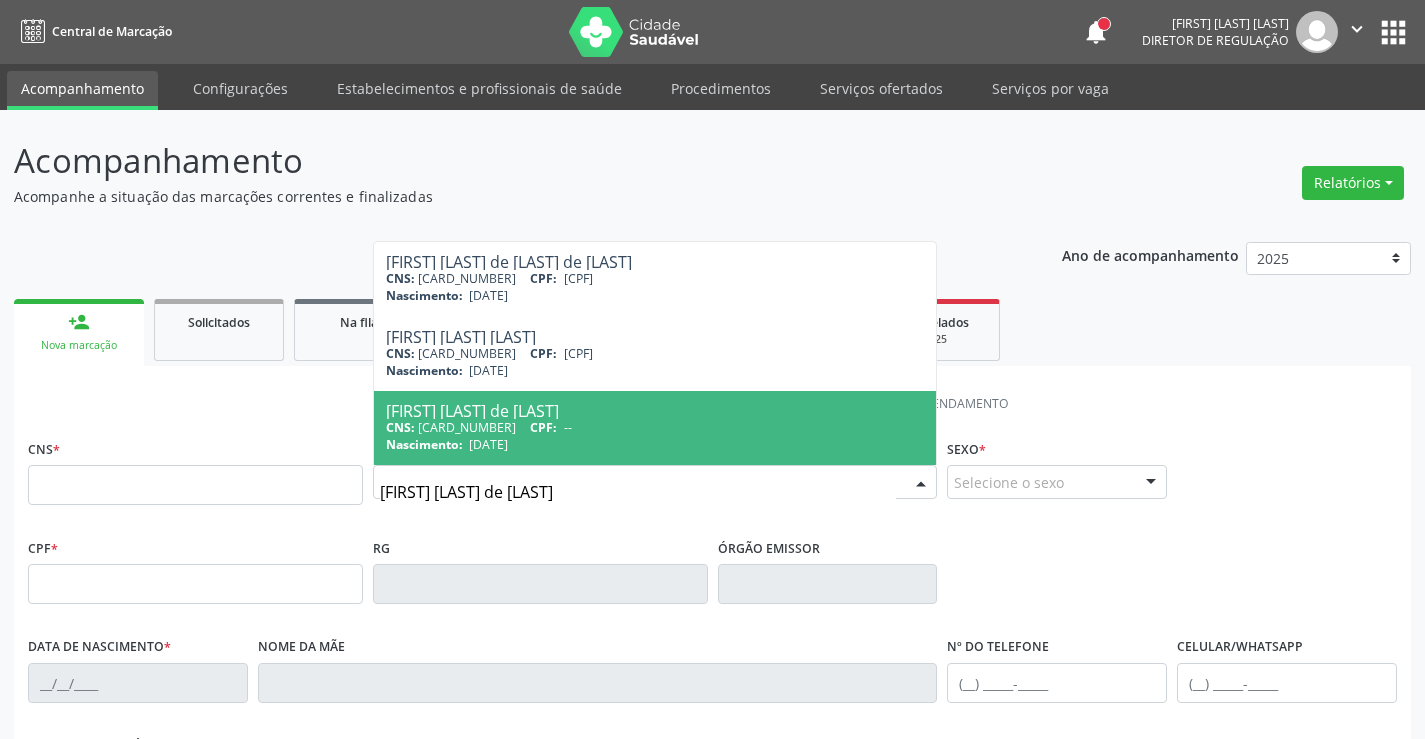 click on "Nascimento:" at bounding box center [424, 444] 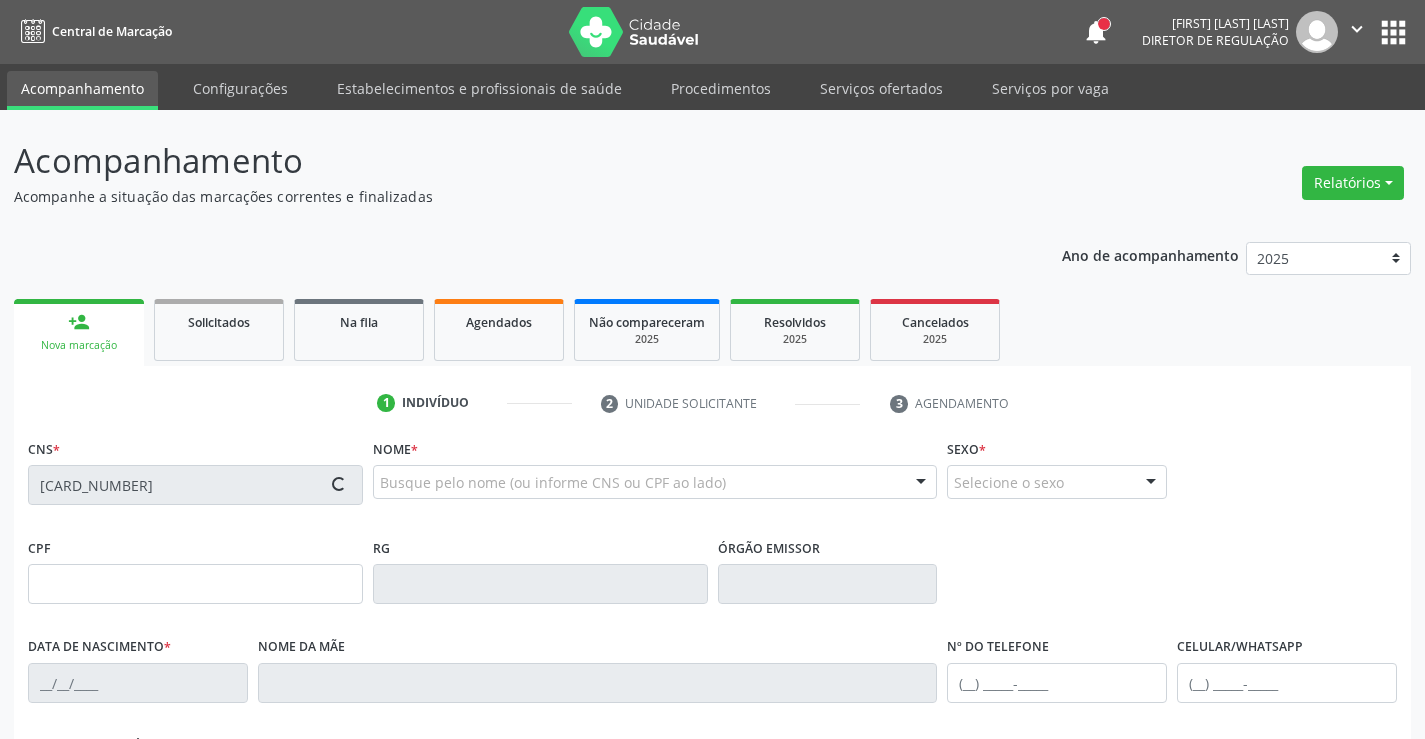 type on "[DATE]" 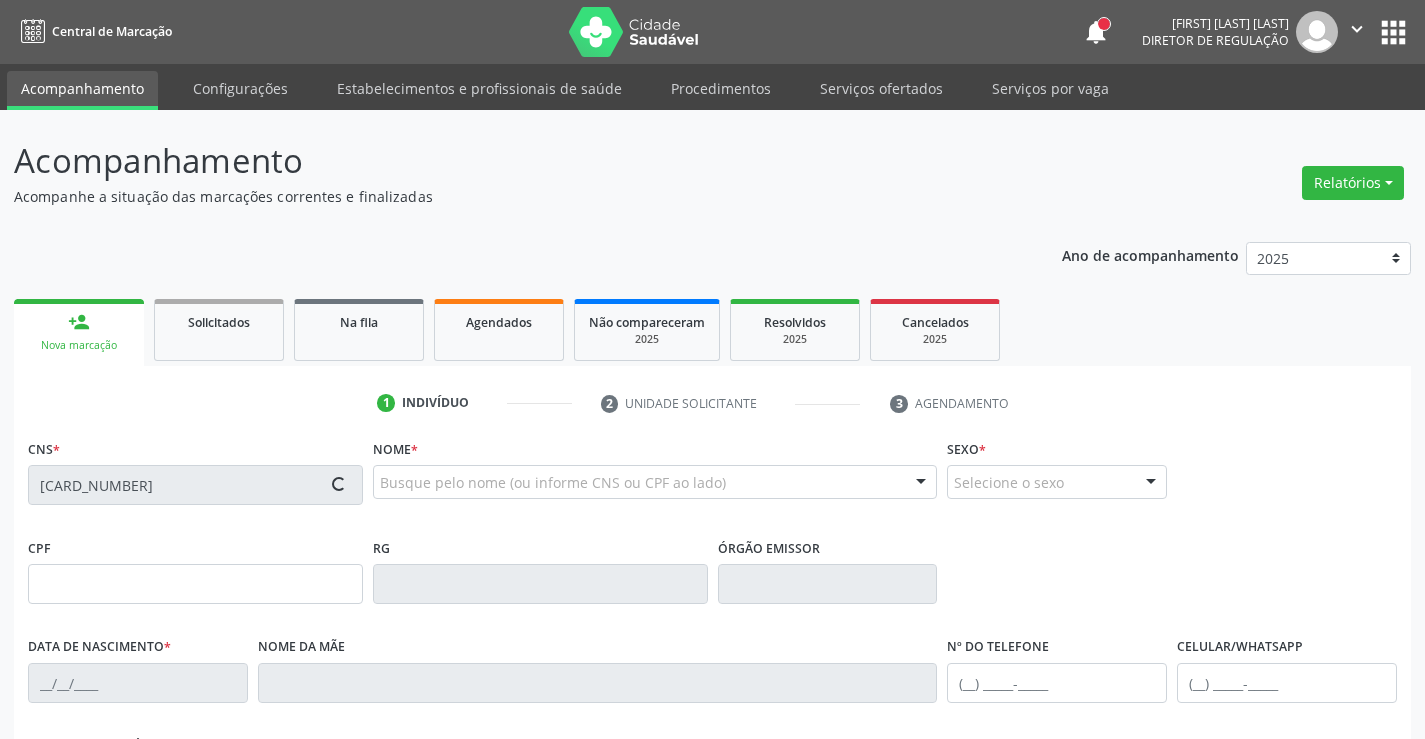 type on "([DDD]) [PHONE]" 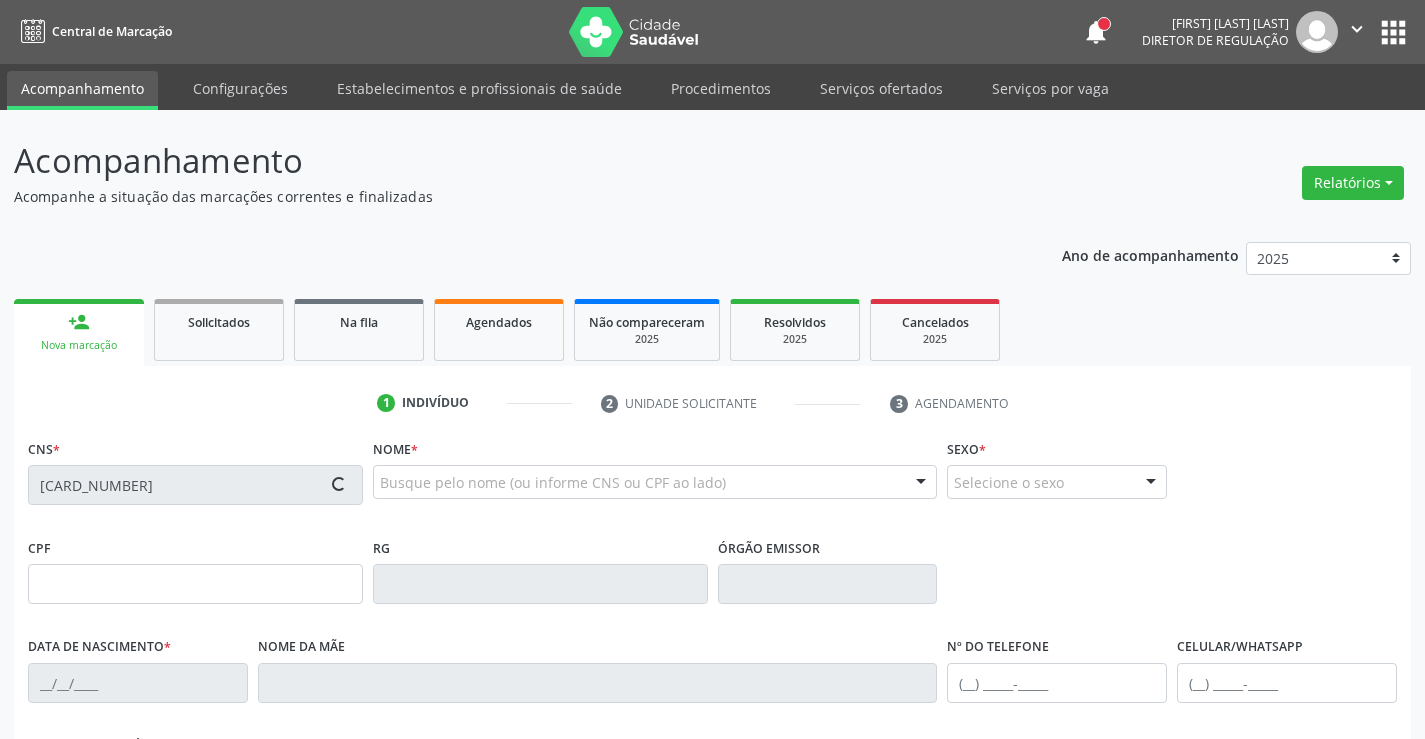 type on "26" 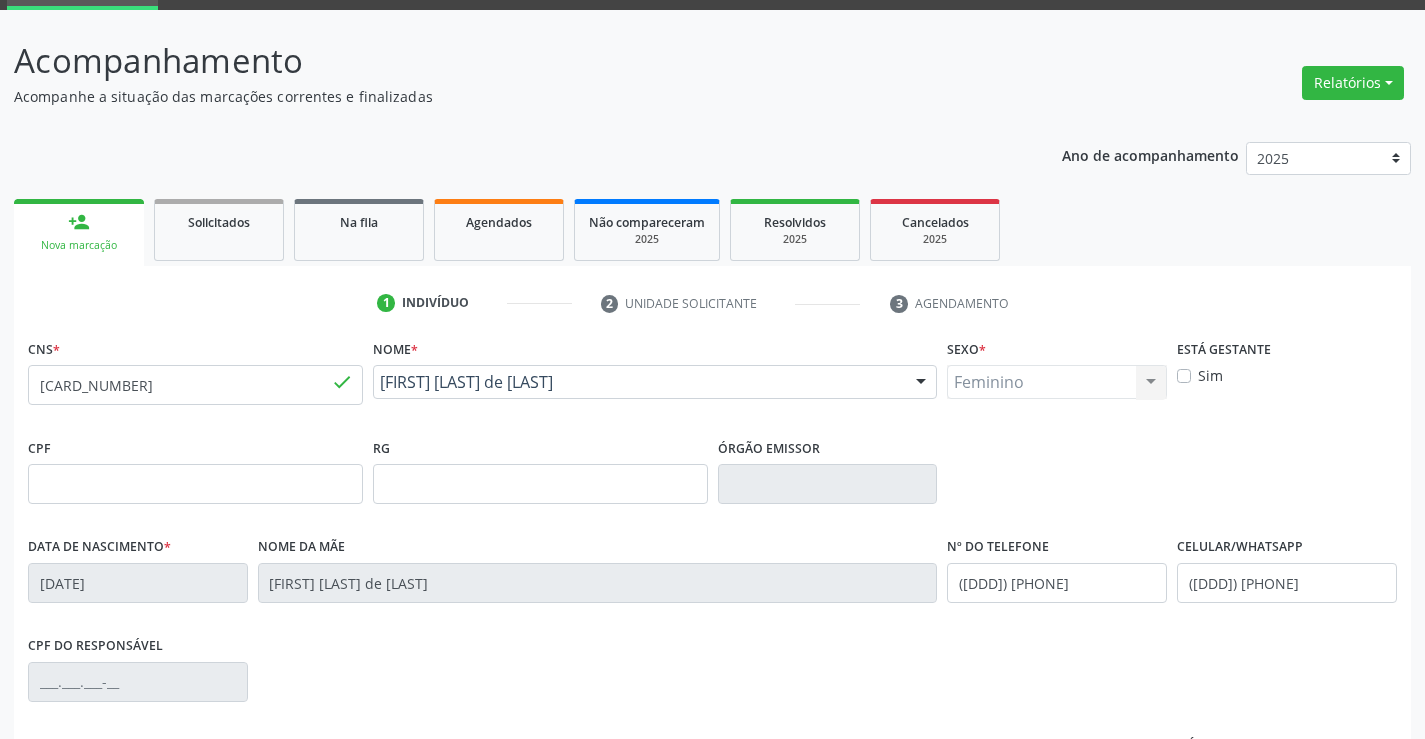 scroll, scrollTop: 345, scrollLeft: 0, axis: vertical 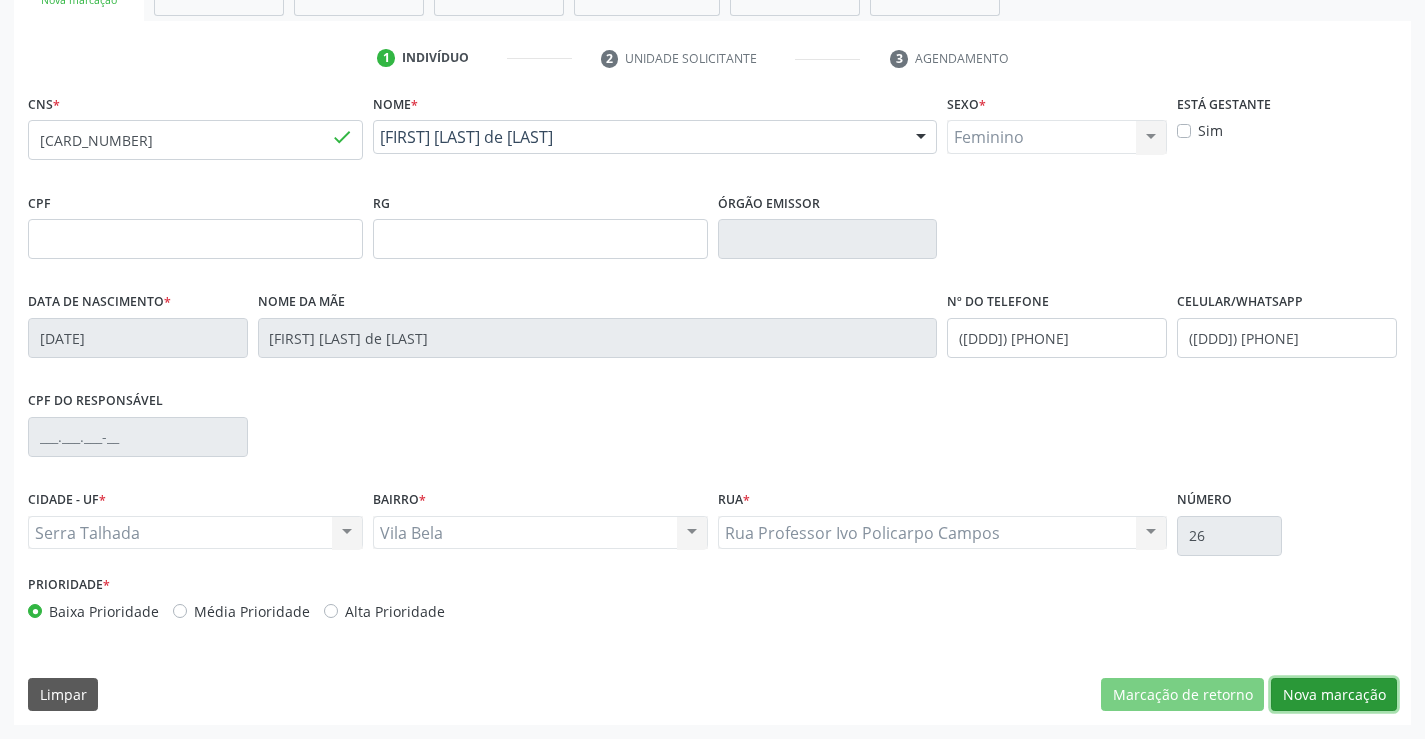 click on "Nova marcação" at bounding box center (1334, 695) 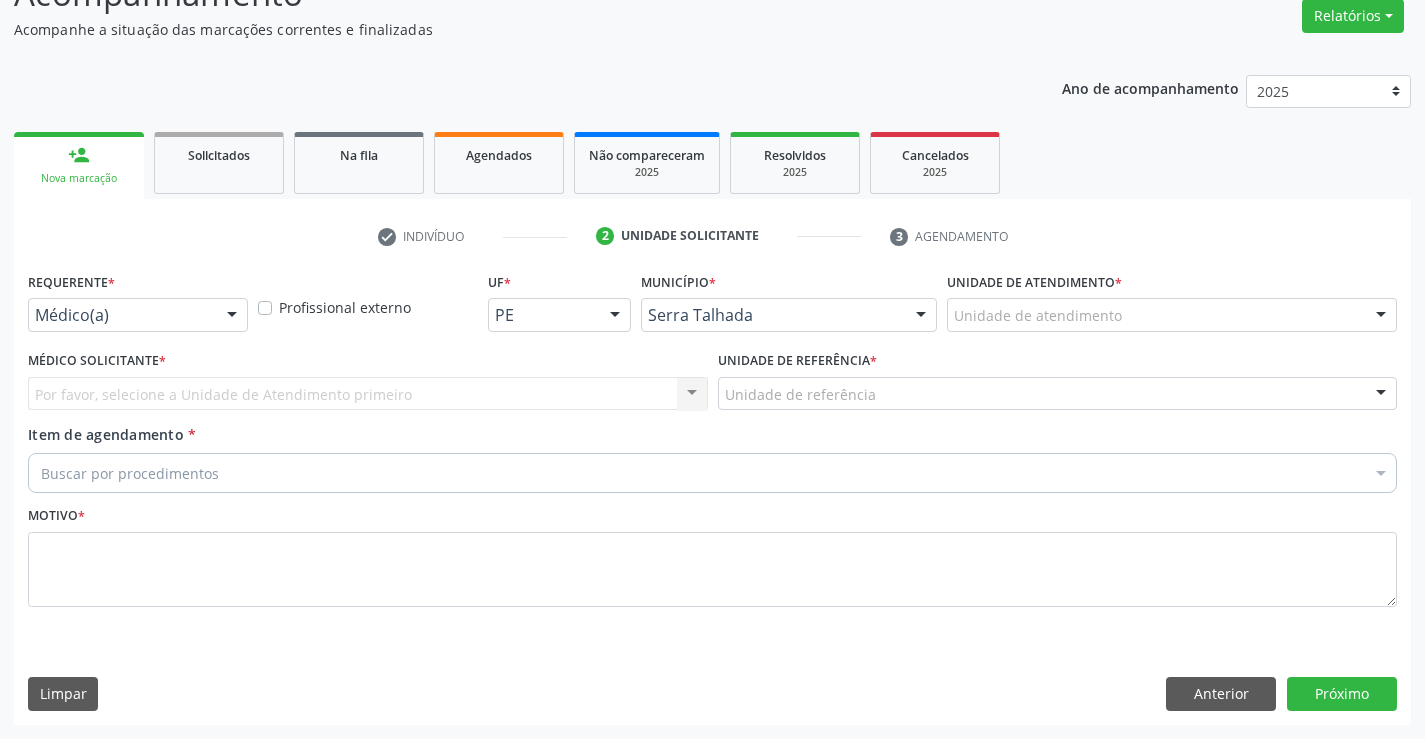 scroll, scrollTop: 167, scrollLeft: 0, axis: vertical 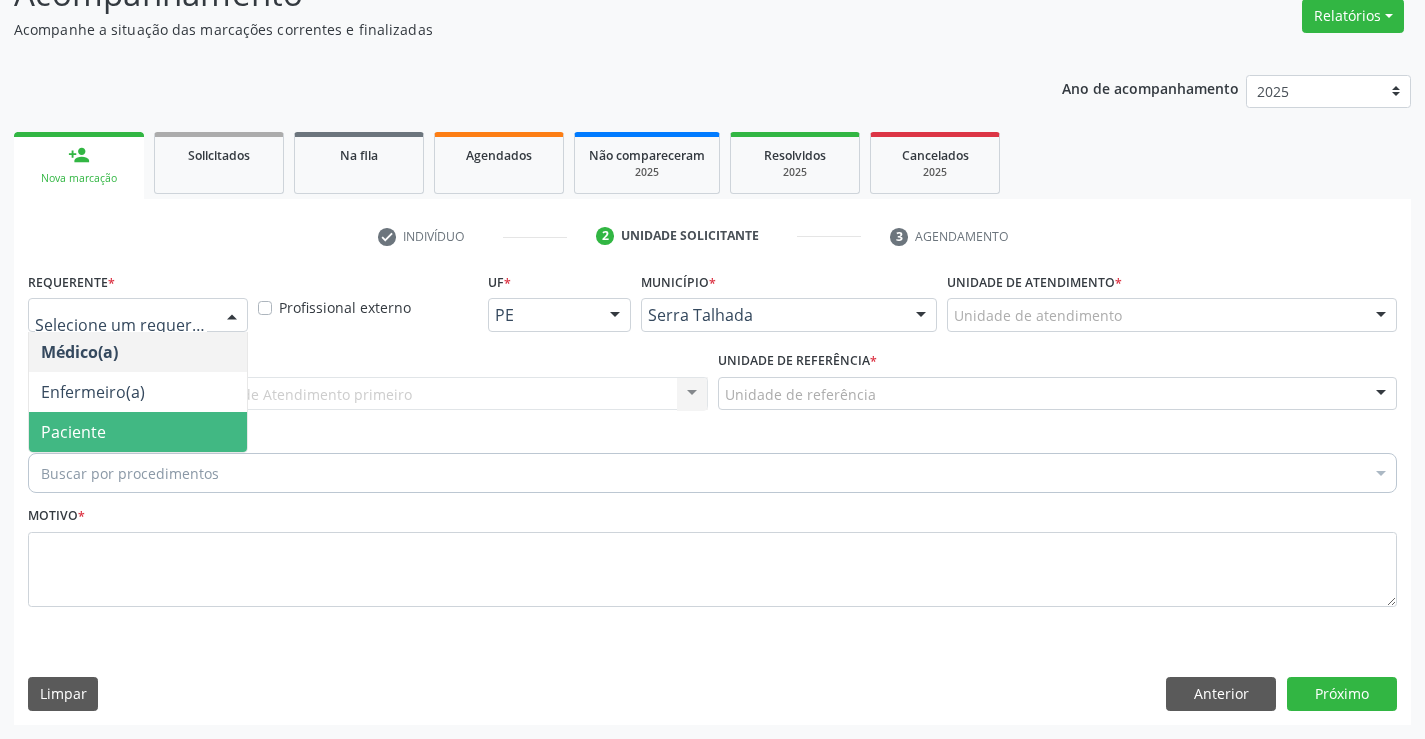 click on "Paciente" at bounding box center [138, 432] 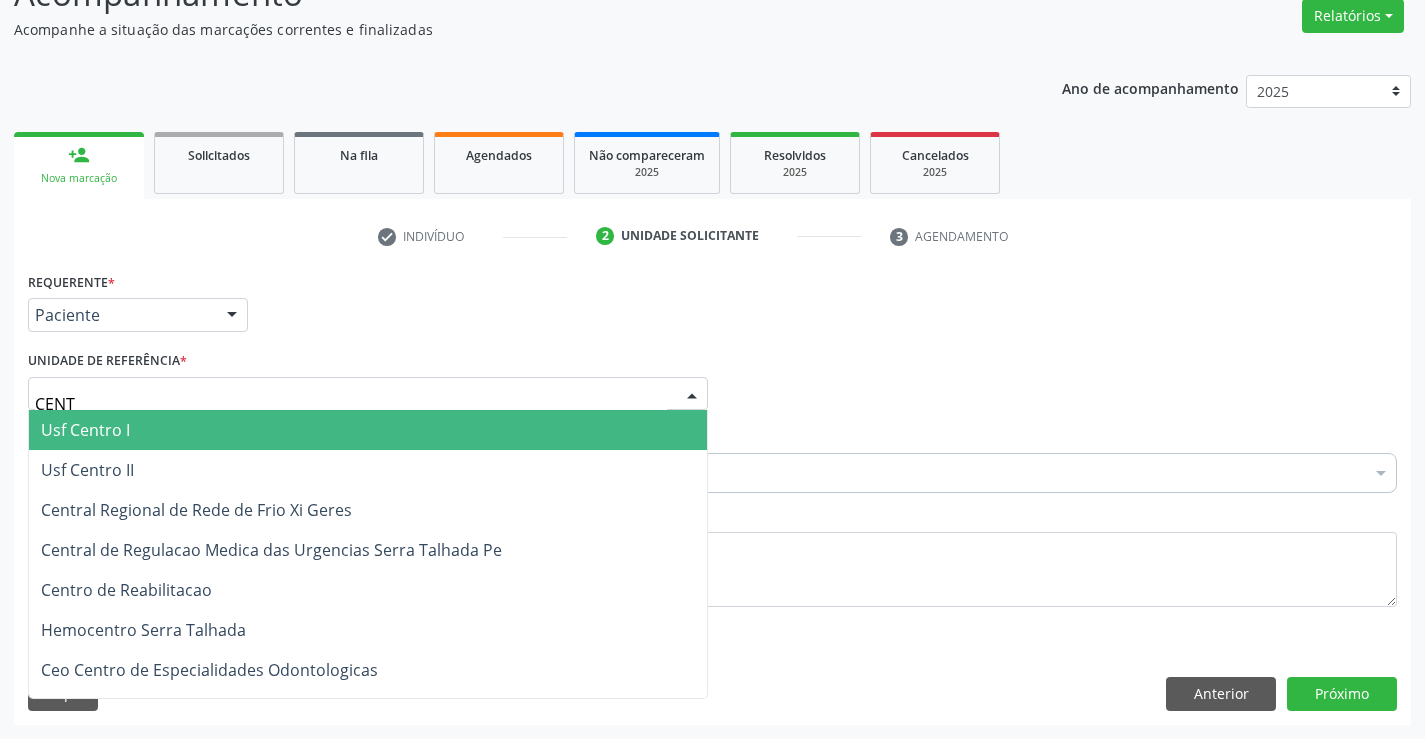 type on "CENTR" 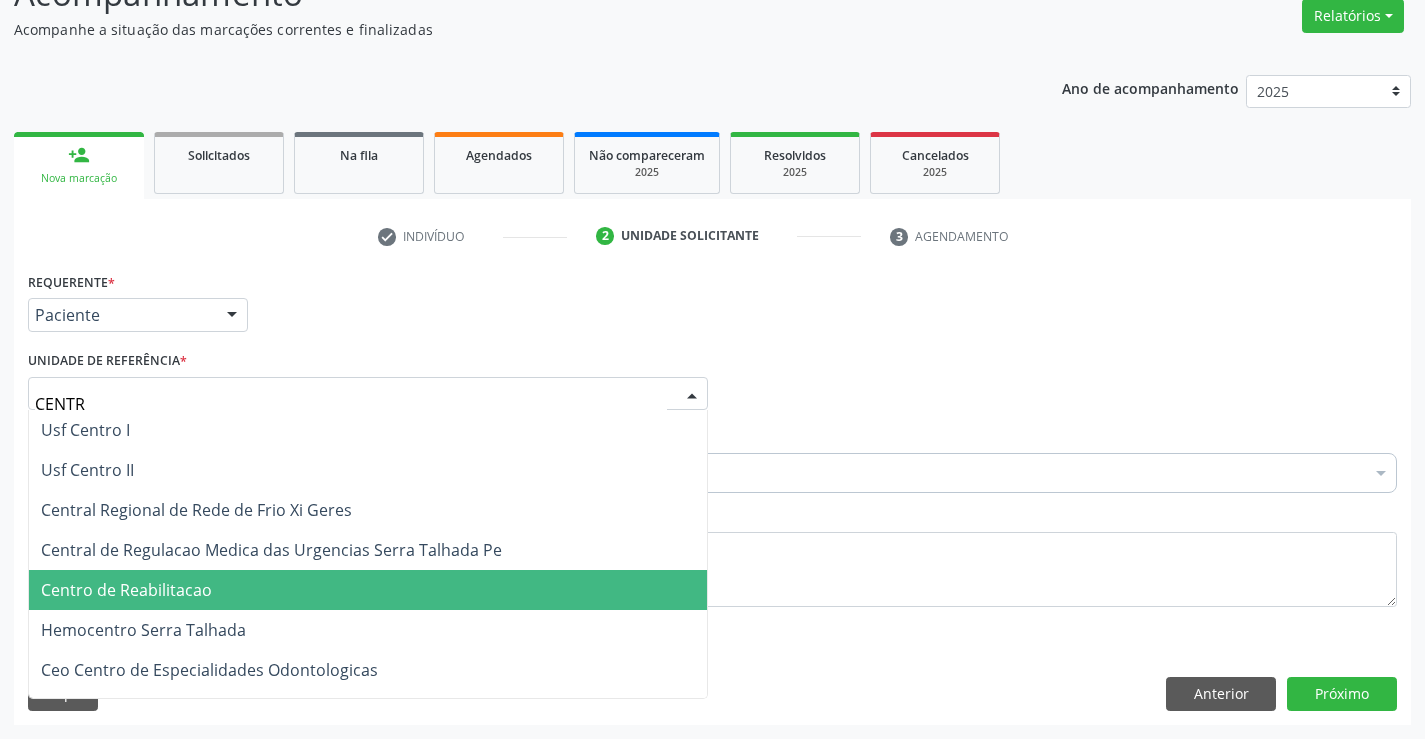 click on "Centro de Reabilitacao" at bounding box center (126, 590) 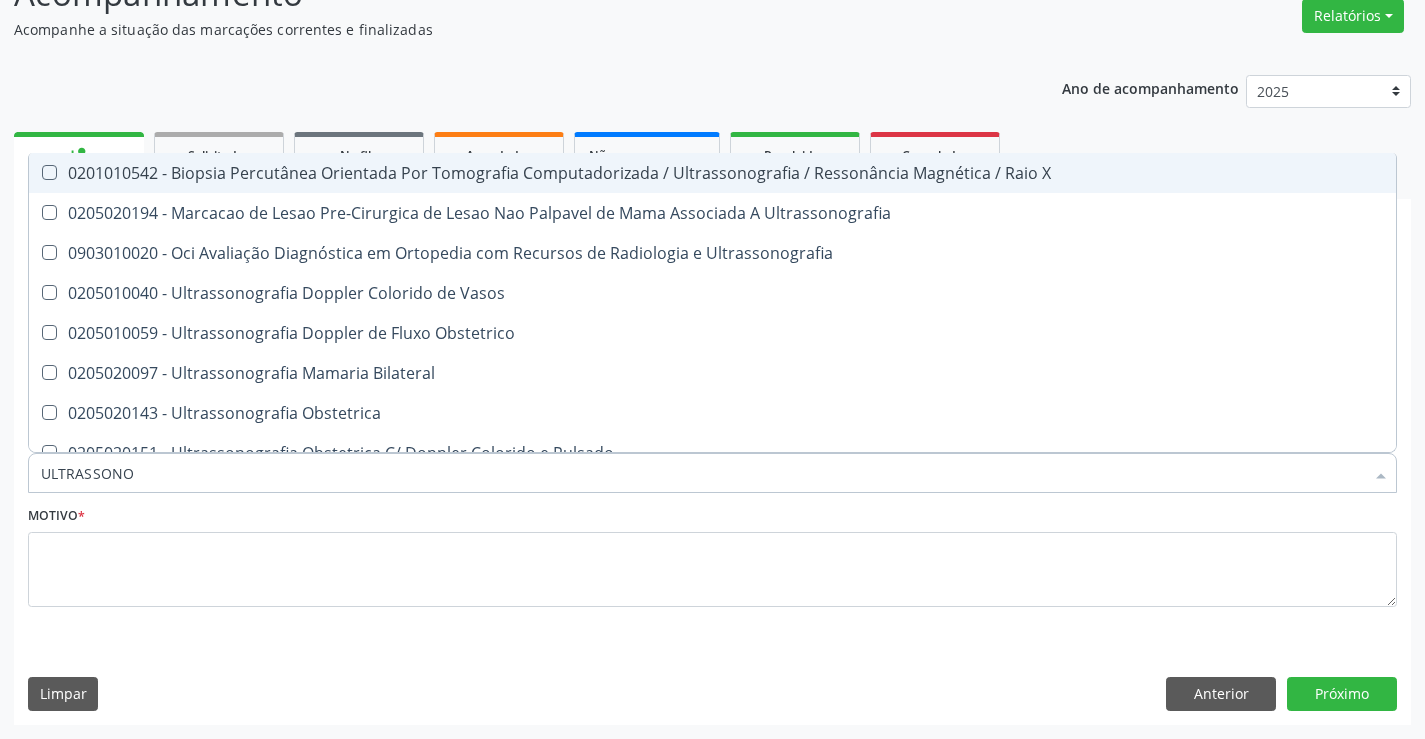 type on "ULTRASSONOG" 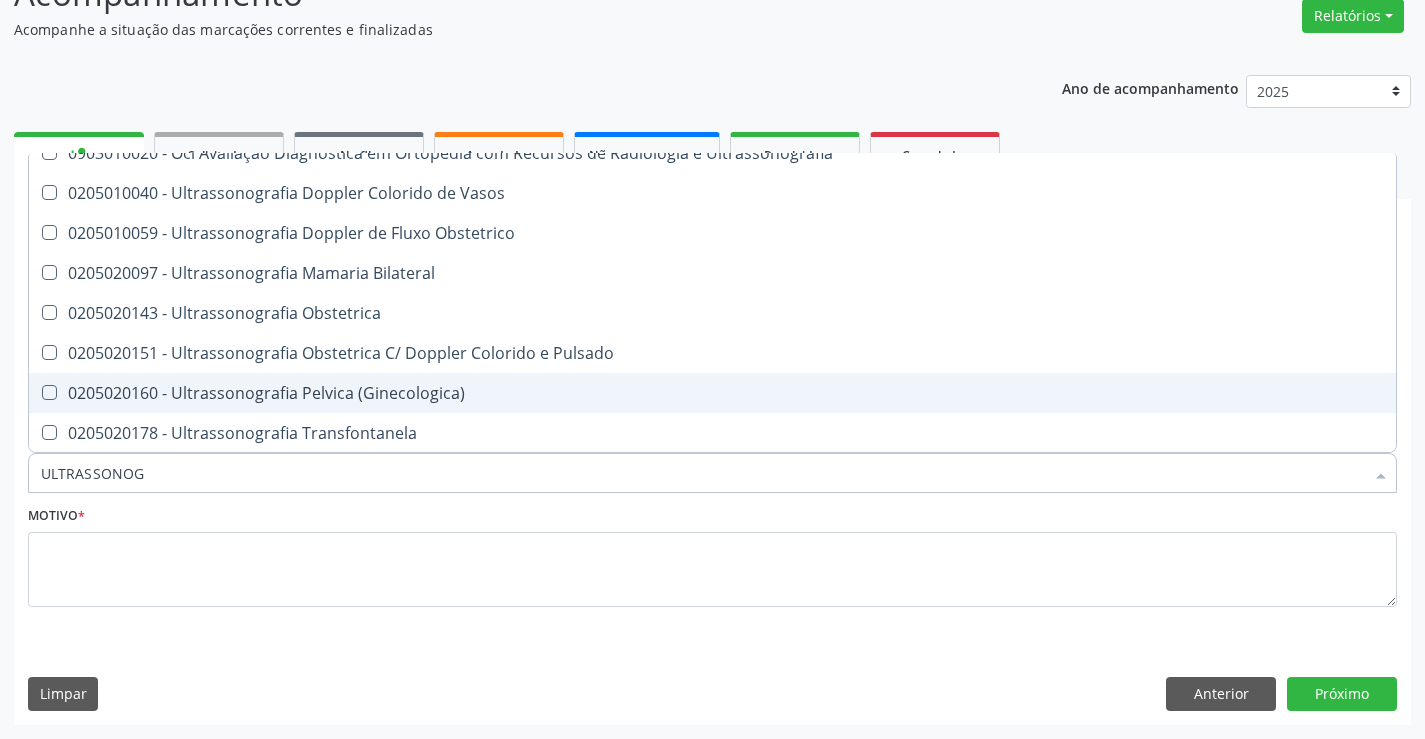 scroll, scrollTop: 200, scrollLeft: 0, axis: vertical 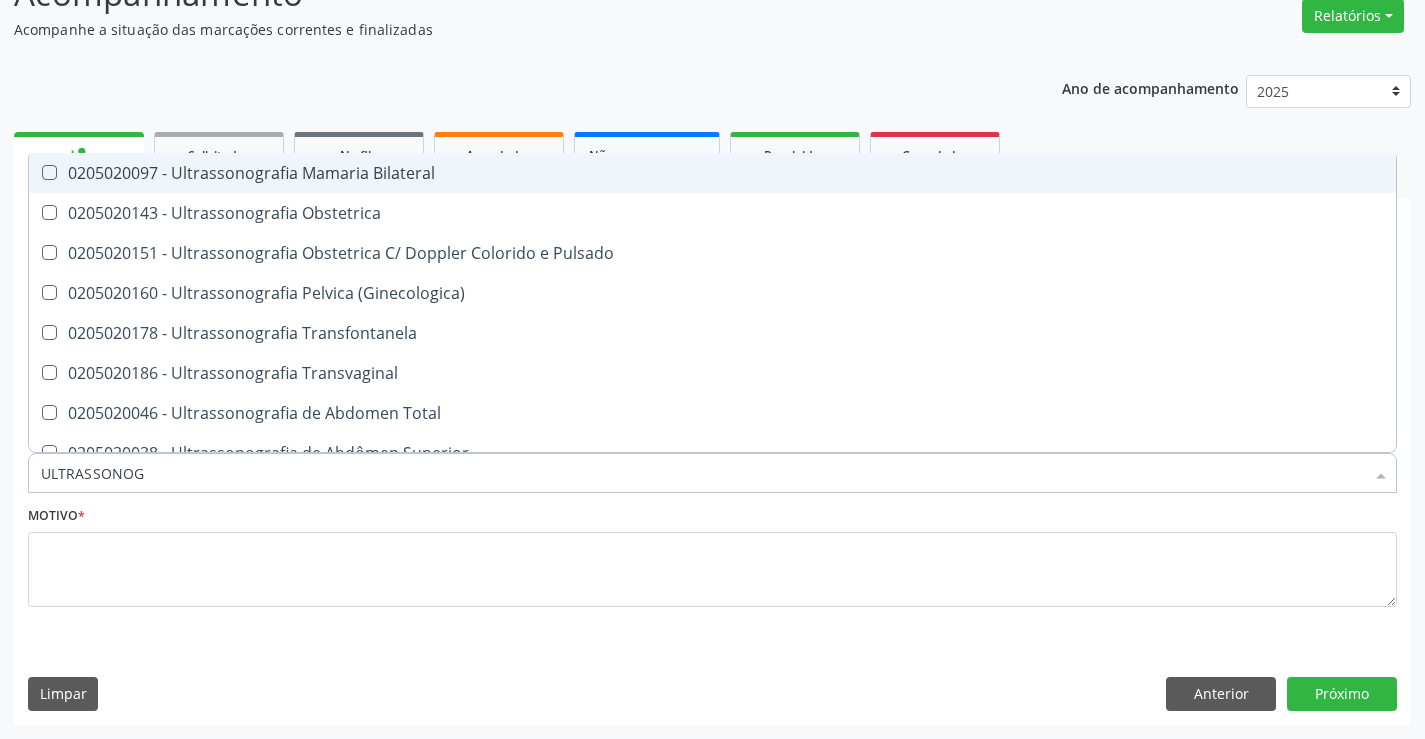 click on "0205020097 - Ultrassonografia Mamaria Bilateral" at bounding box center [712, 173] 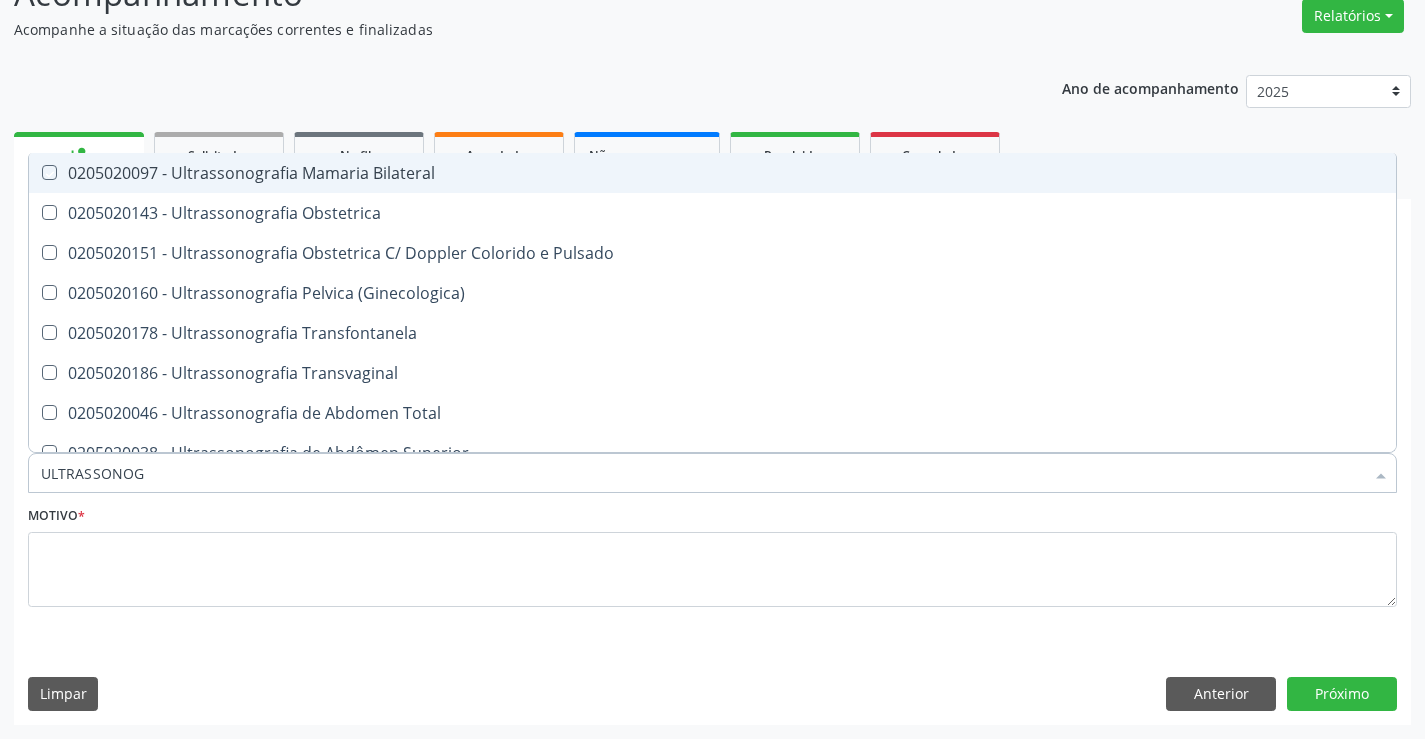 checkbox on "true" 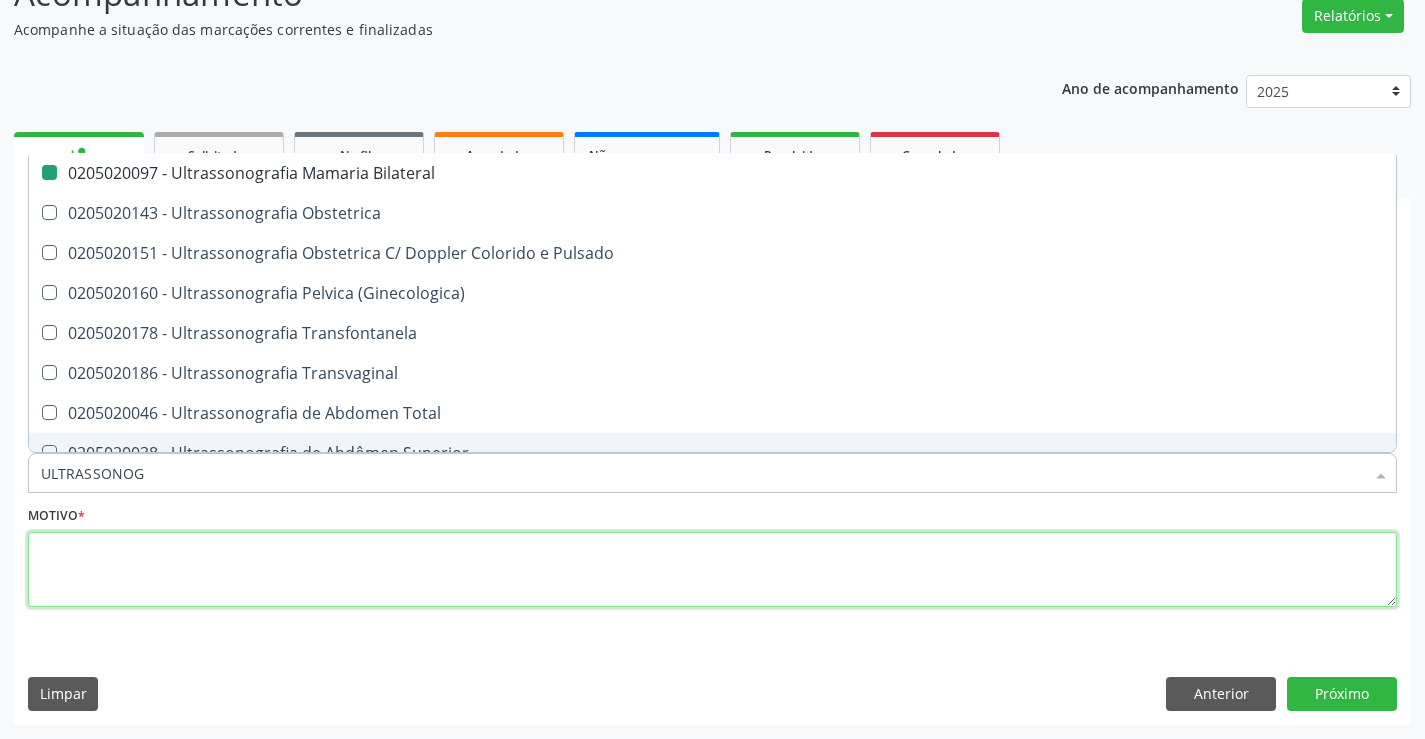 click at bounding box center (712, 570) 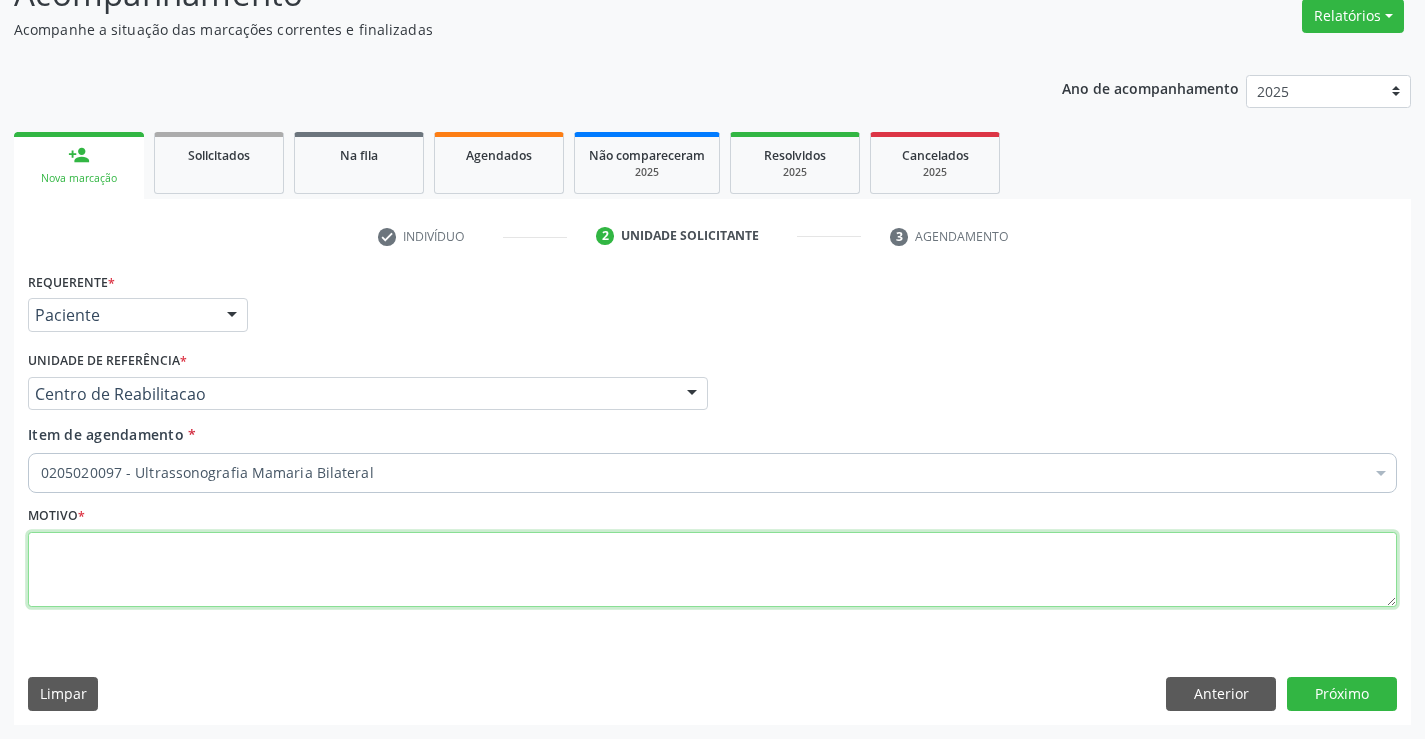scroll, scrollTop: 0, scrollLeft: 0, axis: both 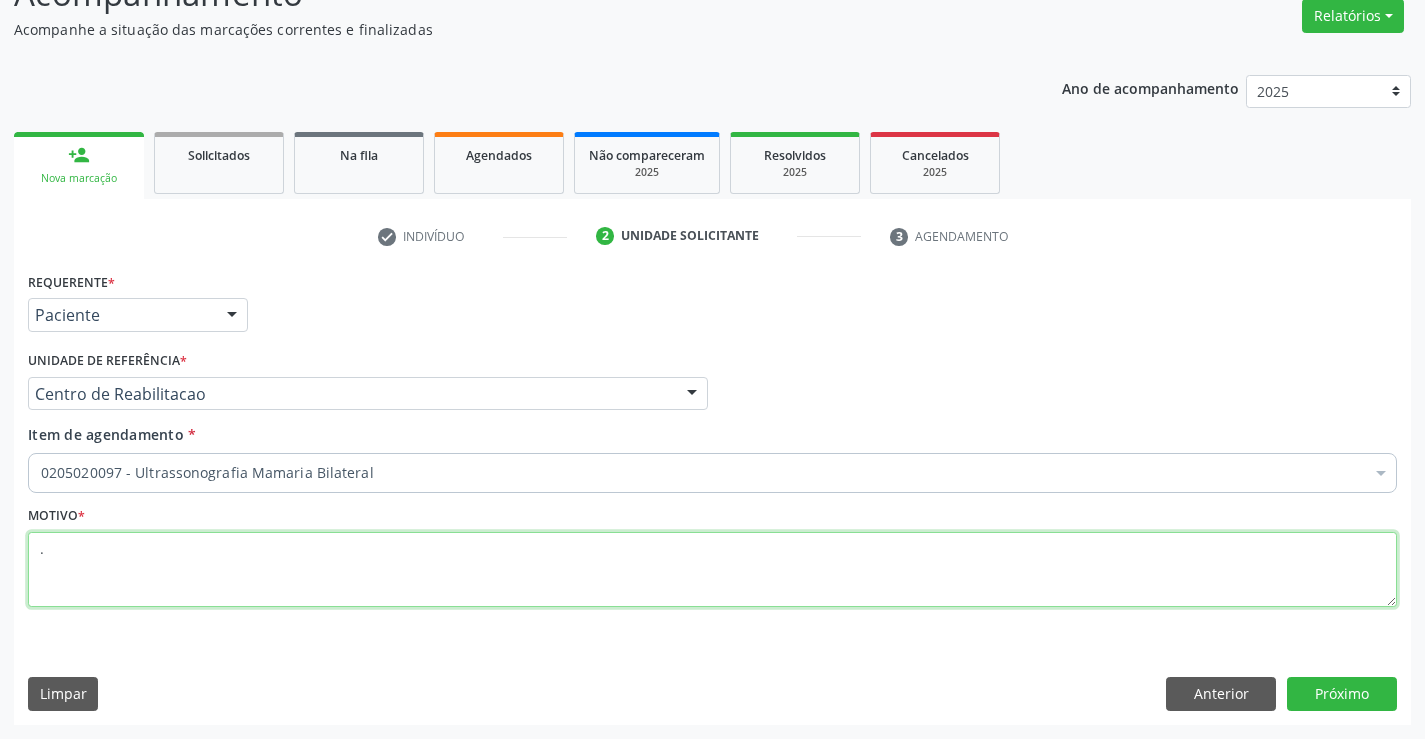 type on "." 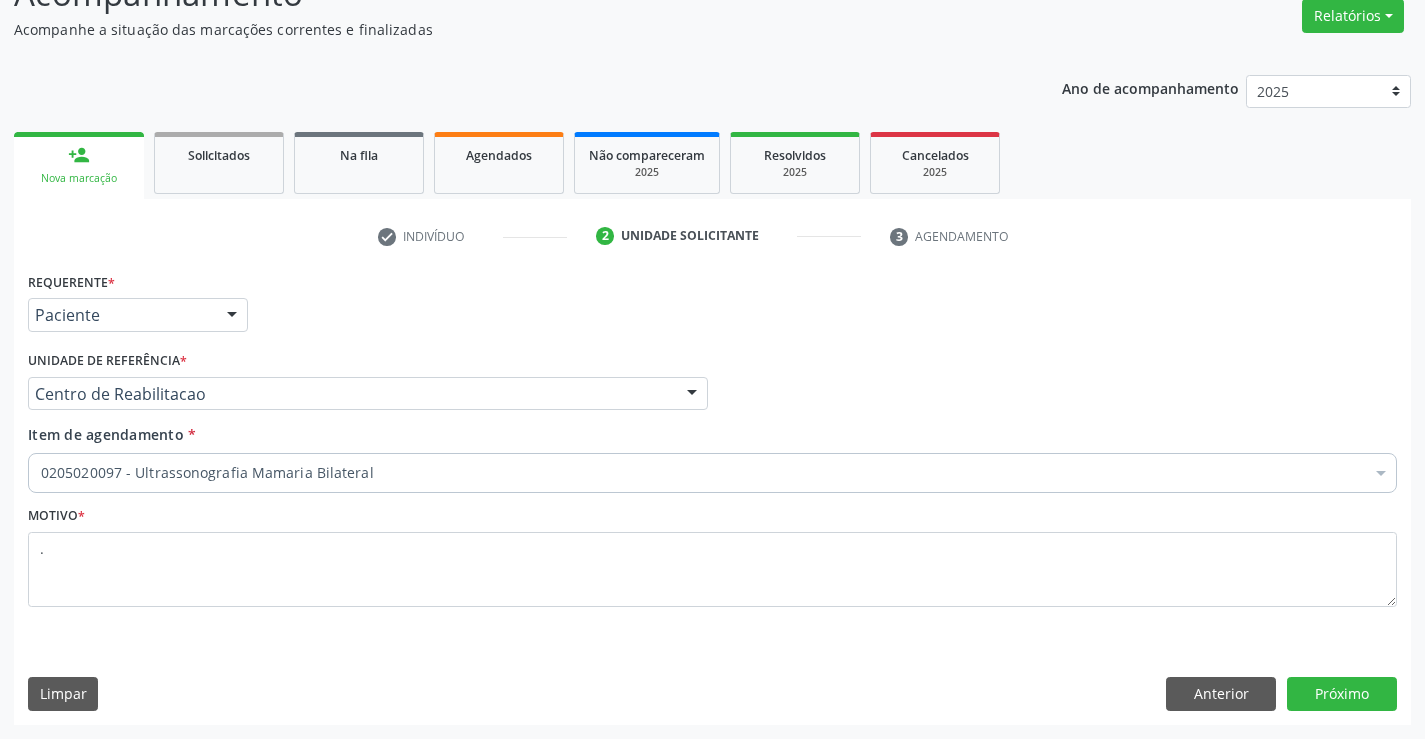 click on "Requerente
*
Paciente         Médico(a)   Enfermeiro(a)   Paciente
Nenhum resultado encontrado para: "   "
Não há nenhuma opção para ser exibida.
UF
PE         PE
Nenhum resultado encontrado para: "   "
Não há nenhuma opção para ser exibida.
Município
Serra Talhada         Serra Talhada
Nenhum resultado encontrado para: "   "
Não há nenhuma opção para ser exibida.
Médico Solicitante
Por favor, selecione a Unidade de Atendimento primeiro
Nenhum resultado encontrado para: "   "
Não há nenhuma opção para ser exibida.
Unidade de referência
*
Centro de Reabilitacao         Usf do Mutirao   Usf Cohab   Usf Caicarinha da Penha Tauapiranga   Posto de Saude Bernardo Vieira   Usf Borborema   Usf Bom Jesus I   Usf Ipsep   Usf Sao Cristovao" at bounding box center (712, 495) 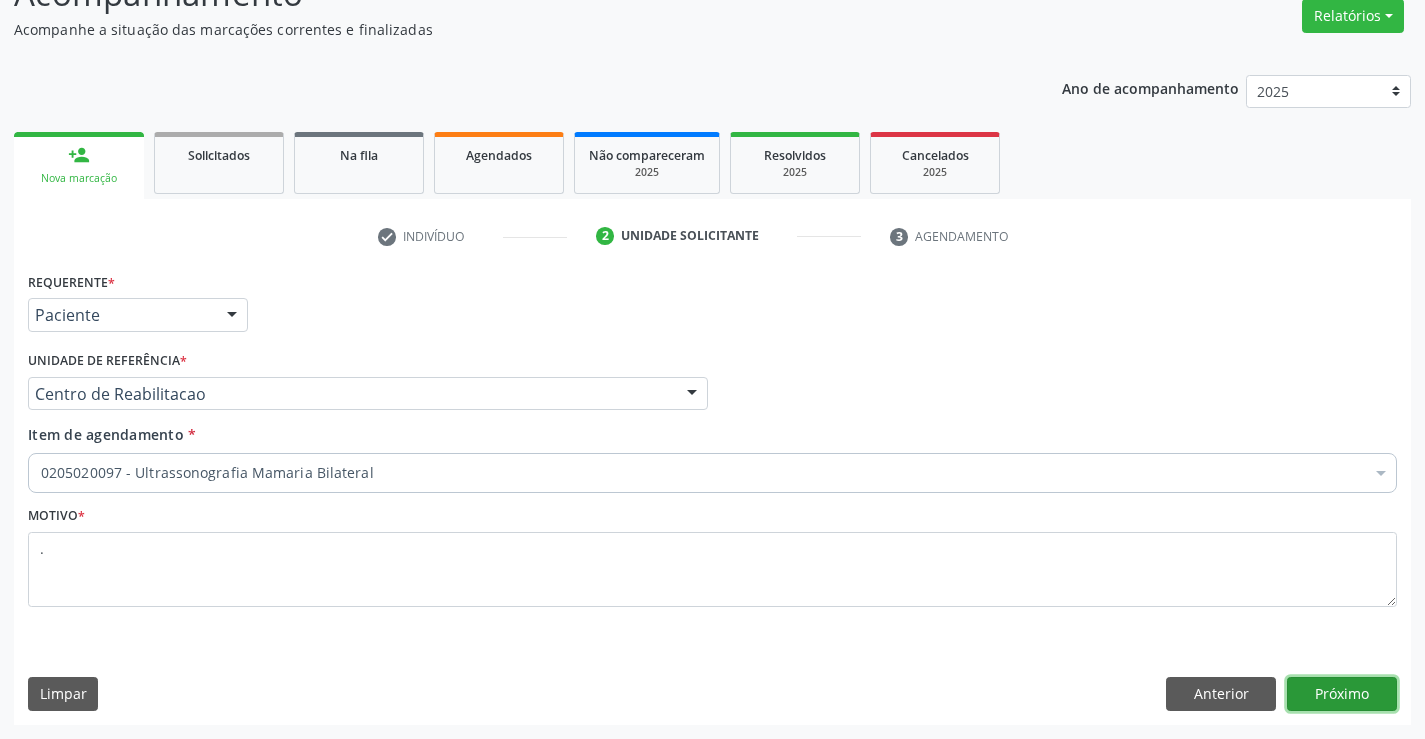 click on "Próximo" at bounding box center (1342, 694) 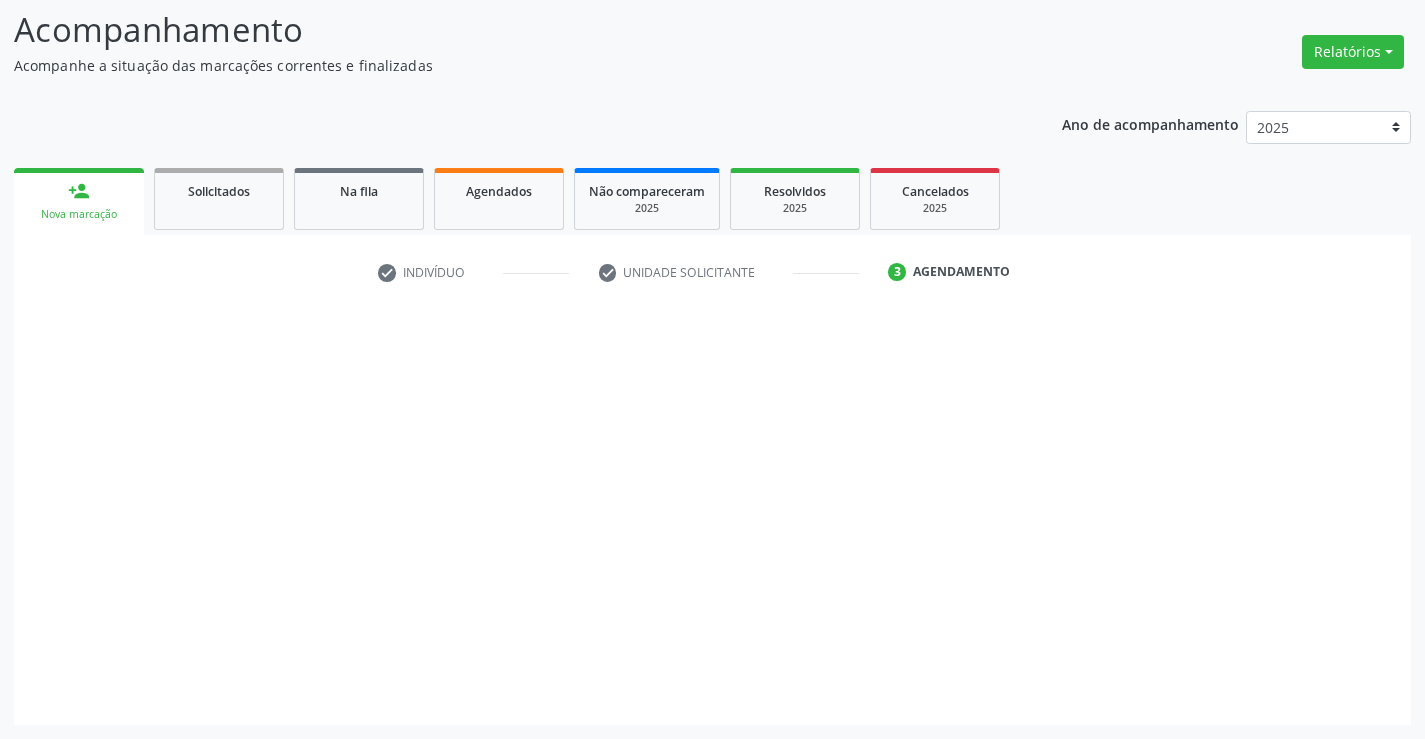 scroll, scrollTop: 131, scrollLeft: 0, axis: vertical 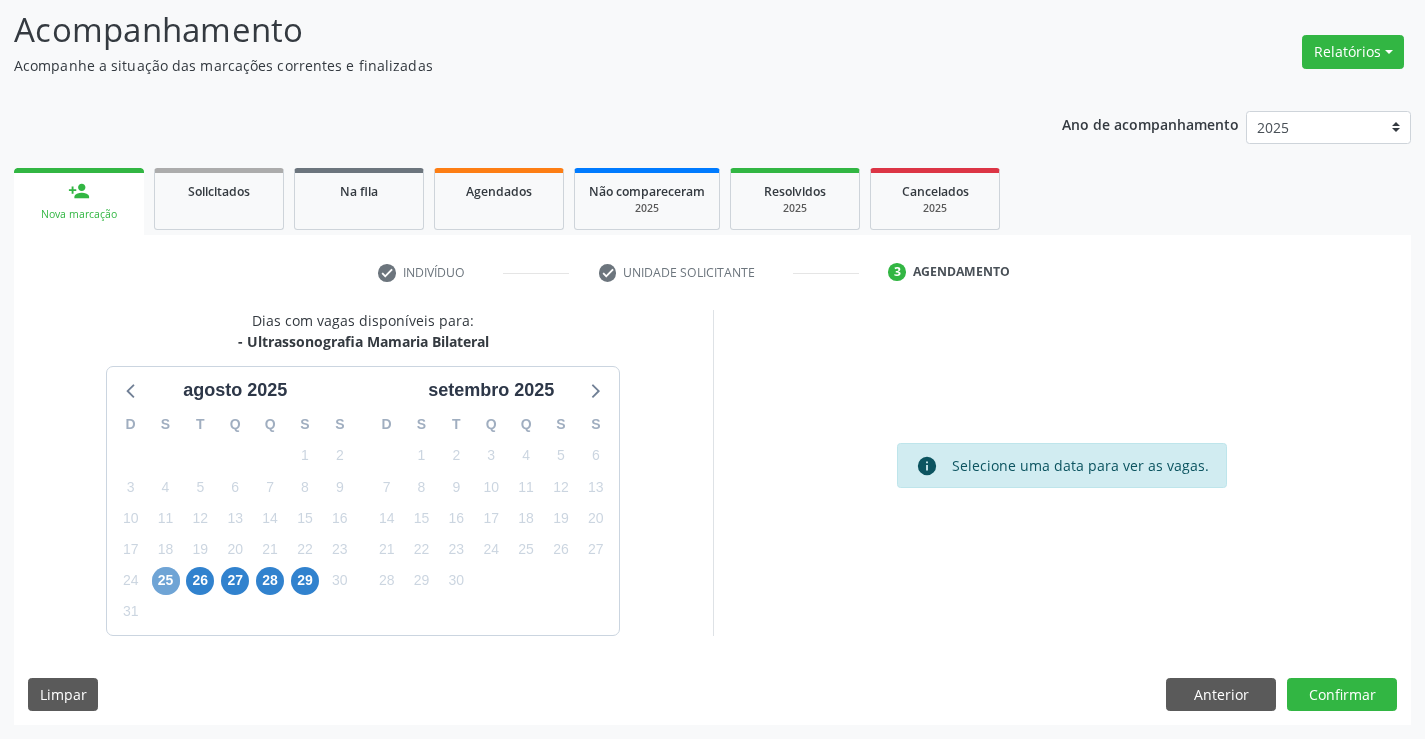 click on "25" at bounding box center (166, 581) 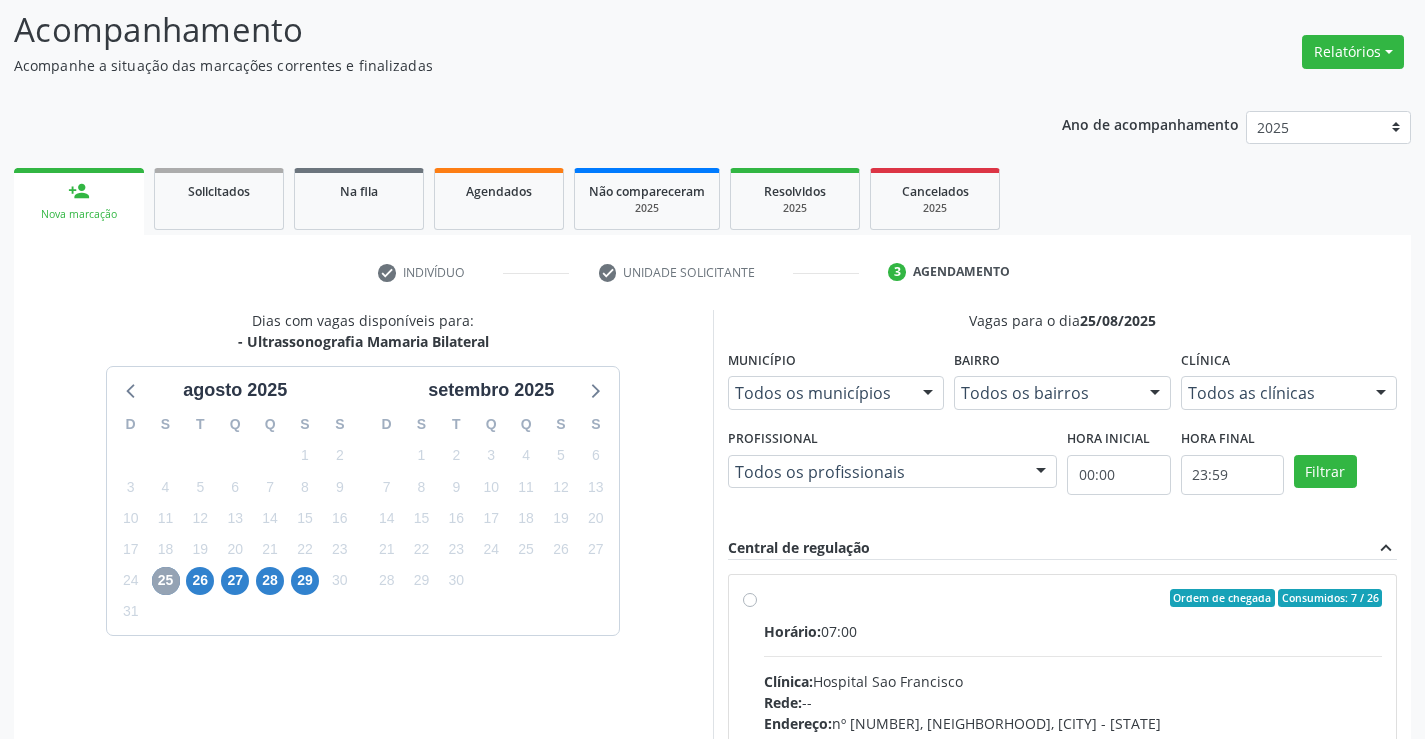 scroll, scrollTop: 420, scrollLeft: 0, axis: vertical 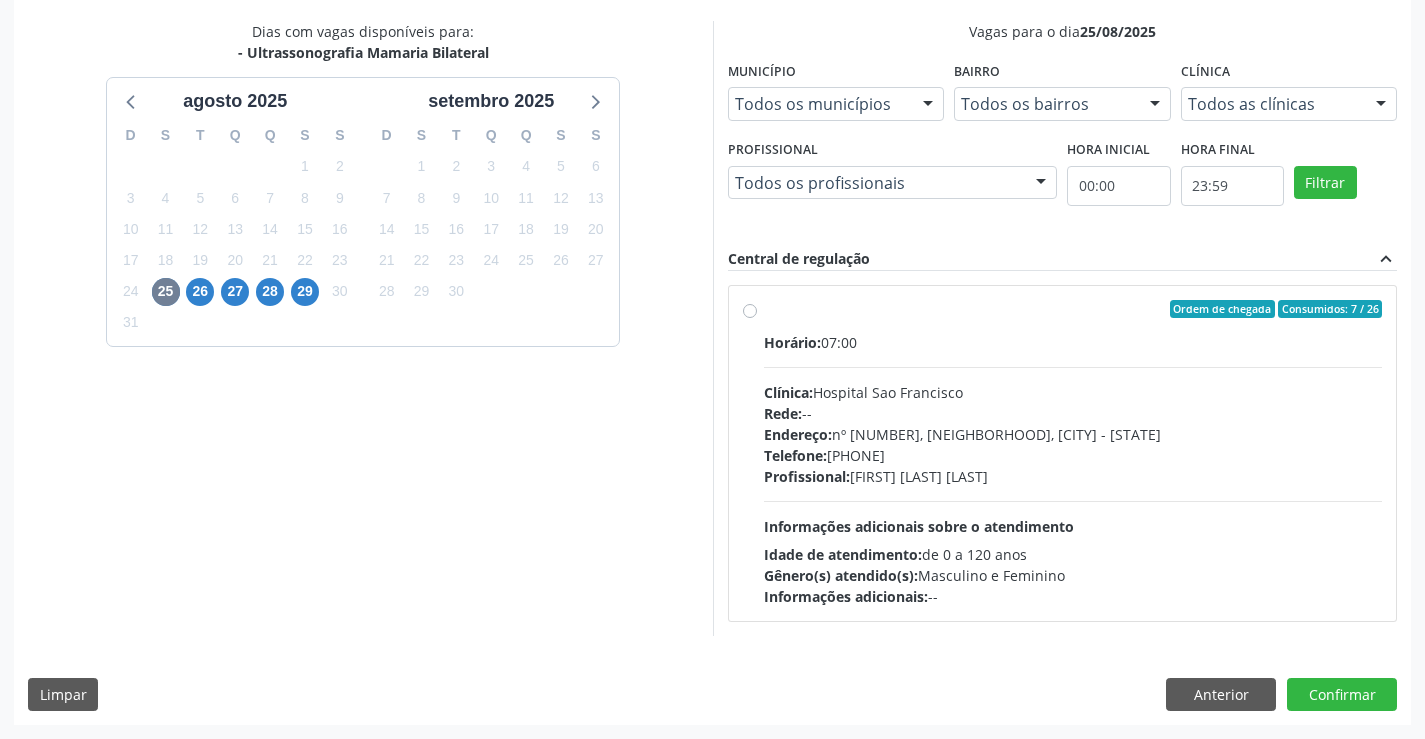 click on "Horário:   [TIME]
Clínica:  [CLINIC_NAME]
Rede:
--
Endereço:   nº [NUMBER], [NEIGHBORHOOD], [CITY] - [STATE]
Telefone:   [PHONE]
Profissional:
[FIRST] [LAST] [LAST]
Informações adicionais sobre o atendimento
Idade de atendimento:
de 0 a 120 anos
Gênero(s) atendido(s):
Masculino e Feminino
Informações adicionais:
--" at bounding box center [1073, 469] 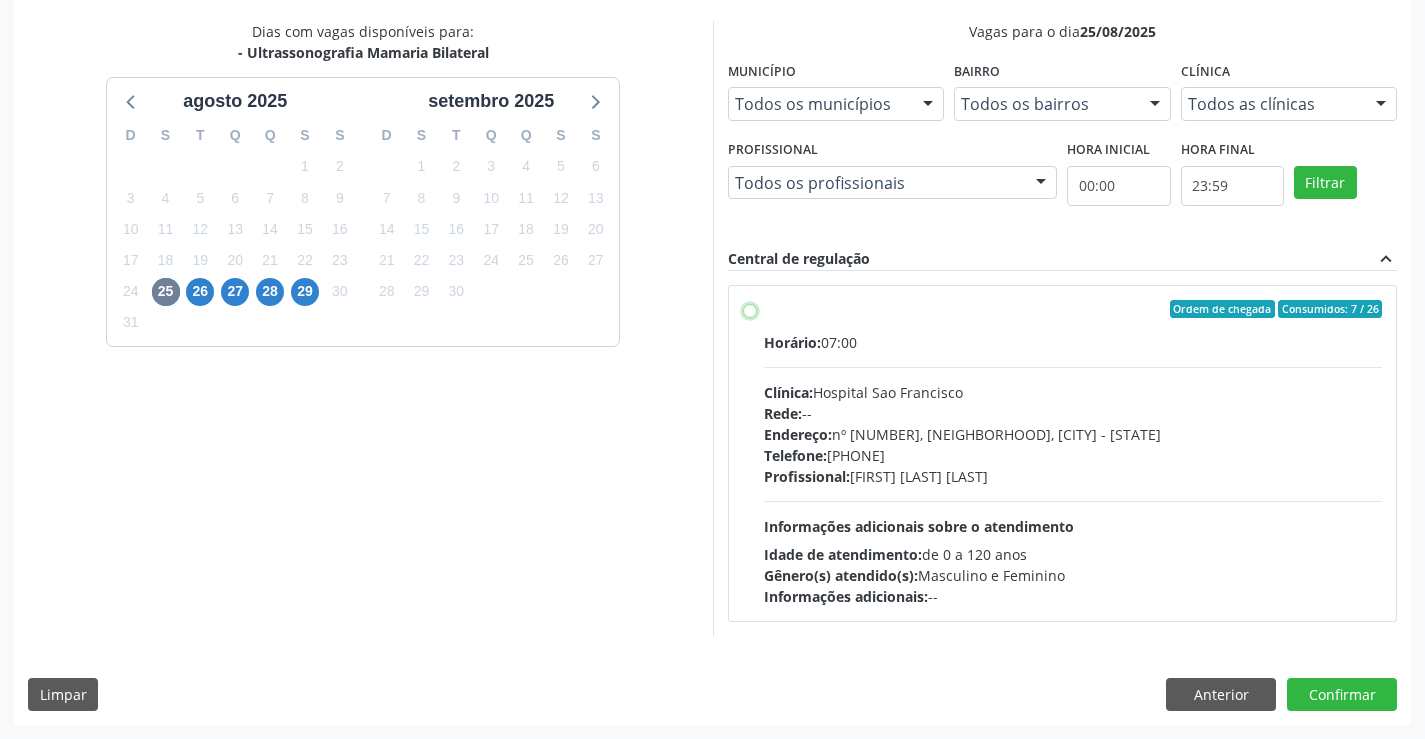 click on "Horário:   [TIME]
Clínica:  [CLINIC_NAME]
Rede:
--
Endereço:   nº [NUMBER], [NEIGHBORHOOD], [CITY] - [STATE]
Telefone:   [PHONE]
Profissional:
[FIRST] [LAST] [LAST]
Informações adicionais sobre o atendimento
Idade de atendimento:
de 0 a 120 anos
Gênero(s) atendido(s):
Masculino e Feminino
Informações adicionais:
--" at bounding box center (750, 309) 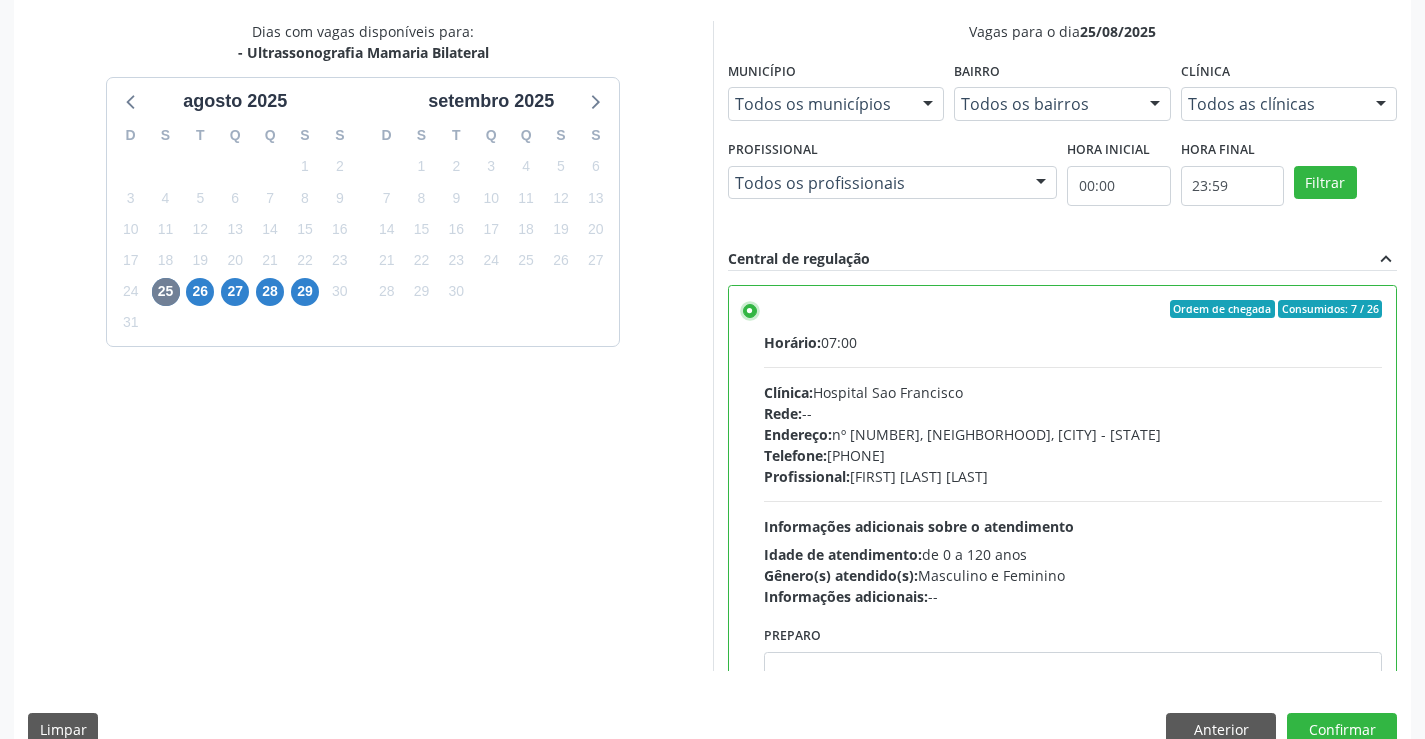 scroll, scrollTop: 456, scrollLeft: 0, axis: vertical 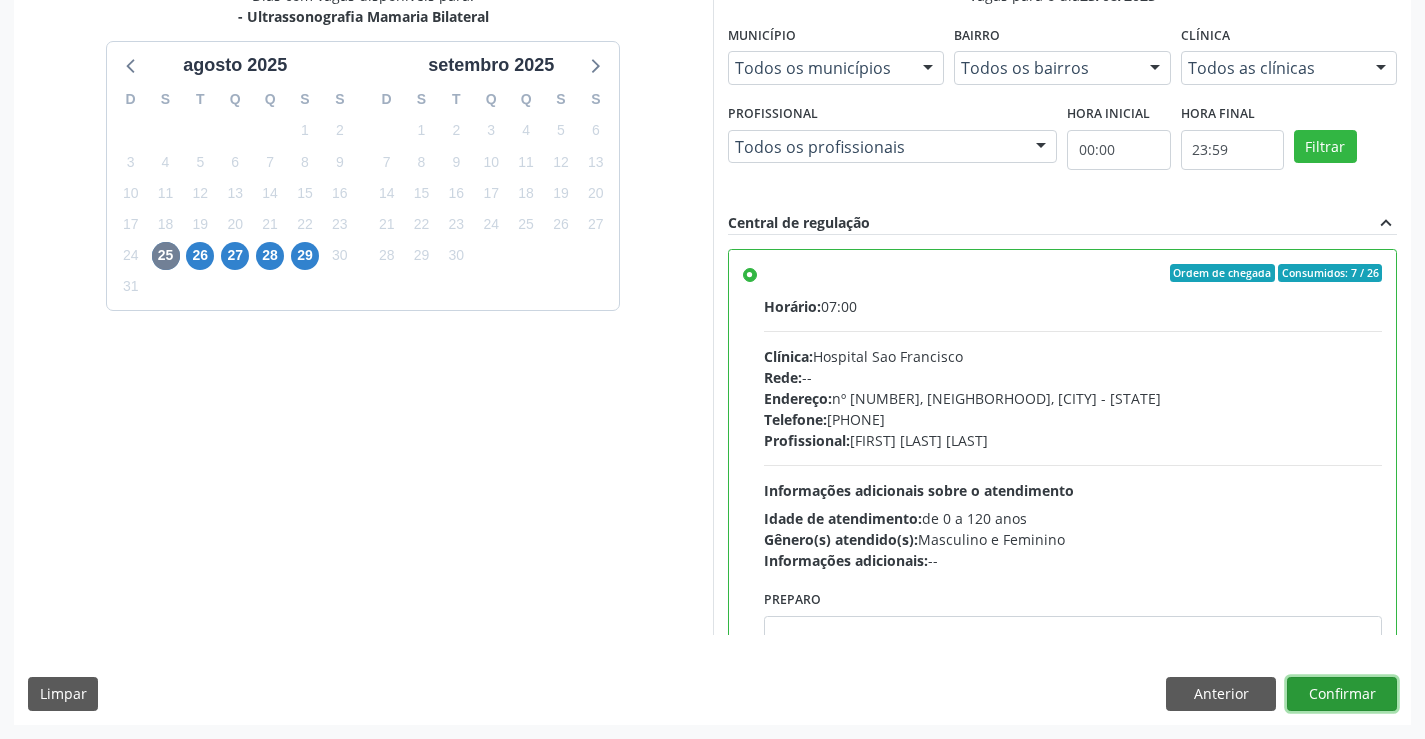 click on "Confirmar" at bounding box center [1342, 694] 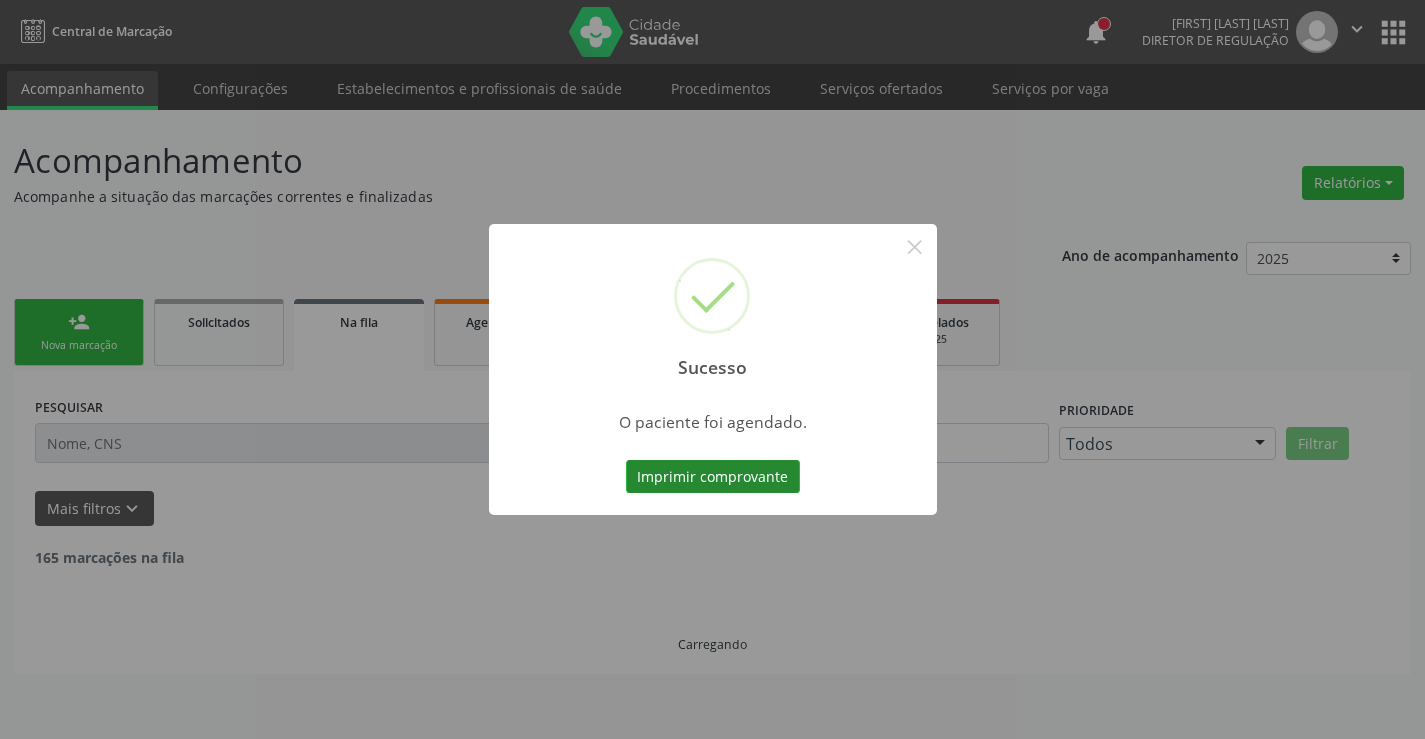 scroll, scrollTop: 0, scrollLeft: 0, axis: both 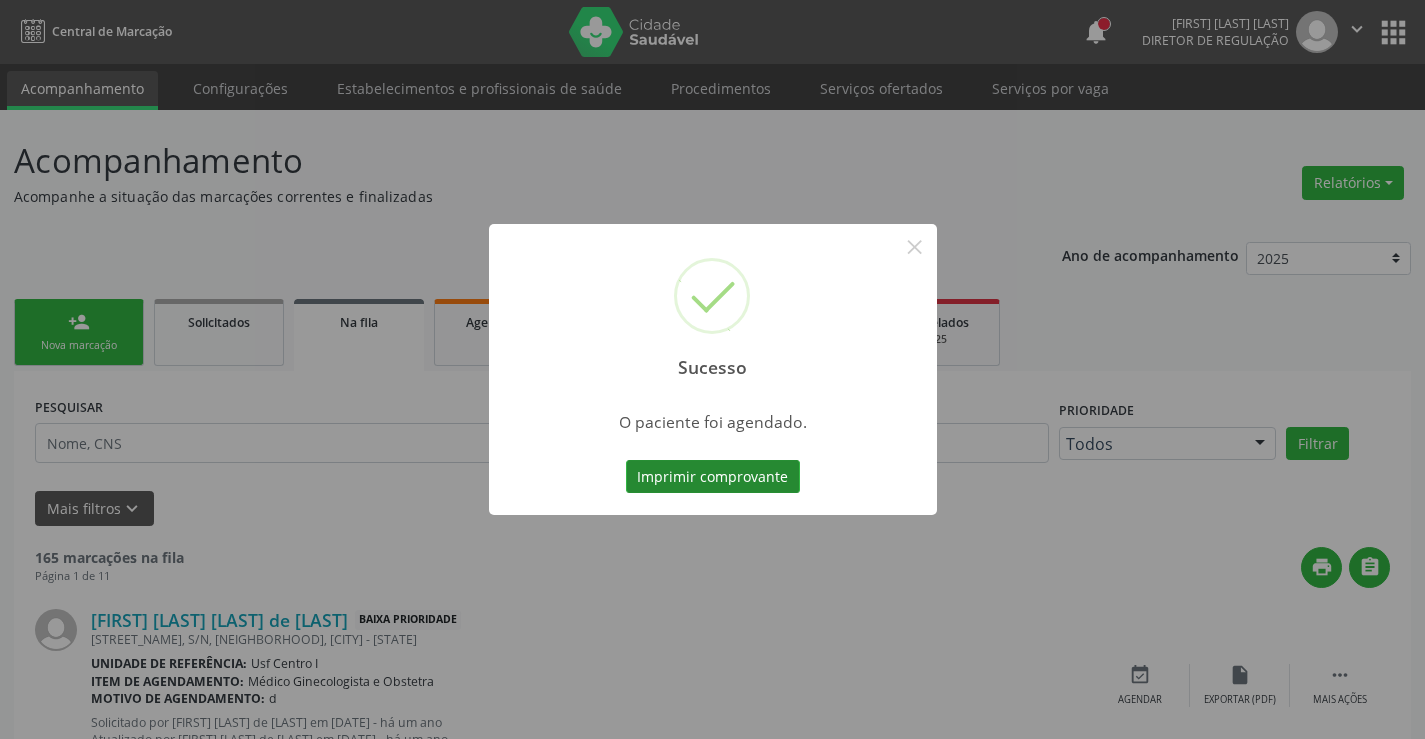 click on "Imprimir comprovante" at bounding box center [713, 477] 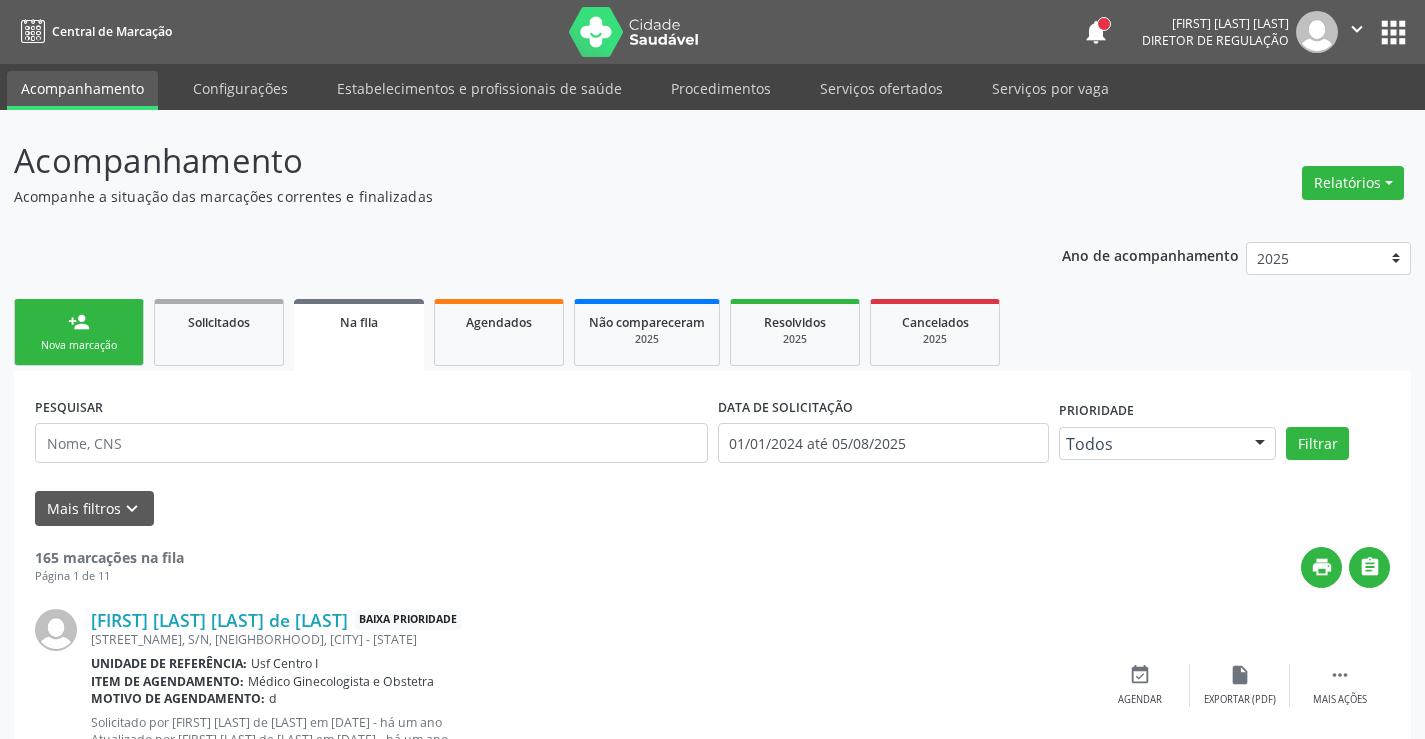 click on "person_add
Nova marcação" at bounding box center (79, 332) 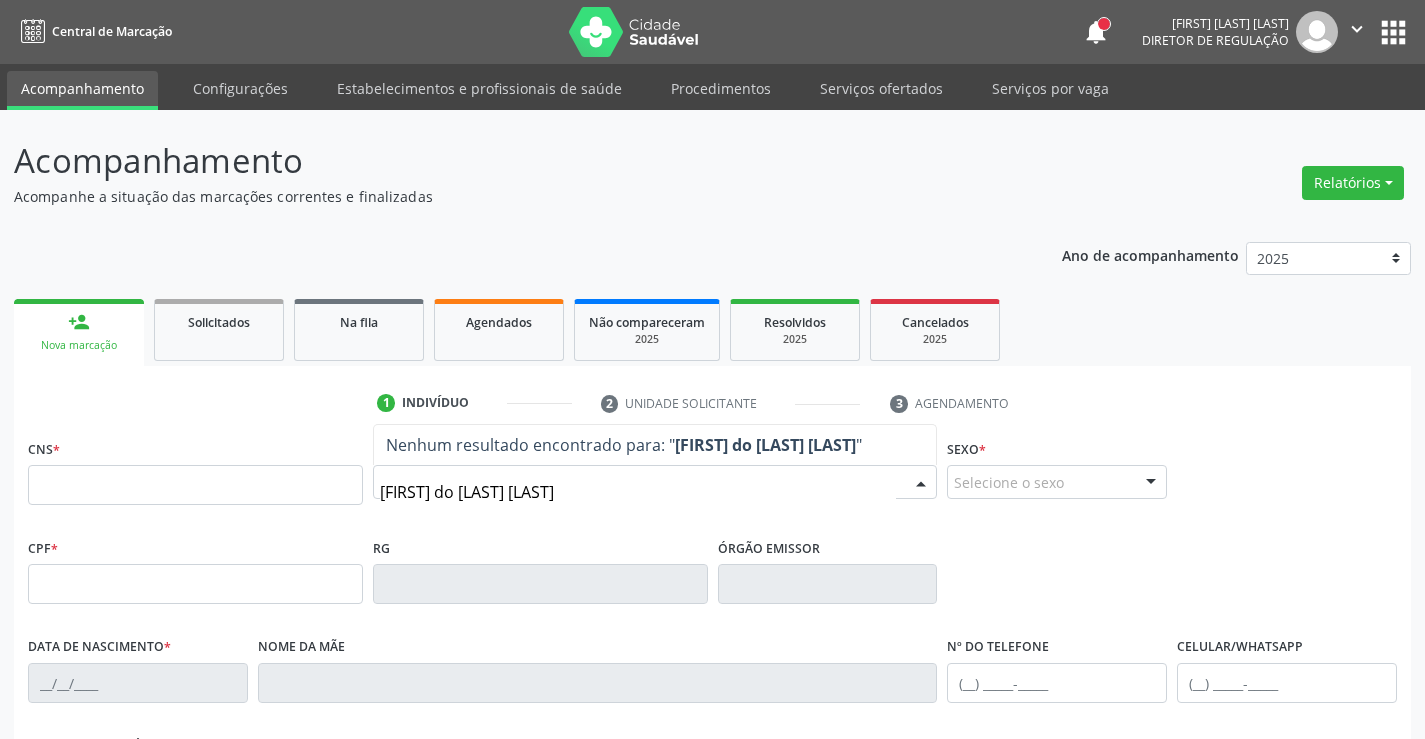 type on "[FIRST] do [LAST] [LAST]" 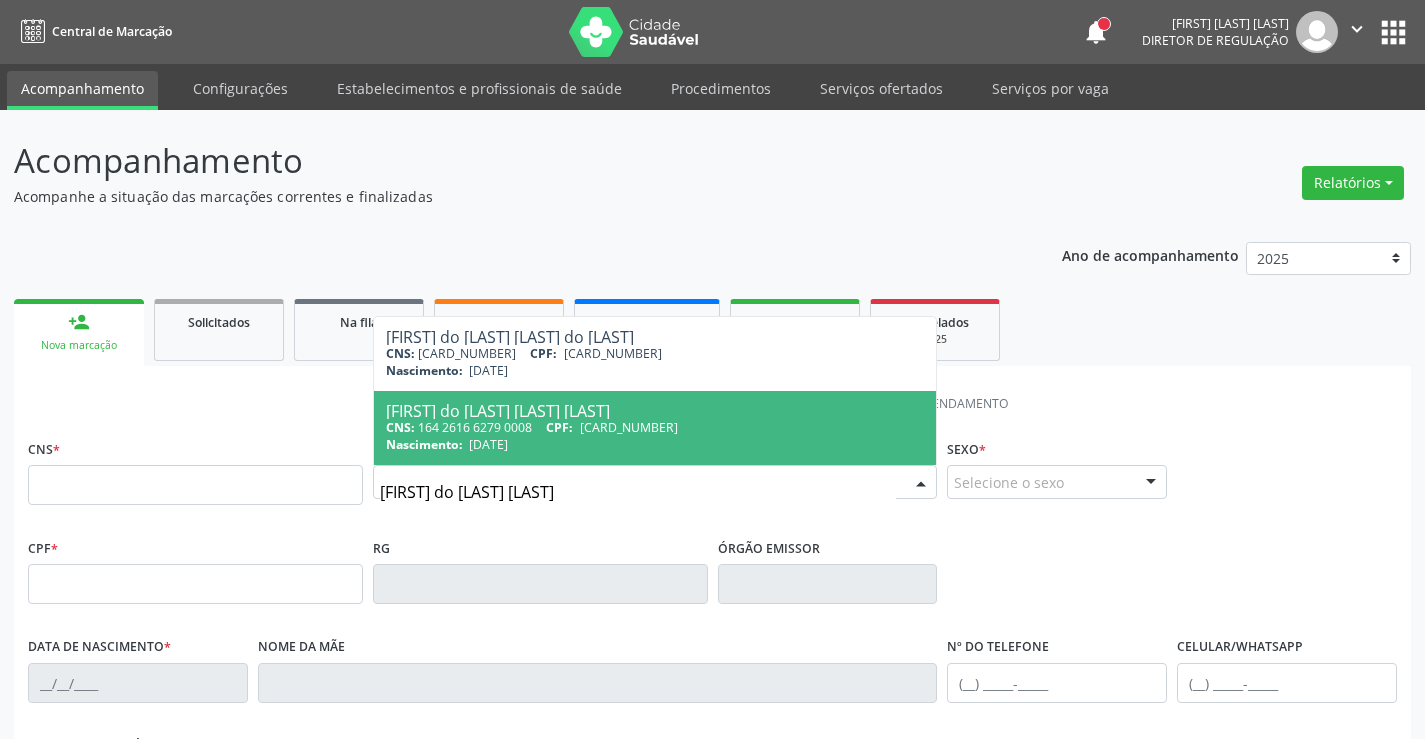 click on "[DATE]" at bounding box center [488, 444] 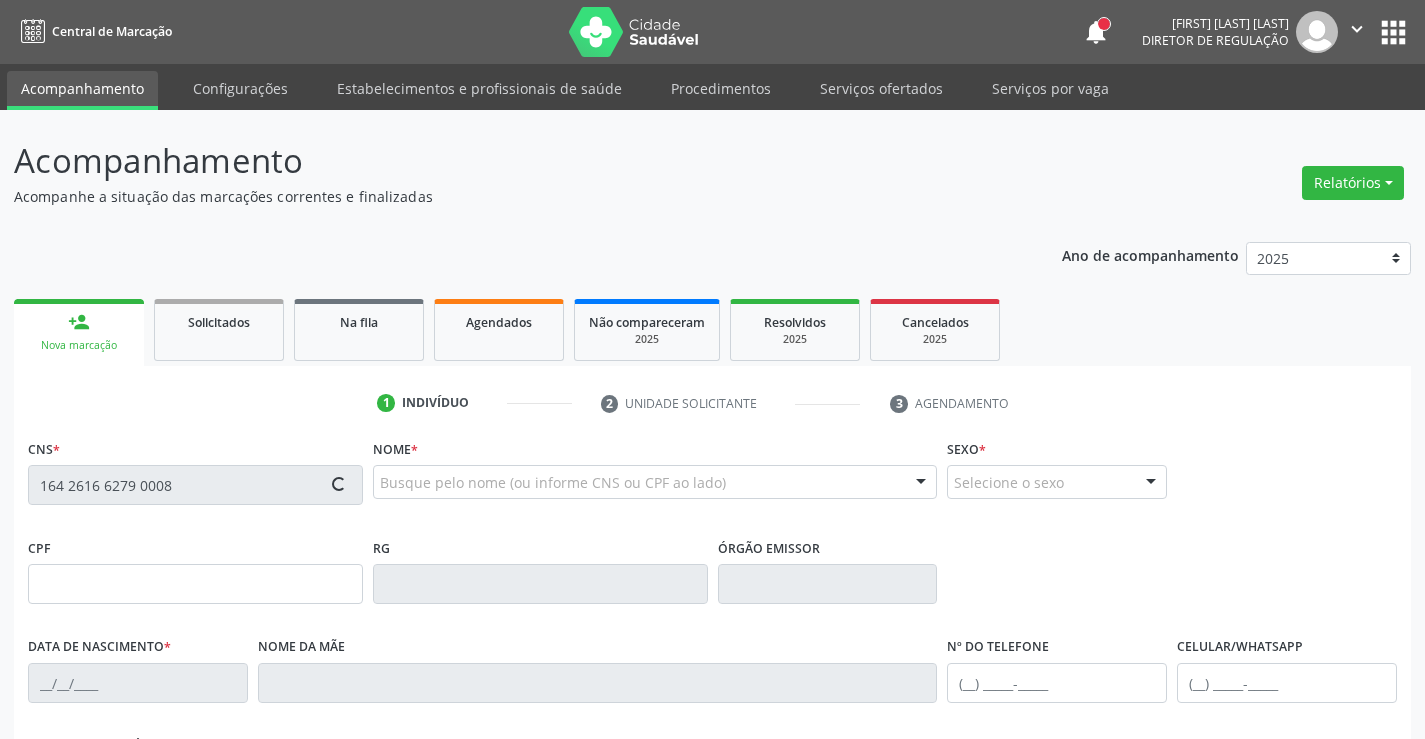 type on "[CARD_NUMBER]" 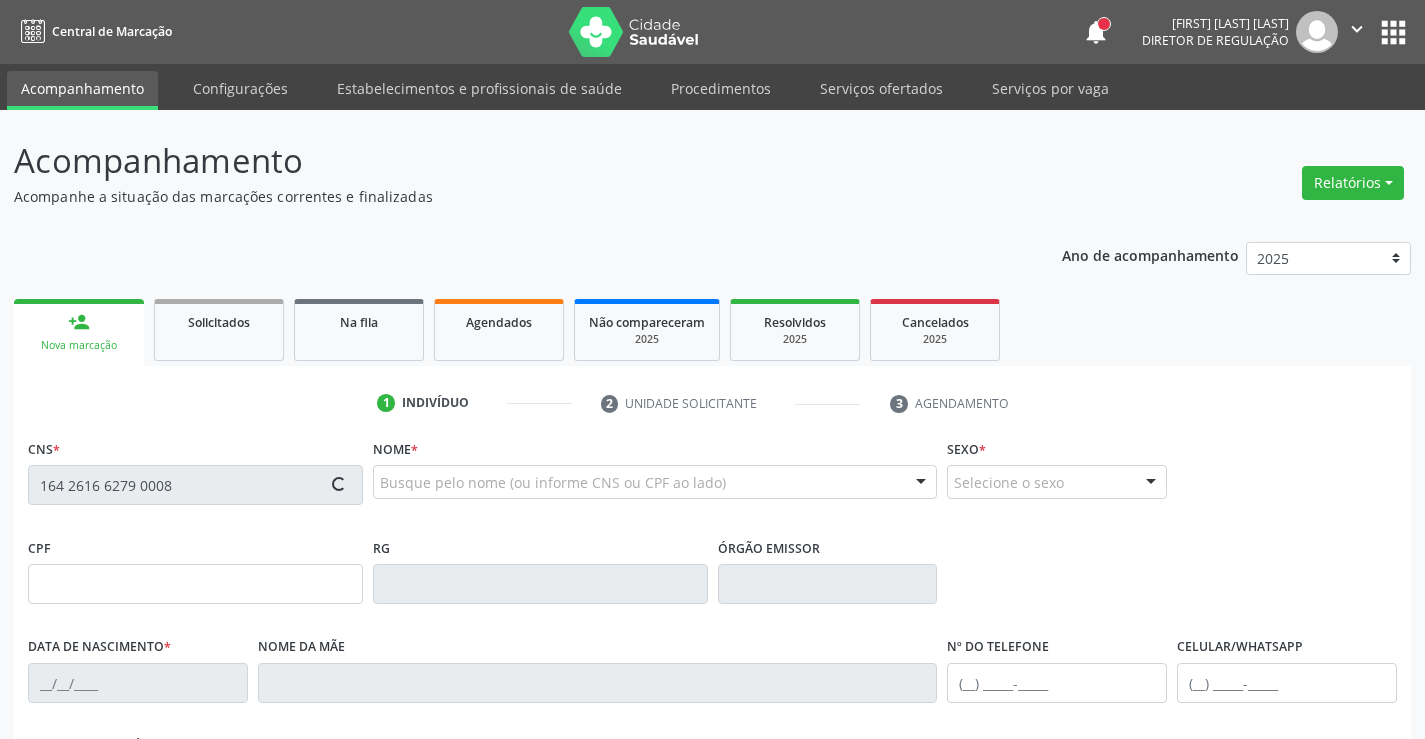 type on "[DATE]" 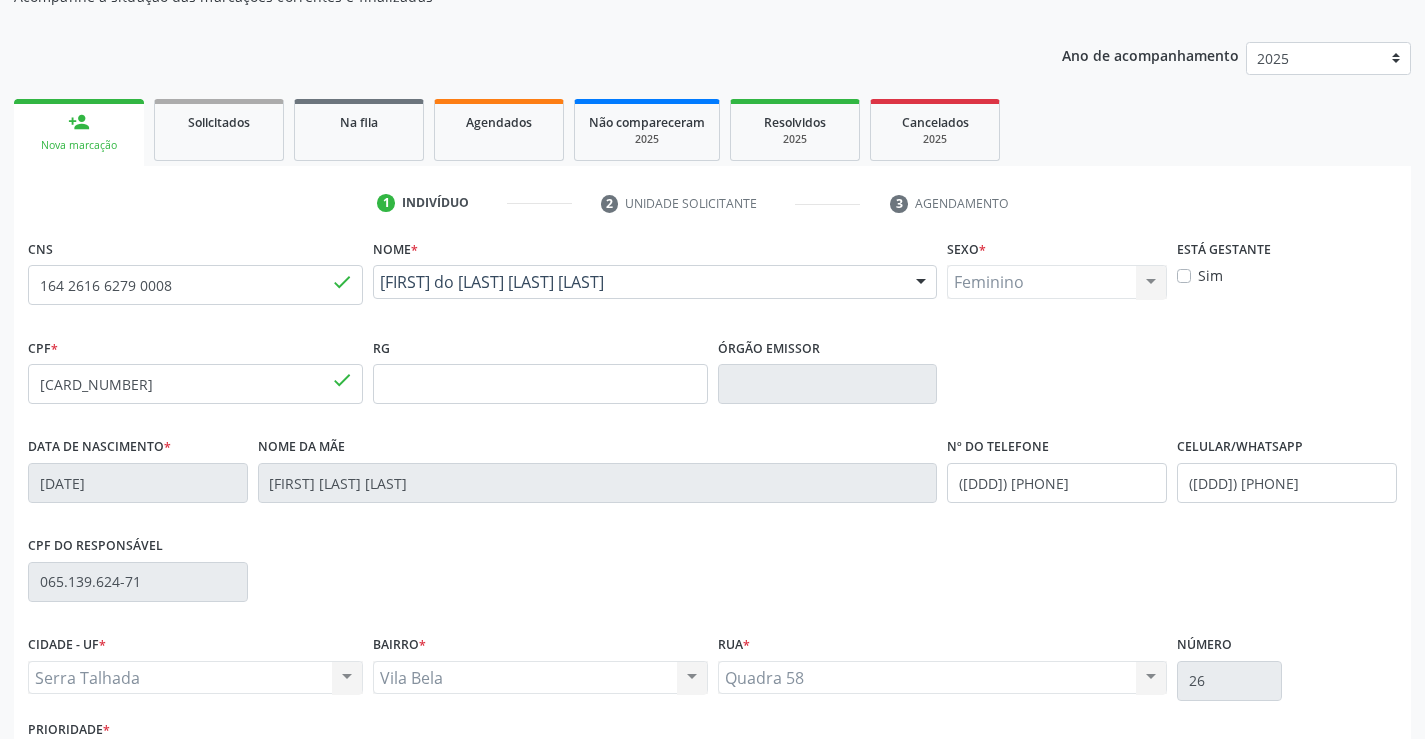 scroll, scrollTop: 345, scrollLeft: 0, axis: vertical 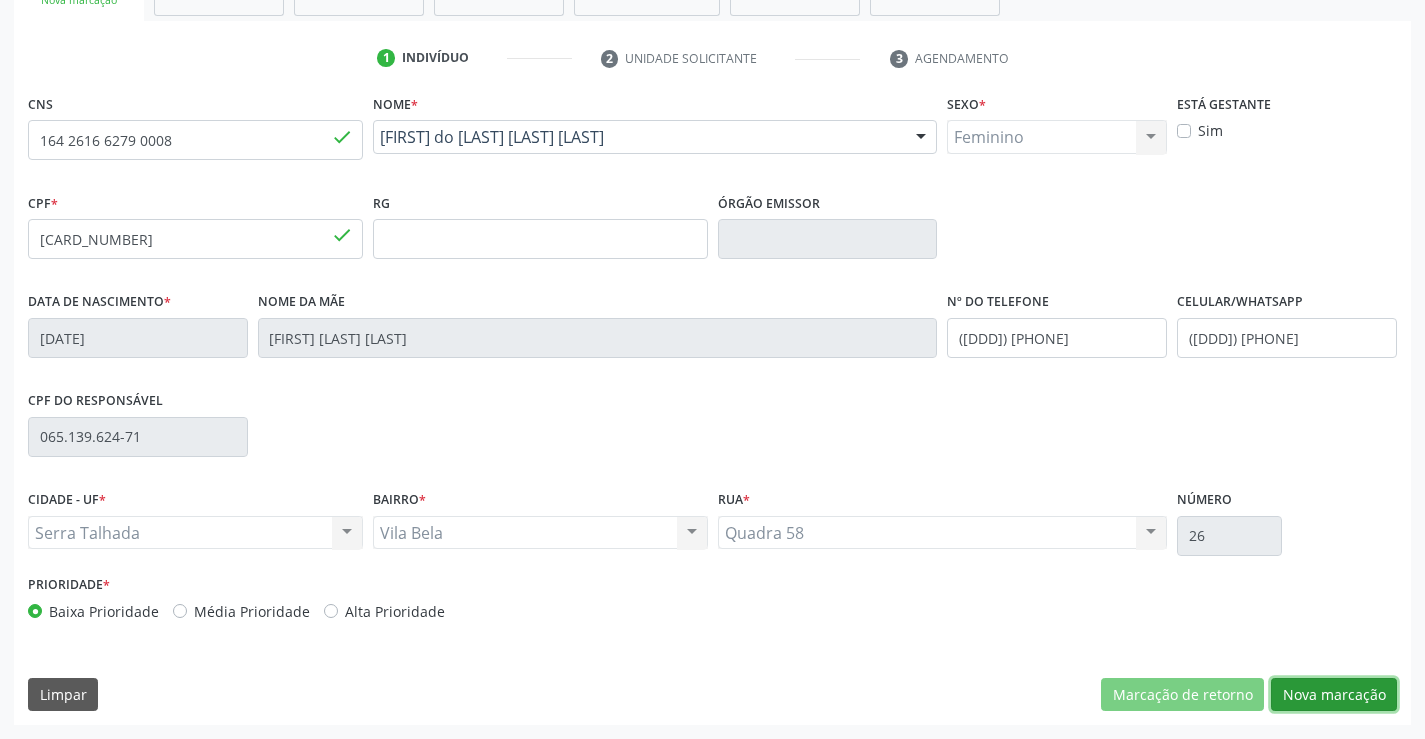 click on "Nova marcação" at bounding box center [1334, 695] 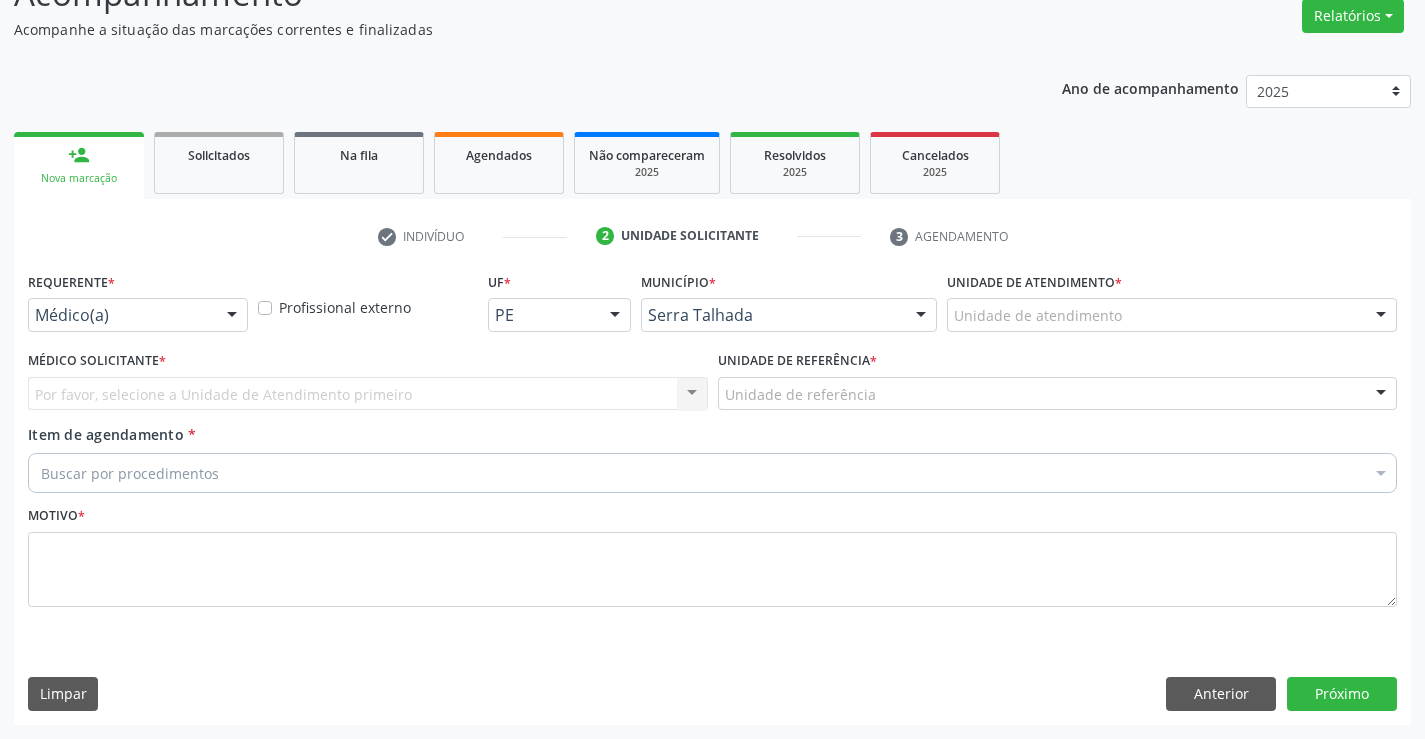 scroll, scrollTop: 167, scrollLeft: 0, axis: vertical 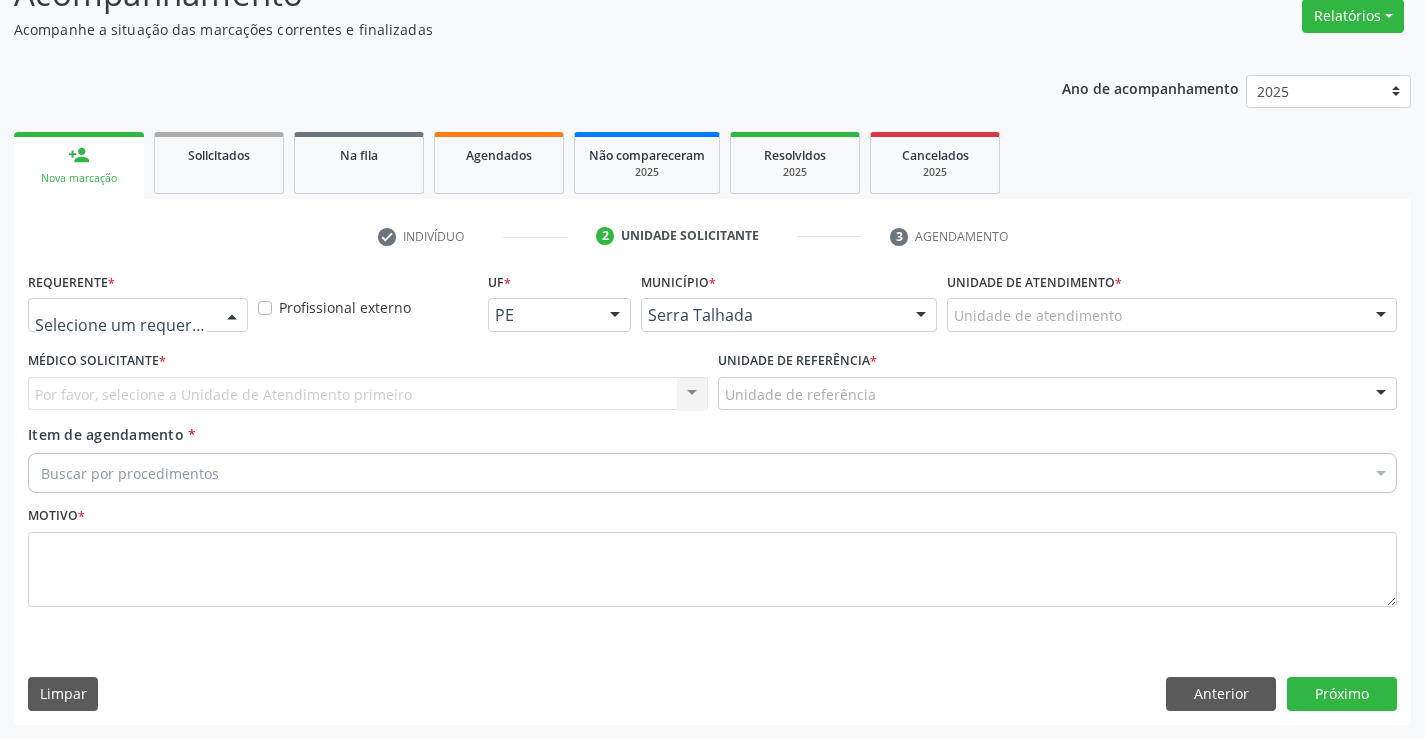 click at bounding box center [138, 315] 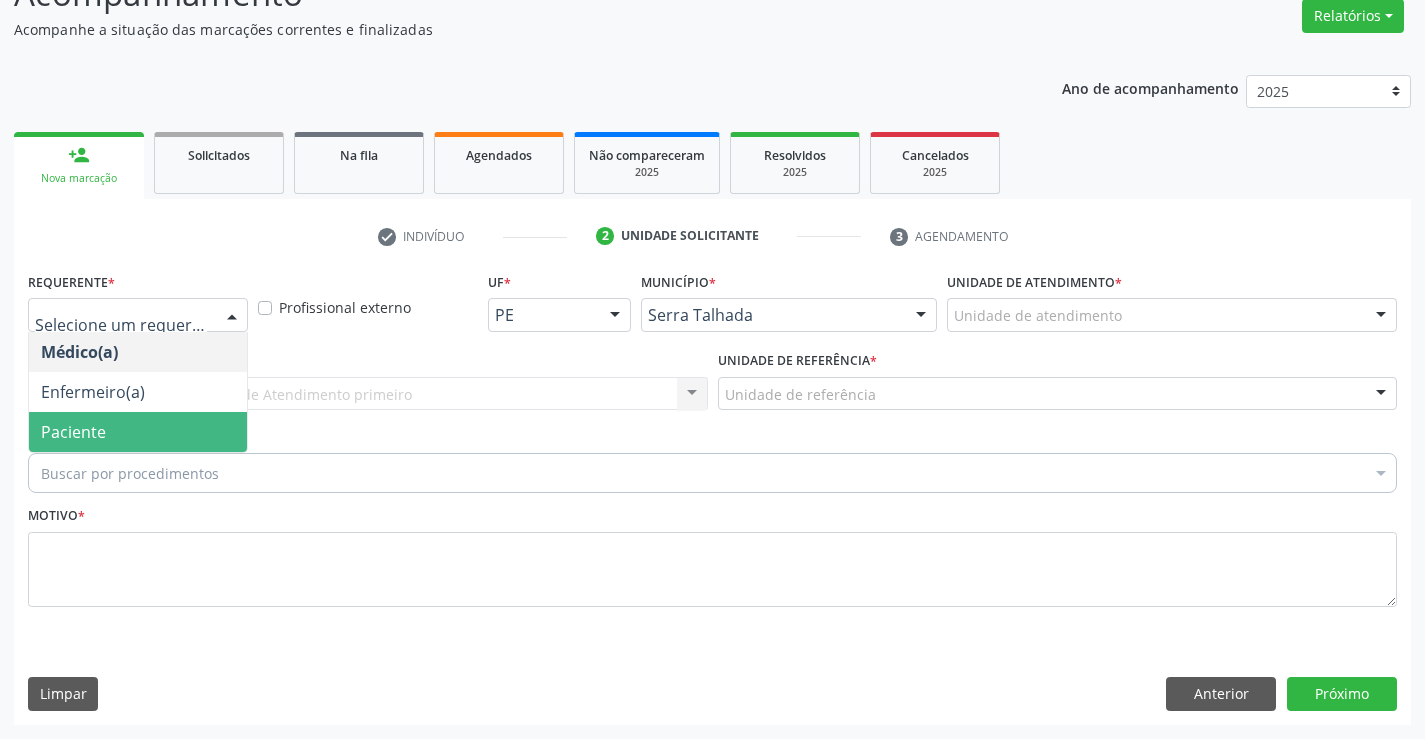 click on "Paciente" at bounding box center [138, 432] 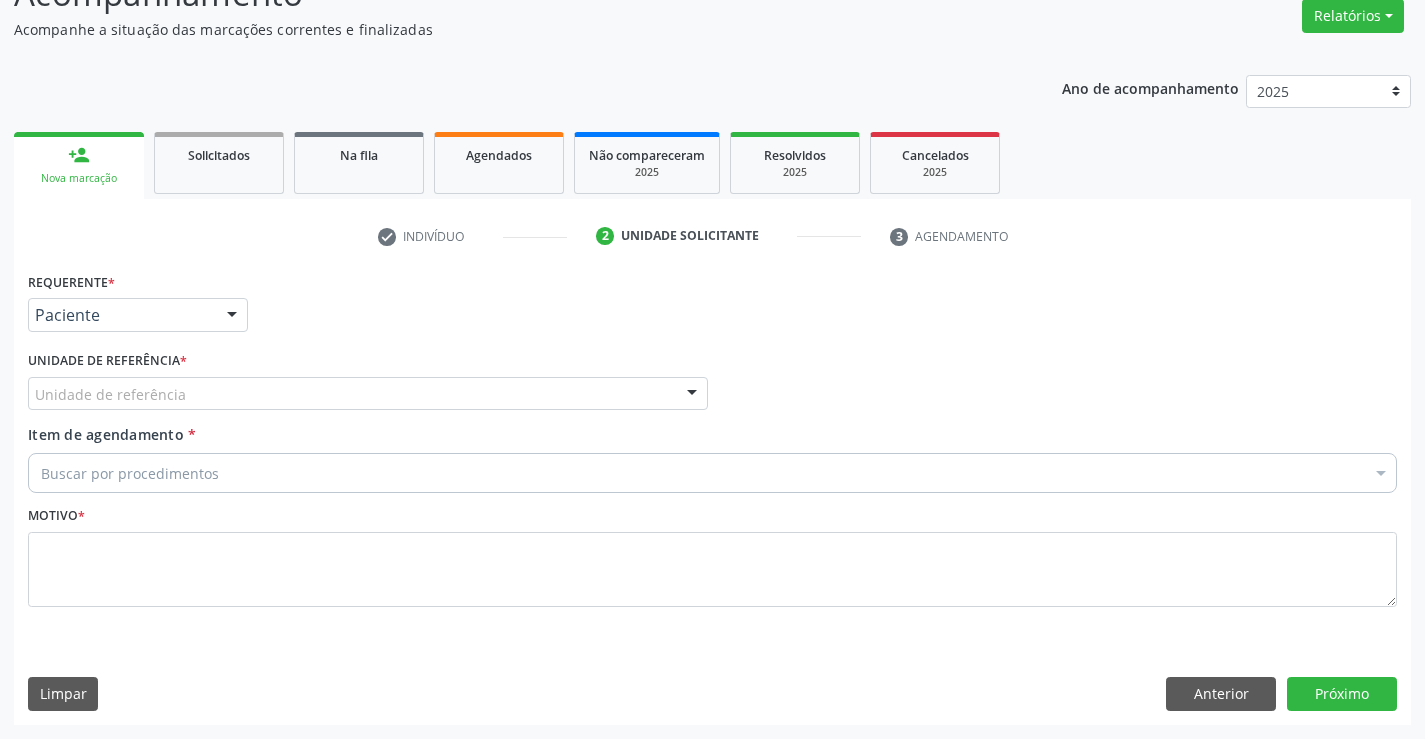 click on "Unidade de referência" at bounding box center [368, 394] 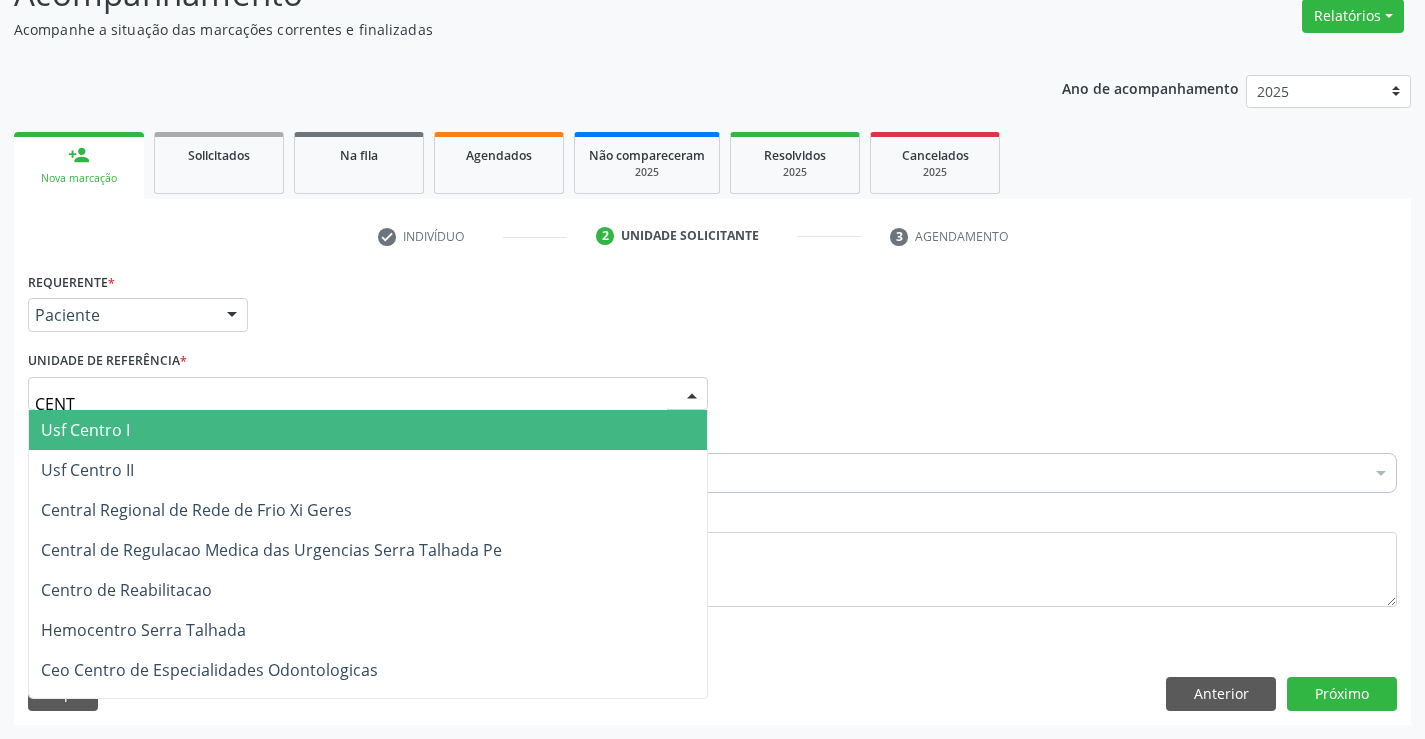 type on "CENTR" 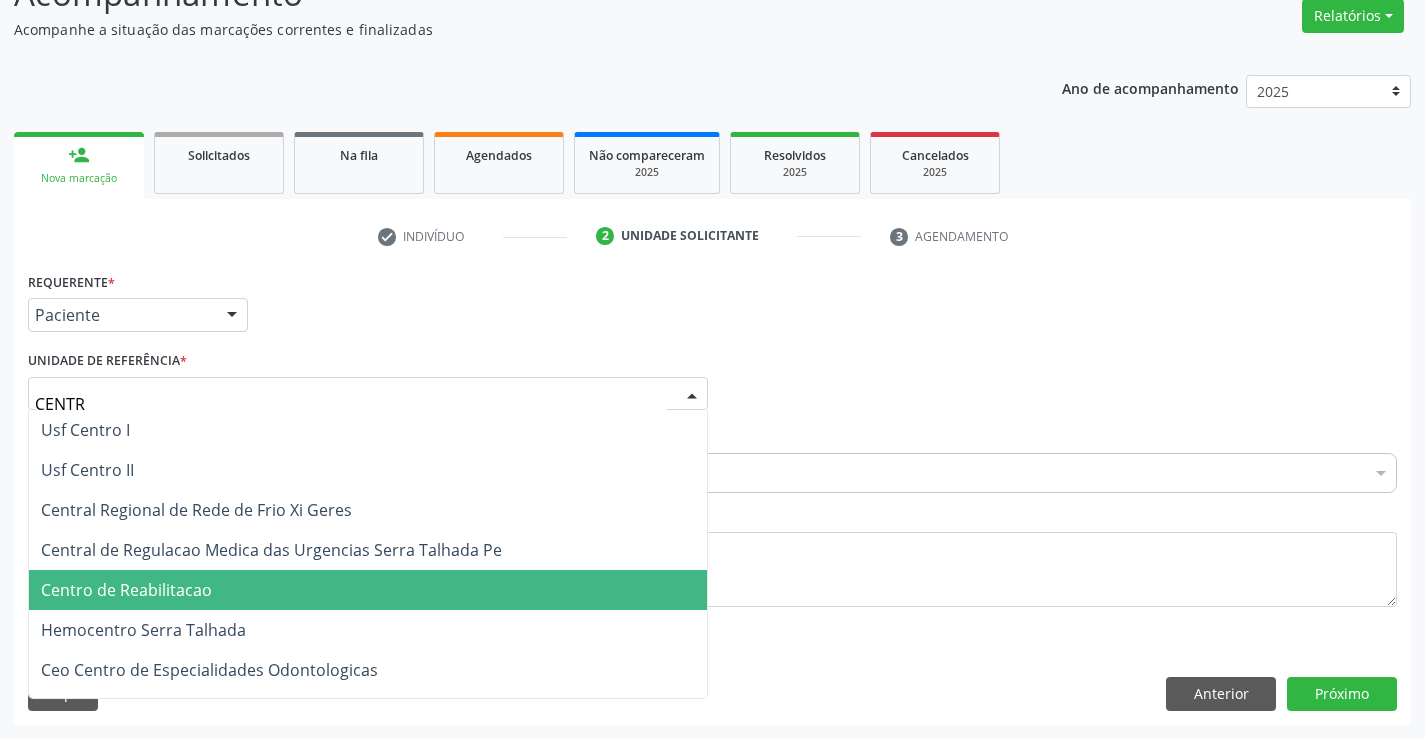click on "Centro de Reabilitacao" at bounding box center (368, 590) 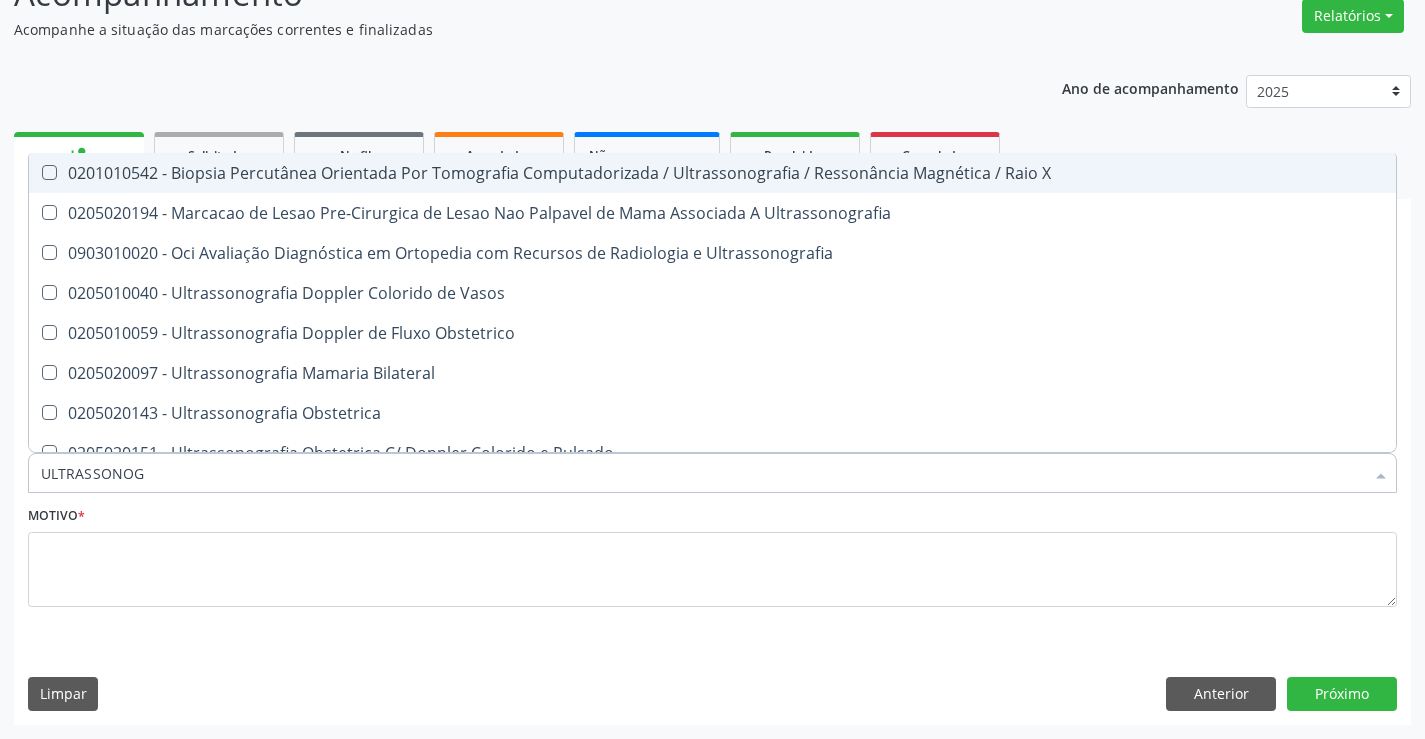 type on "ULTRASSONOGR" 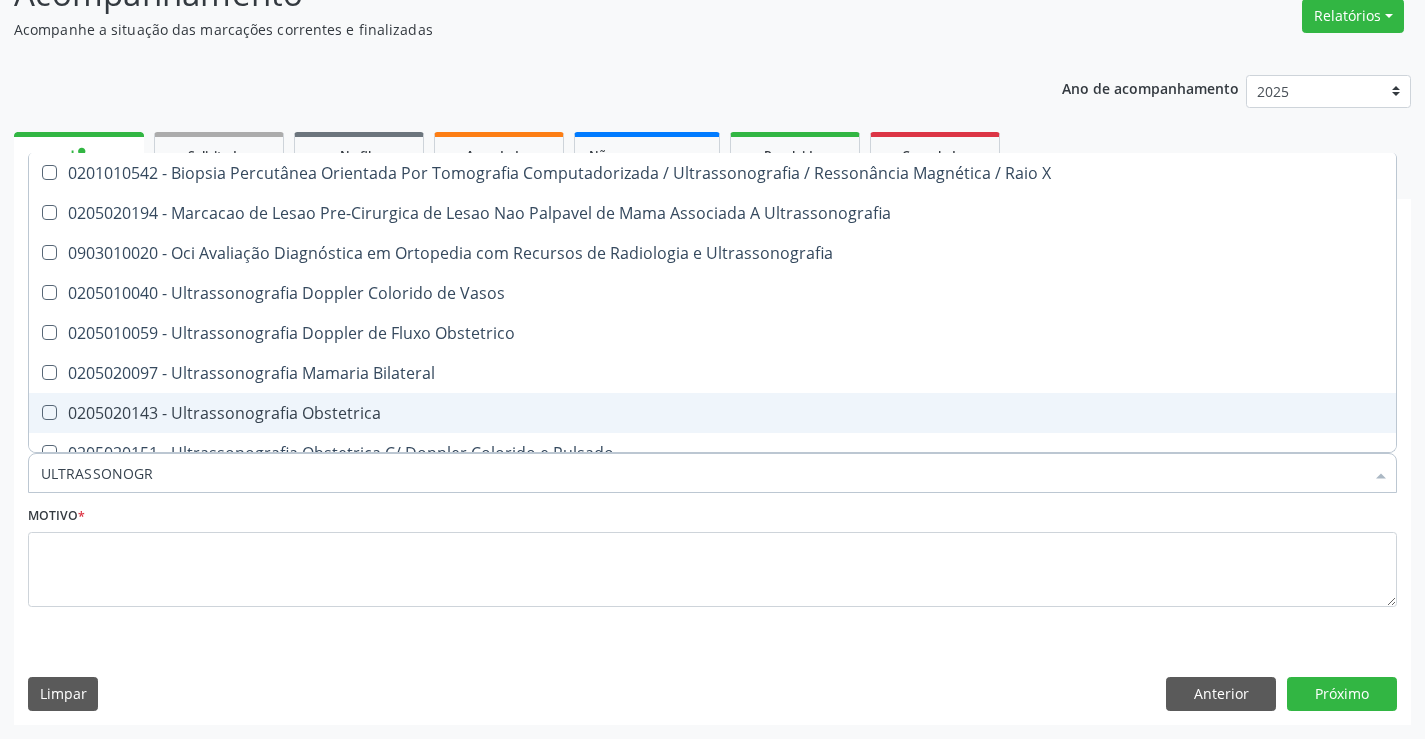 scroll, scrollTop: 200, scrollLeft: 0, axis: vertical 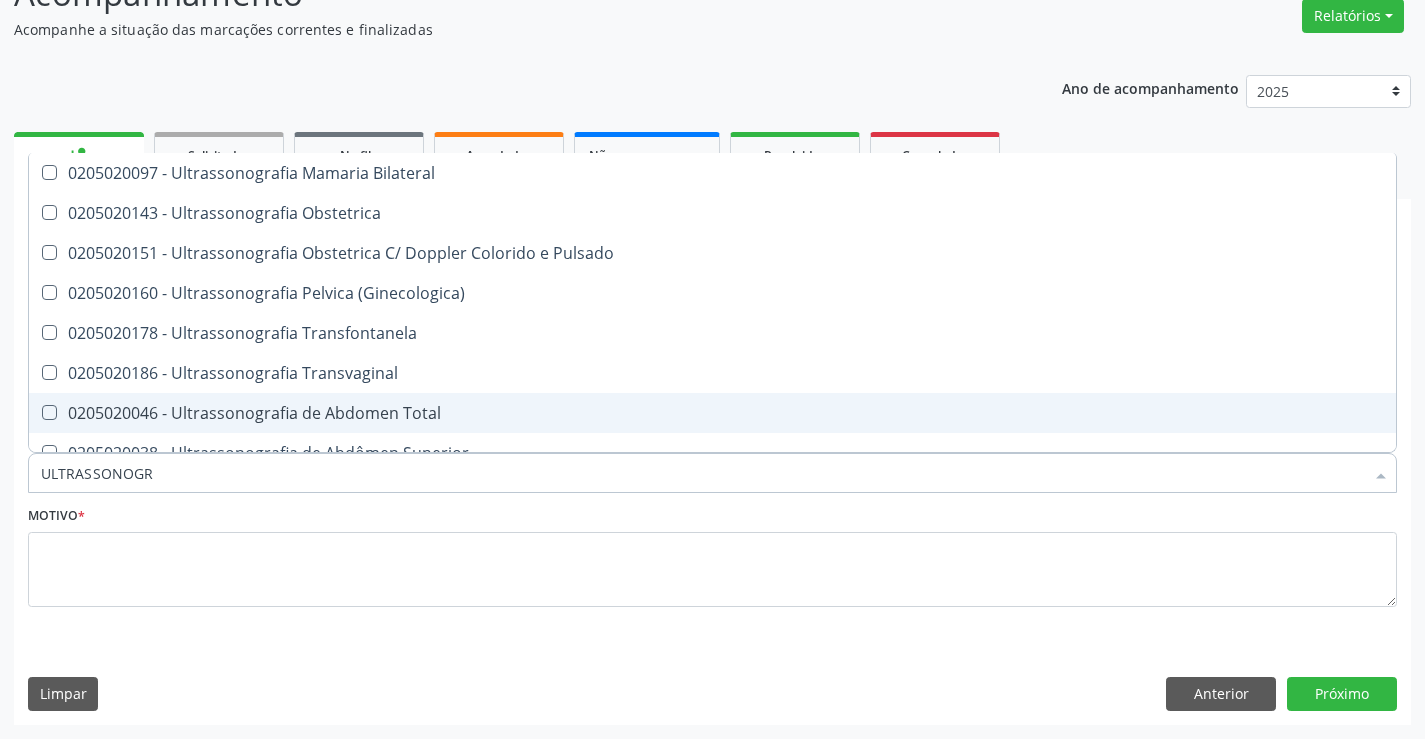 click on "0205020046 - Ultrassonografia de Abdomen Total" at bounding box center [712, 413] 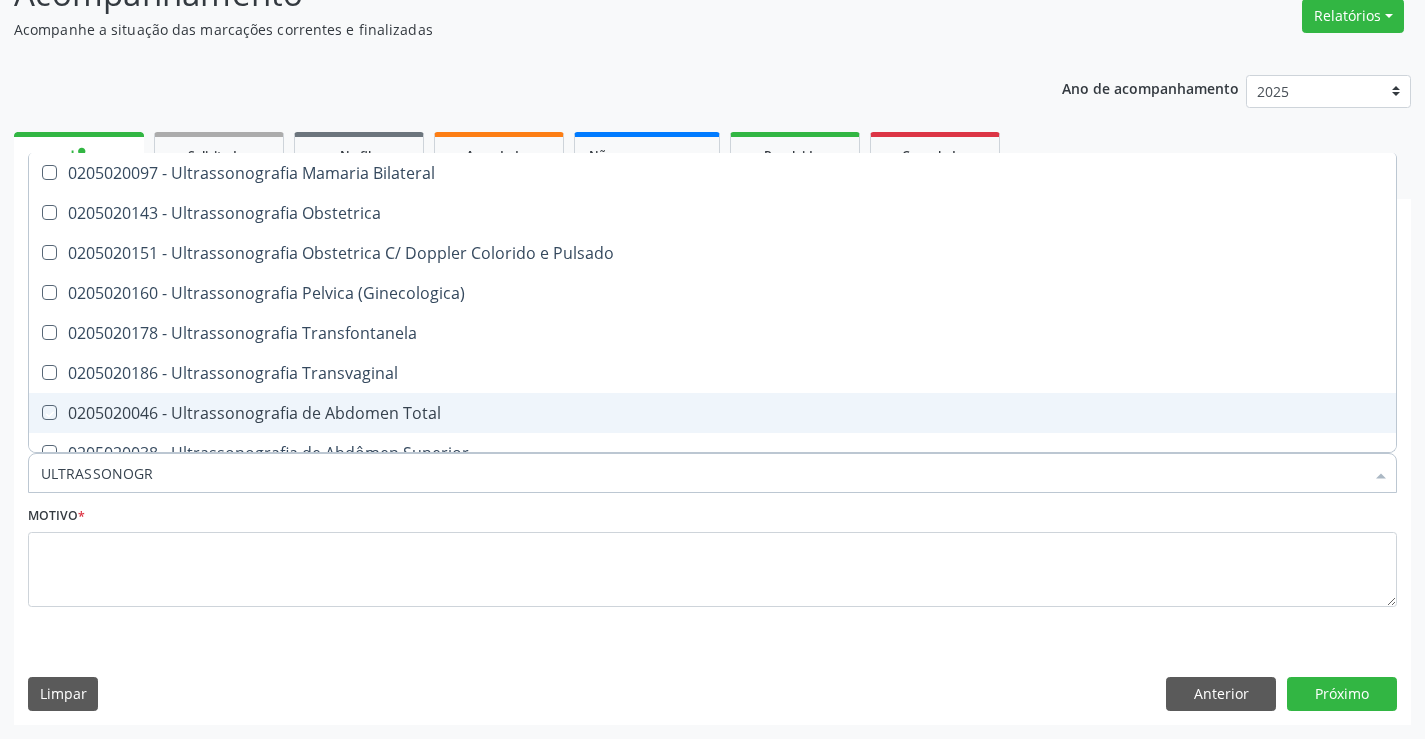 checkbox on "true" 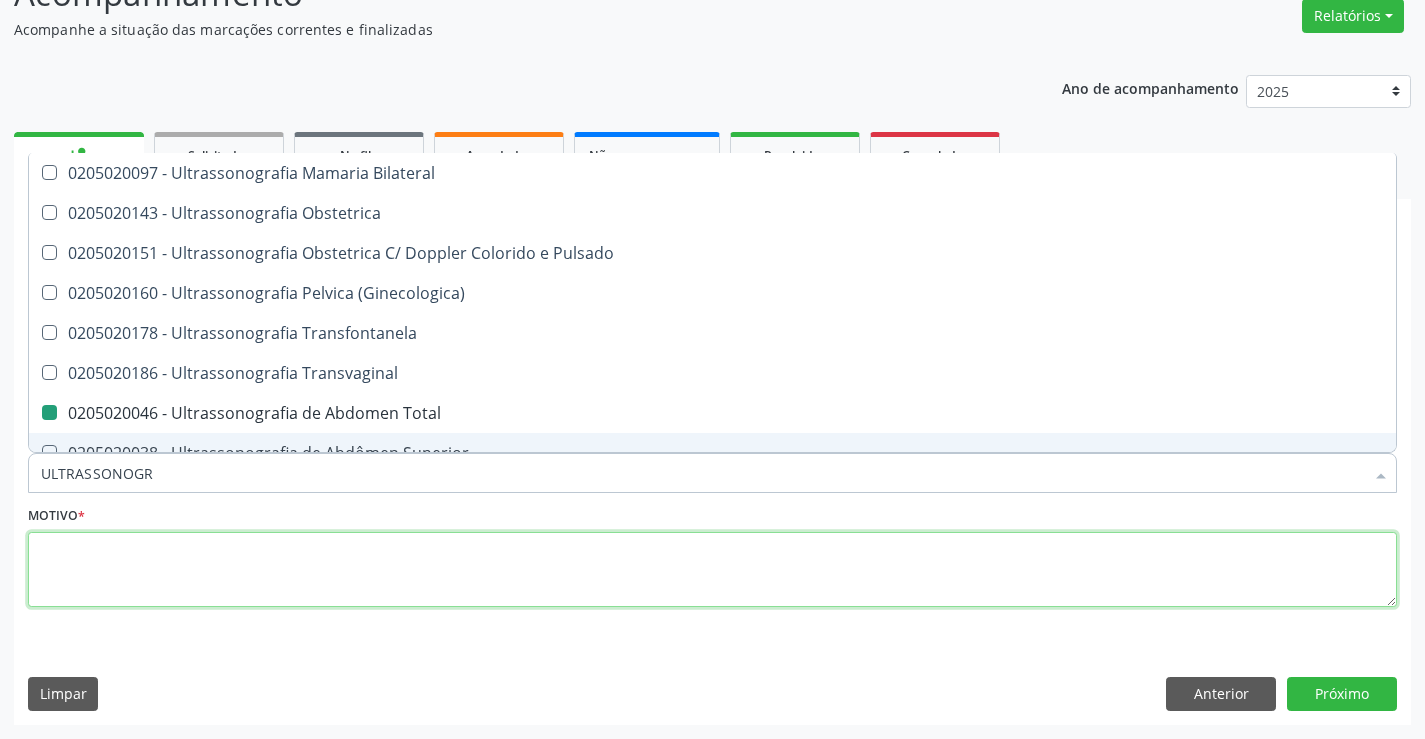checkbox on "true" 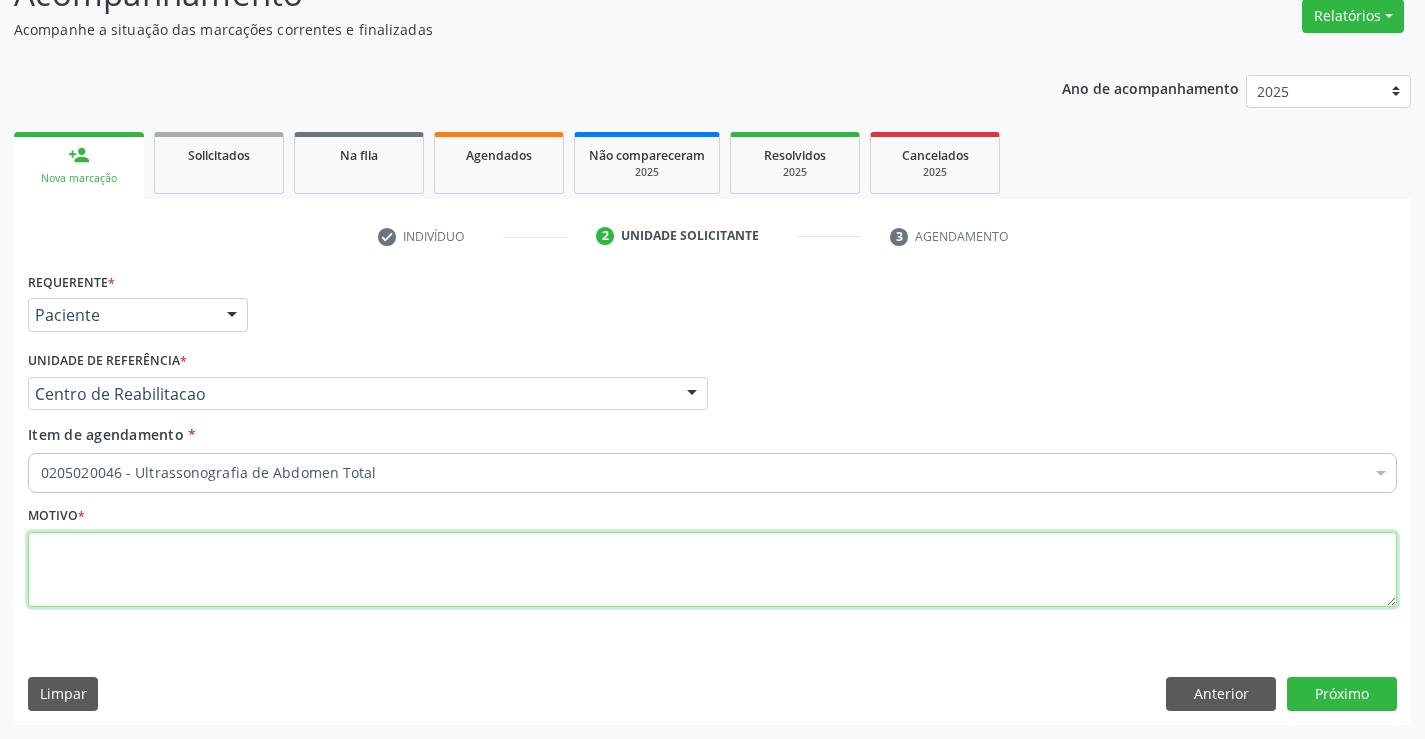 click at bounding box center (712, 570) 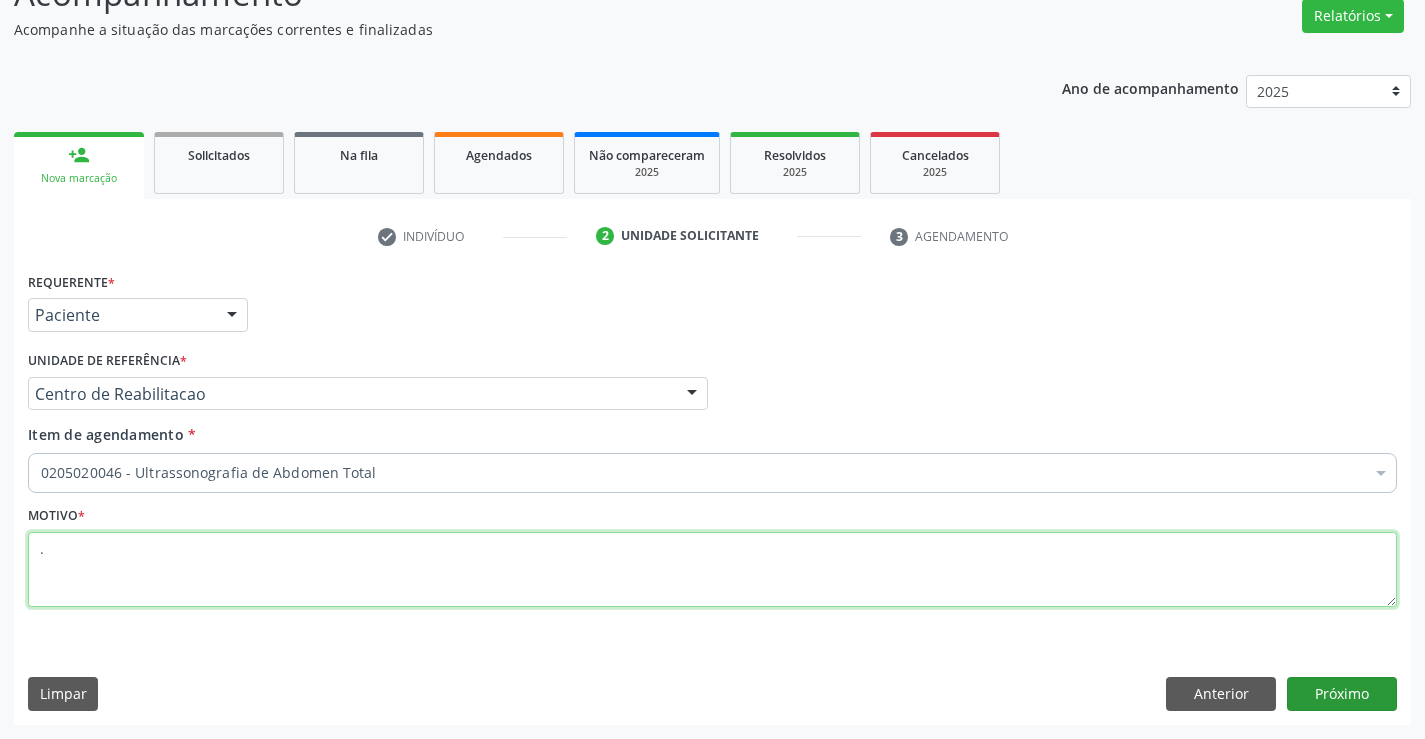 type on "." 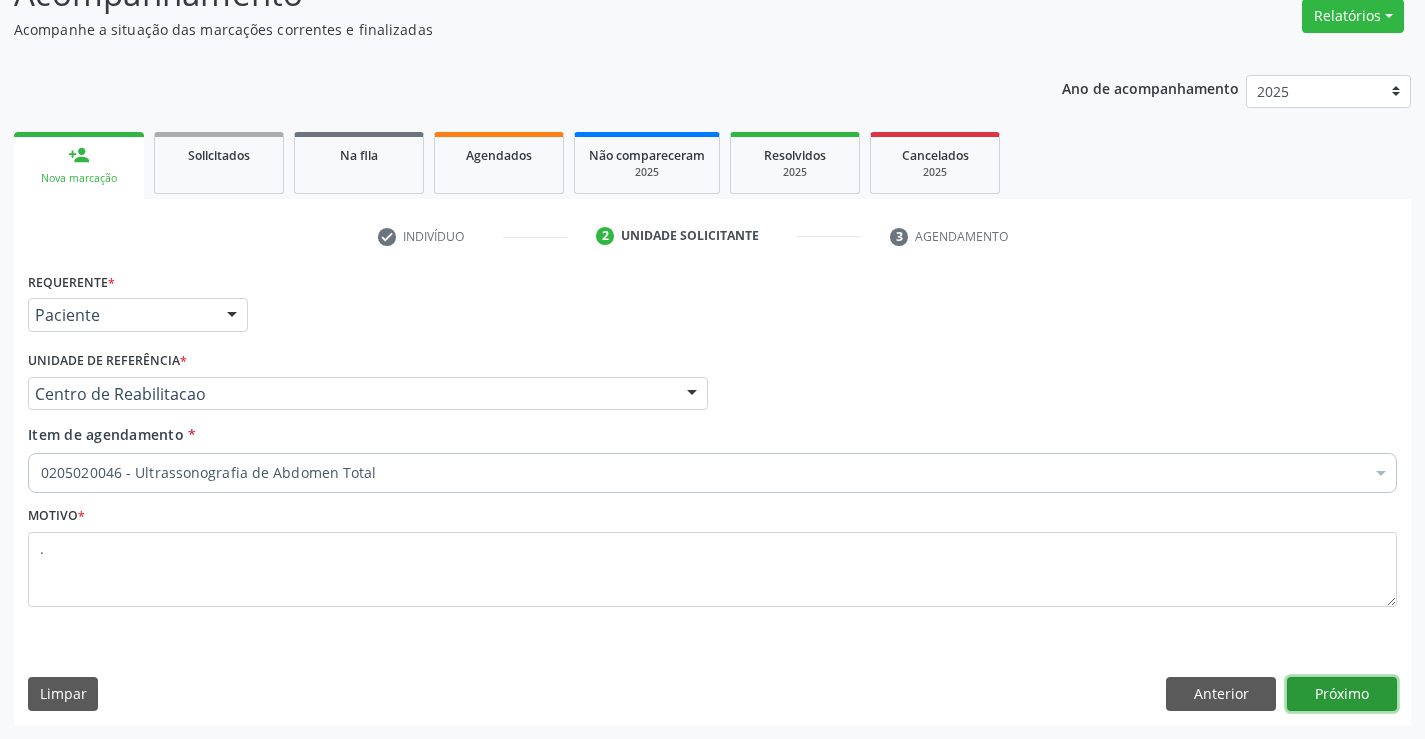 click on "Próximo" at bounding box center (1342, 694) 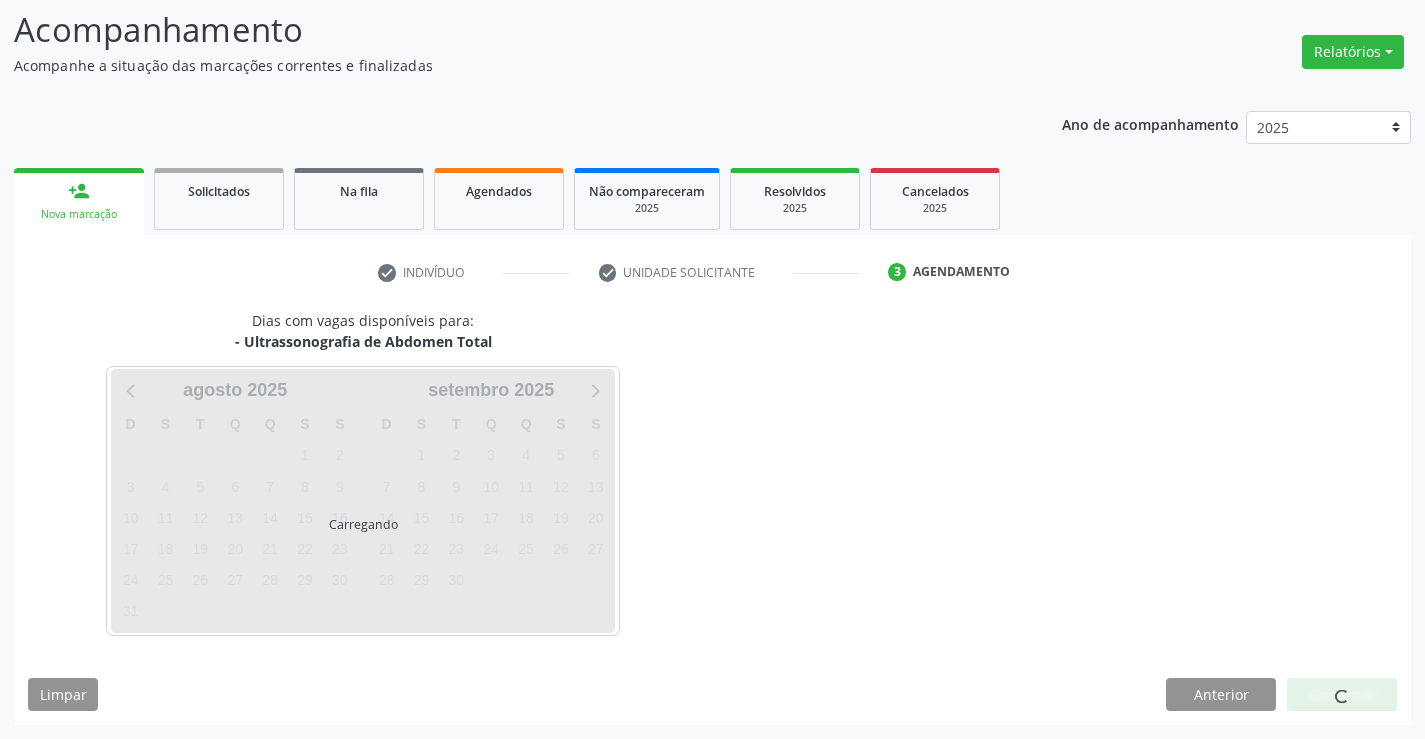 scroll, scrollTop: 131, scrollLeft: 0, axis: vertical 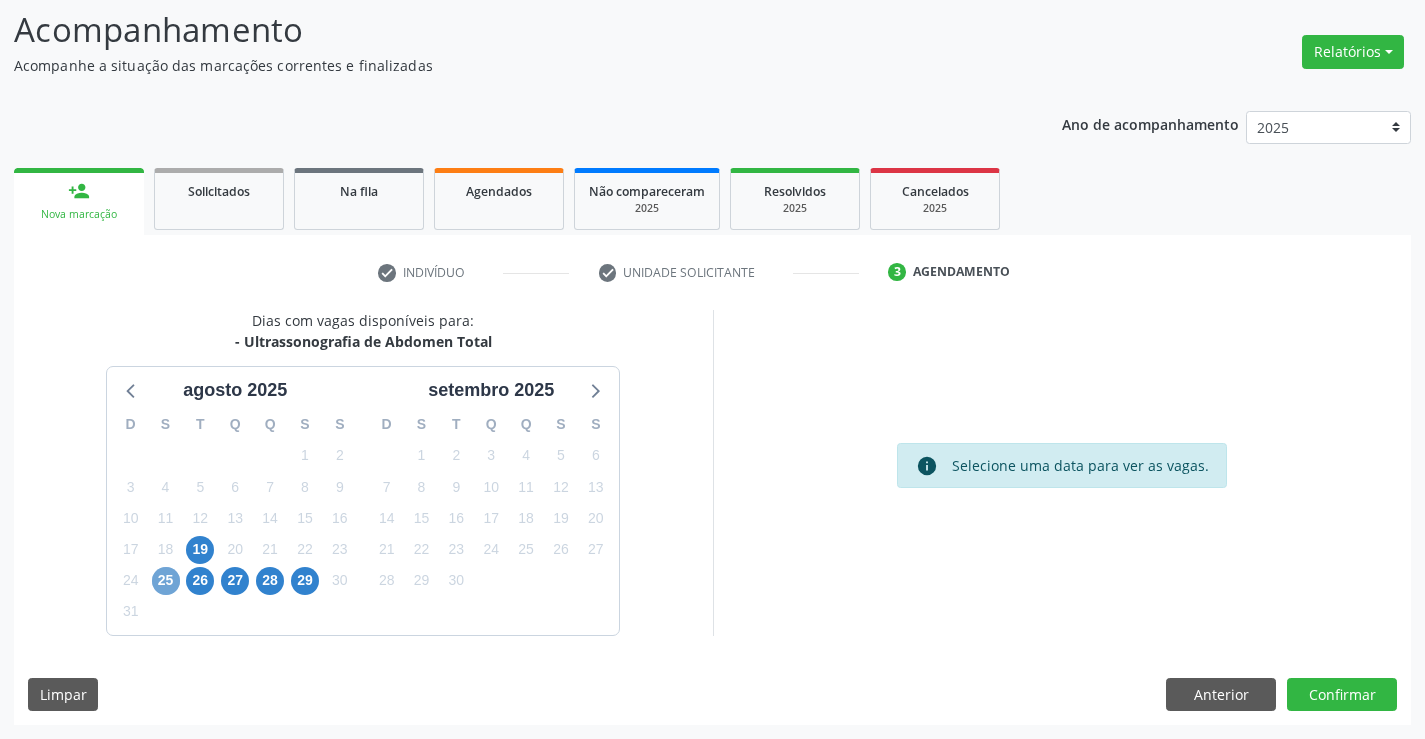 click on "25" at bounding box center (166, 581) 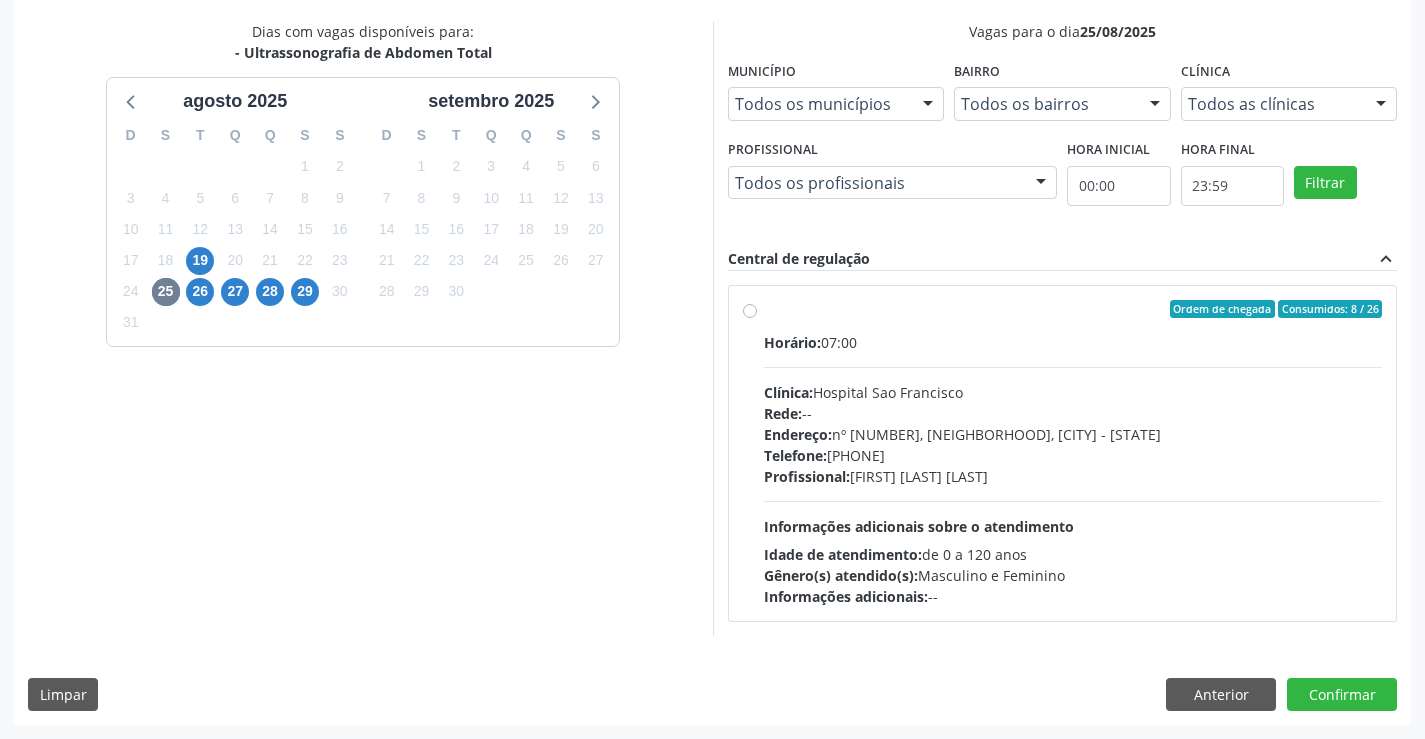click on "Profissional:" at bounding box center [807, 476] 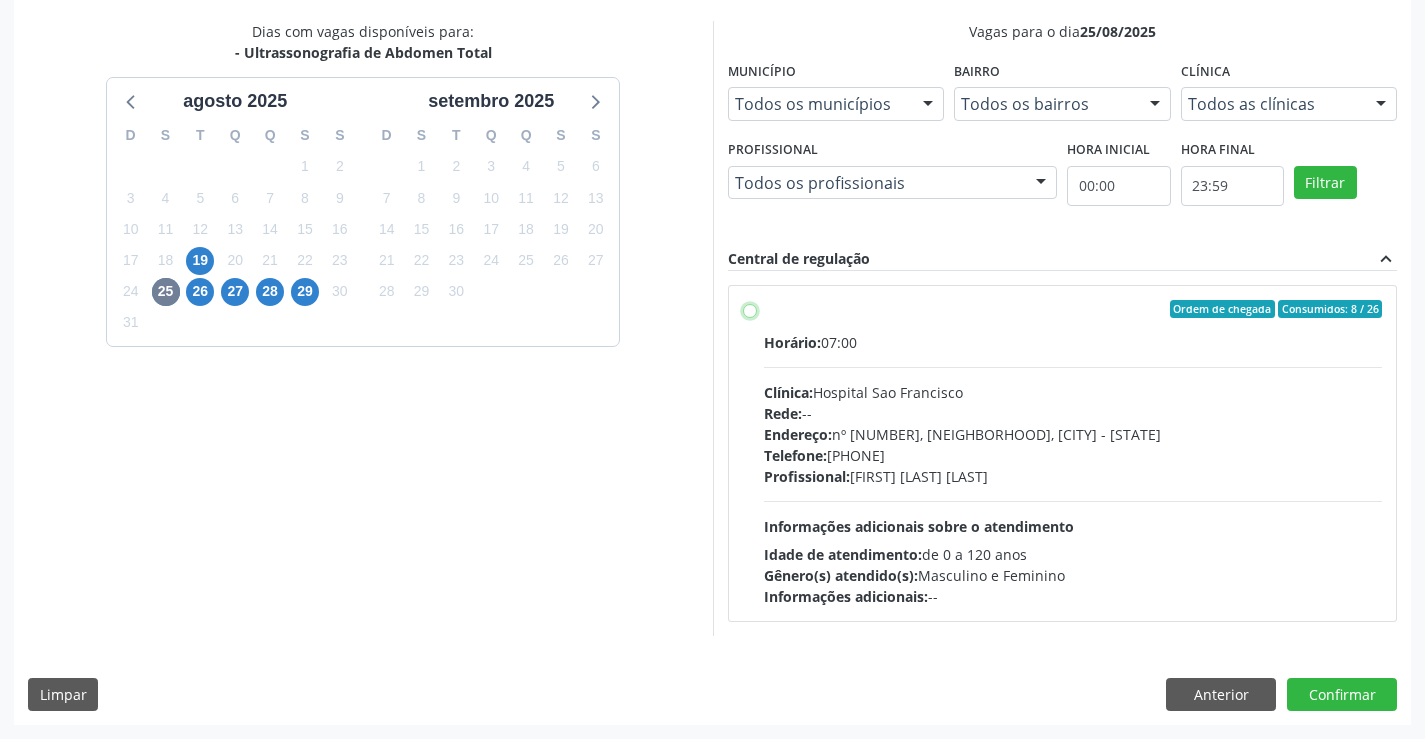 click on "Horário:   [TIME]
Clínica:  [CLINIC_NAME]
Rede:
--
Endereço:   nº [NUMBER], [NEIGHBORHOOD], [CITY] - [STATE]
Telefone:   [PHONE]
Profissional:
[FIRST] [LAST] [LAST]
Informações adicionais sobre o atendimento
Idade de atendimento:
de 0 a 120 anos
Gênero(s) atendido(s):
Masculino e Feminino
Informações adicionais:
--" at bounding box center [750, 309] 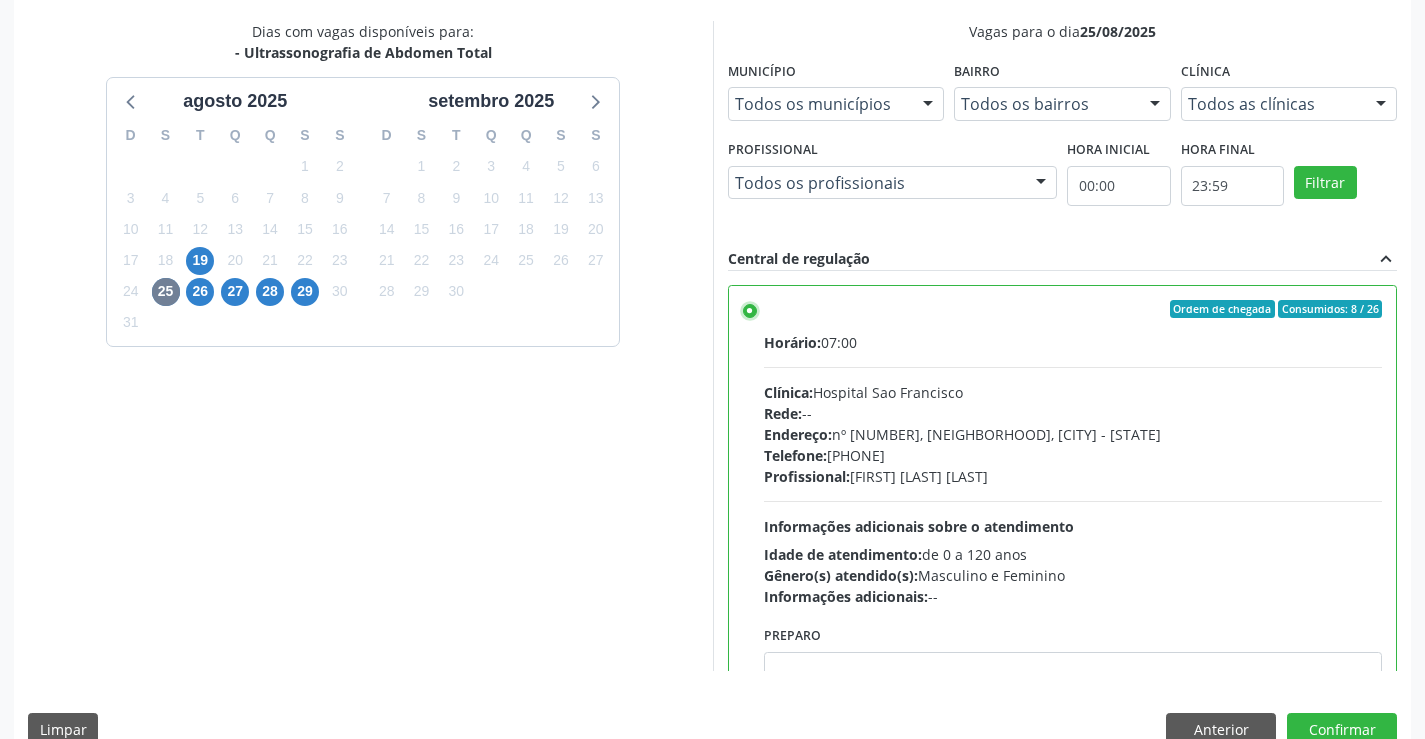 scroll, scrollTop: 456, scrollLeft: 0, axis: vertical 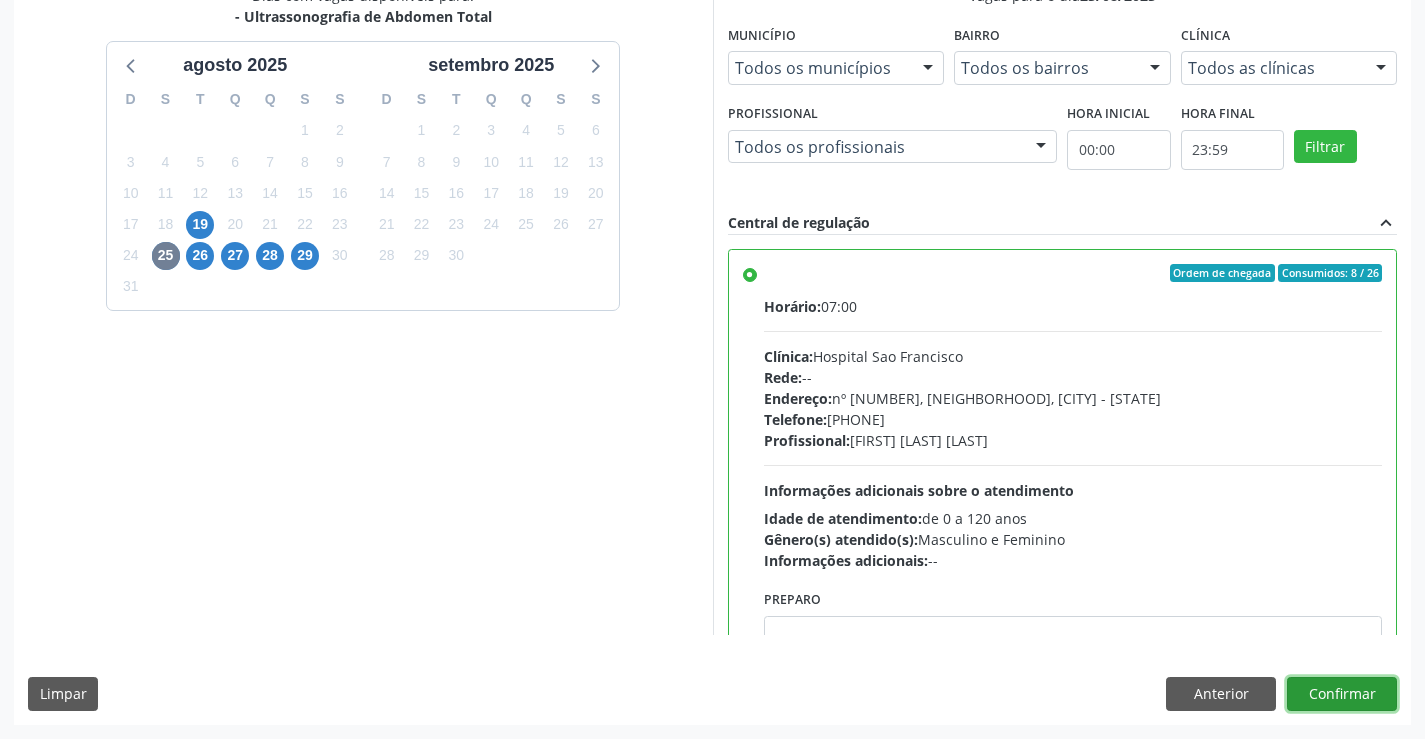 click on "Confirmar" at bounding box center [1342, 694] 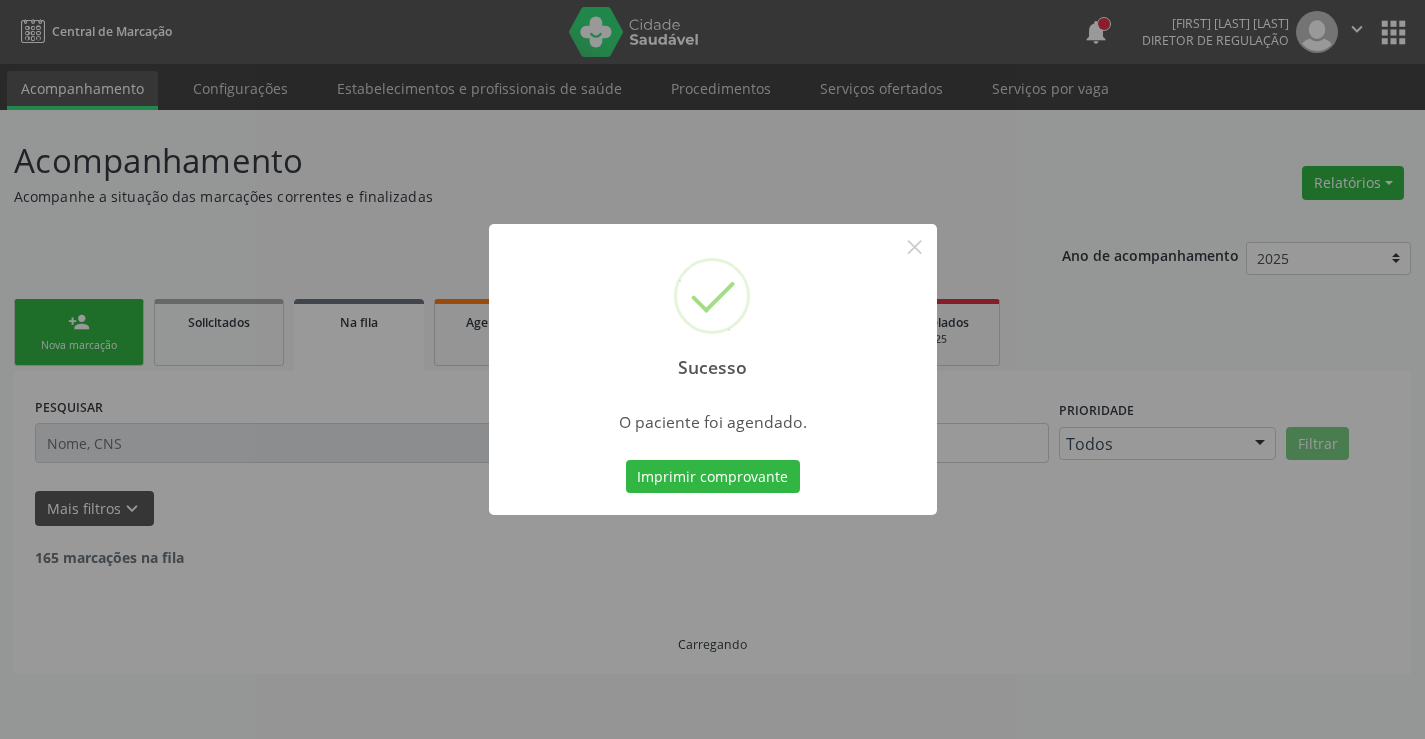 scroll, scrollTop: 0, scrollLeft: 0, axis: both 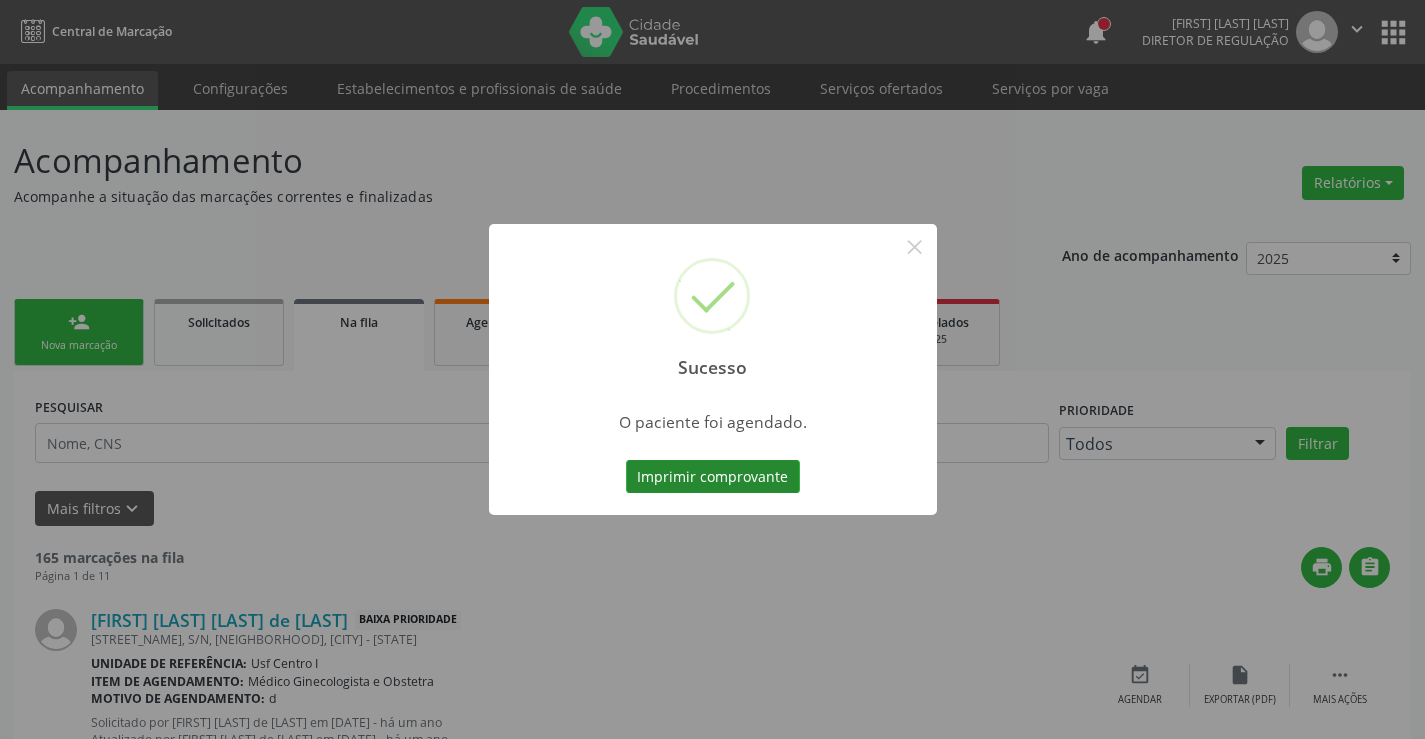 click on "Imprimir comprovante" at bounding box center [713, 477] 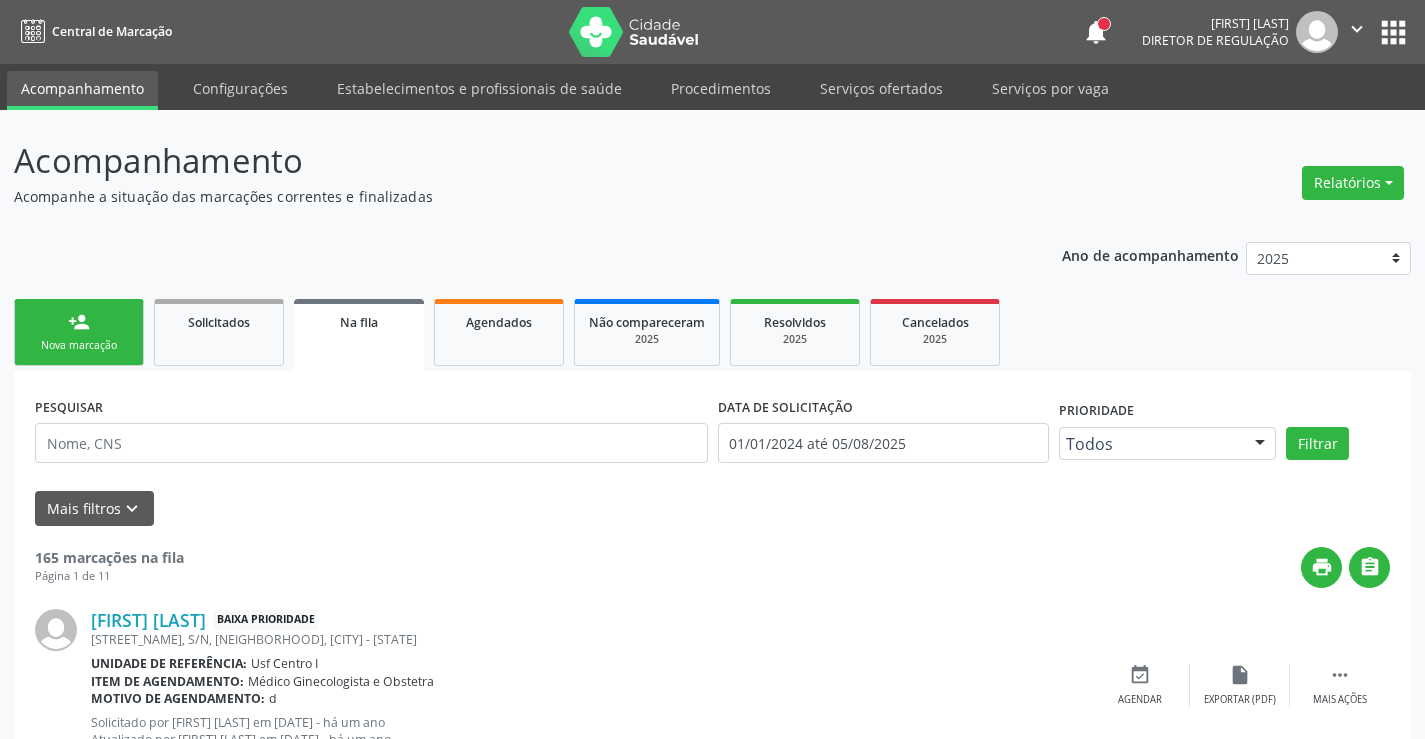 scroll, scrollTop: 0, scrollLeft: 0, axis: both 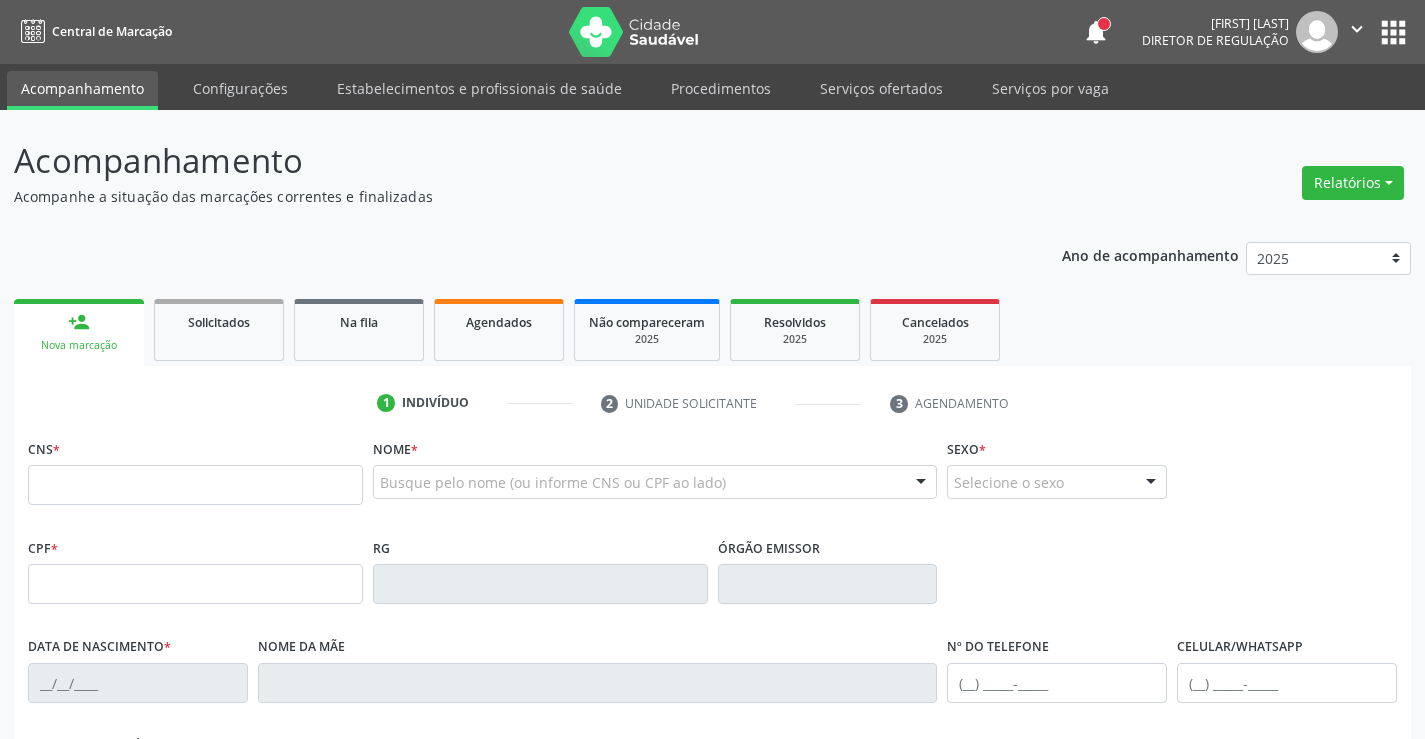 click on "Nova marcação" at bounding box center (79, 345) 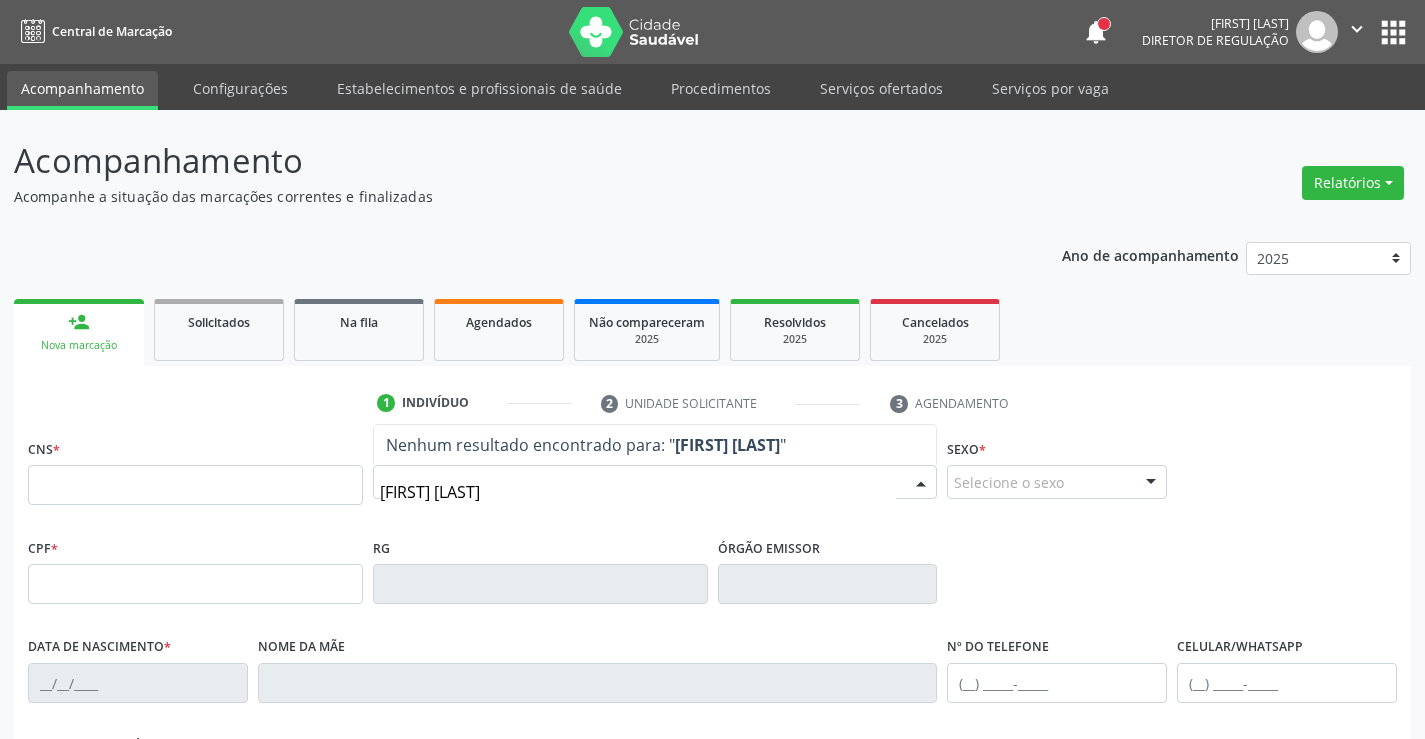 type on "MARIA BEATRIZ SOUZA DE S" 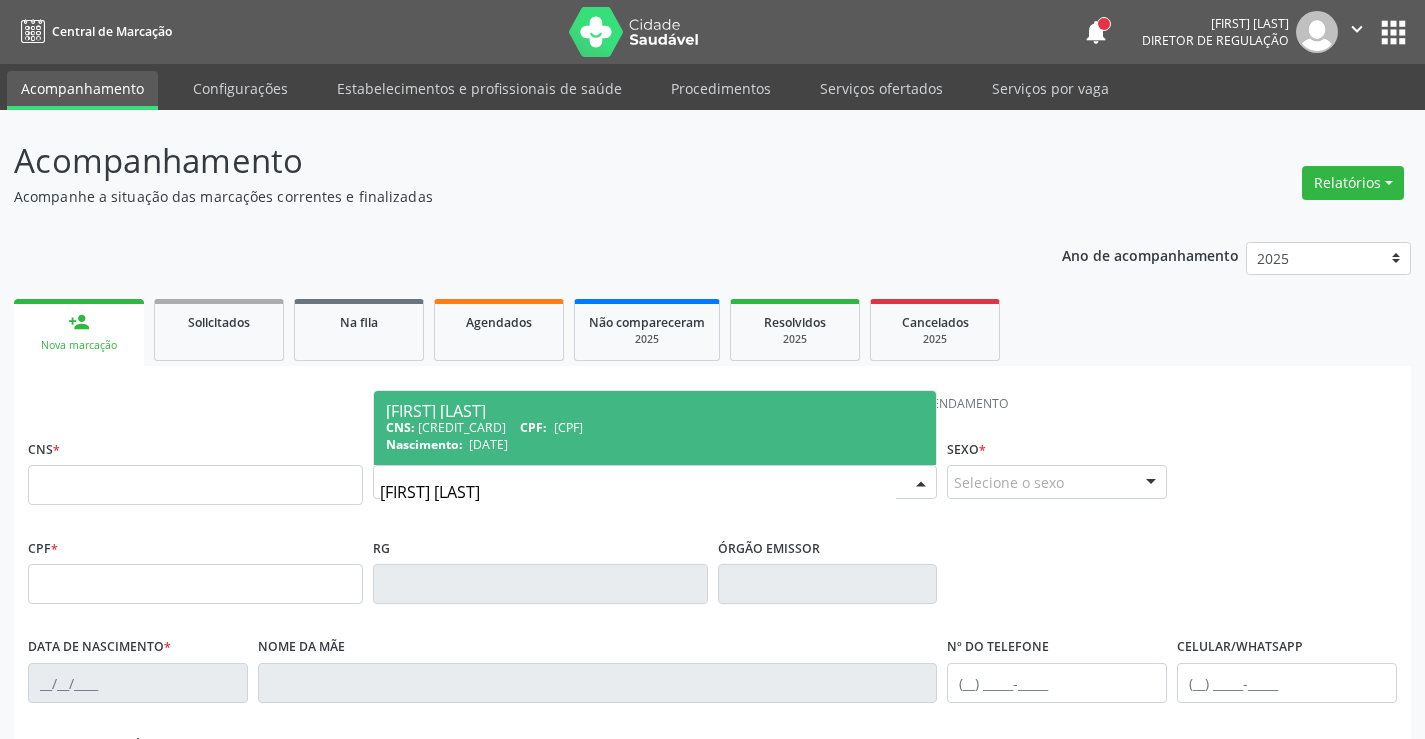 click on "CPF:" at bounding box center (533, 427) 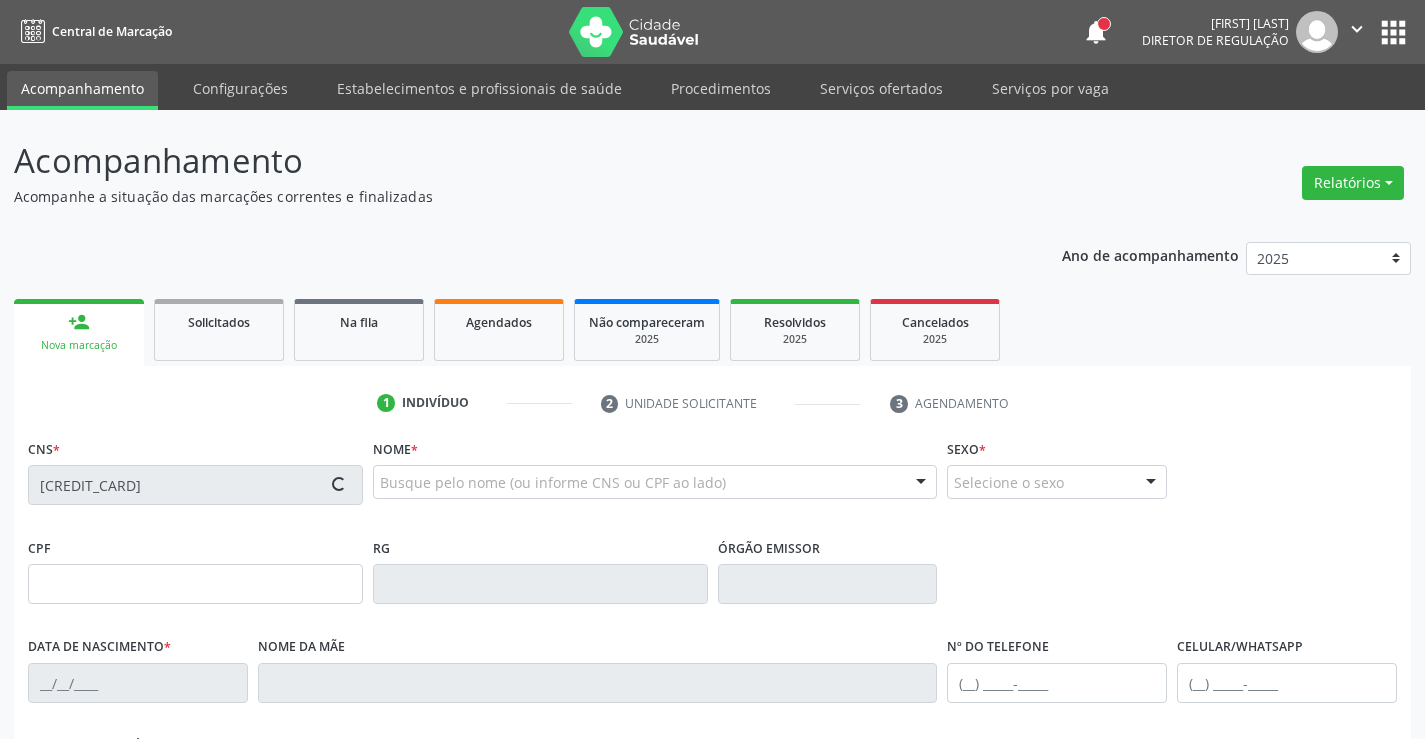 type on "167.801.424-92" 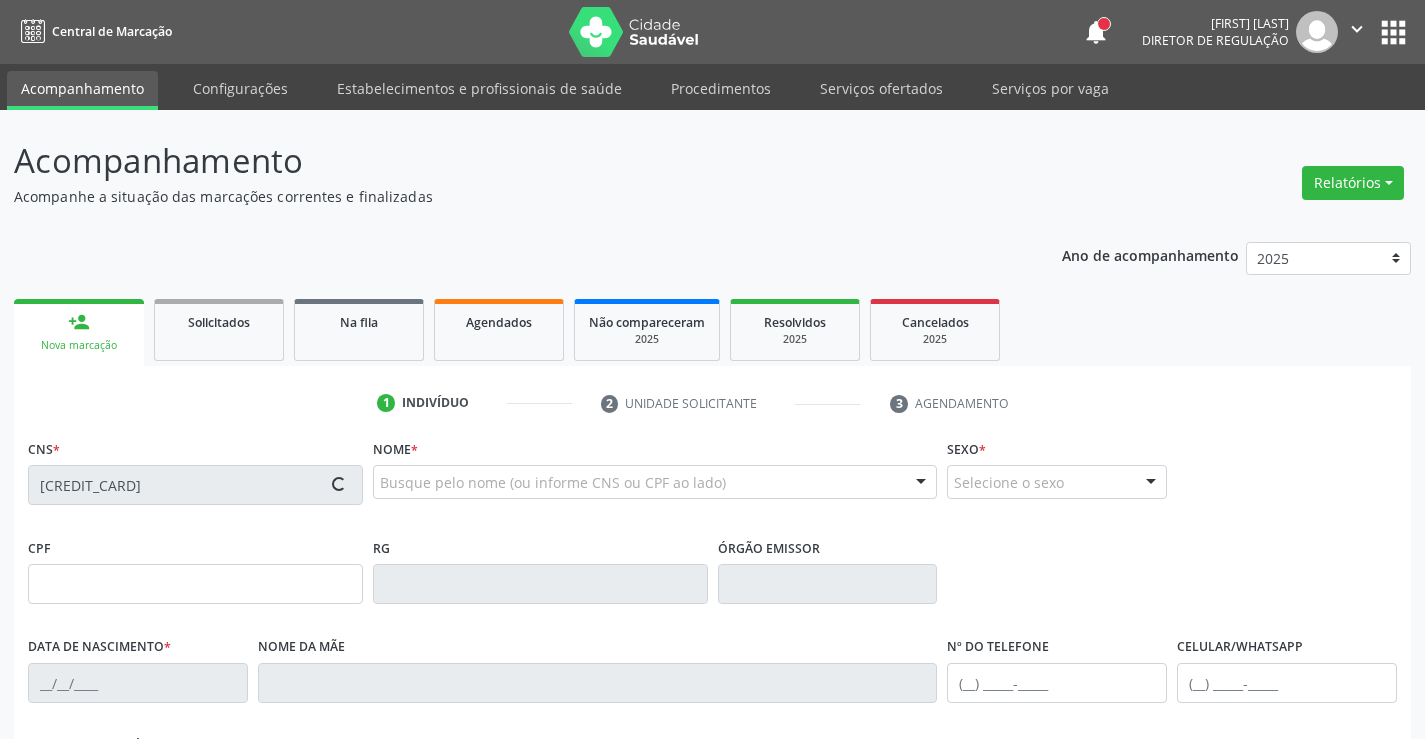 type on "21/10/2019" 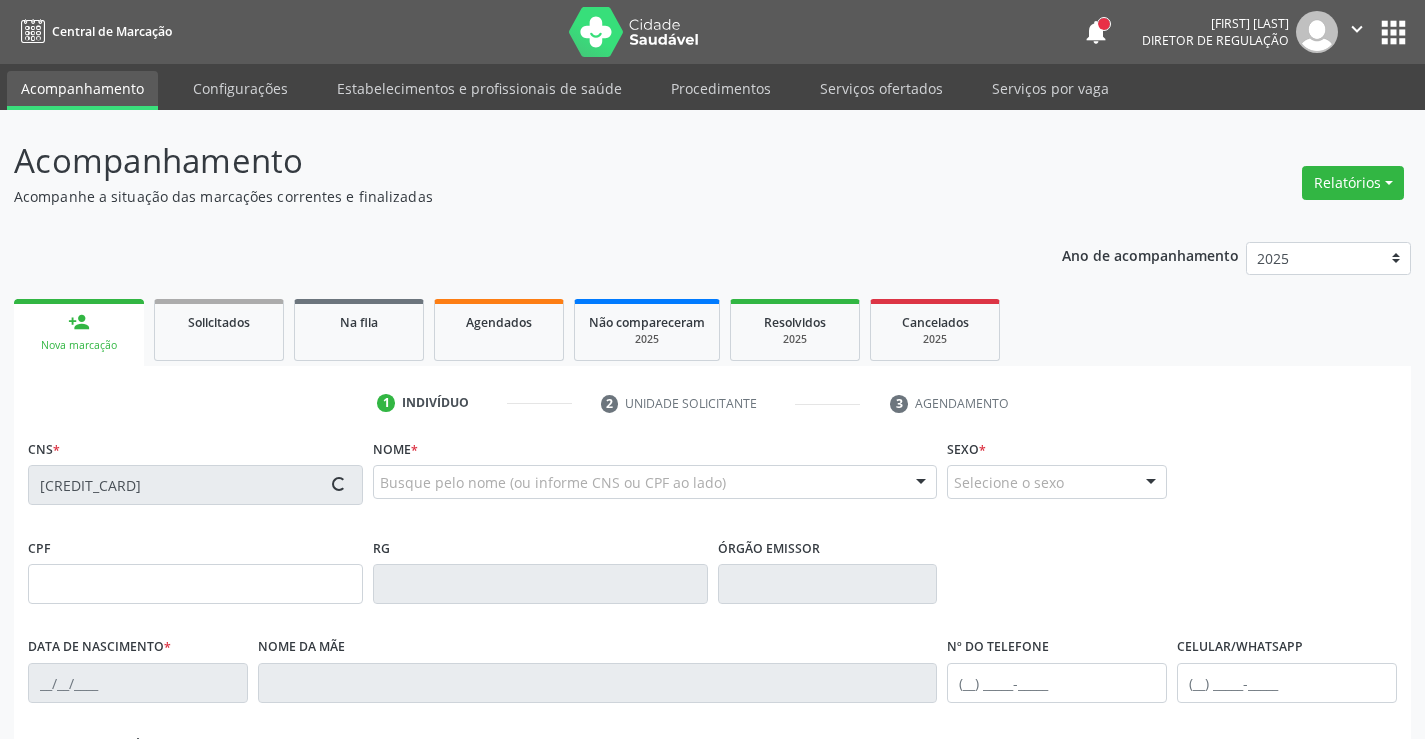 type on "Rita de Cassia Souza Pereira" 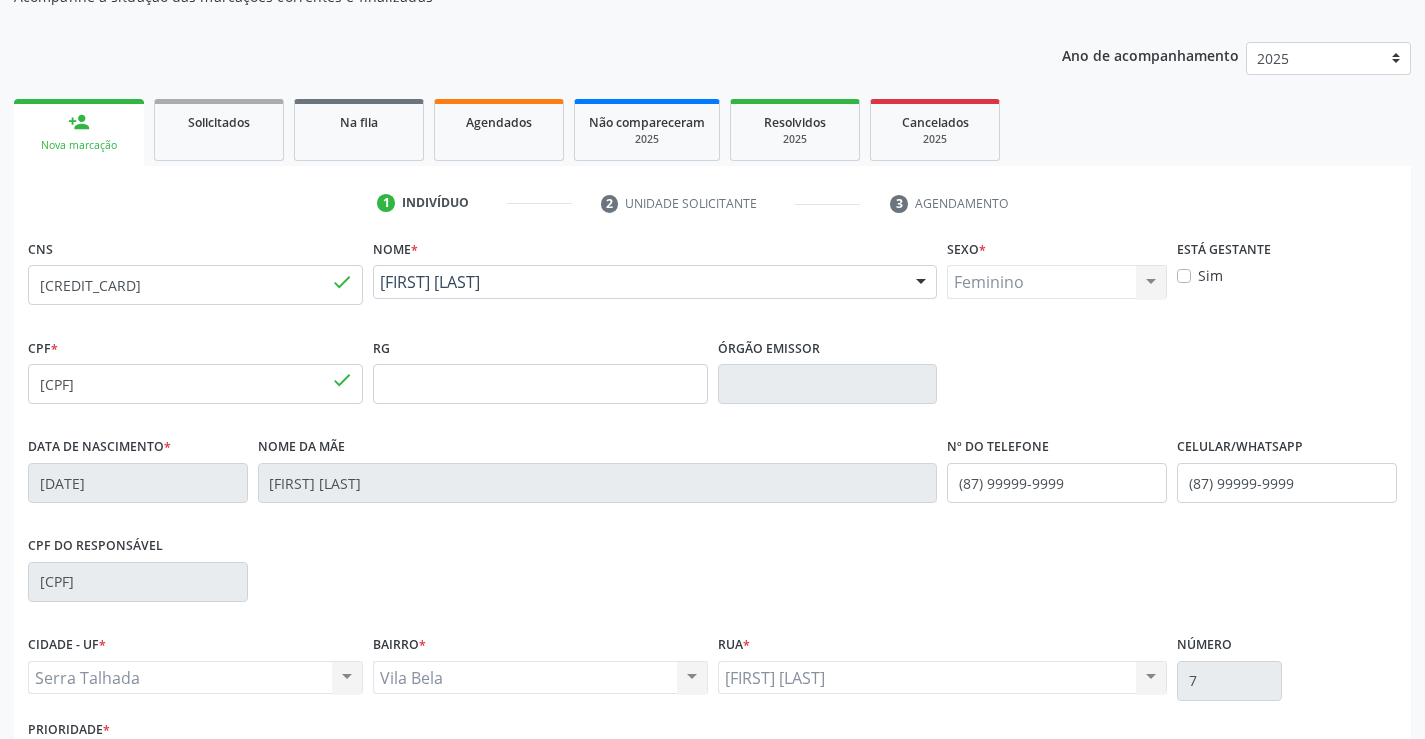 scroll, scrollTop: 345, scrollLeft: 0, axis: vertical 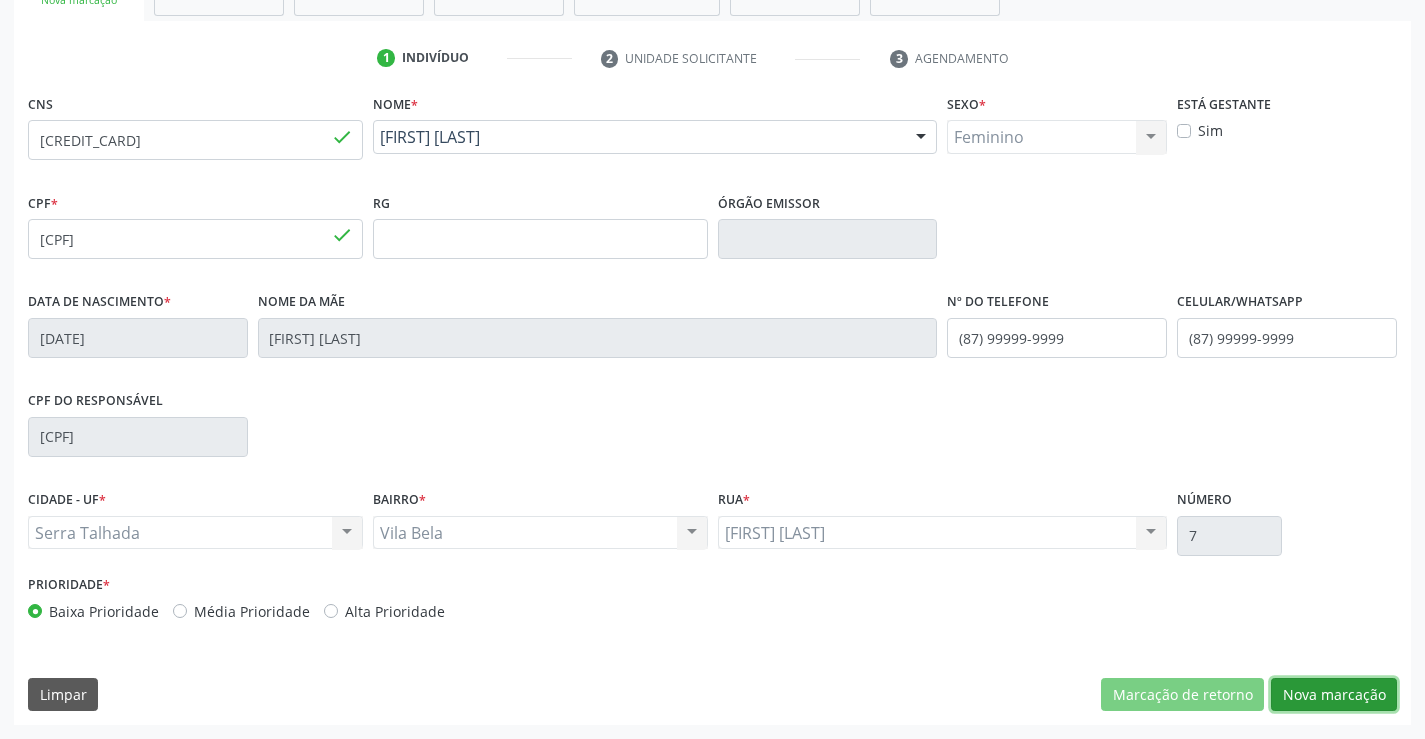 click on "Nova marcação" at bounding box center [1334, 695] 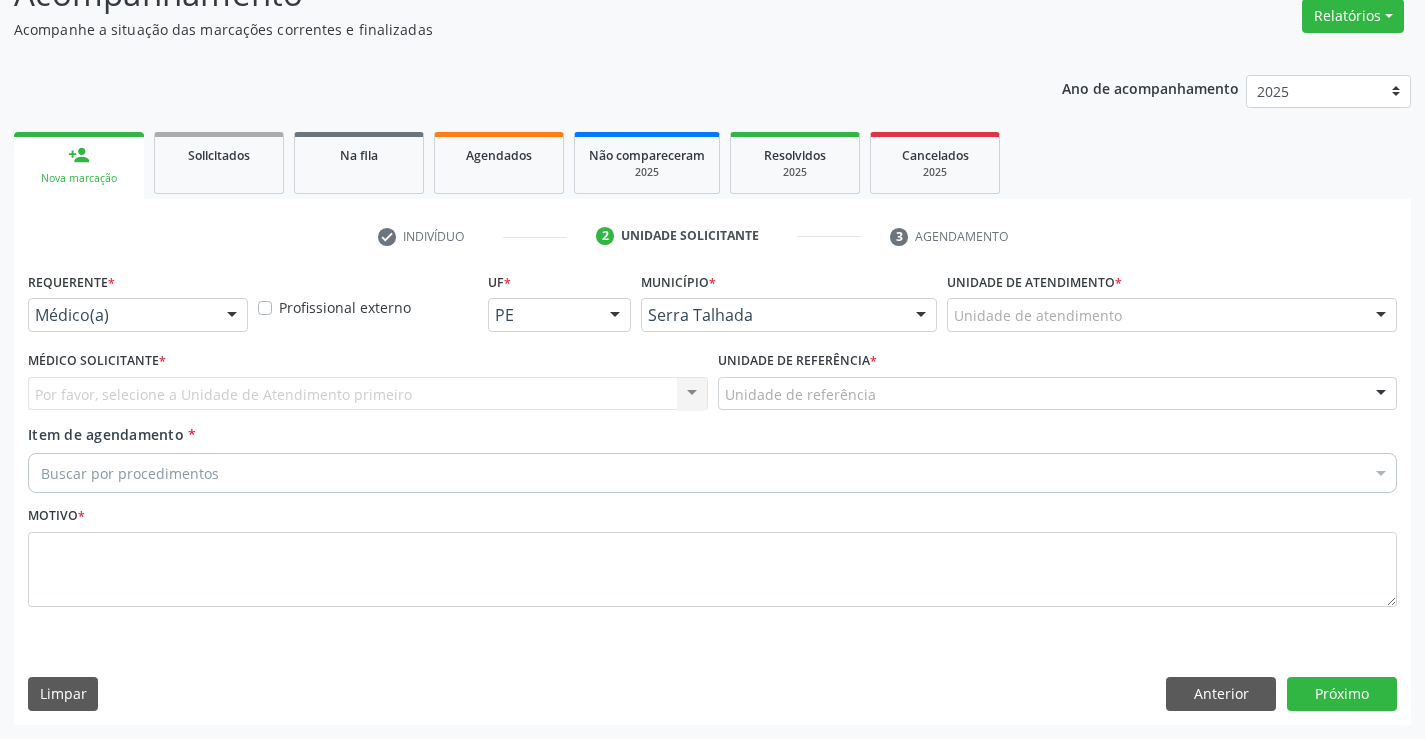 scroll, scrollTop: 167, scrollLeft: 0, axis: vertical 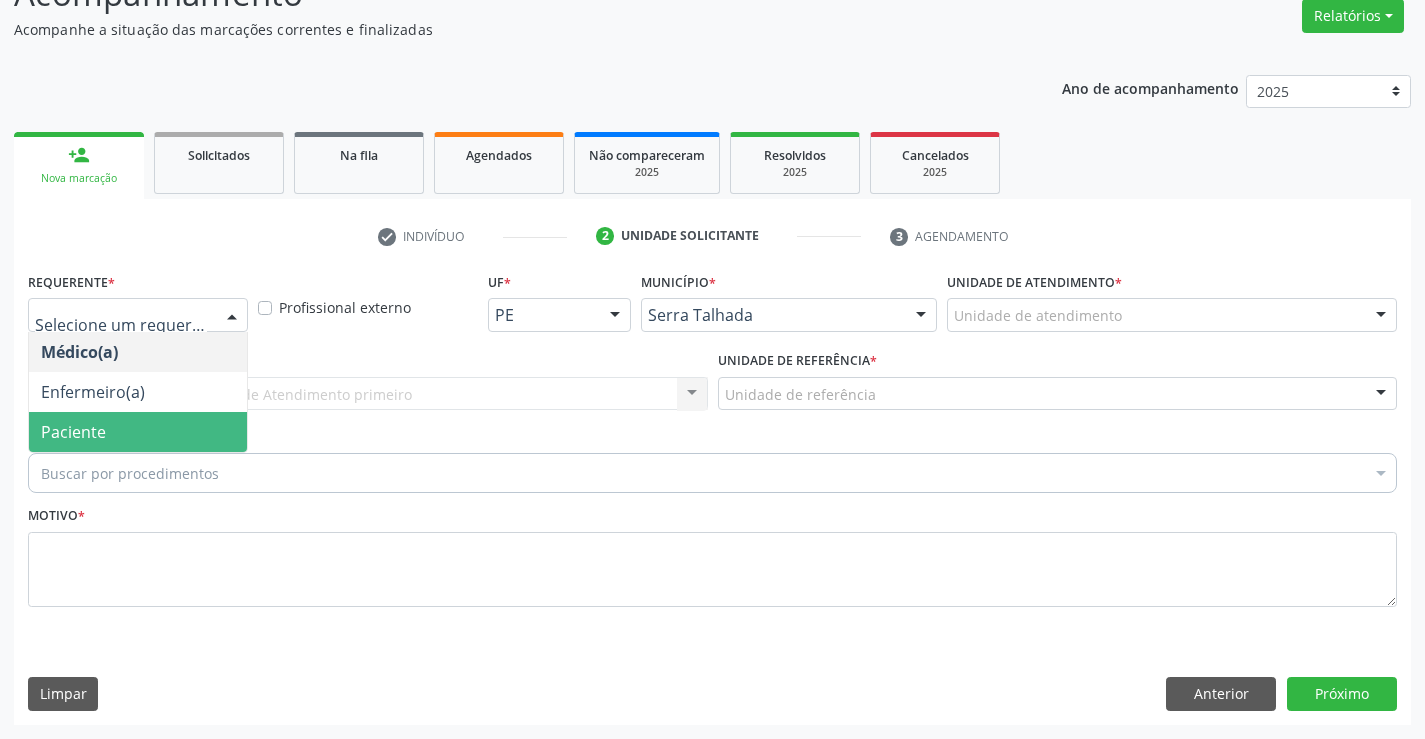 click on "Paciente" at bounding box center [138, 432] 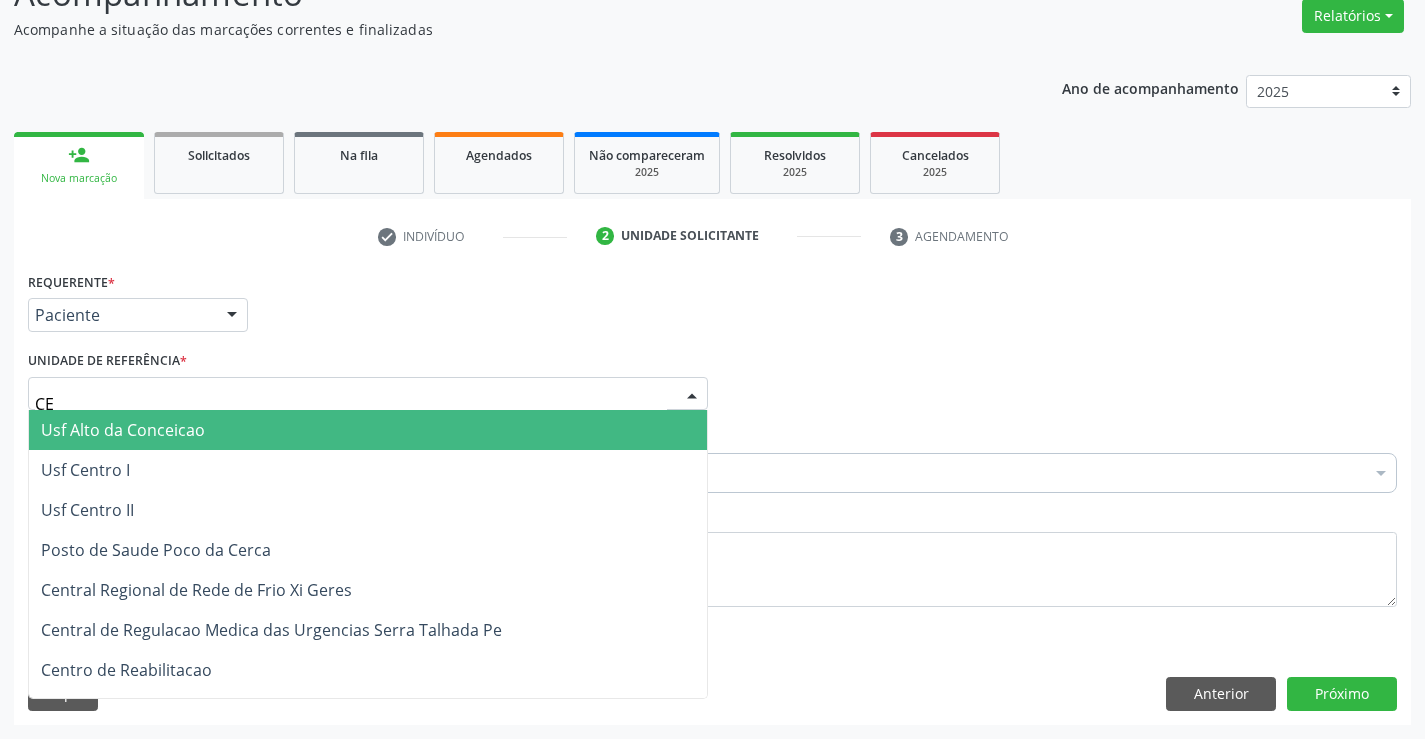 type on "CEN" 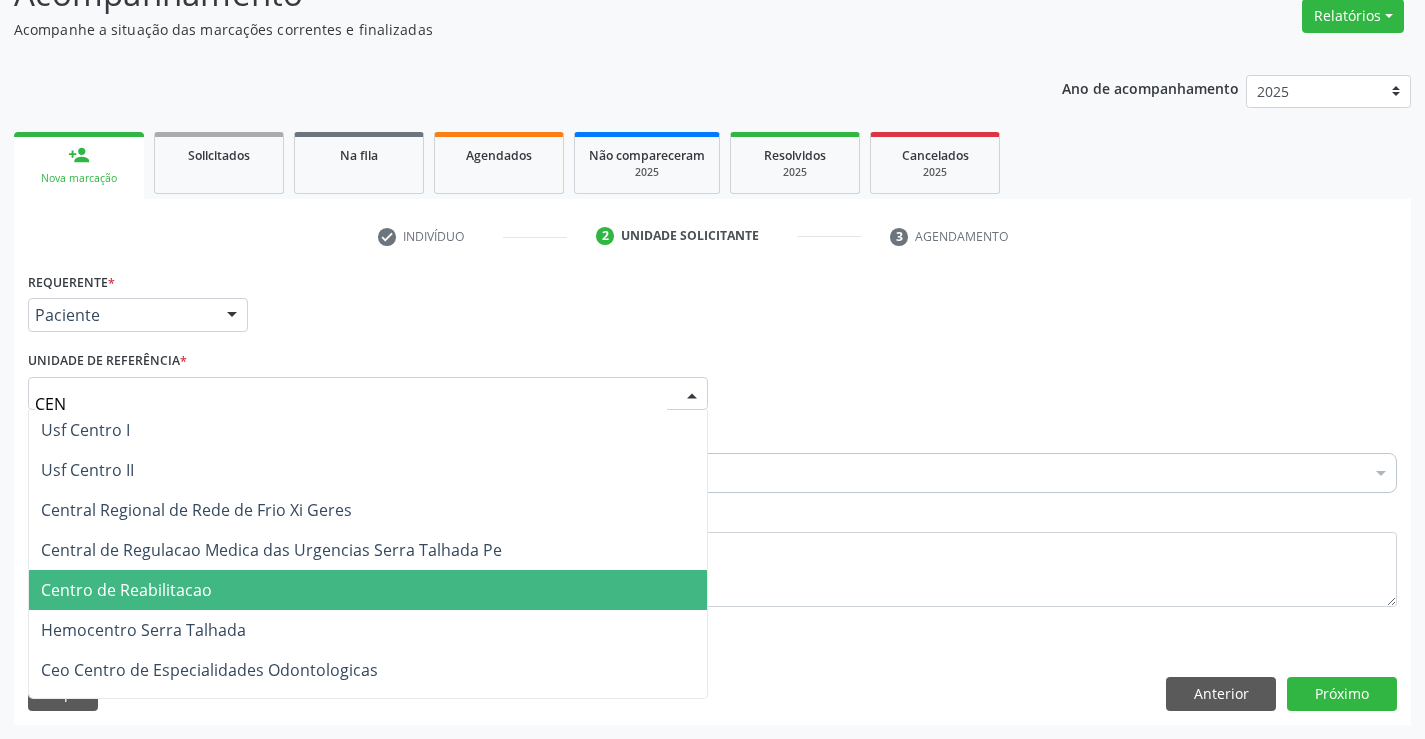click on "Centro de Reabilitacao" at bounding box center (368, 590) 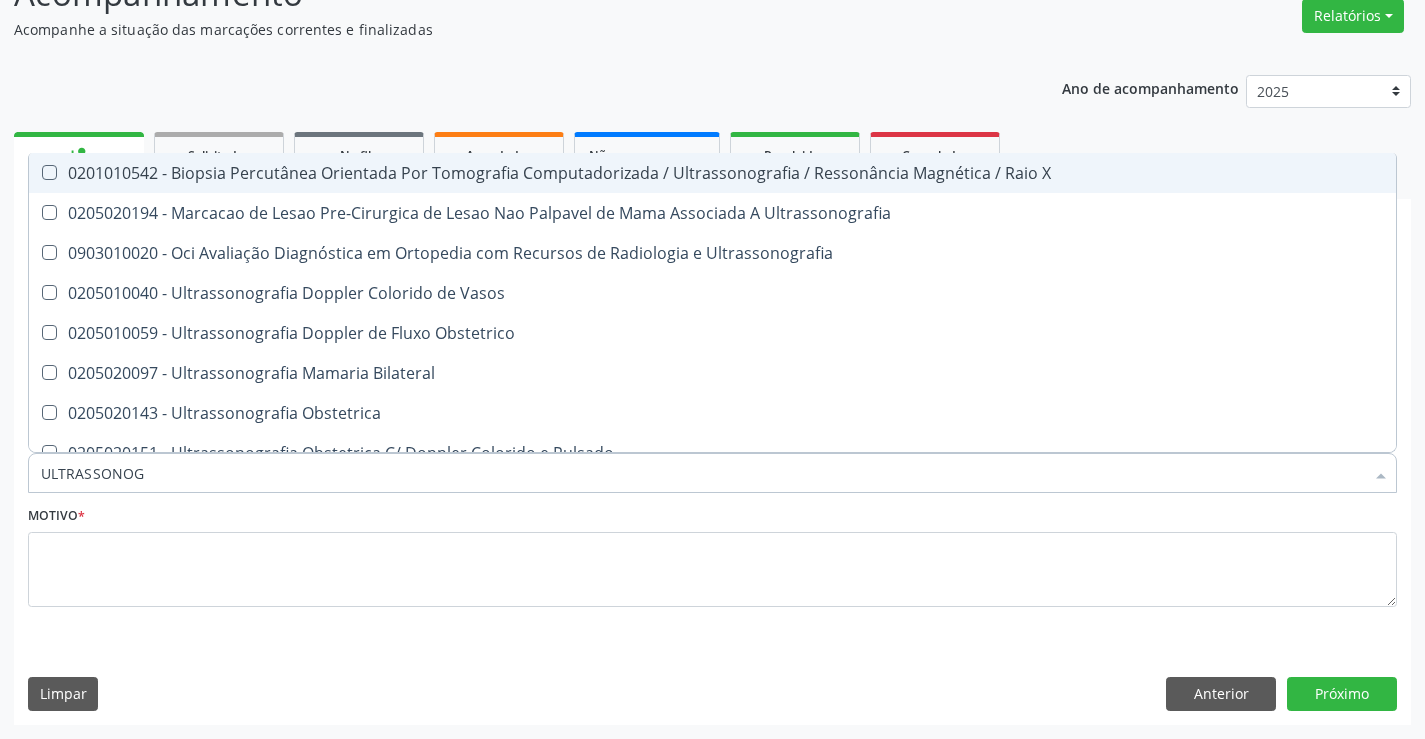 type on "ULTRASSONOGR" 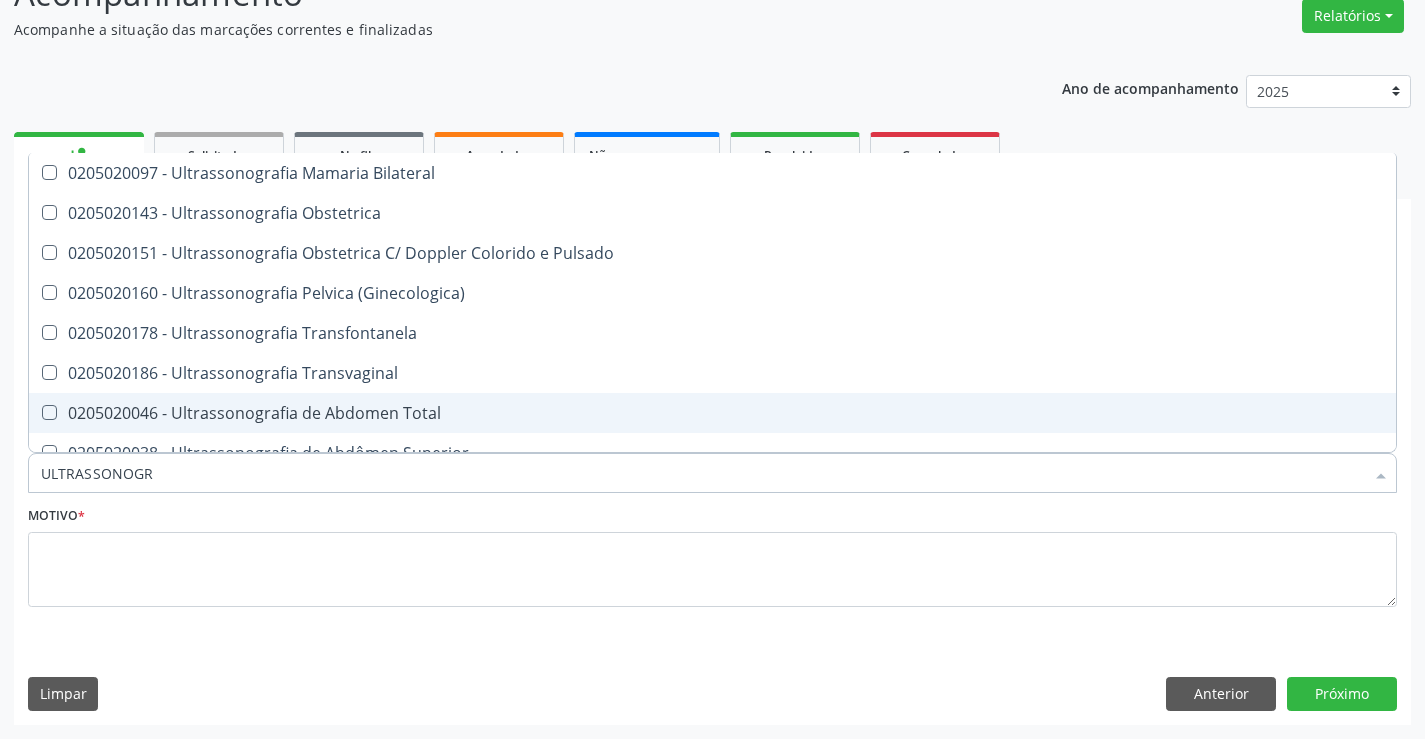scroll, scrollTop: 300, scrollLeft: 0, axis: vertical 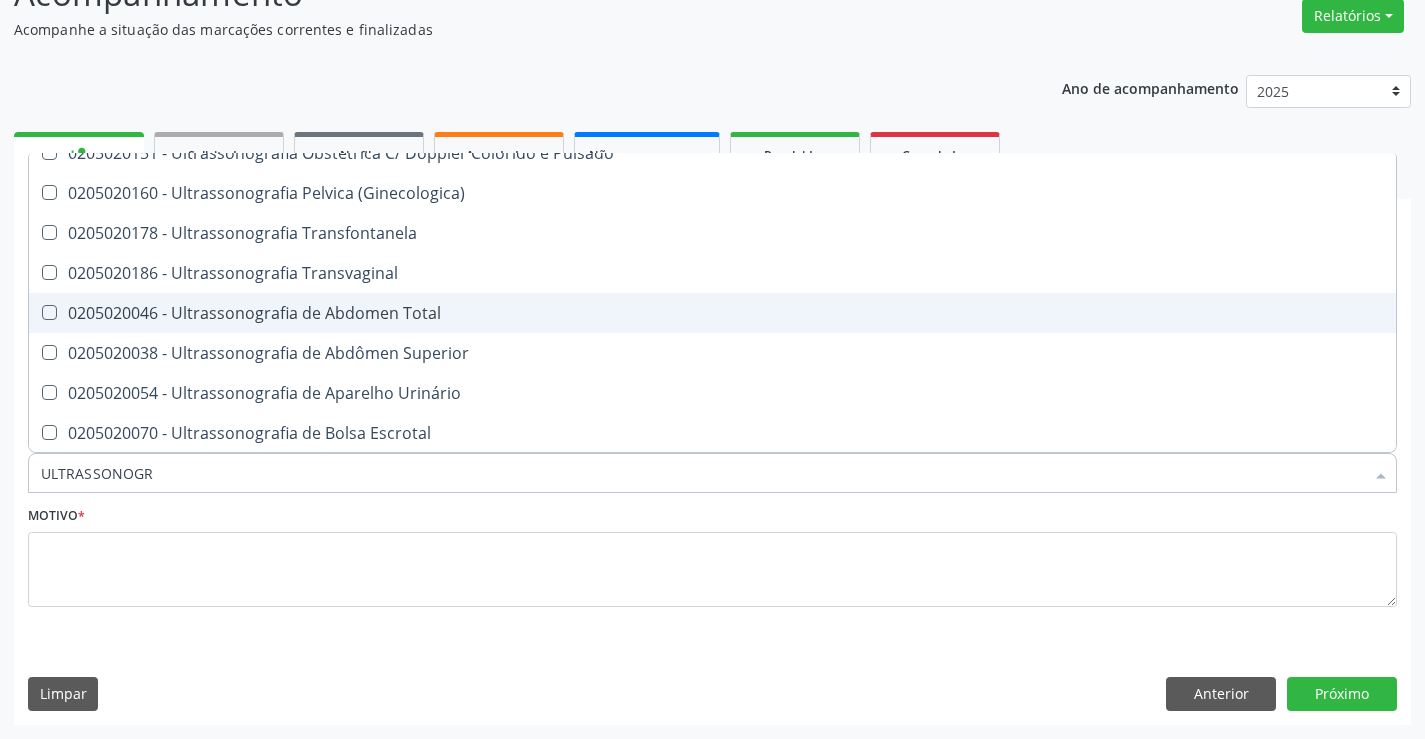 click on "0205020046 - Ultrassonografia de Abdomen Total" at bounding box center [712, 313] 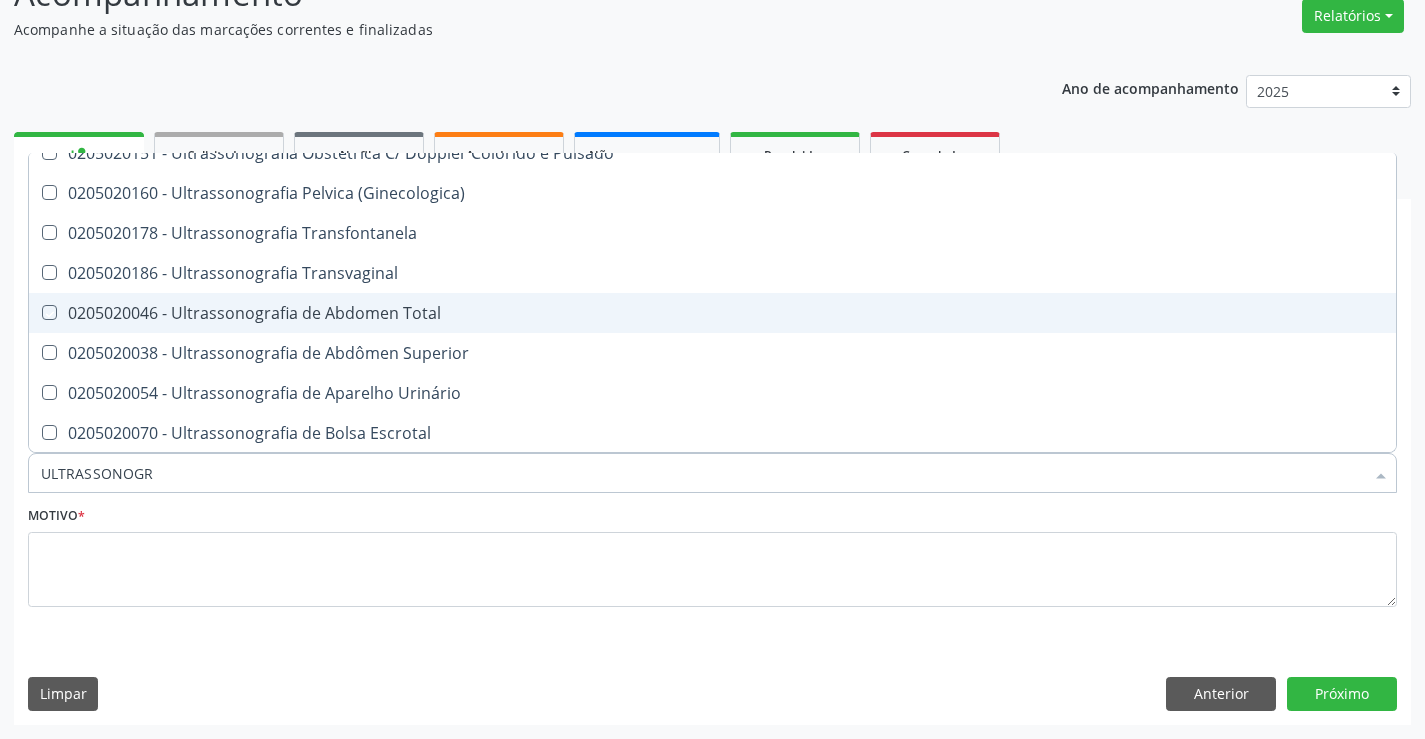 checkbox on "true" 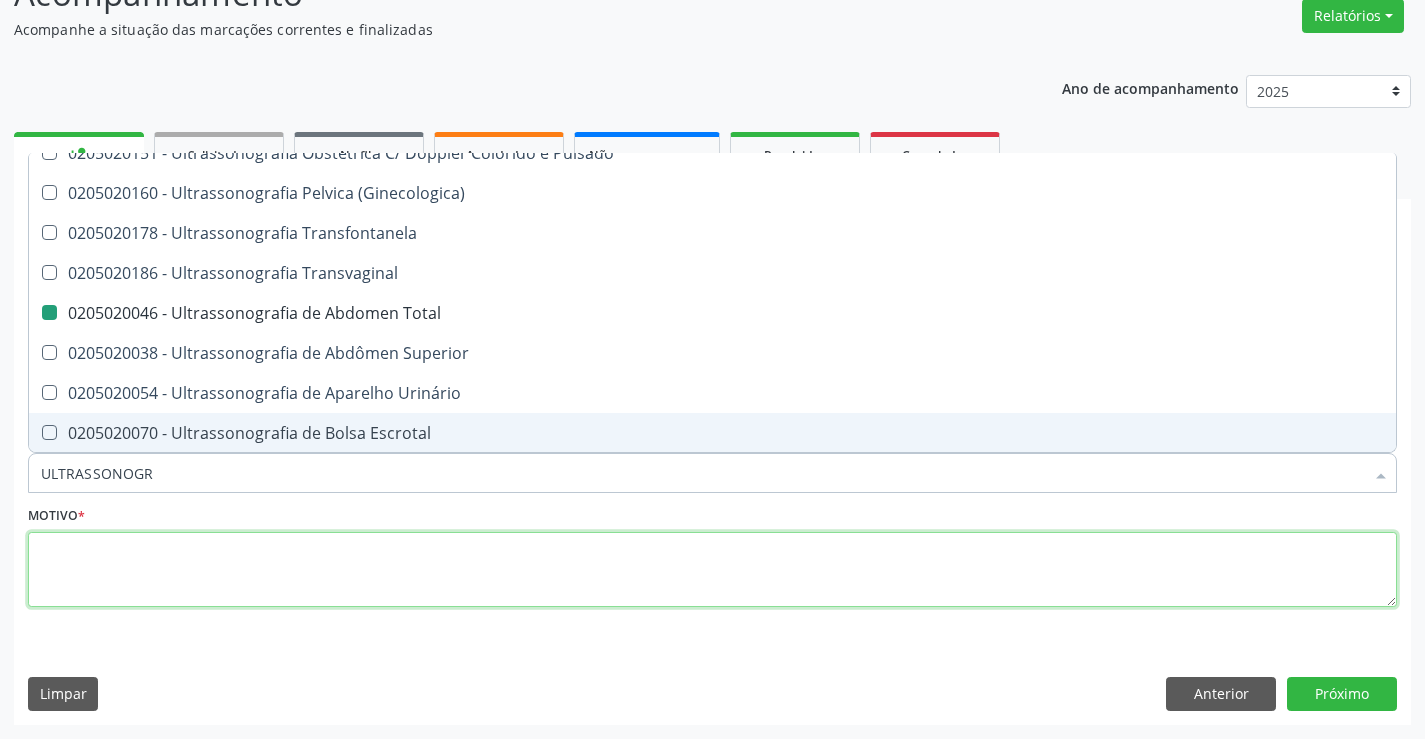 click at bounding box center [712, 570] 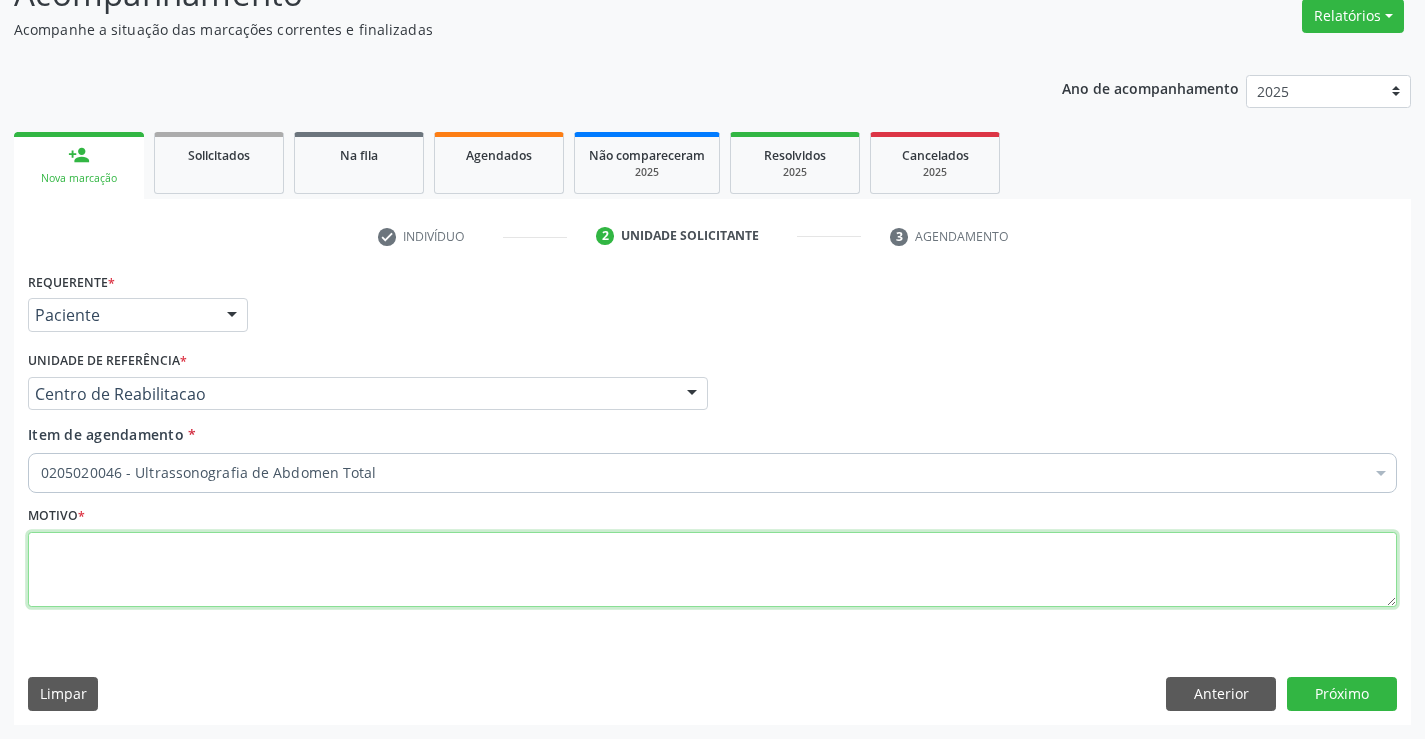 scroll, scrollTop: 0, scrollLeft: 0, axis: both 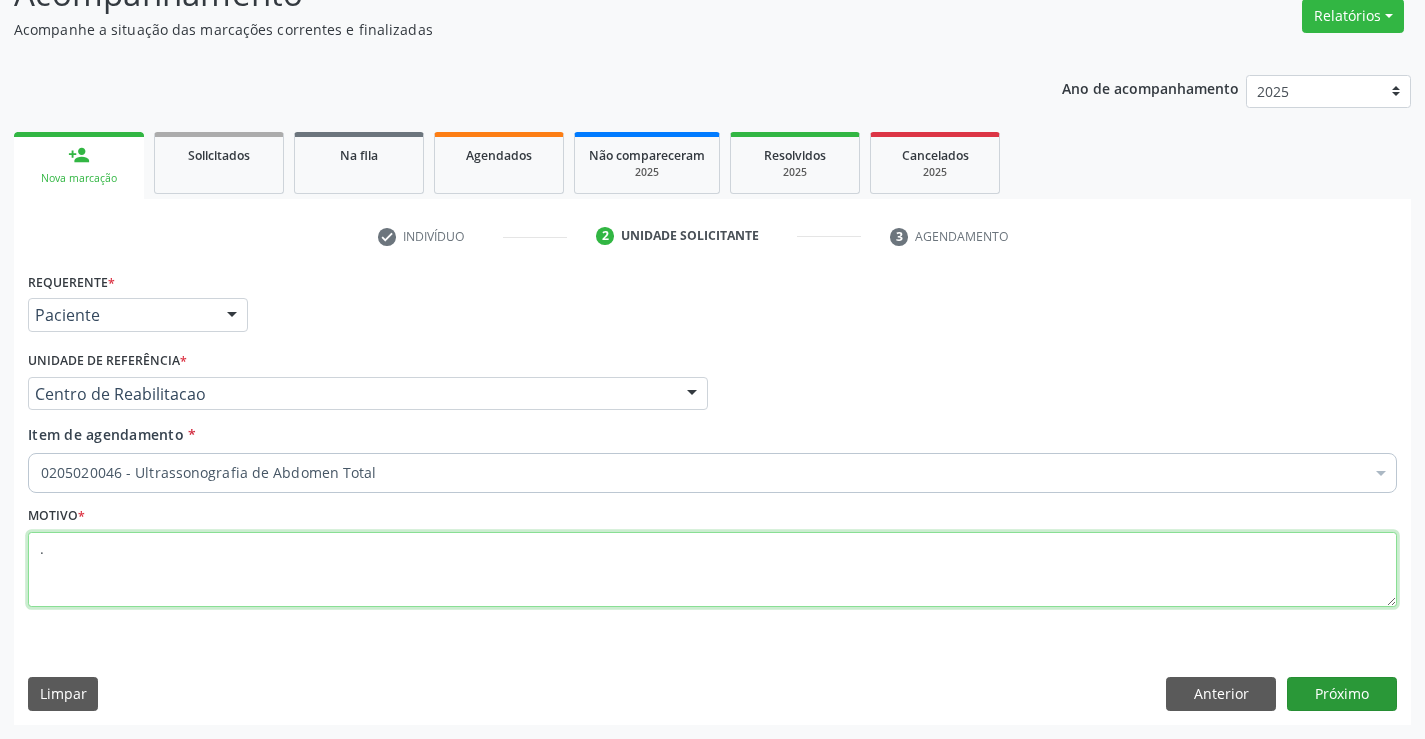 type on "." 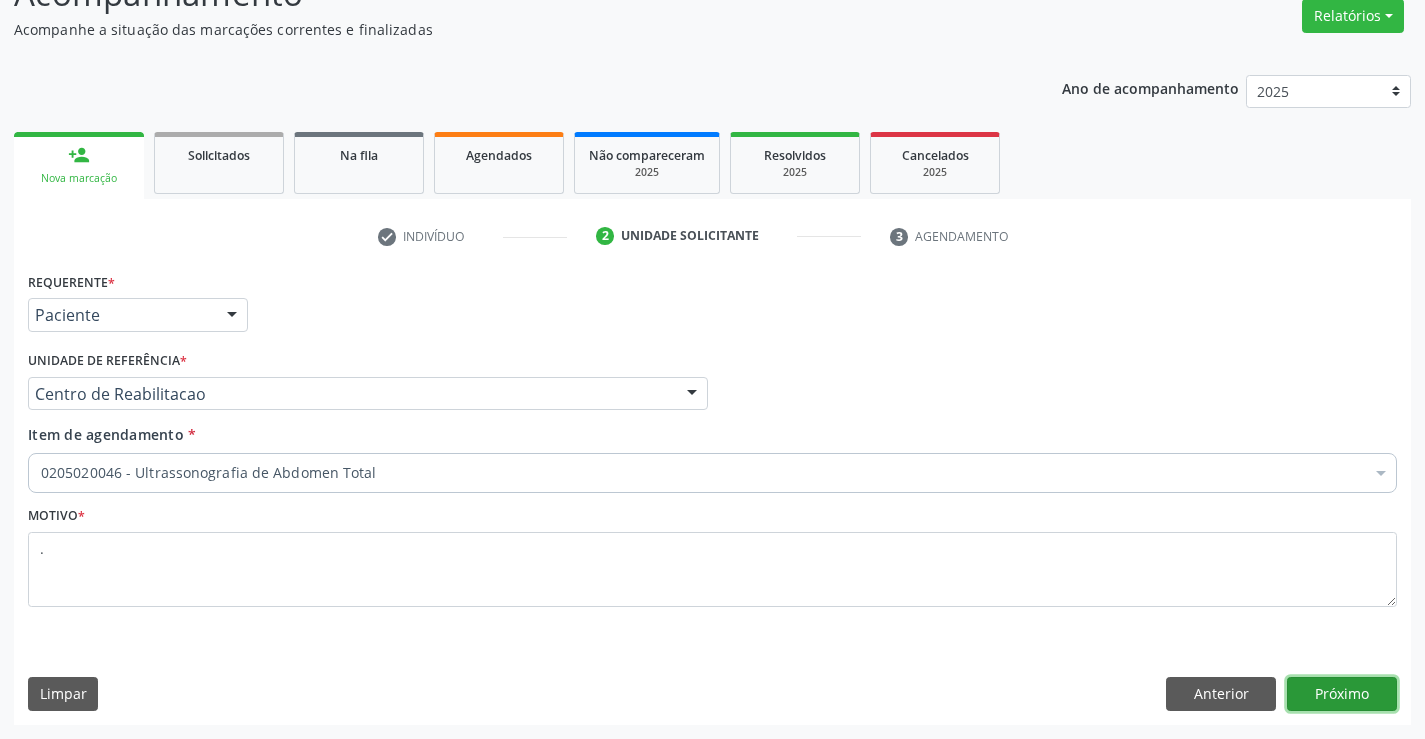 click on "Próximo" at bounding box center (1342, 694) 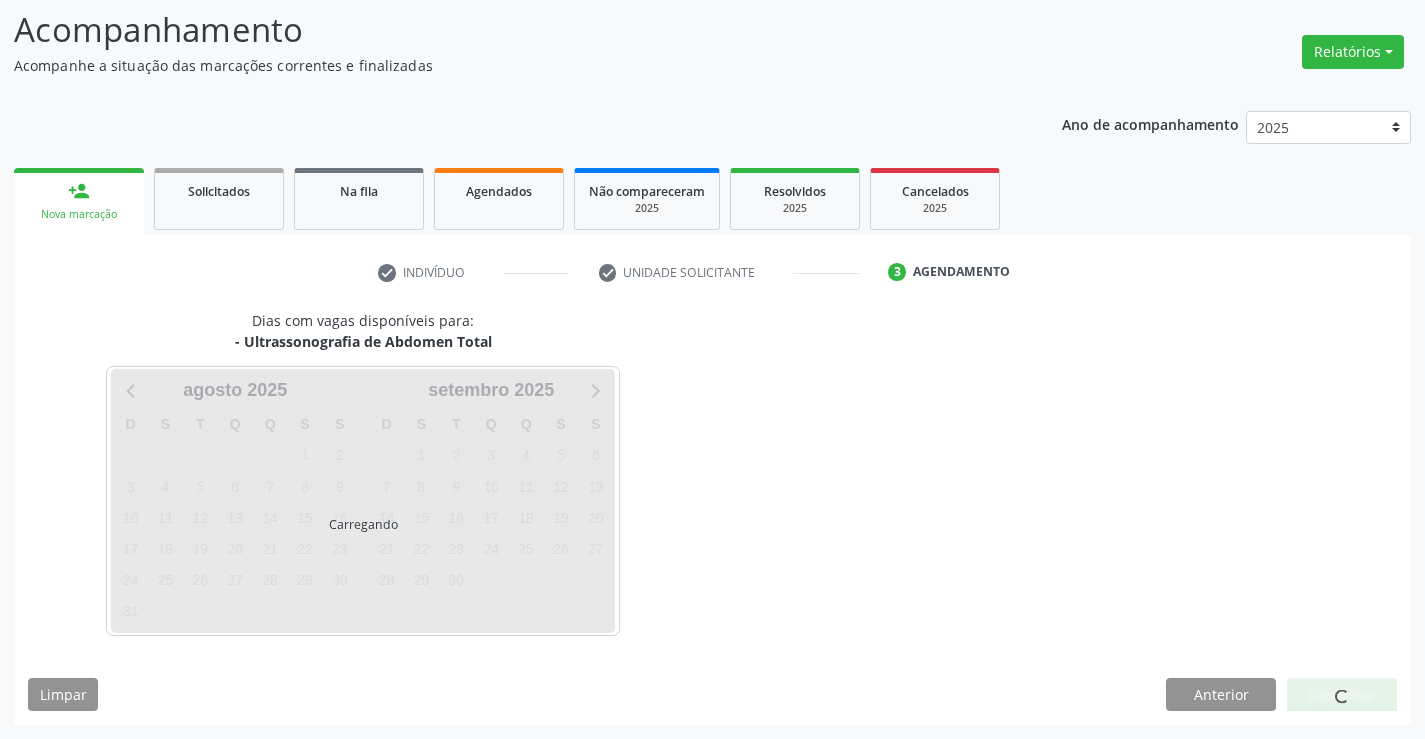 scroll, scrollTop: 131, scrollLeft: 0, axis: vertical 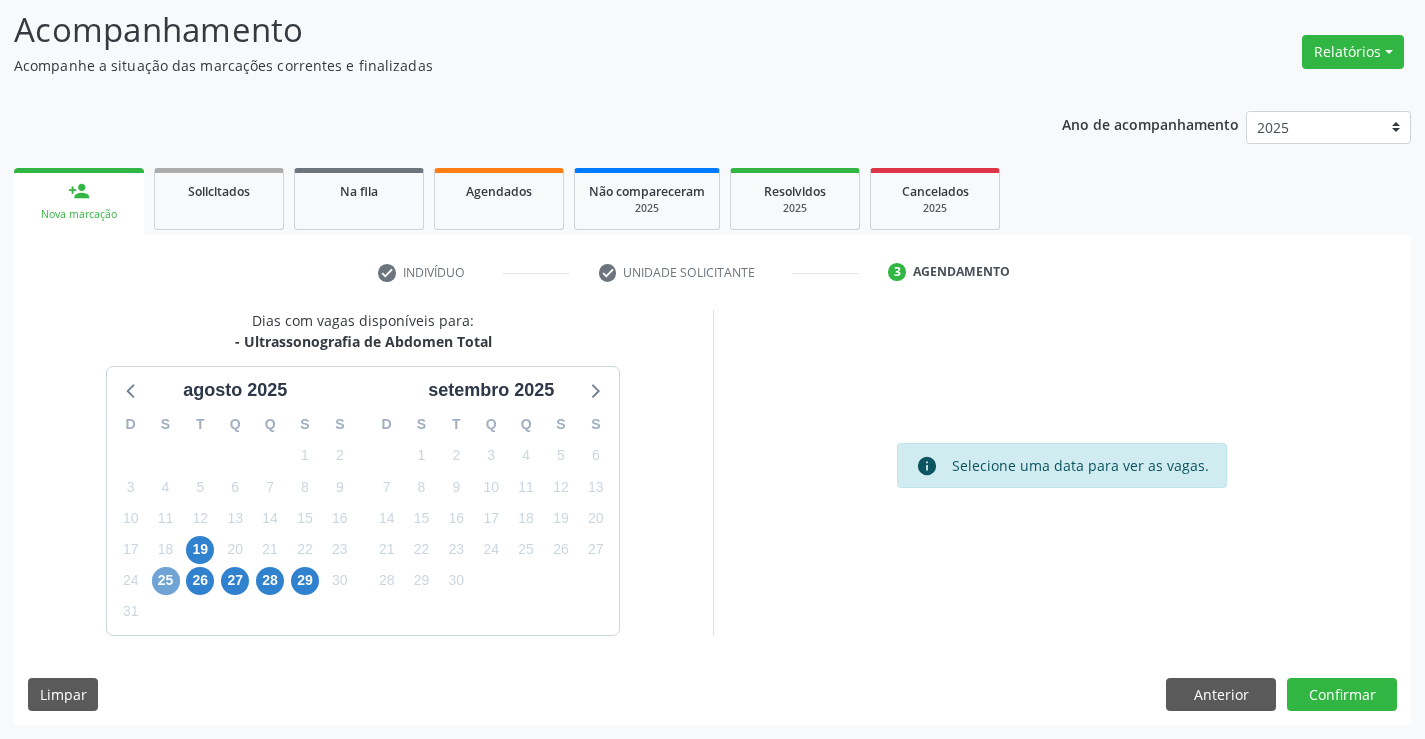 click on "25" at bounding box center (166, 581) 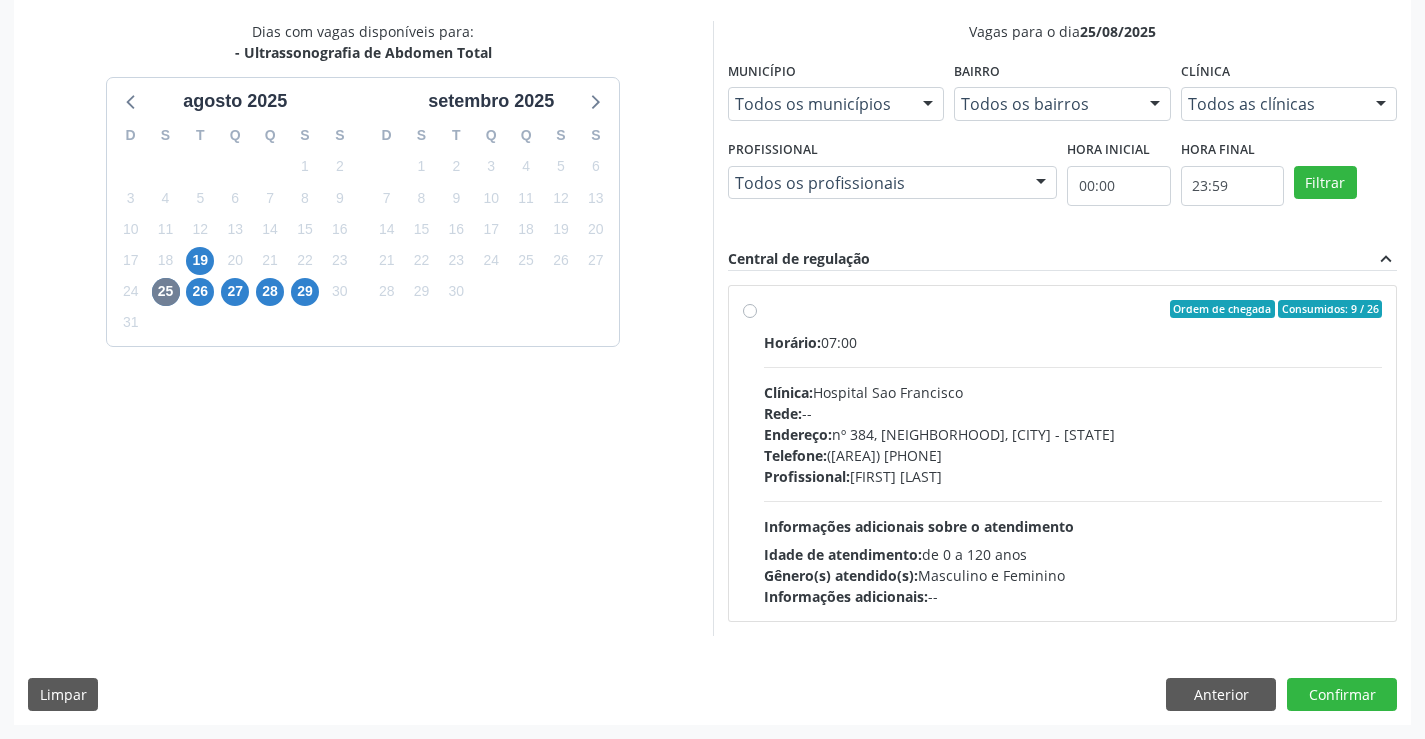 click on "Profissional:
[FIRST] [LAST] [LAST]" at bounding box center [1073, 476] 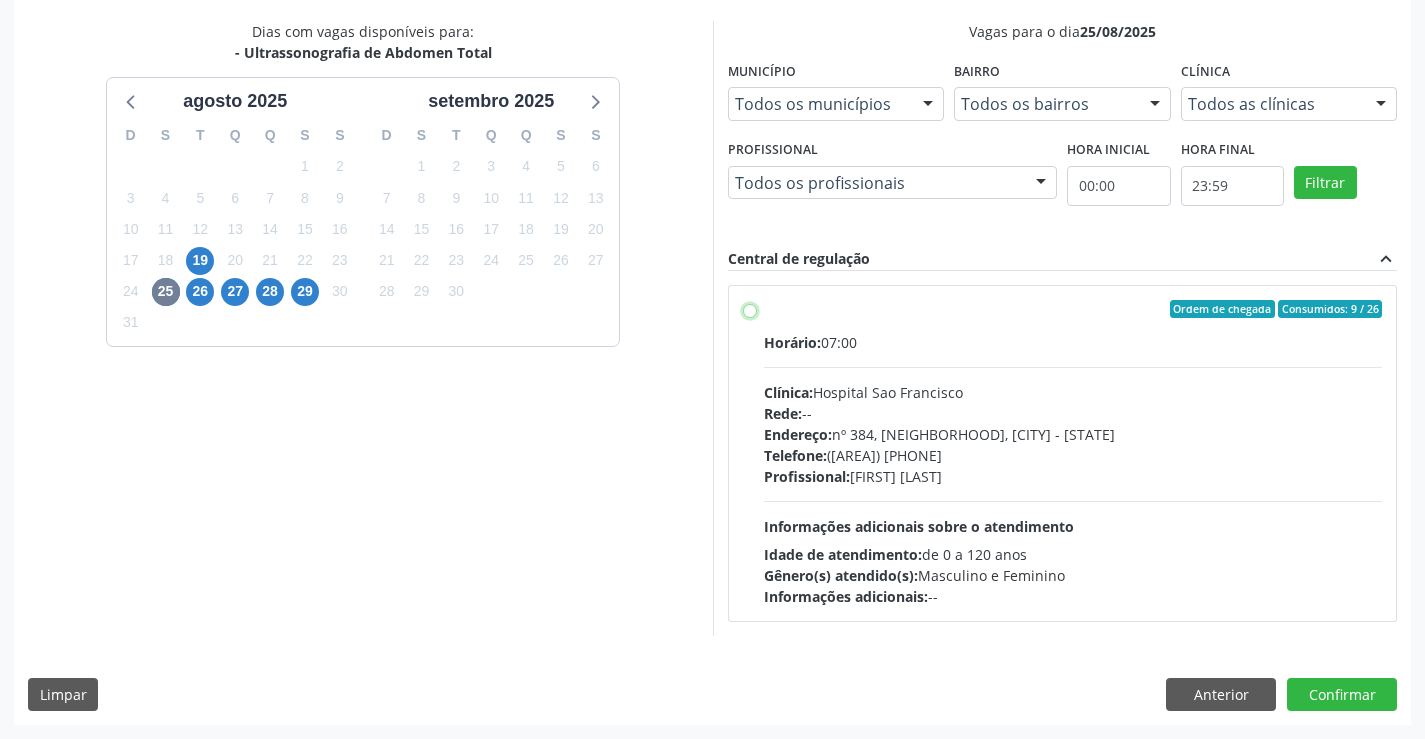 click on "Ordem de chegada
Consumidos: 9 / 26
Horário:   07:00
Clínica:  Hospital Sao Francisco
Rede:
--
Endereço:   nº 384, Varzea, Serra Talhada - PE
Telefone:   (81) 38312142
Profissional:
Yuri Araujo Magalhaes
Informações adicionais sobre o atendimento
Idade de atendimento:
de 0 a 120 anos
Gênero(s) atendido(s):
Masculino e Feminino
Informações adicionais:
--" at bounding box center (750, 309) 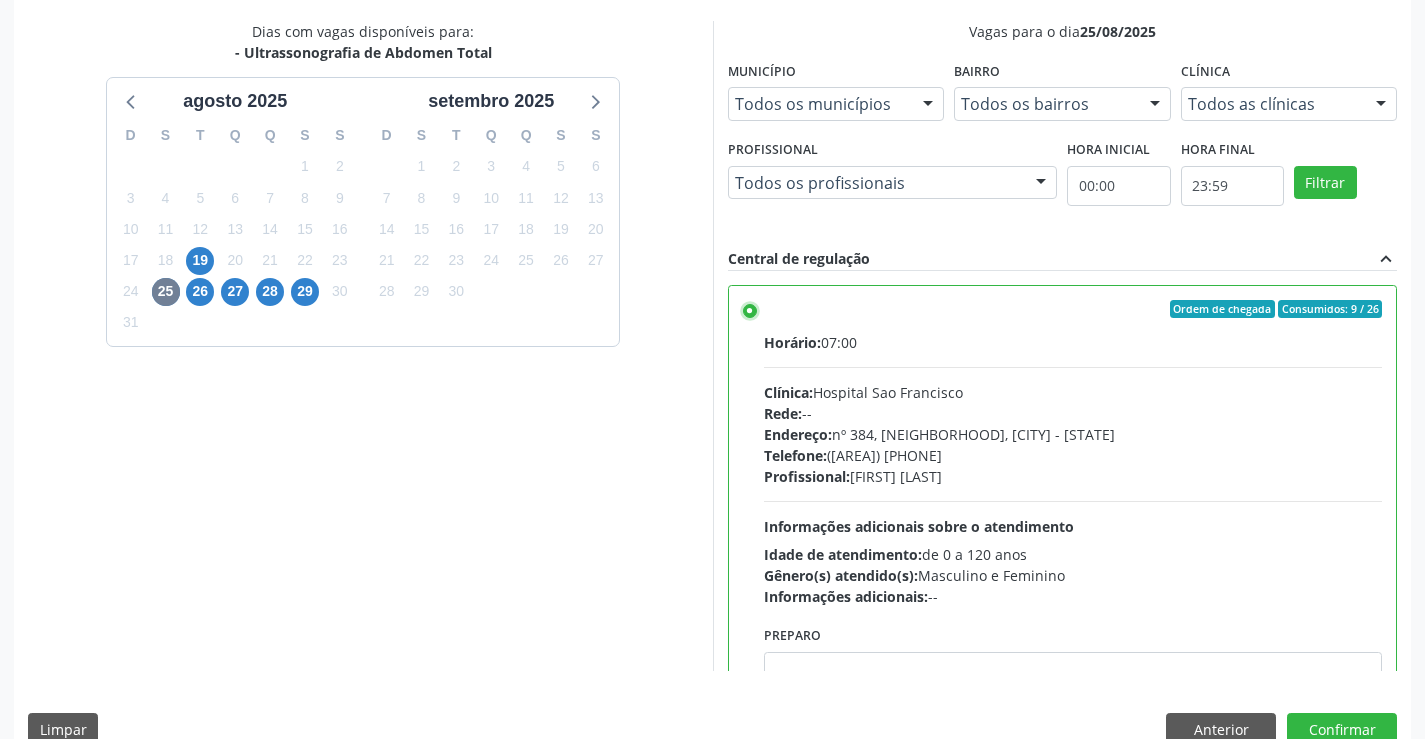 scroll, scrollTop: 456, scrollLeft: 0, axis: vertical 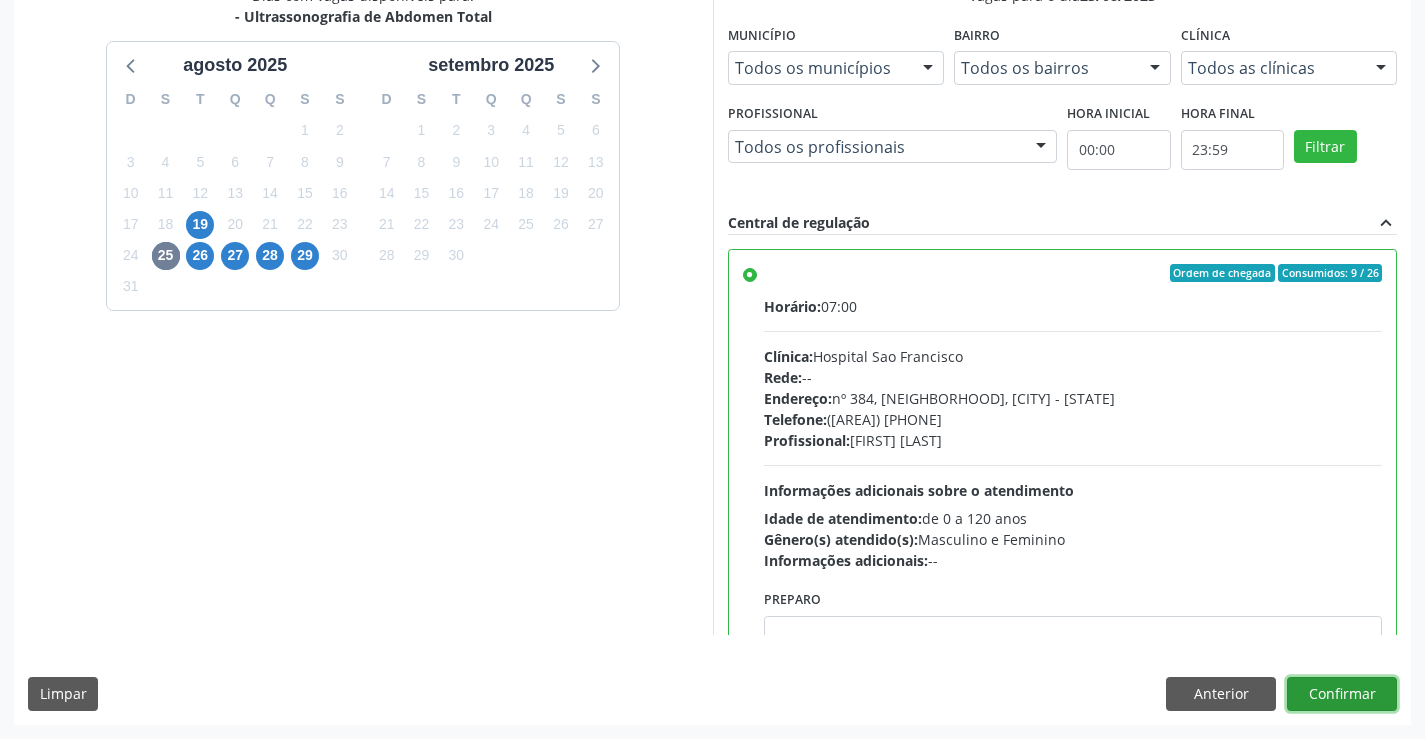 click on "Confirmar" at bounding box center (1342, 694) 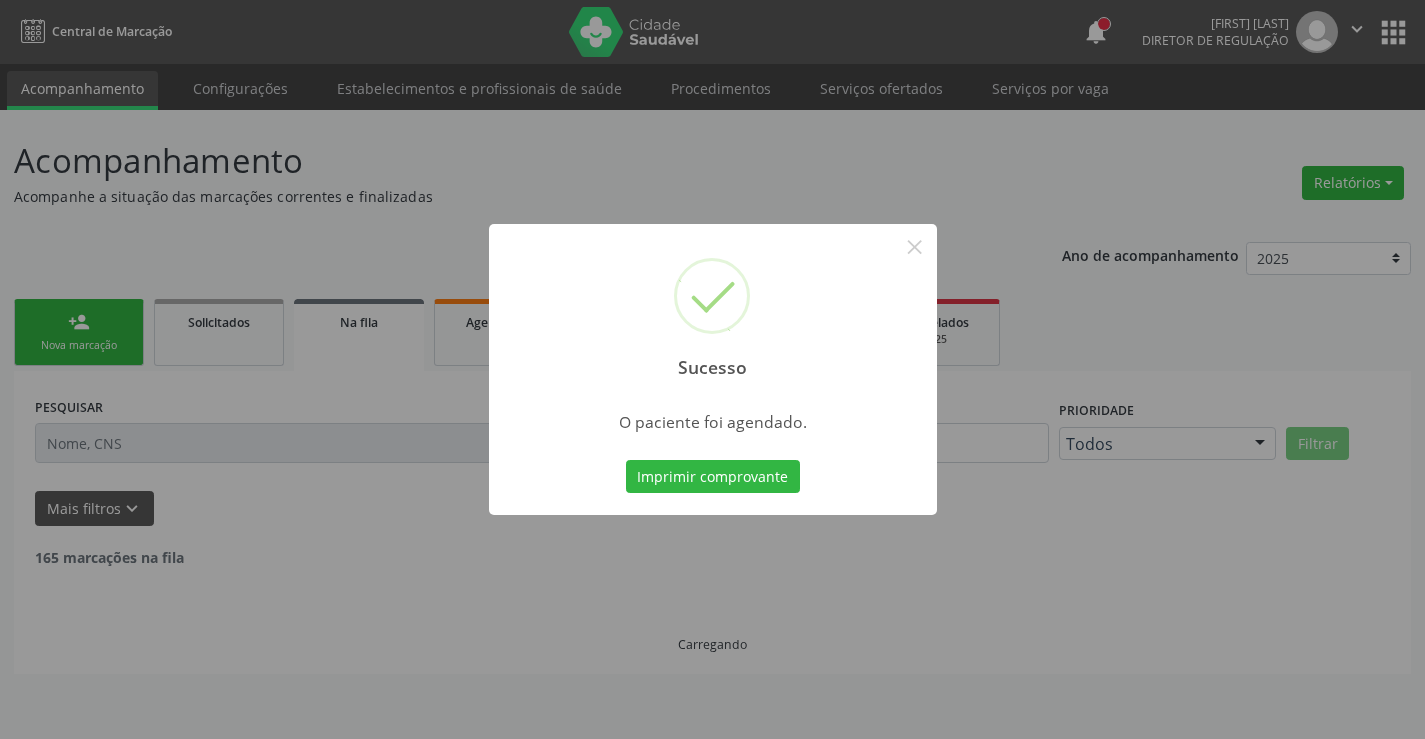 scroll, scrollTop: 0, scrollLeft: 0, axis: both 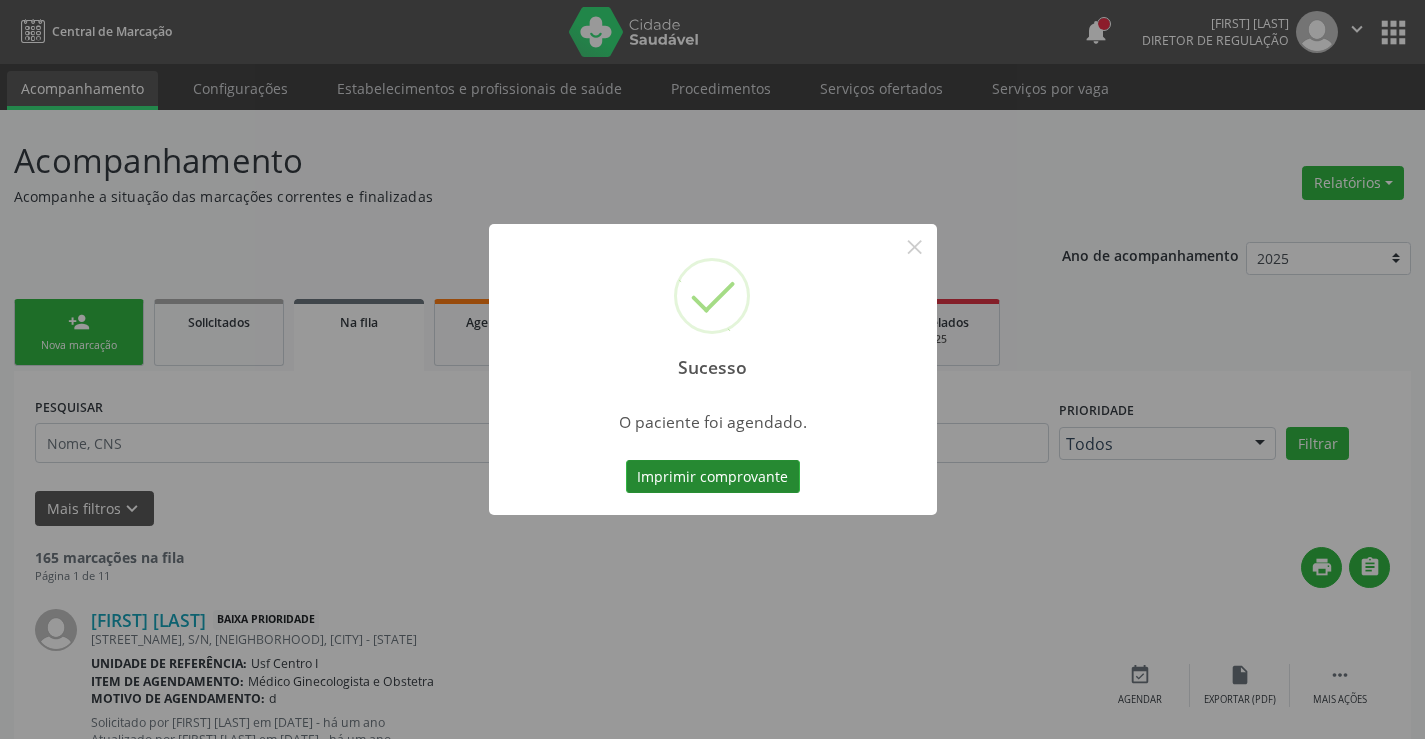 click on "Imprimir comprovante" at bounding box center [713, 477] 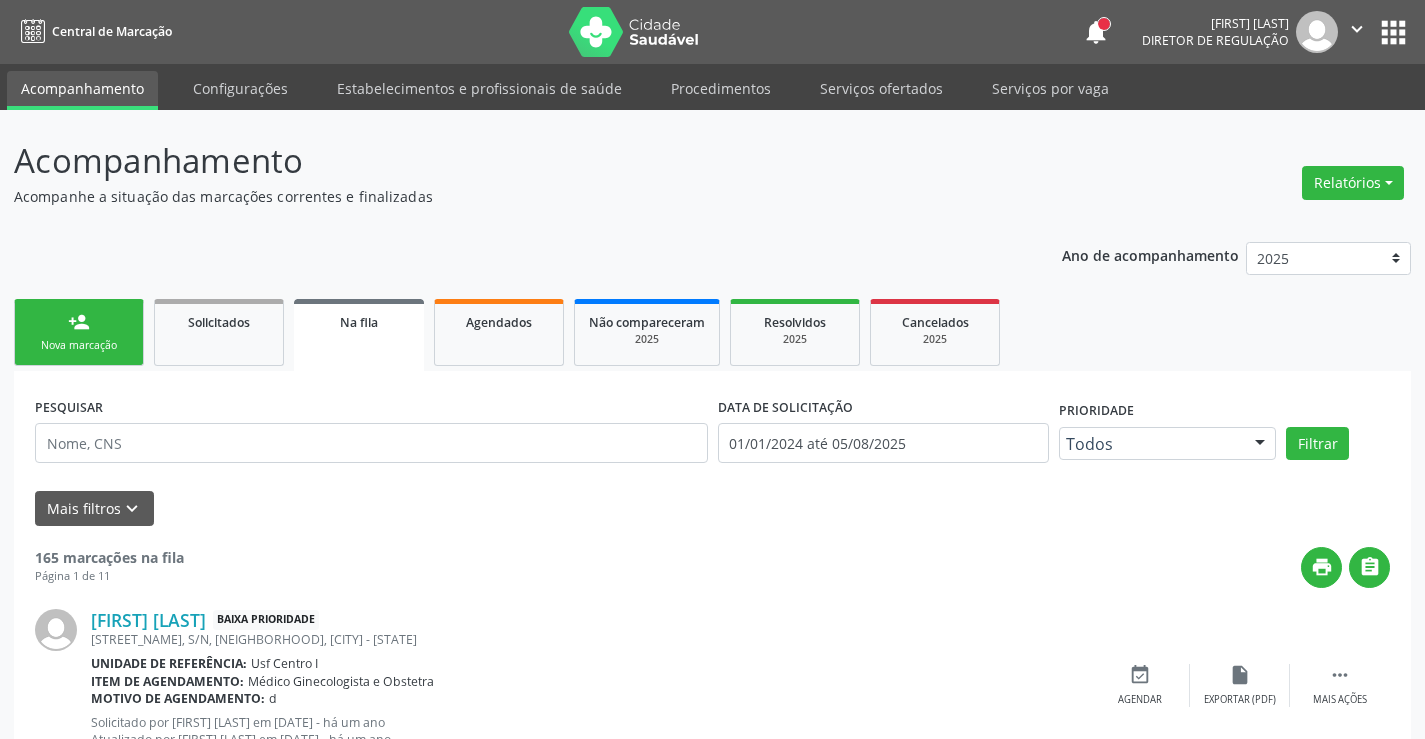 click on "Ano de acompanhamento
2025 2024
person_add
Nova marcação
Solicitados   Na fila   Agendados   Não compareceram
2025
Resolvidos
2025
Cancelados
2025
PESQUISAR
DATA DE SOLICITAÇÃO
01/01/2024 até 05/08/2025
Prioridade
Todos         Todos   Baixa Prioridade   Média Prioridade   Alta Prioridade
Nenhum resultado encontrado para: "   "
Não há nenhuma opção para ser exibida.
Filtrar
UNIDADE DE REFERÊNCIA
Selecione uma UBS
Todas as UBS   Usf do Mutirao   Usf Cohab   Usf Caicarinha da Penha Tauapiranga   Posto de Saude Bernardo Vieira   Usf Borborema   Usf Bom Jesus I   Usf Ipsep   Usf Sao Cristovao   Usf Santa Rita Bernardo Vieira   Usf Cagep   Usf Caxixola   Usf Bom Jesus II   Usf Malhada Cortada   Usf Alto da Conceicao   Usf Varzea Aabb   Usf Ipsep II   Usf Cohab II" at bounding box center (712, 1799) 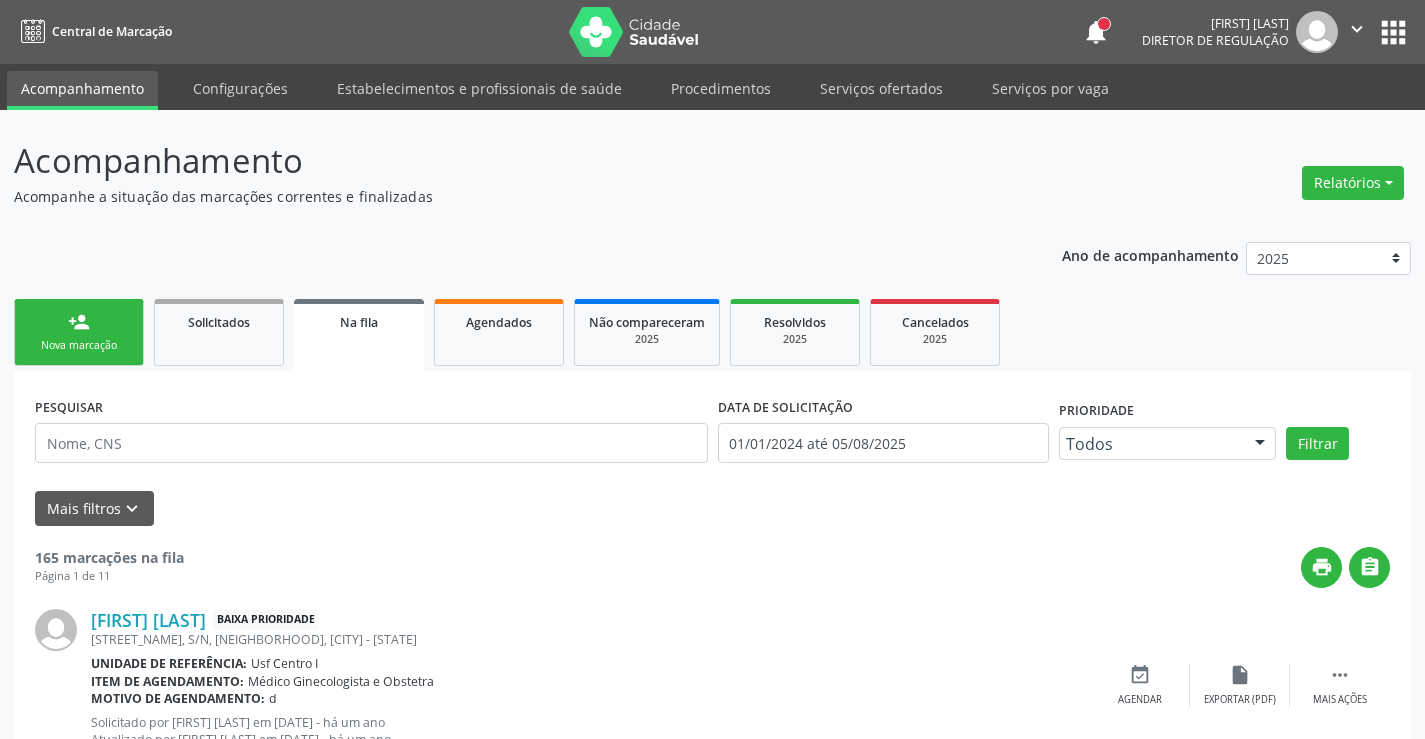 click on "person_add
Nova marcação" at bounding box center [79, 332] 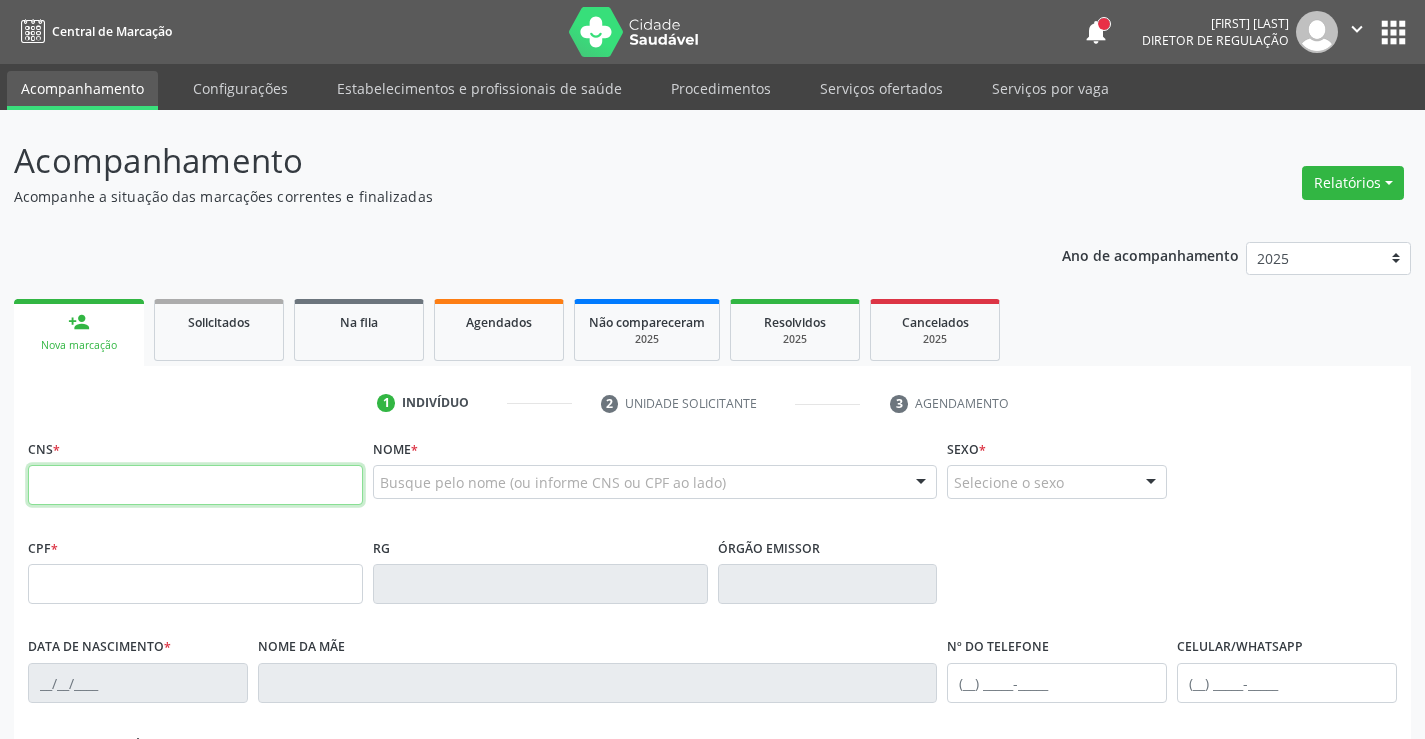 click at bounding box center (195, 485) 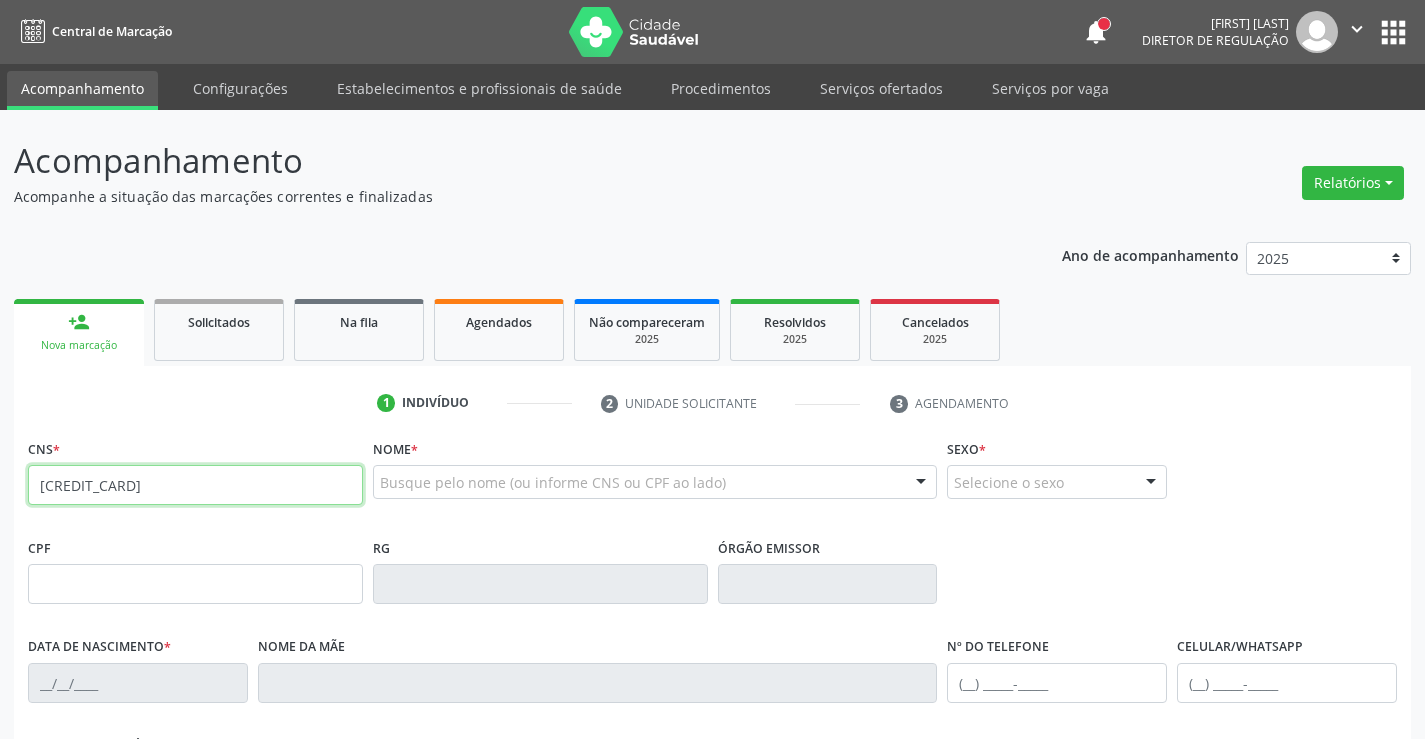 type on "700 0063 7816 7901" 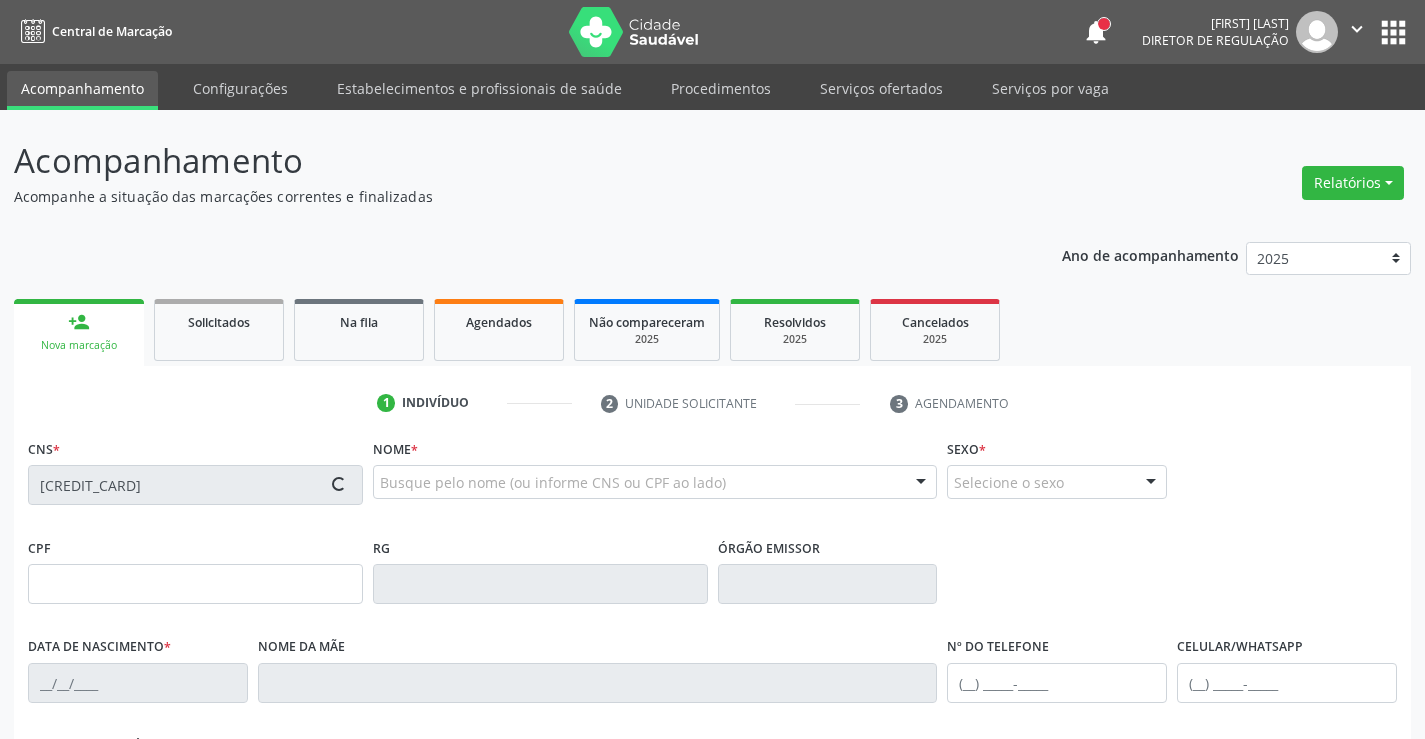 type on "28/12/1979" 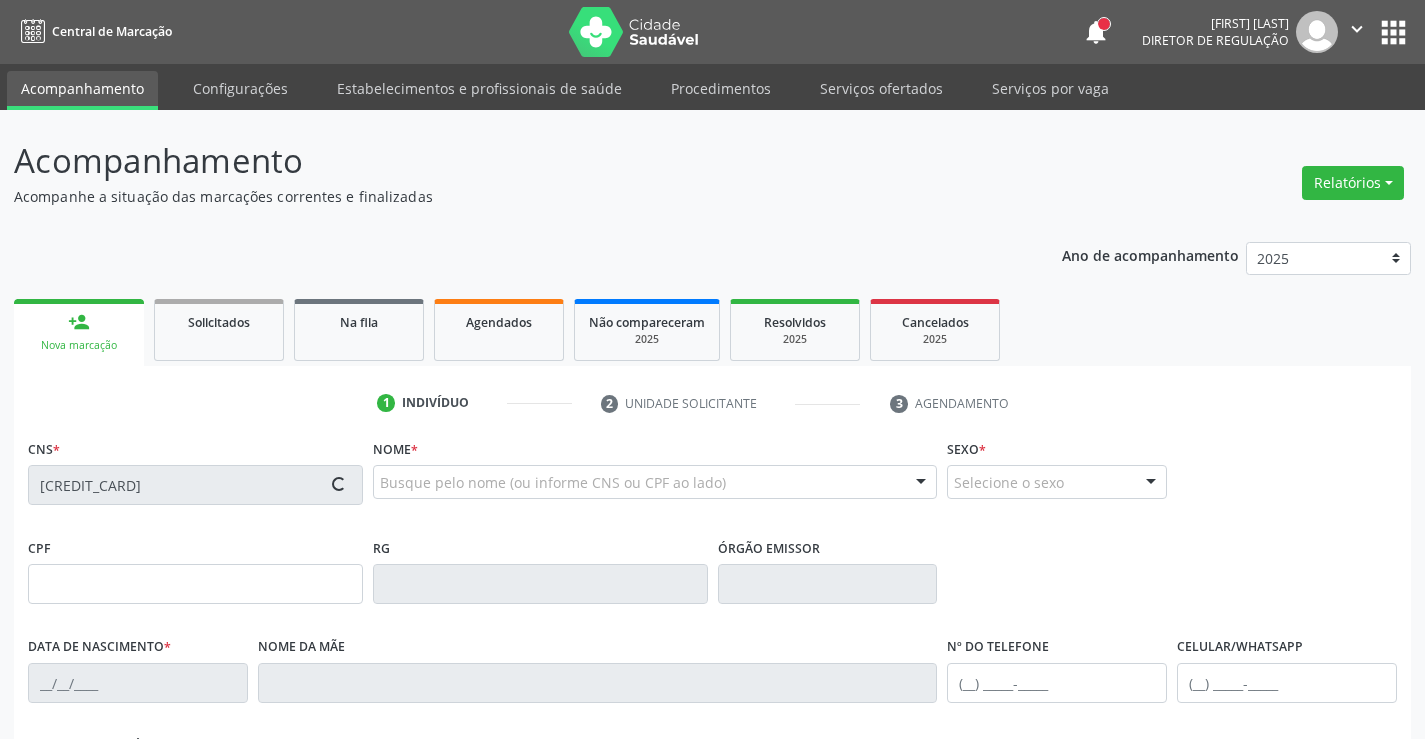 type on "Maria de Loudes de Almeida" 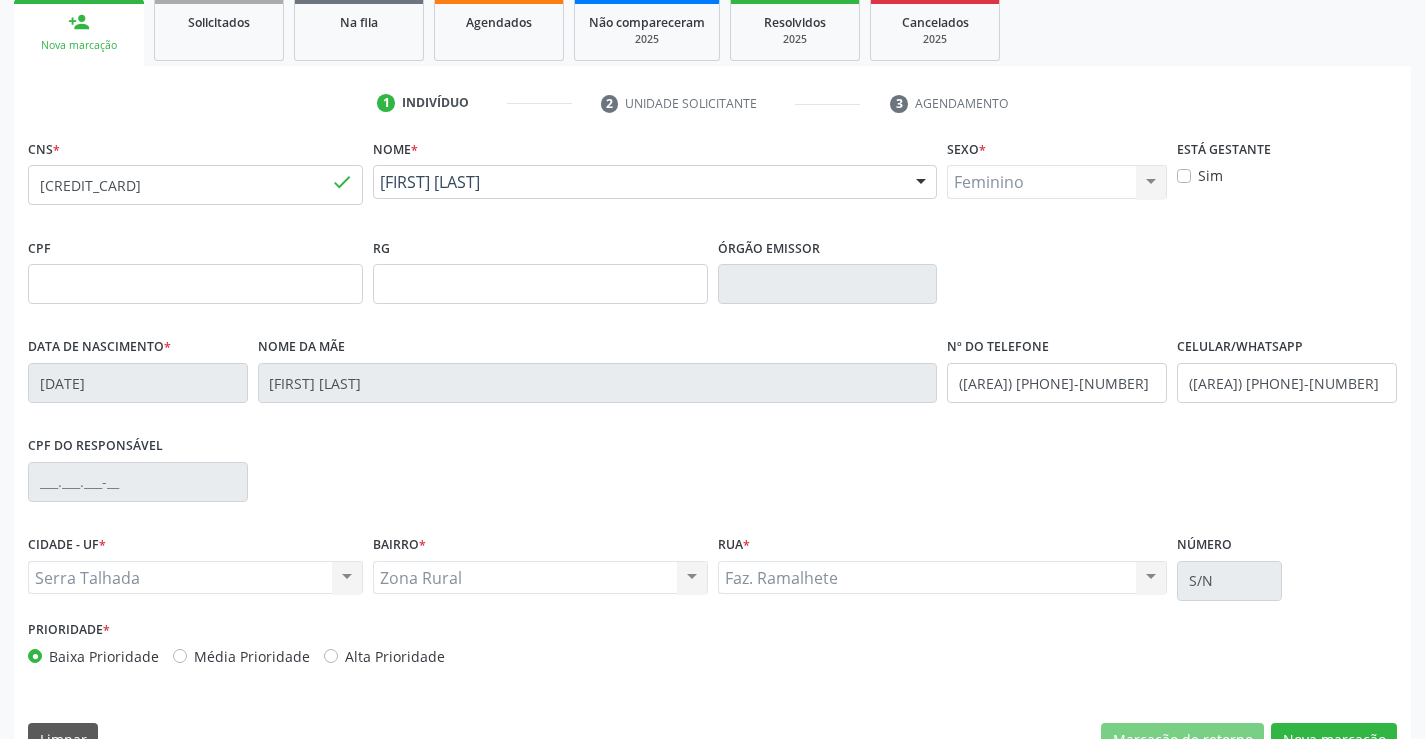 scroll, scrollTop: 345, scrollLeft: 0, axis: vertical 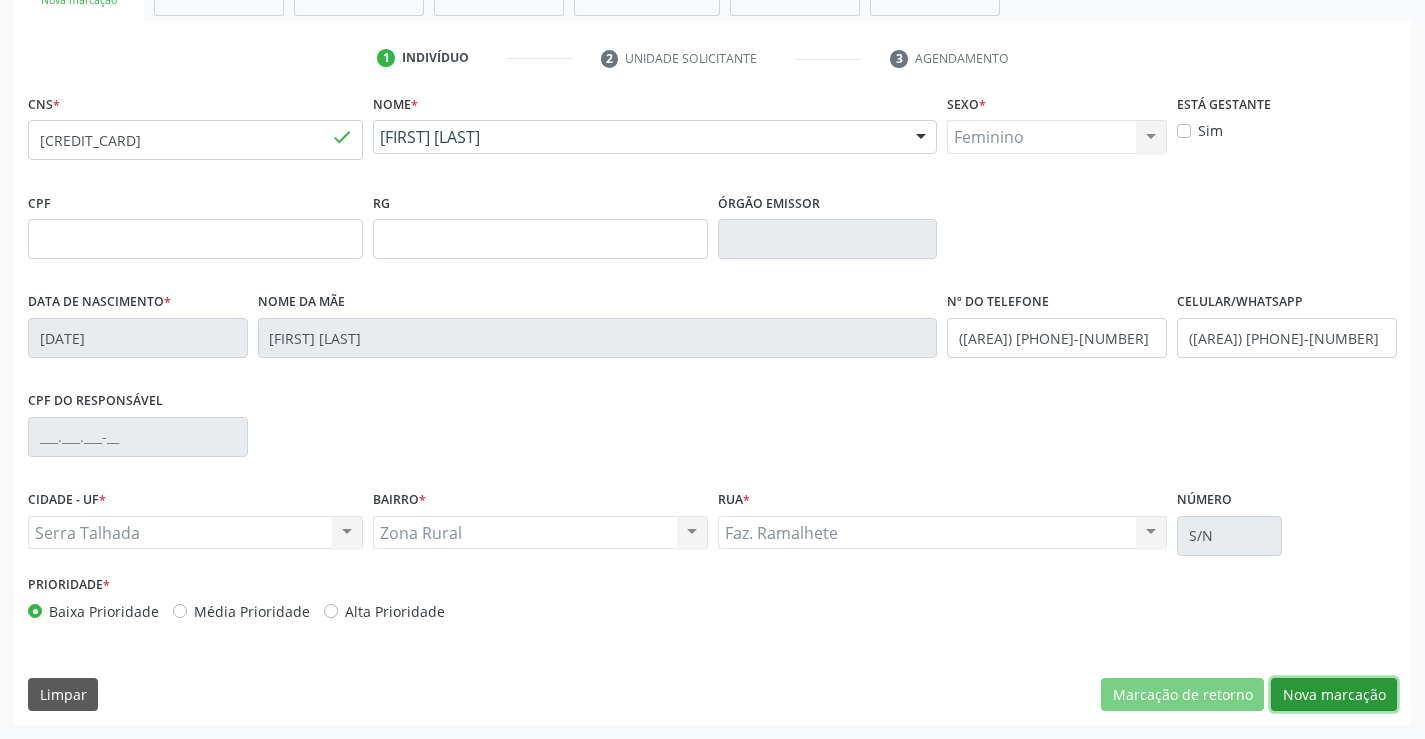 click on "Nova marcação" at bounding box center [1334, 695] 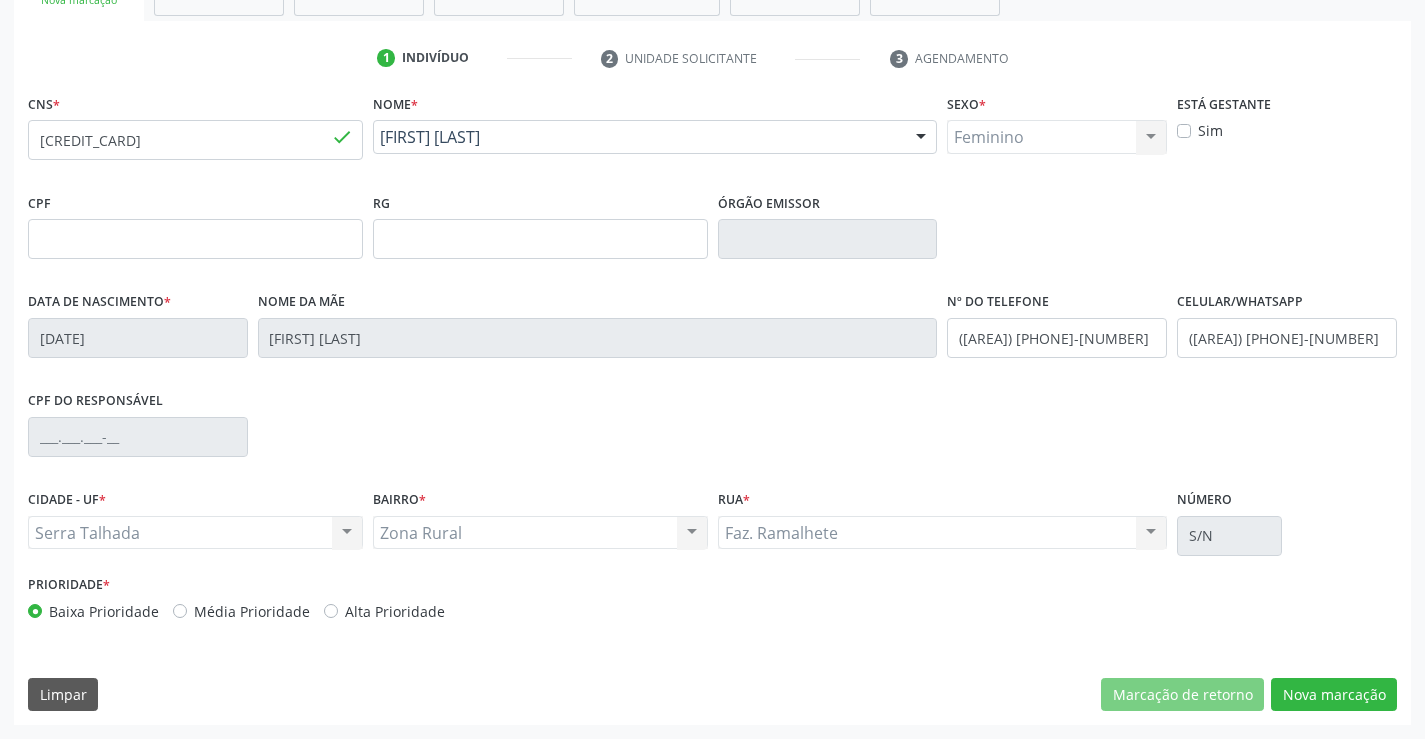 scroll, scrollTop: 167, scrollLeft: 0, axis: vertical 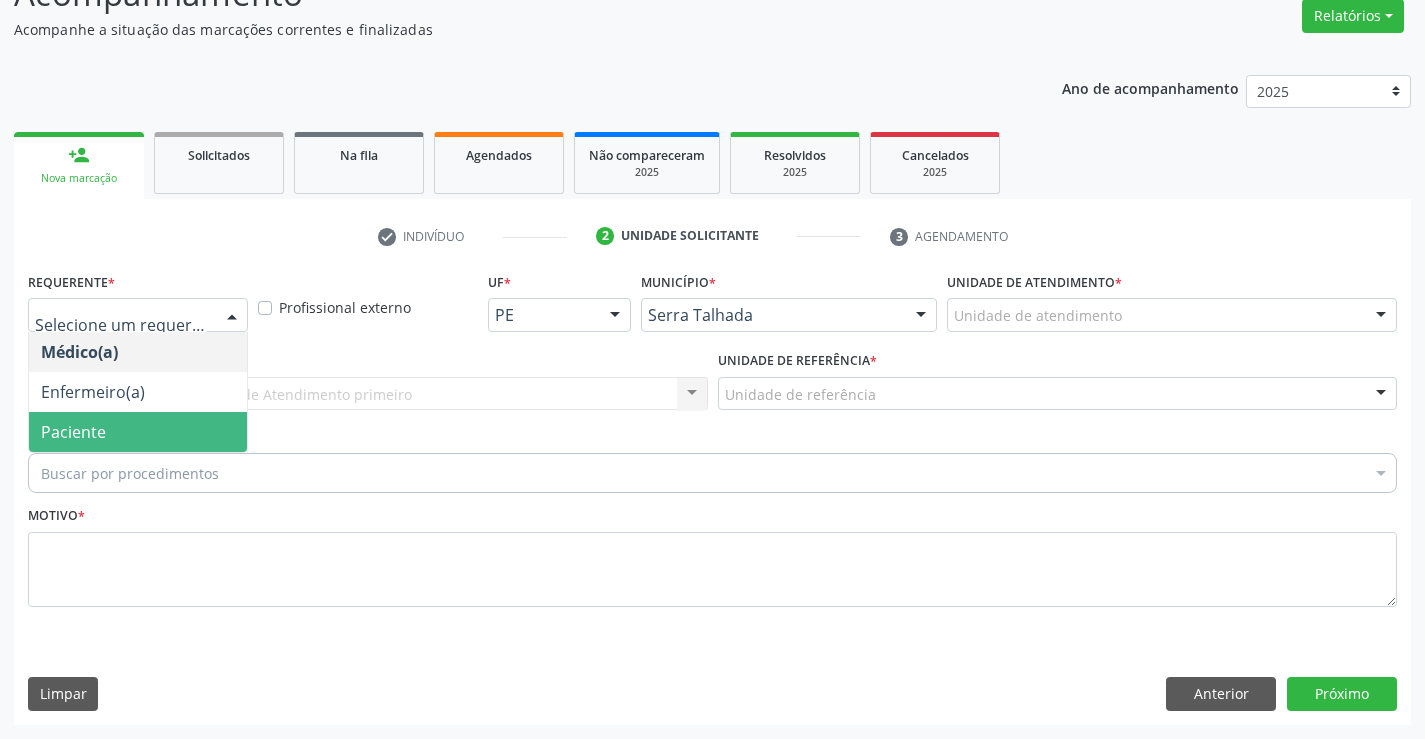 click on "Paciente" at bounding box center [138, 432] 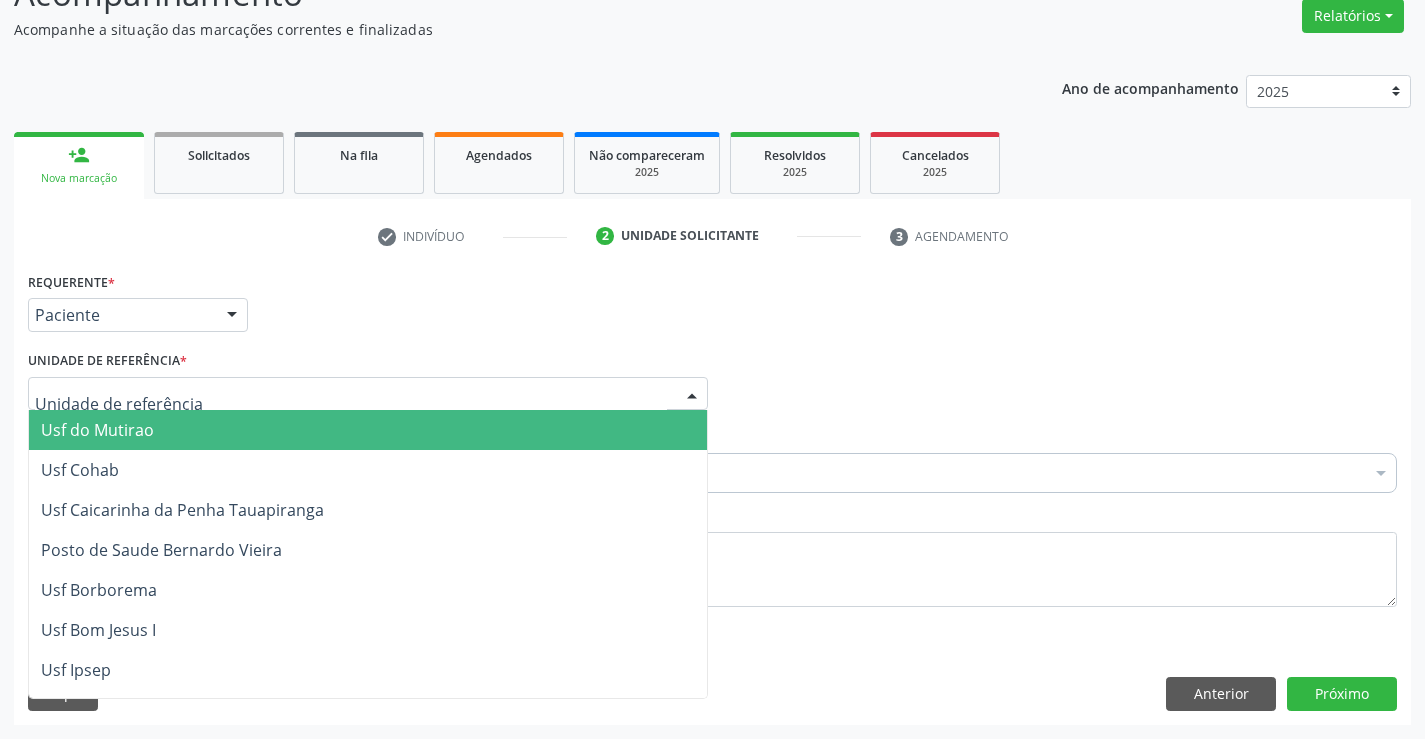 click at bounding box center [368, 394] 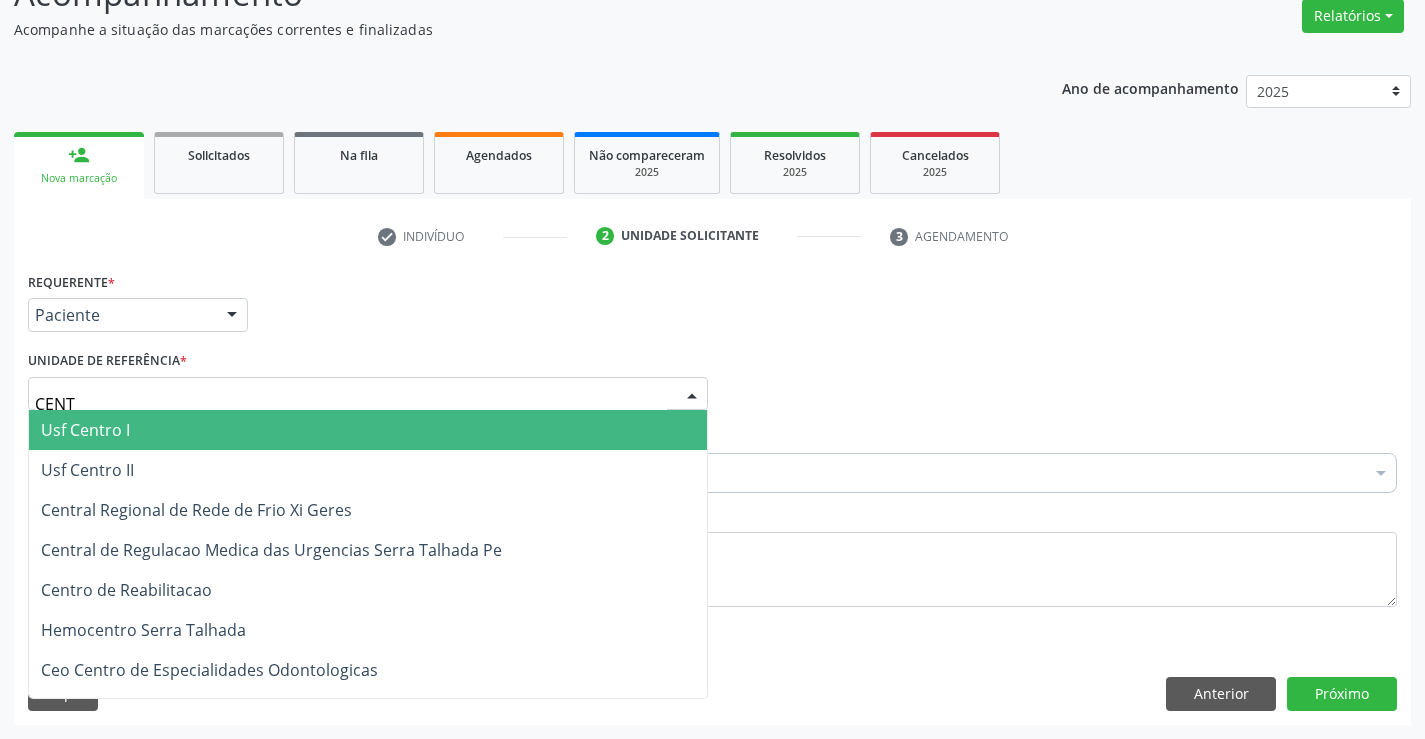 type on "CENTR" 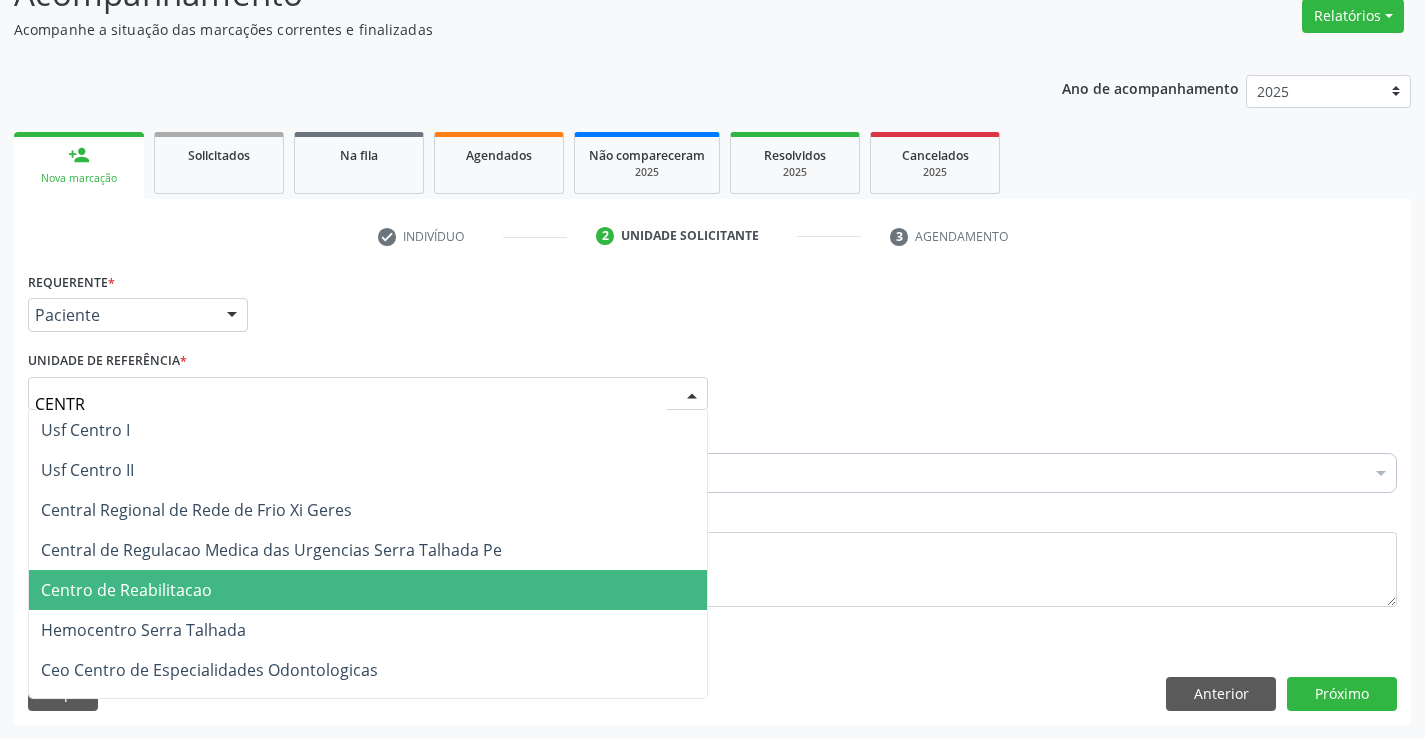 click on "Centro de Reabilitacao" at bounding box center [368, 590] 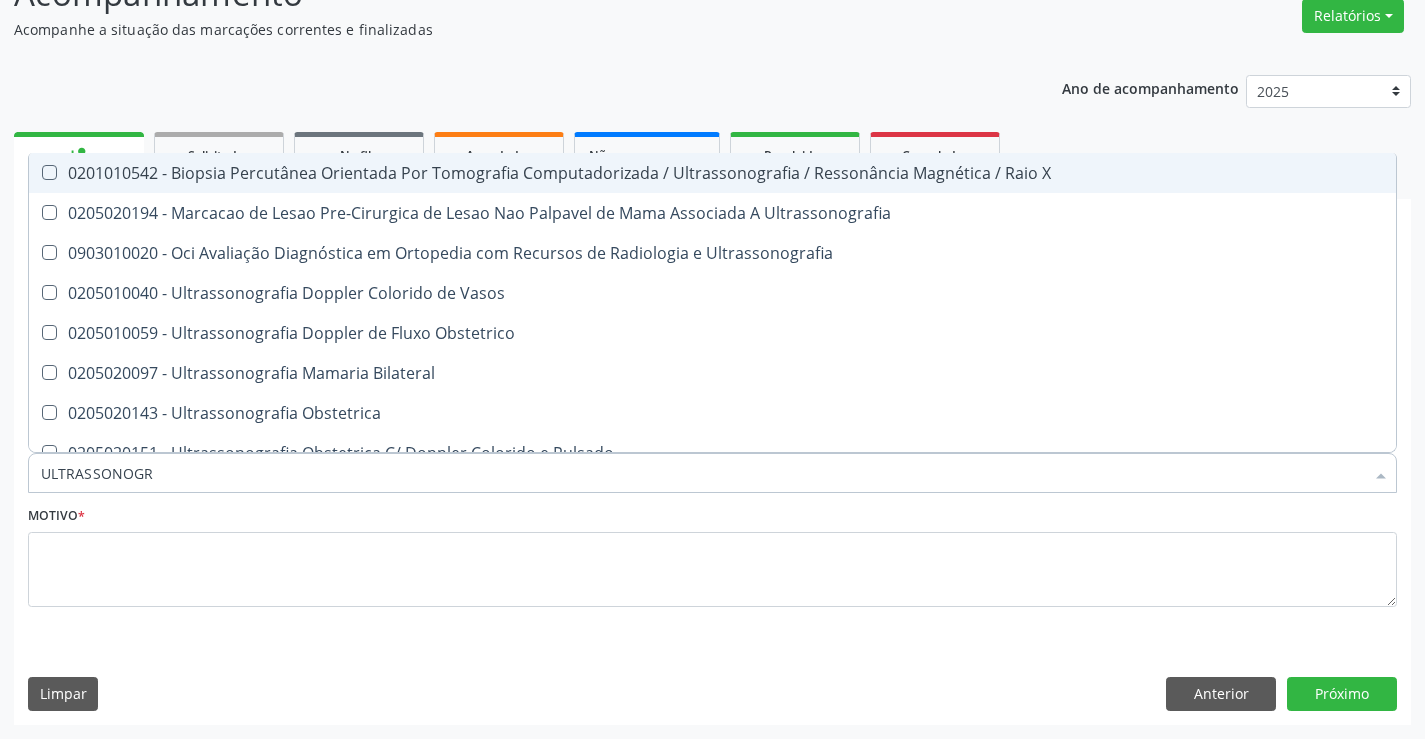 type on "ULTRASSONOGRA" 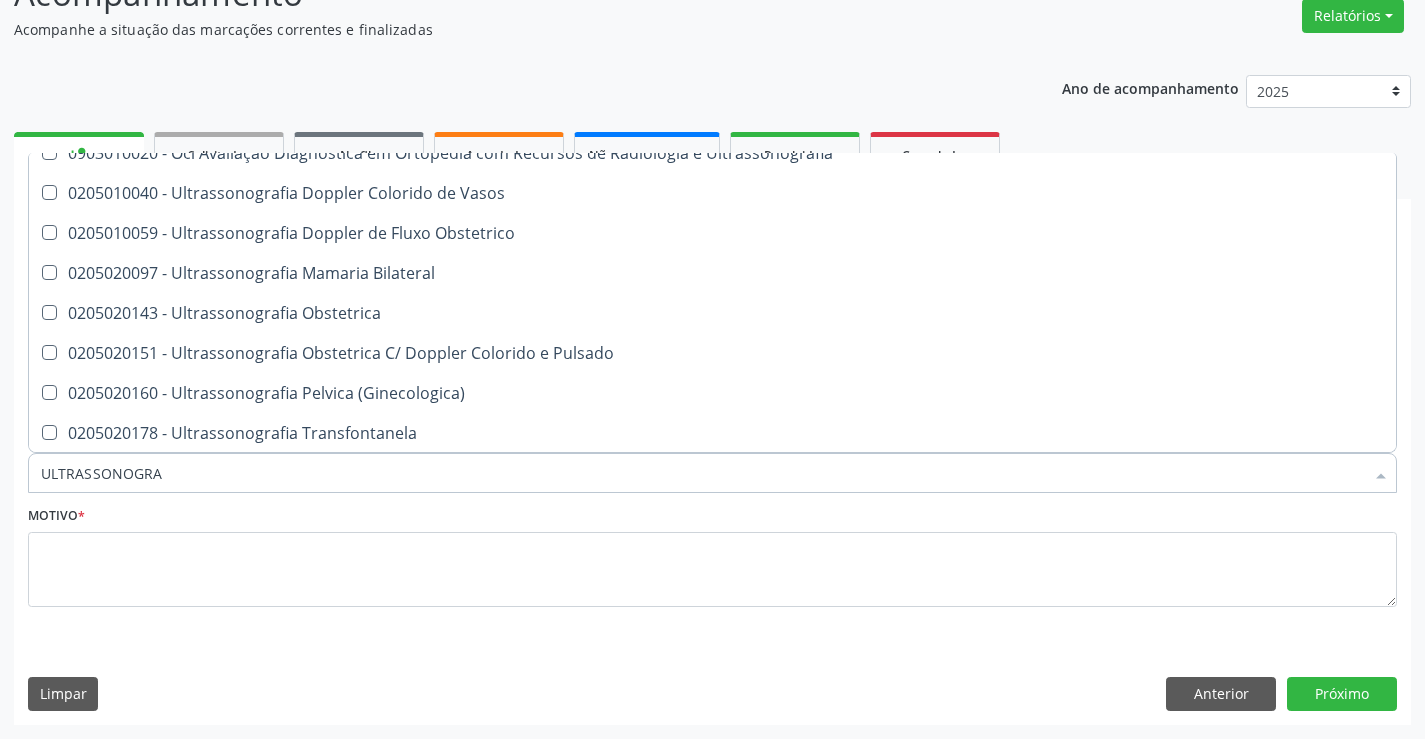 scroll, scrollTop: 200, scrollLeft: 0, axis: vertical 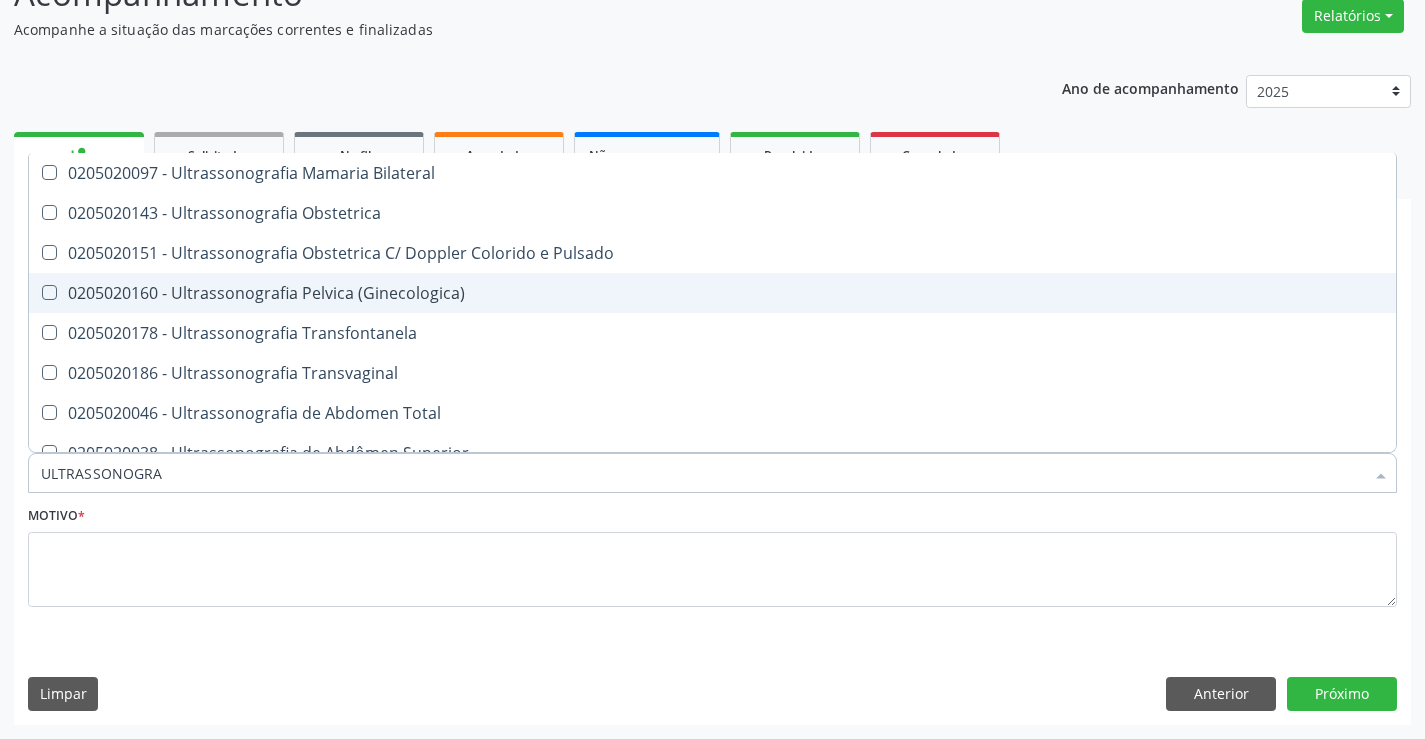 click on "0205020160 - Ultrassonografia Pelvica (Ginecologica)" at bounding box center (712, 293) 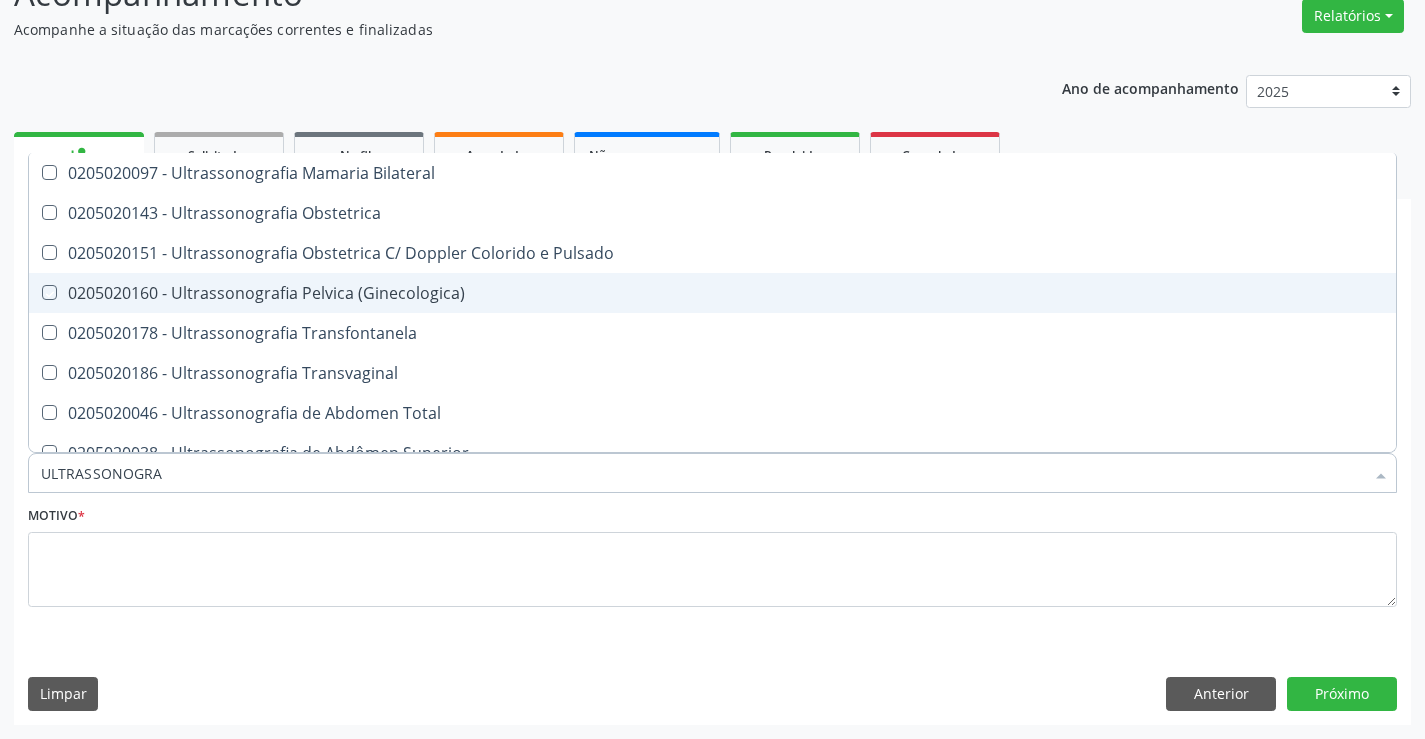 checkbox on "true" 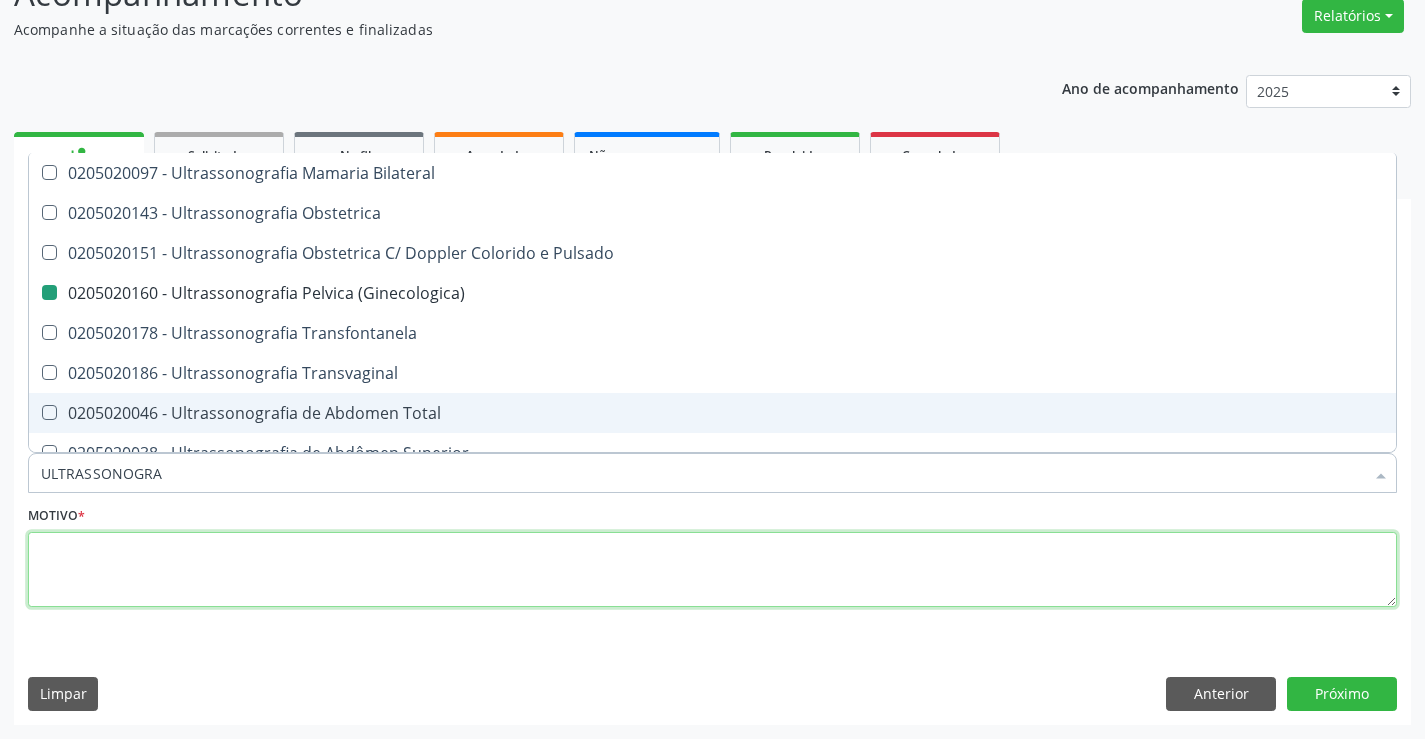 click at bounding box center [712, 570] 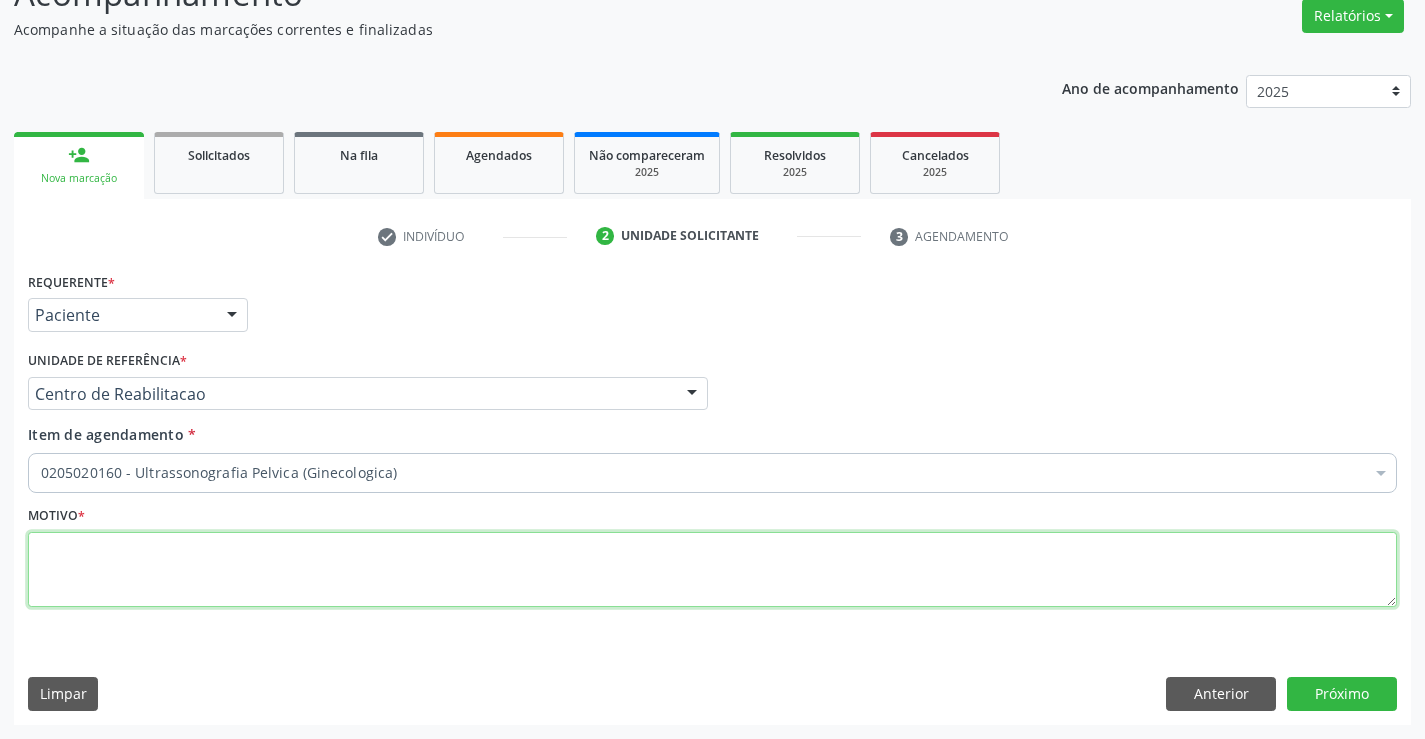 scroll, scrollTop: 0, scrollLeft: 0, axis: both 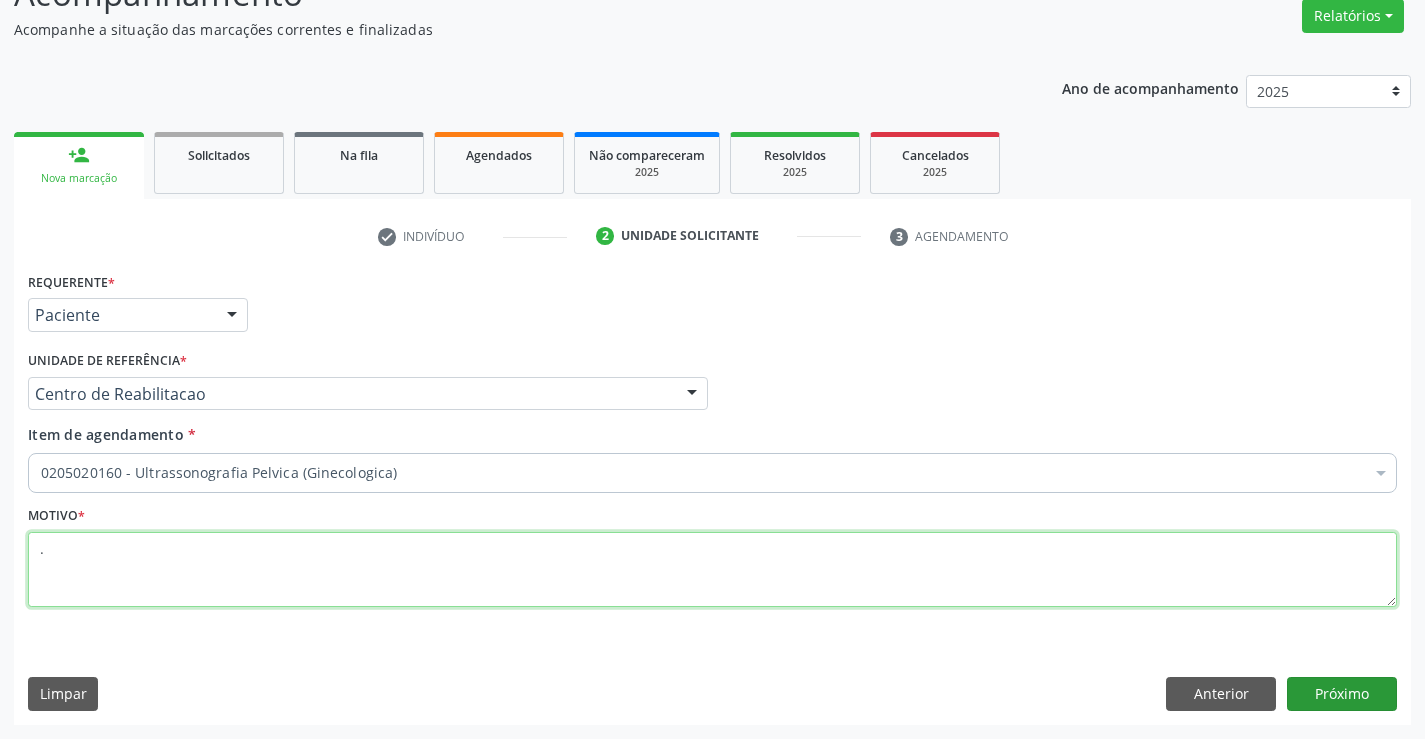 type on "." 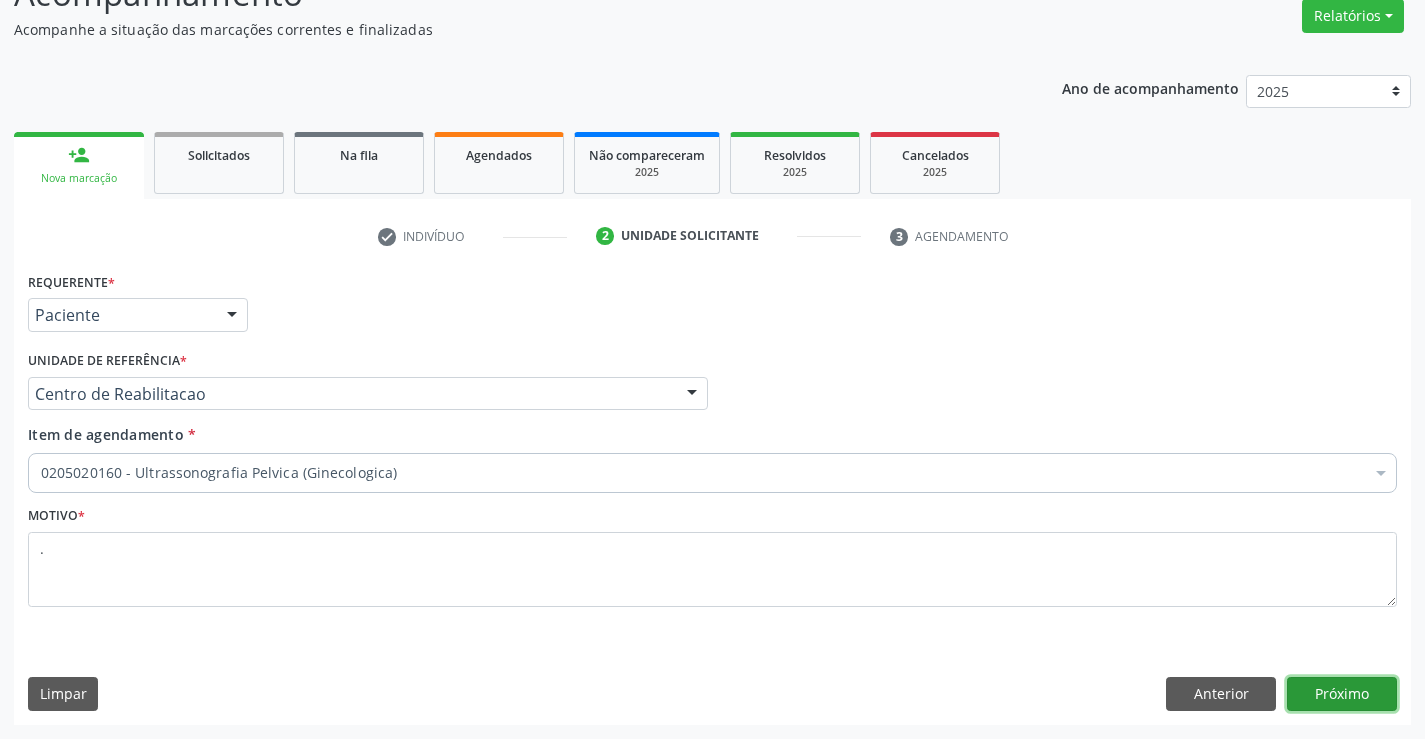 click on "Próximo" at bounding box center (1342, 694) 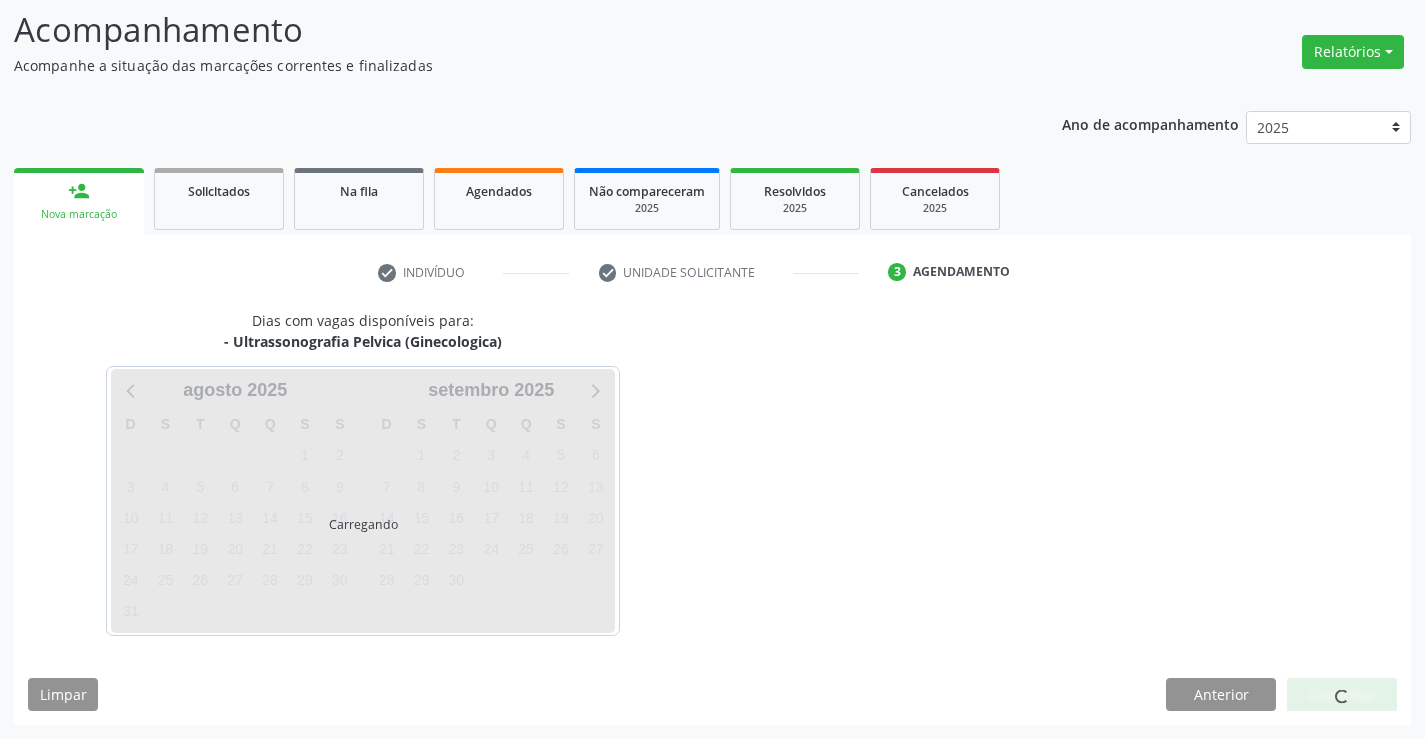 scroll, scrollTop: 131, scrollLeft: 0, axis: vertical 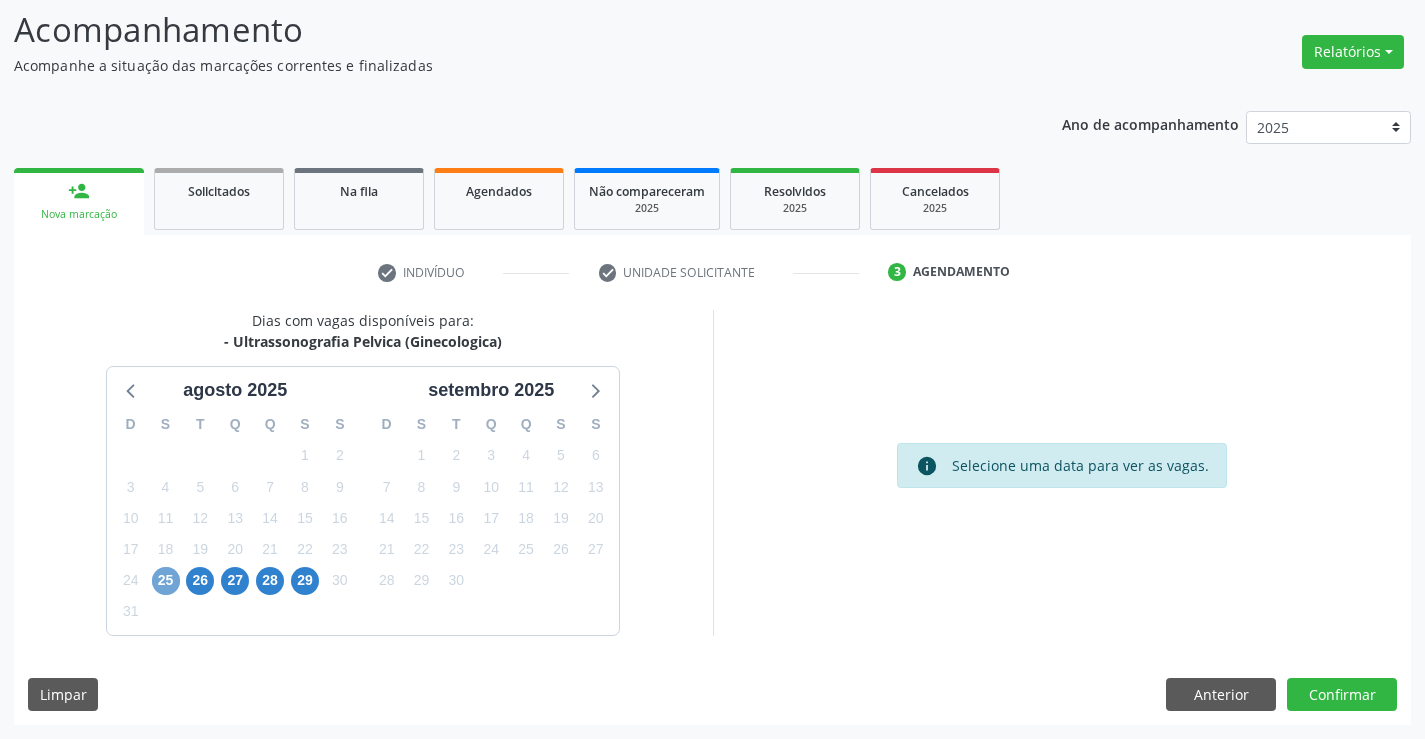 click on "25" at bounding box center (166, 581) 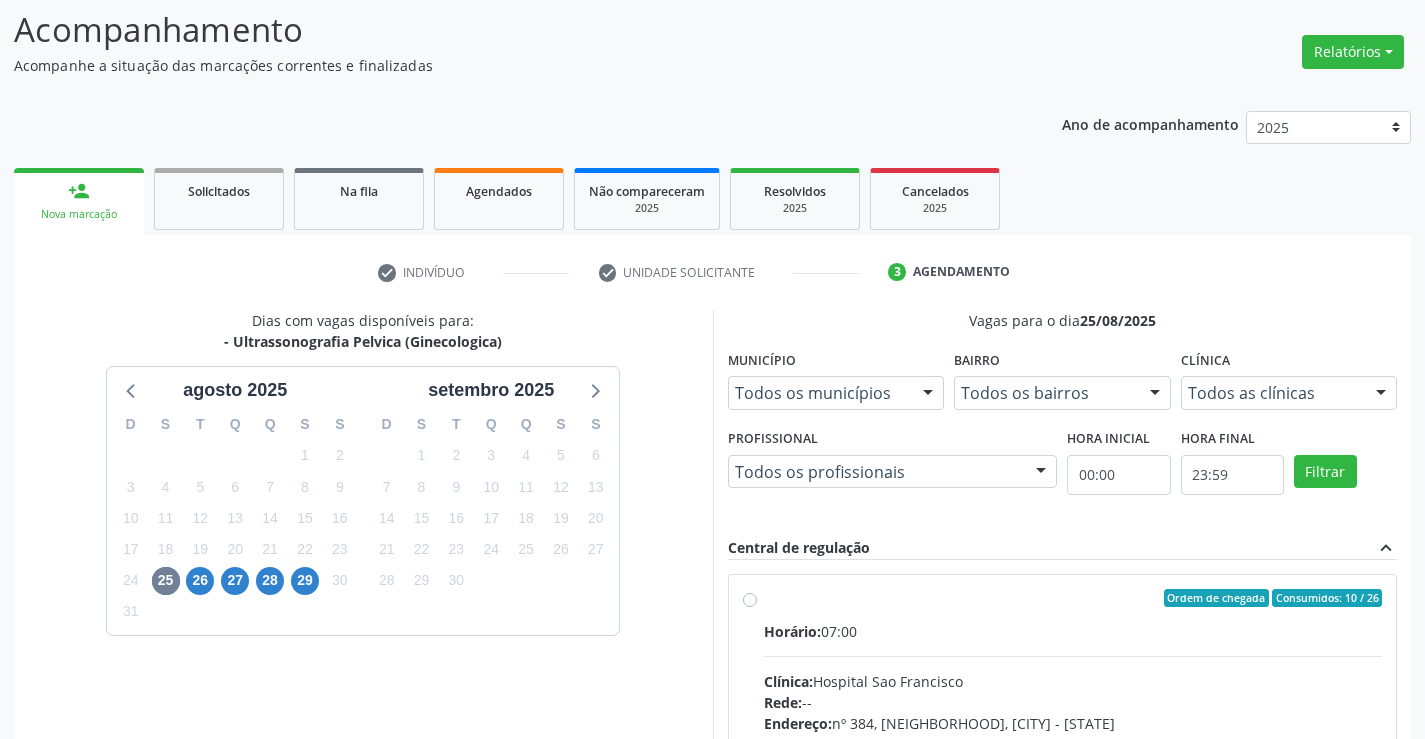click on "Ordem de chegada
Consumidos: 10 / 26
Horário:   07:00
Clínica:  Hospital Sao Francisco
Rede:
--
Endereço:   nº 384, Varzea, Serra Talhada - PE
Telefone:   (81) 38312142
Profissional:
Yuri Araujo Magalhaes
Informações adicionais sobre o atendimento
Idade de atendimento:
de 0 a 120 anos
Gênero(s) atendido(s):
Masculino e Feminino
Informações adicionais:
--" at bounding box center [1073, 742] 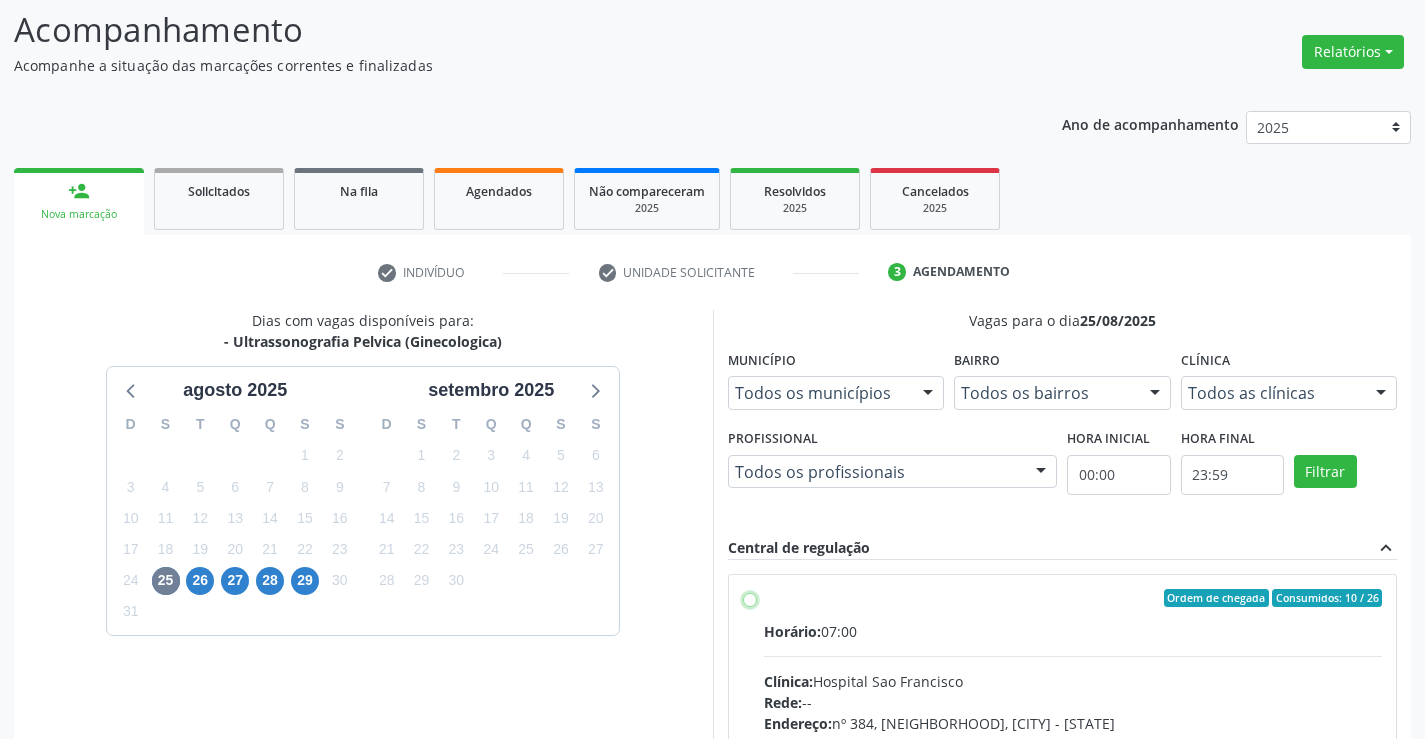 click on "Ordem de chegada
Consumidos: 10 / 26
Horário:   07:00
Clínica:  Hospital Sao Francisco
Rede:
--
Endereço:   nº 384, Varzea, Serra Talhada - PE
Telefone:   (81) 38312142
Profissional:
Yuri Araujo Magalhaes
Informações adicionais sobre o atendimento
Idade de atendimento:
de 0 a 120 anos
Gênero(s) atendido(s):
Masculino e Feminino
Informações adicionais:
--" at bounding box center (750, 598) 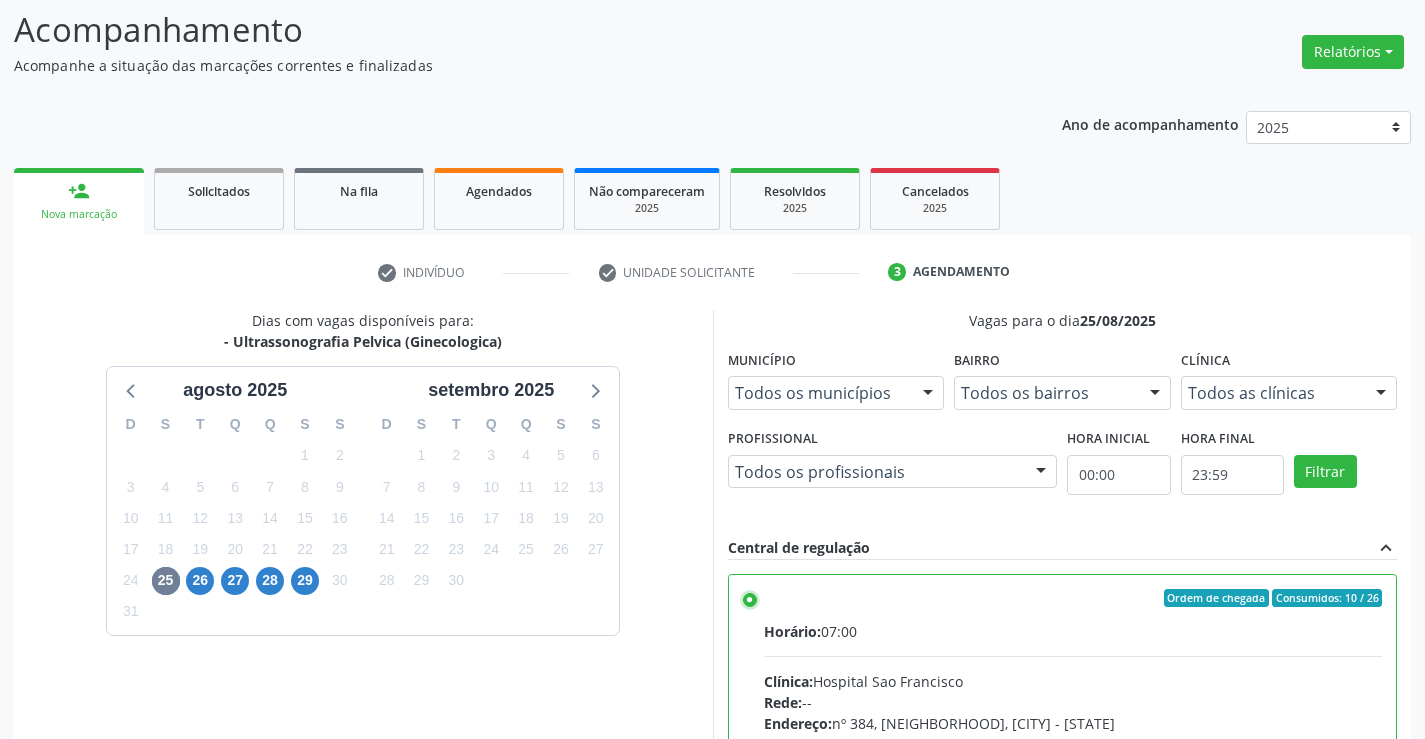 scroll, scrollTop: 456, scrollLeft: 0, axis: vertical 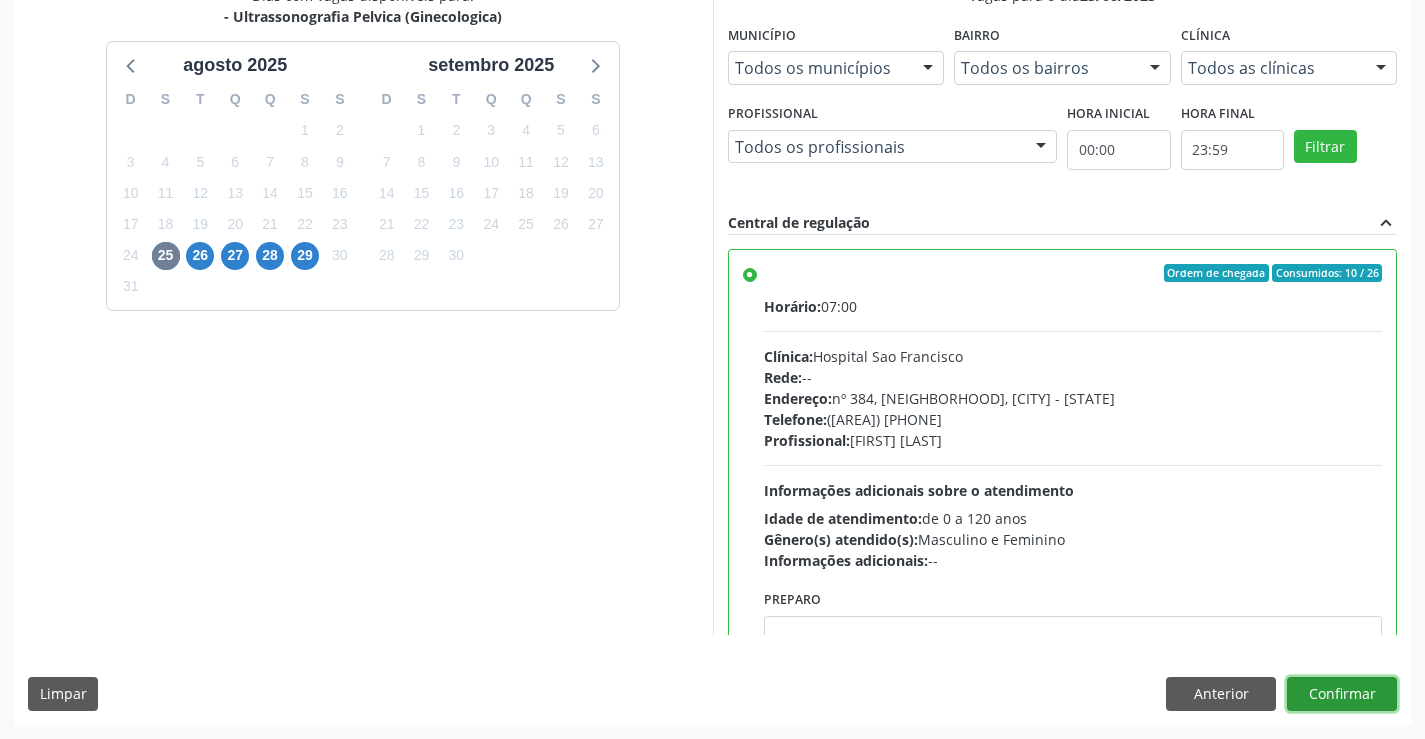 click on "Confirmar" at bounding box center [1342, 694] 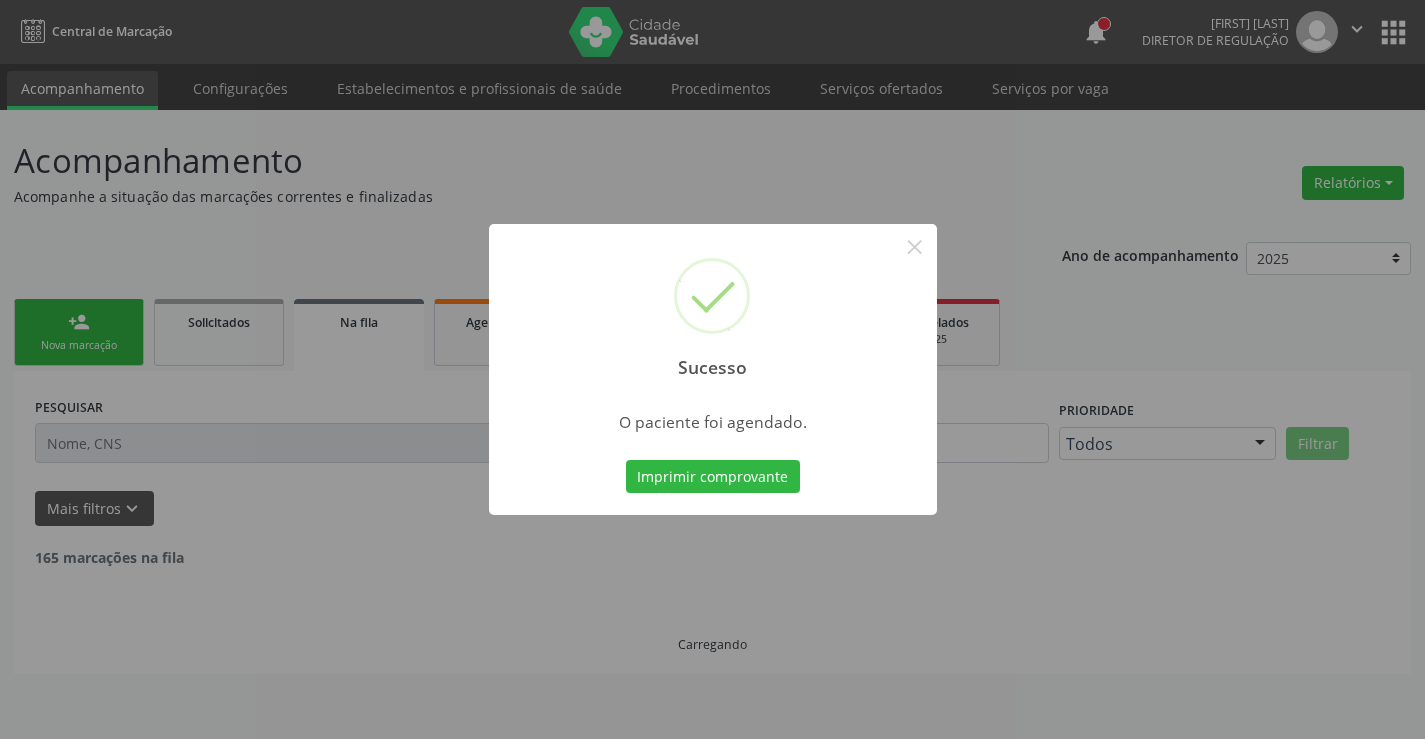 scroll, scrollTop: 0, scrollLeft: 0, axis: both 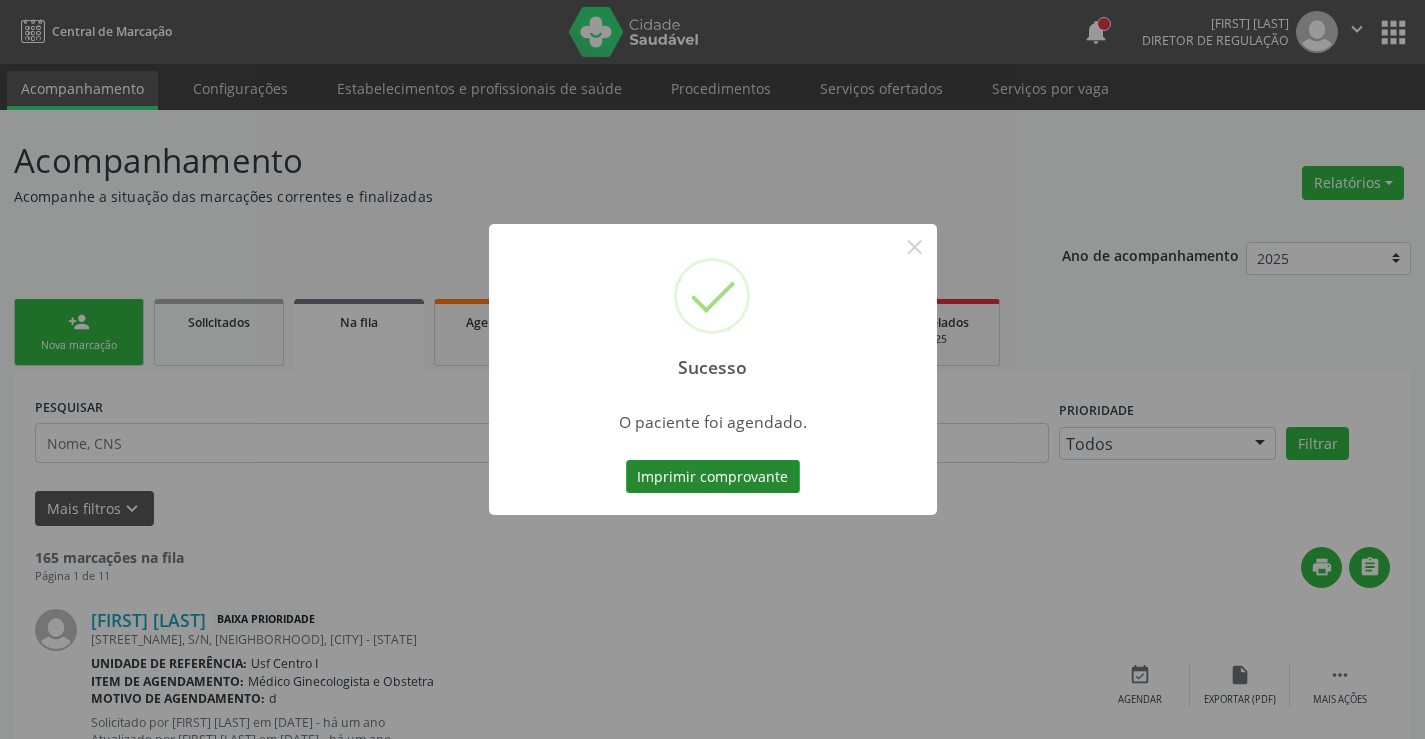 click on "Imprimir comprovante" at bounding box center [713, 477] 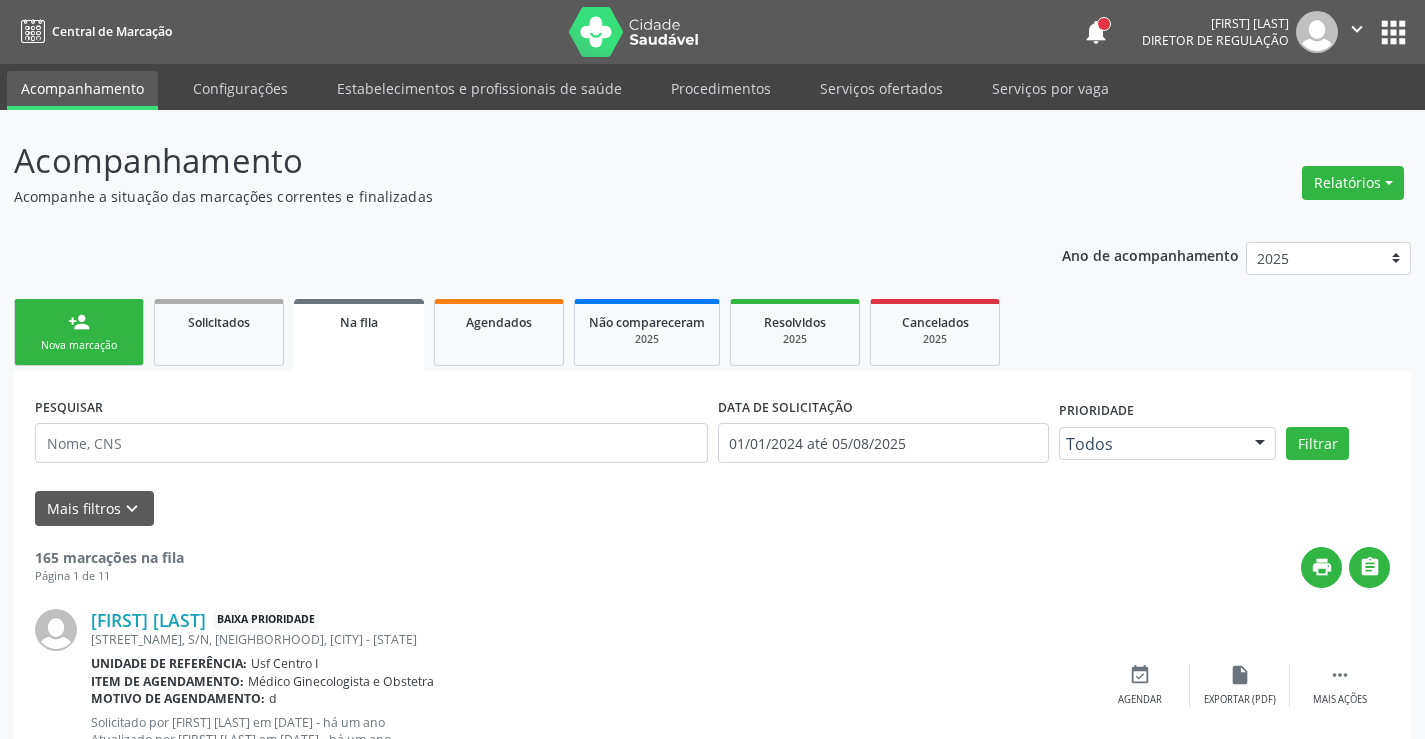 click on "person_add
Nova marcação" at bounding box center (79, 332) 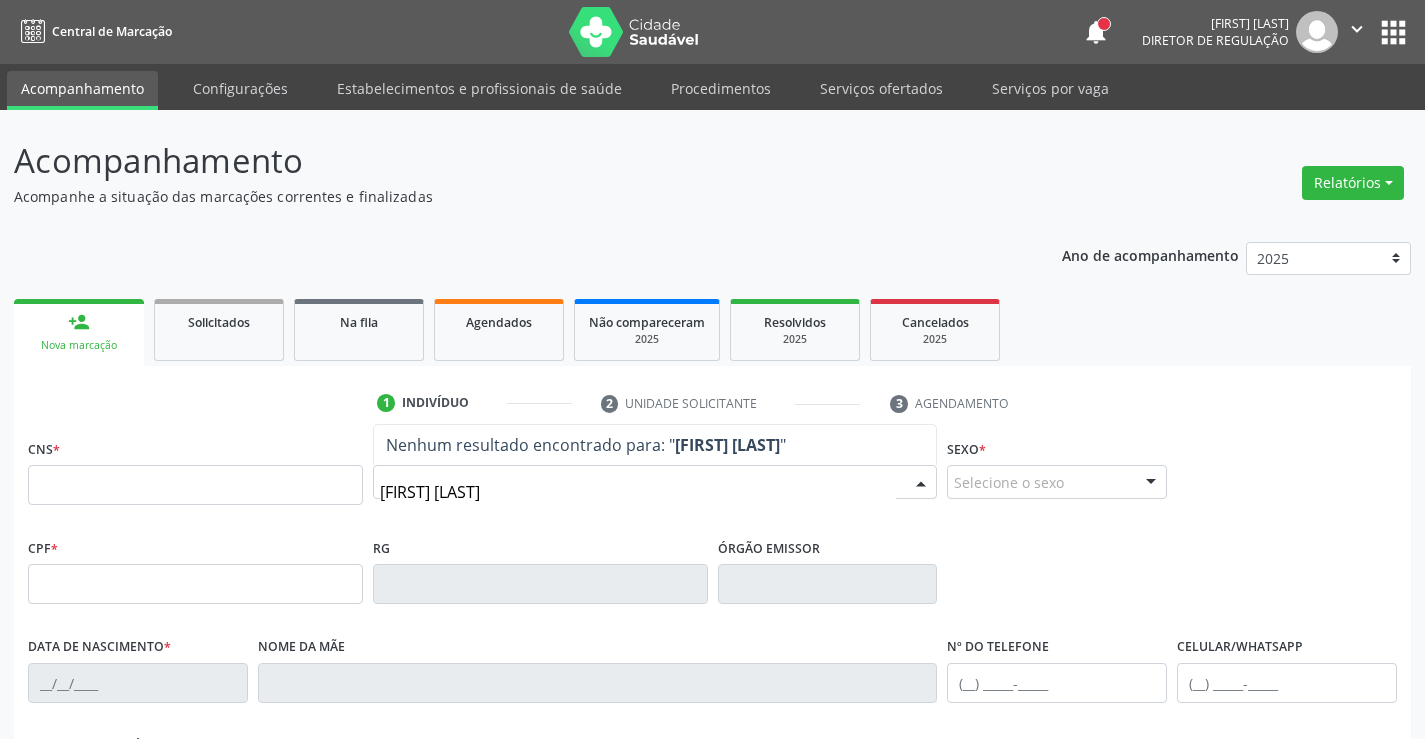 type on "MARIA DA PENHA GOMES N" 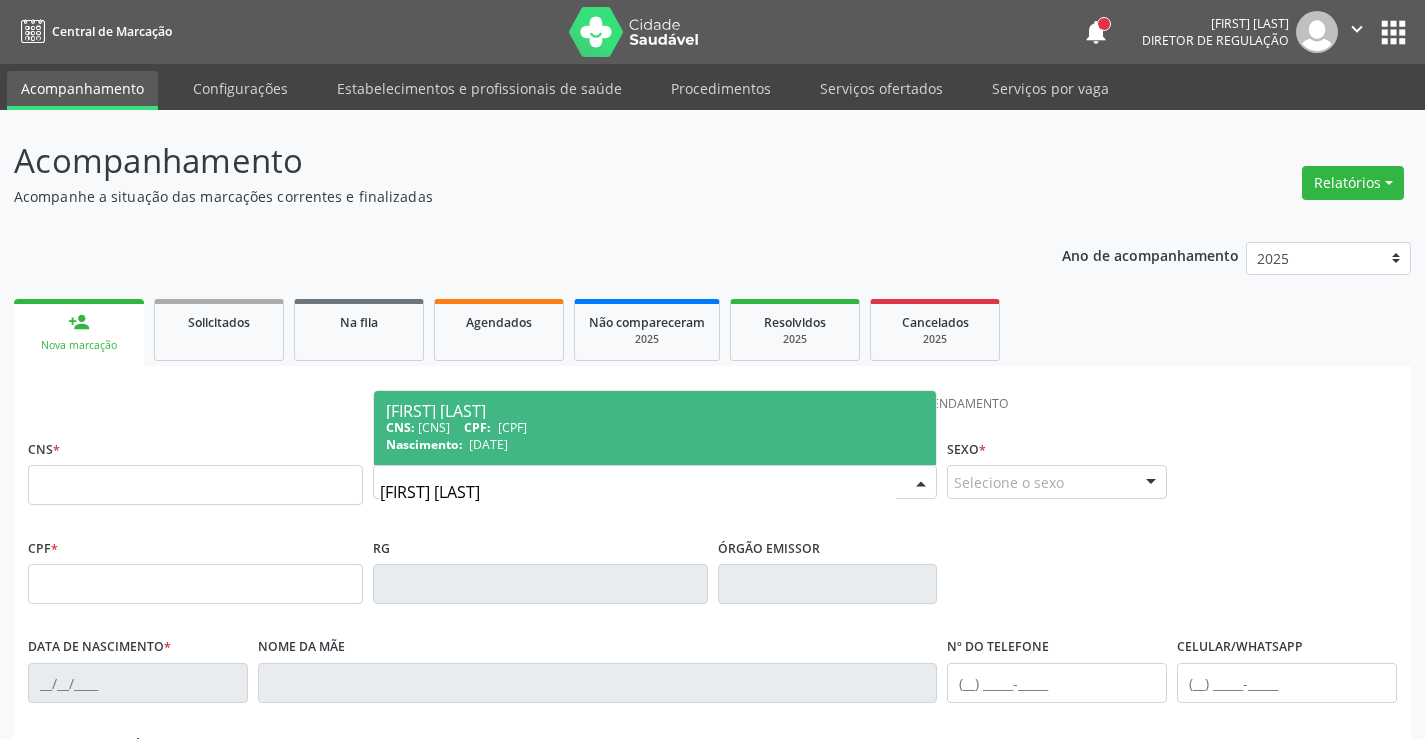 click on "CNS:
700 2099 1816 7222
CPF:
074.834.284-22" at bounding box center (655, 427) 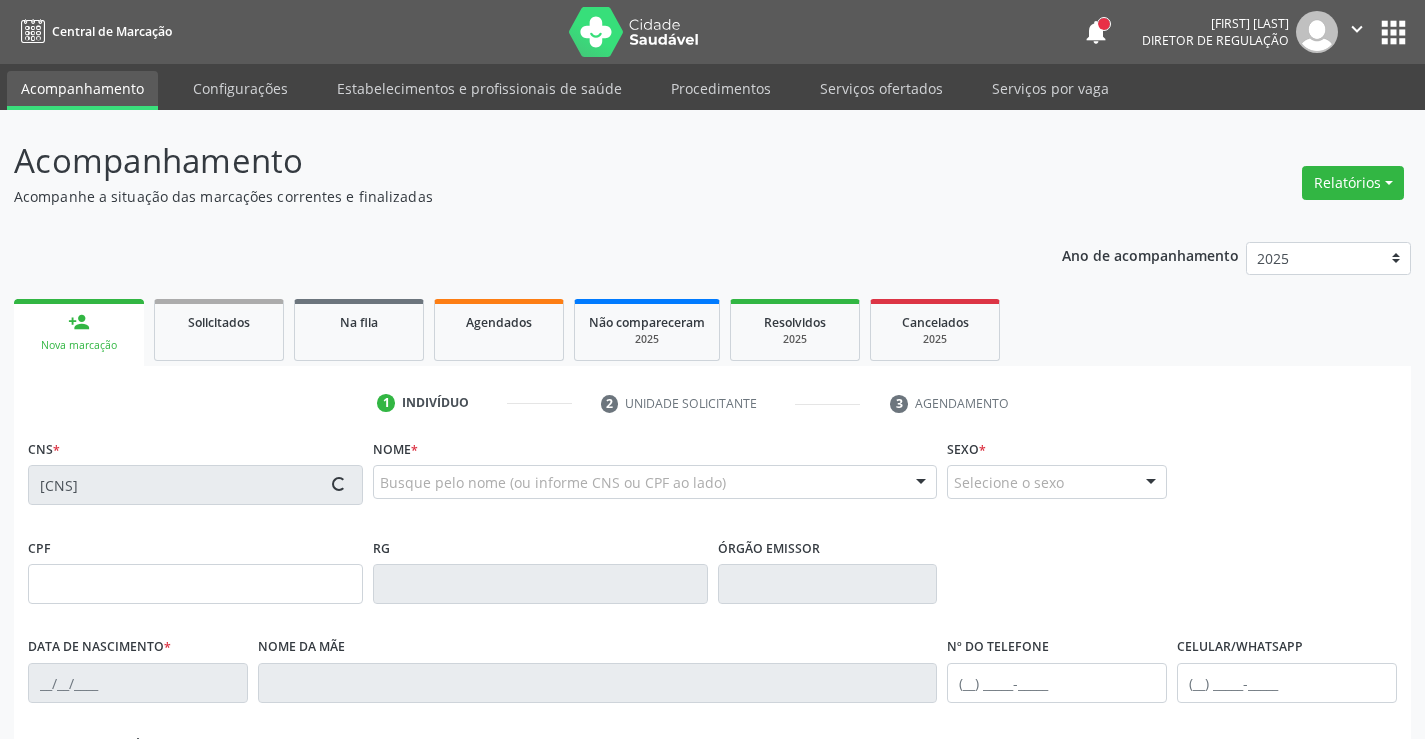 type on "074.834.284-22" 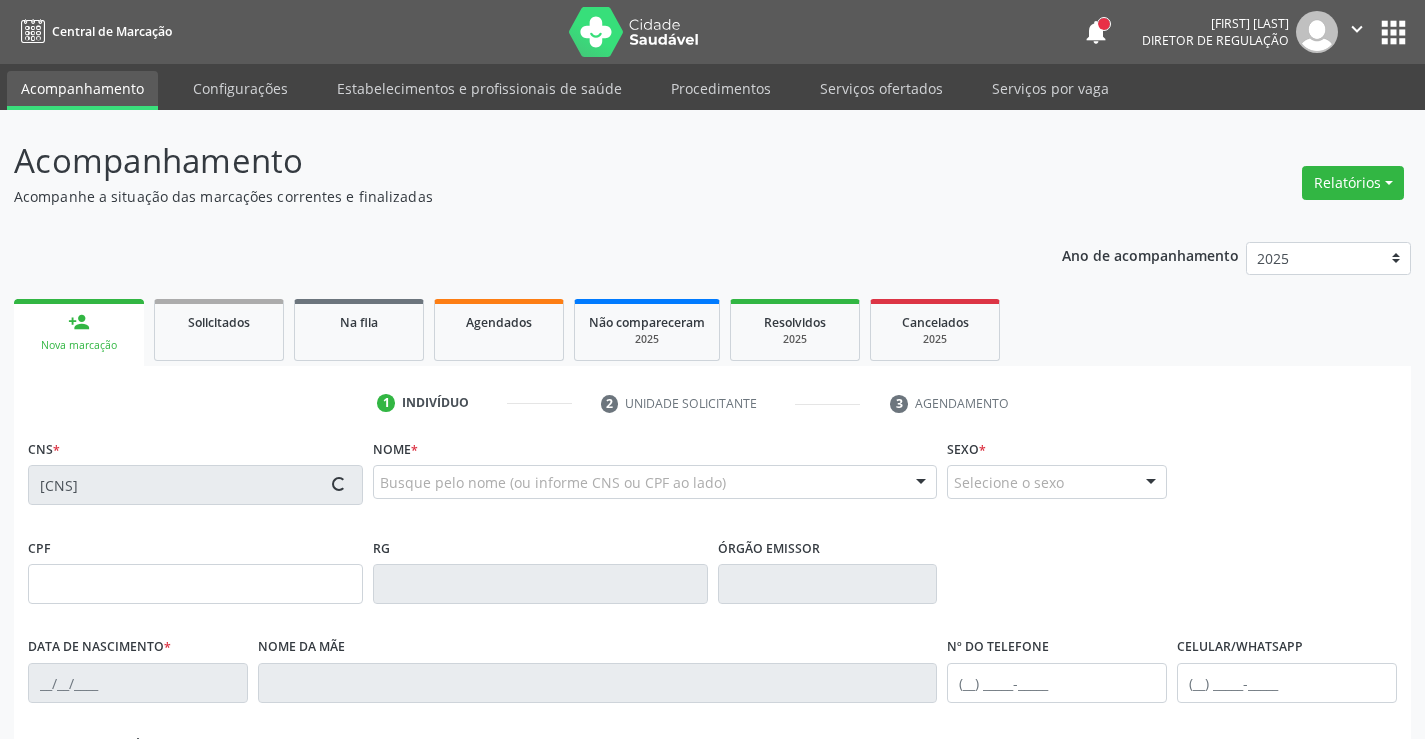 type on "20/10/1983" 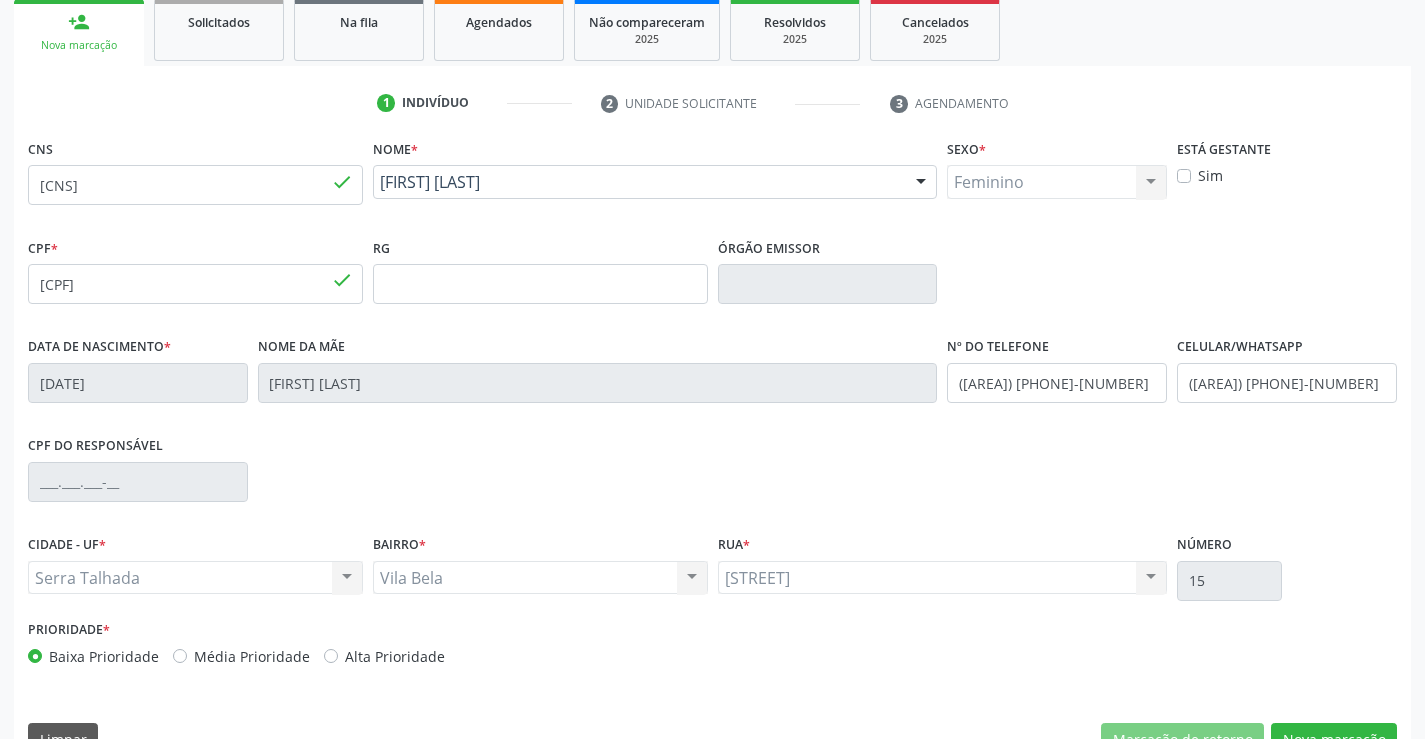 scroll, scrollTop: 345, scrollLeft: 0, axis: vertical 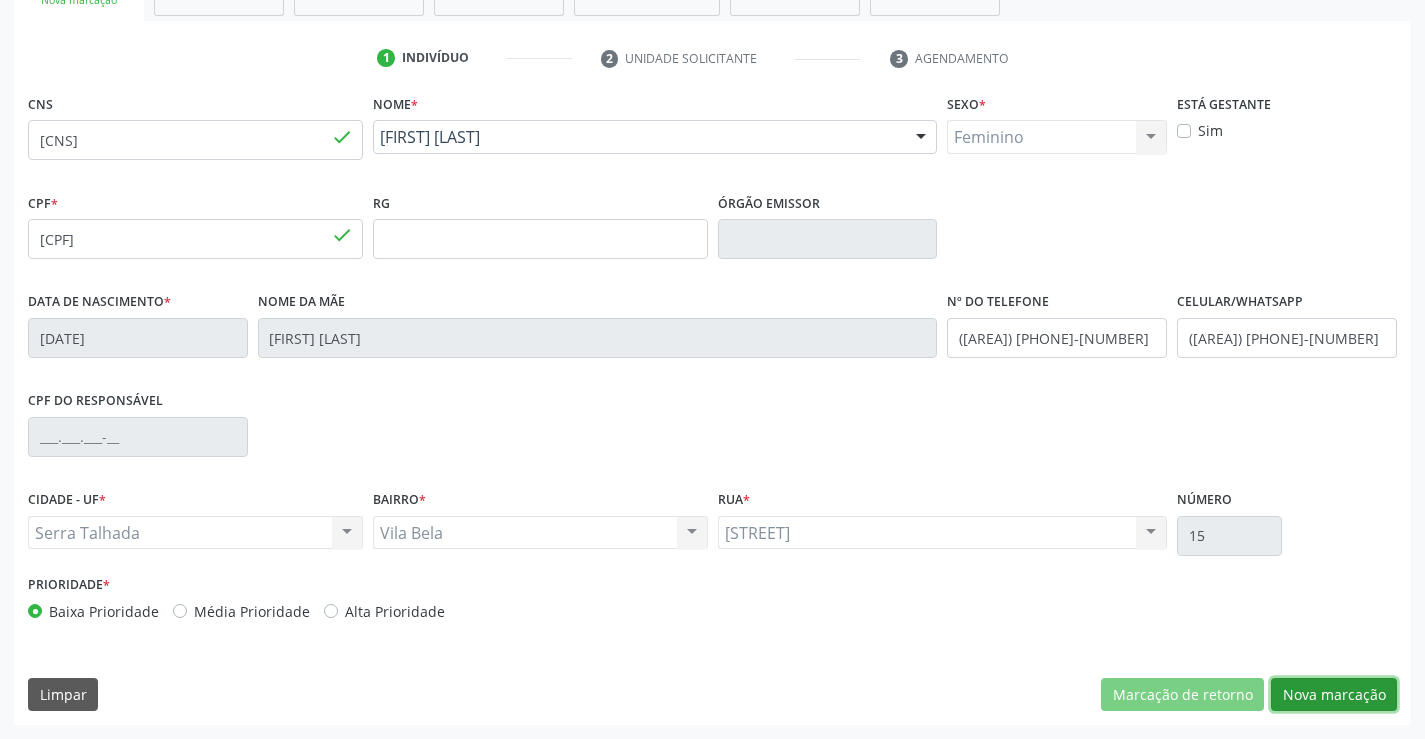 click on "Nova marcação" at bounding box center (1334, 695) 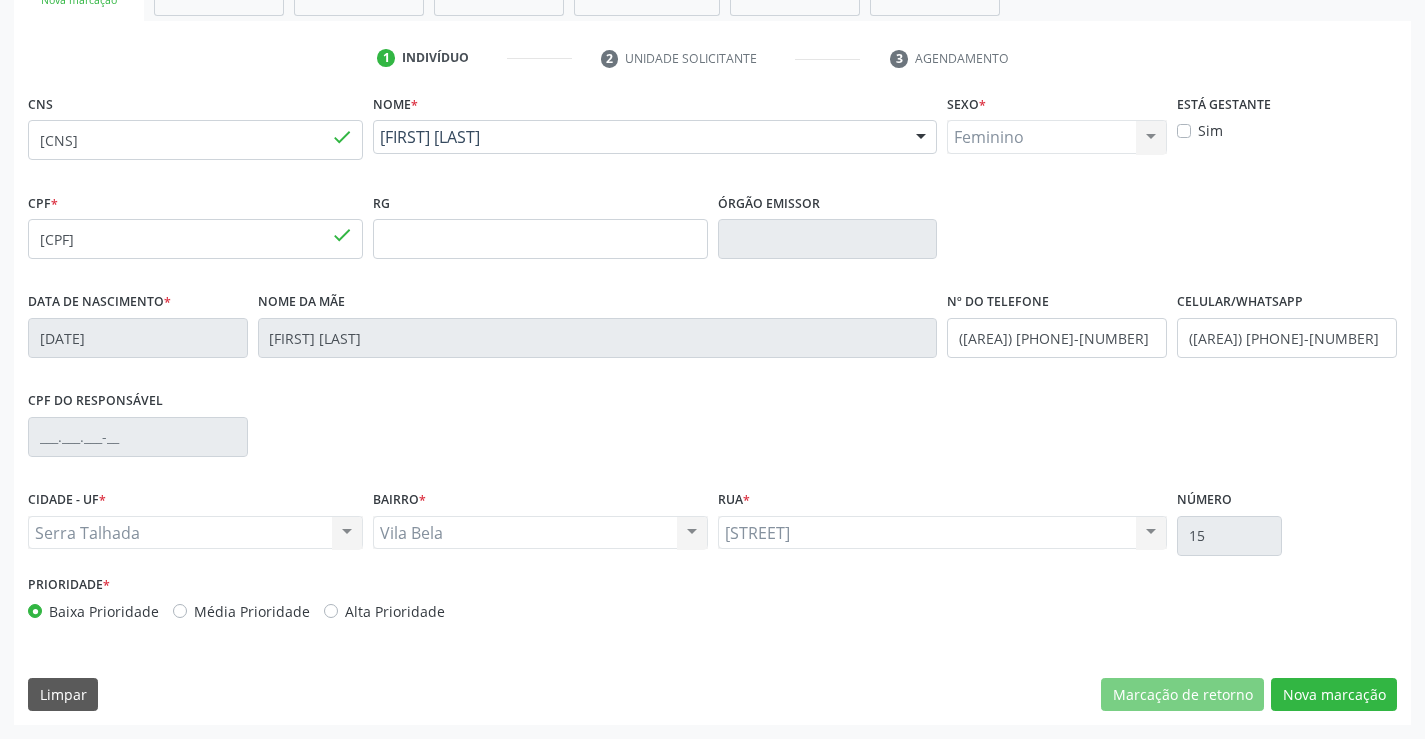 scroll, scrollTop: 167, scrollLeft: 0, axis: vertical 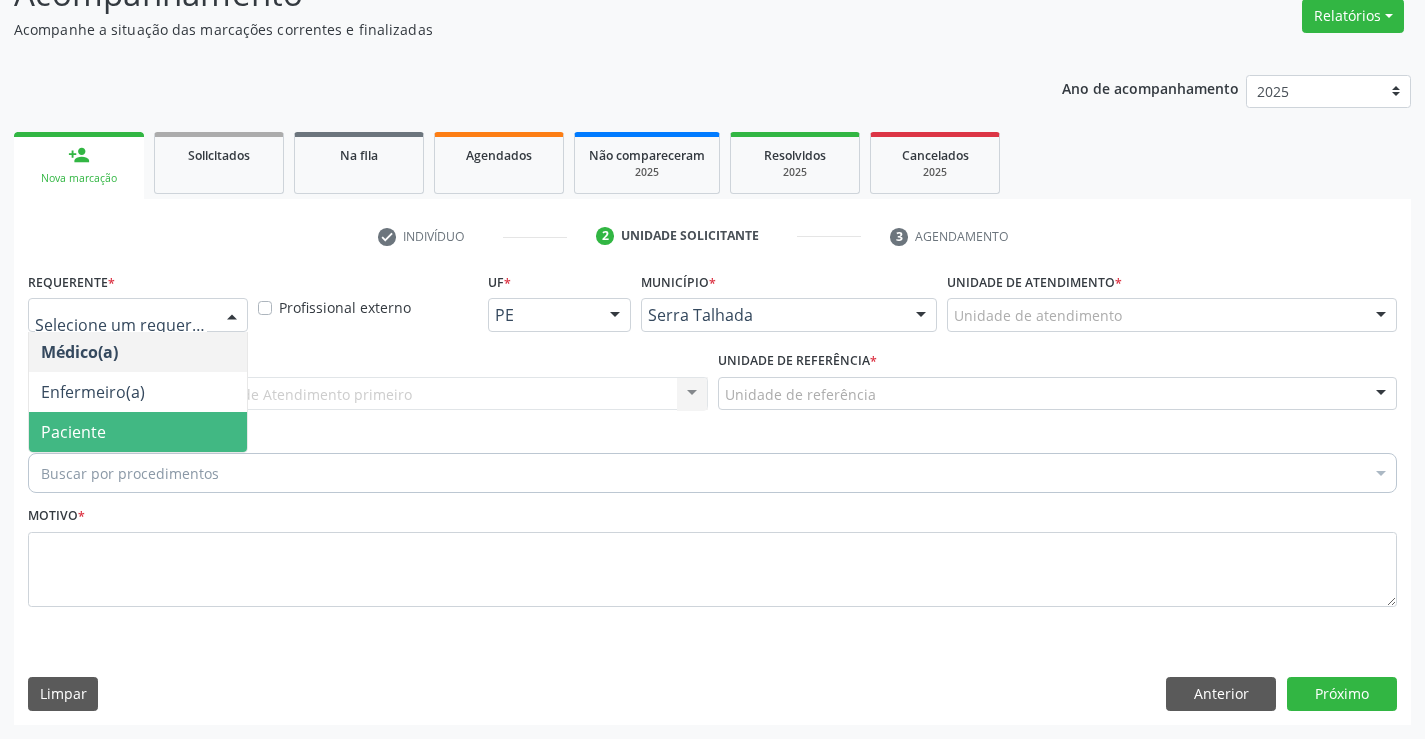 click on "Paciente" at bounding box center [138, 432] 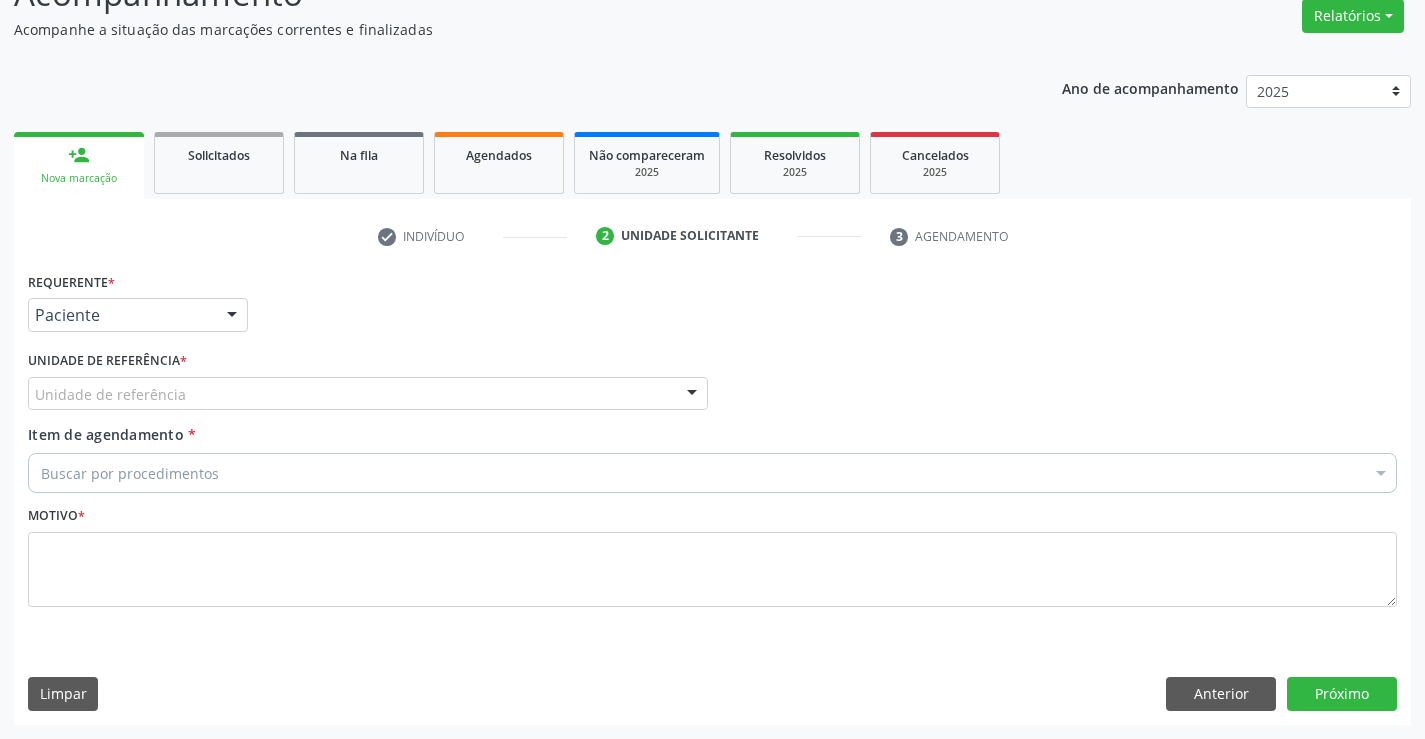 click on "Unidade de referência" at bounding box center [368, 394] 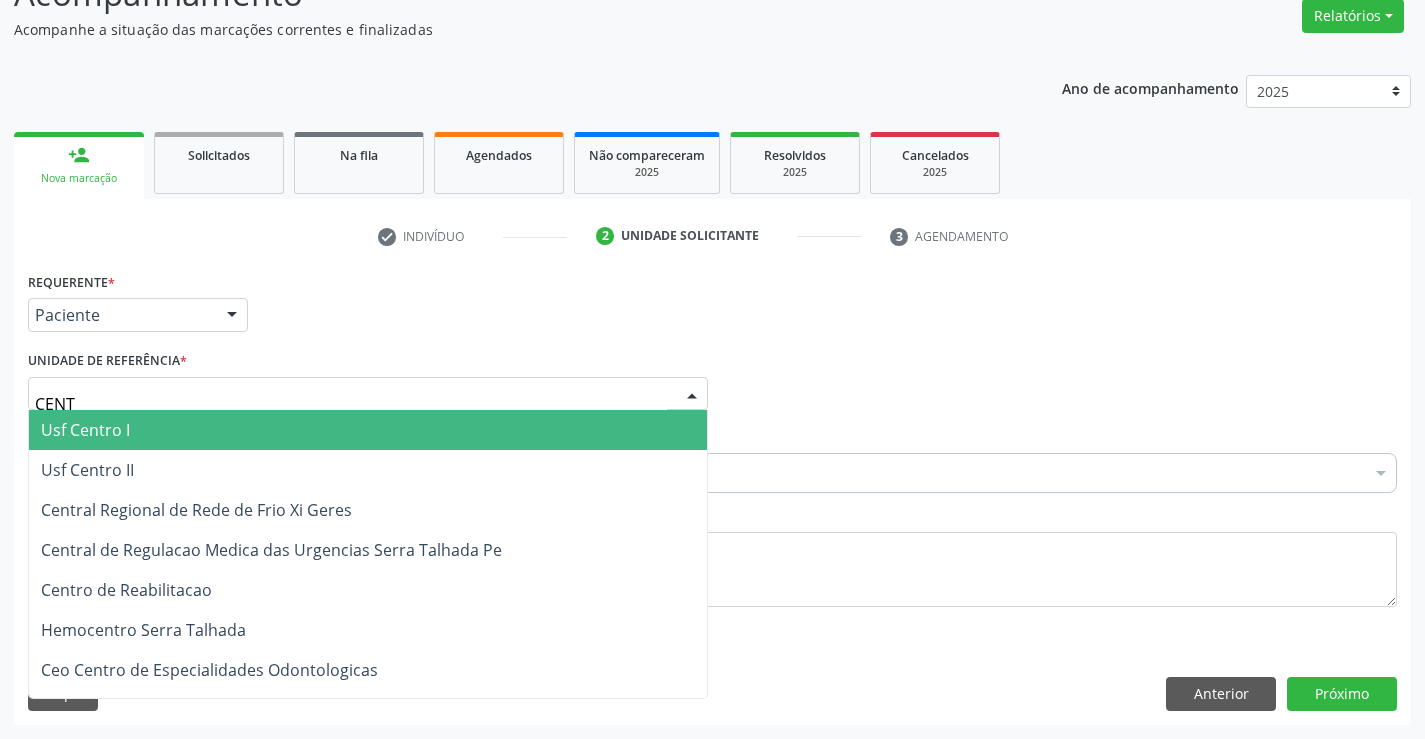 type on "CENTR" 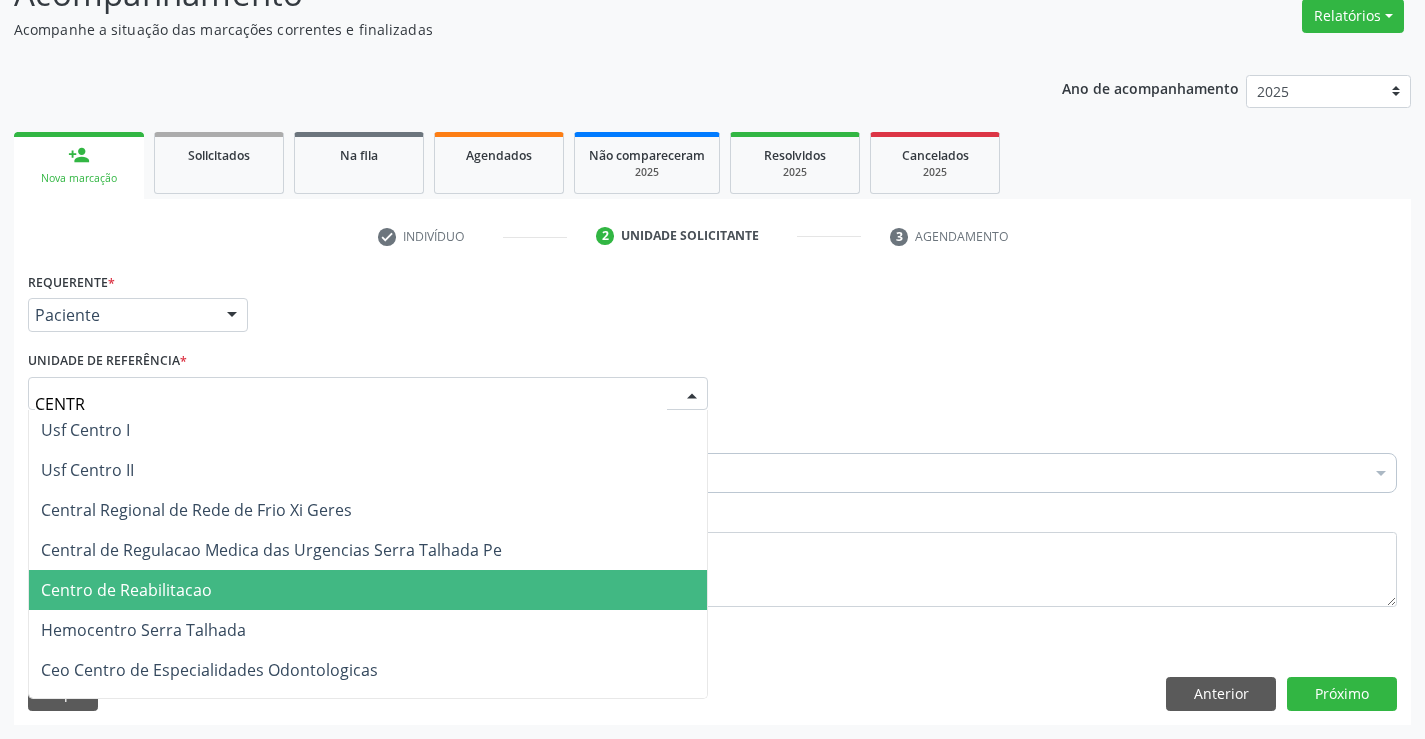 click on "Centro de Reabilitacao" at bounding box center [368, 590] 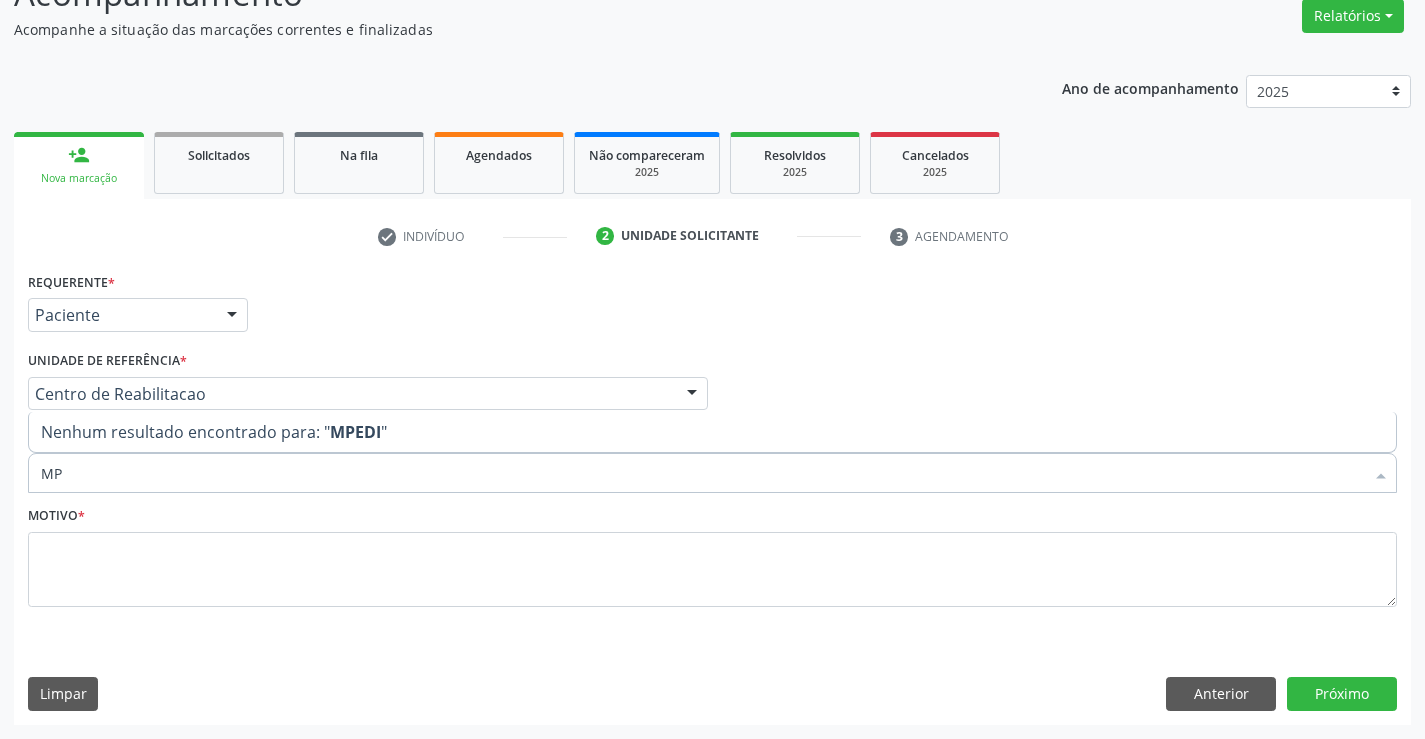 type on "M" 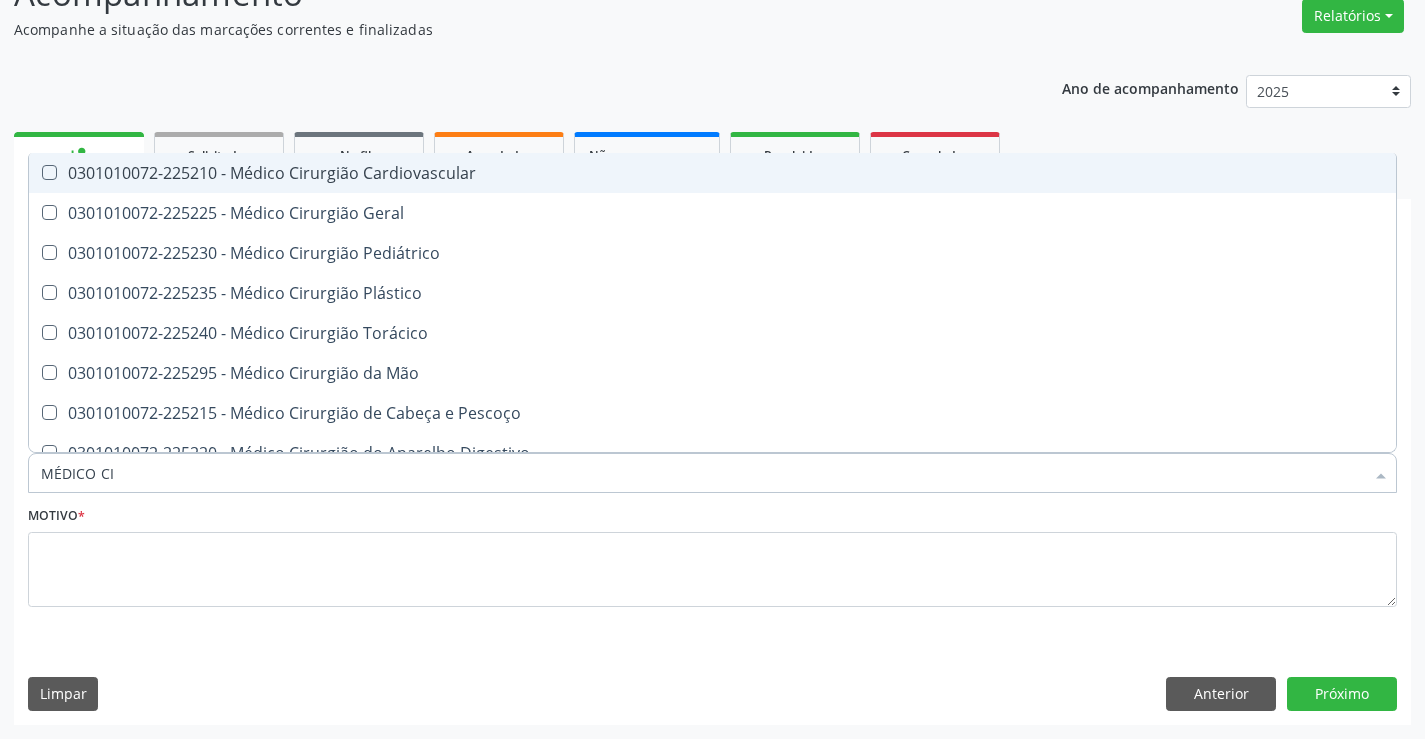 type on "MÉDICO CIR" 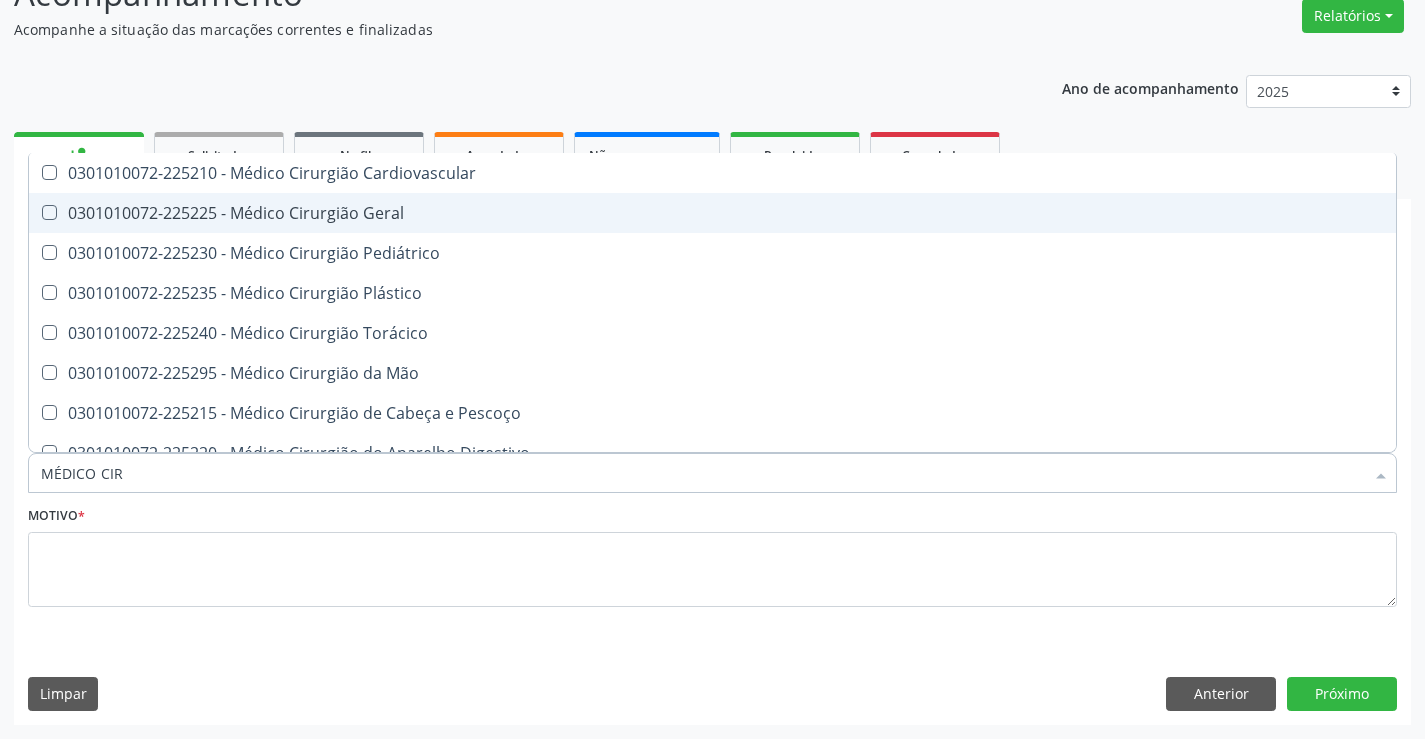 click on "0301010072-225225 - Médico Cirurgião Geral" at bounding box center (712, 213) 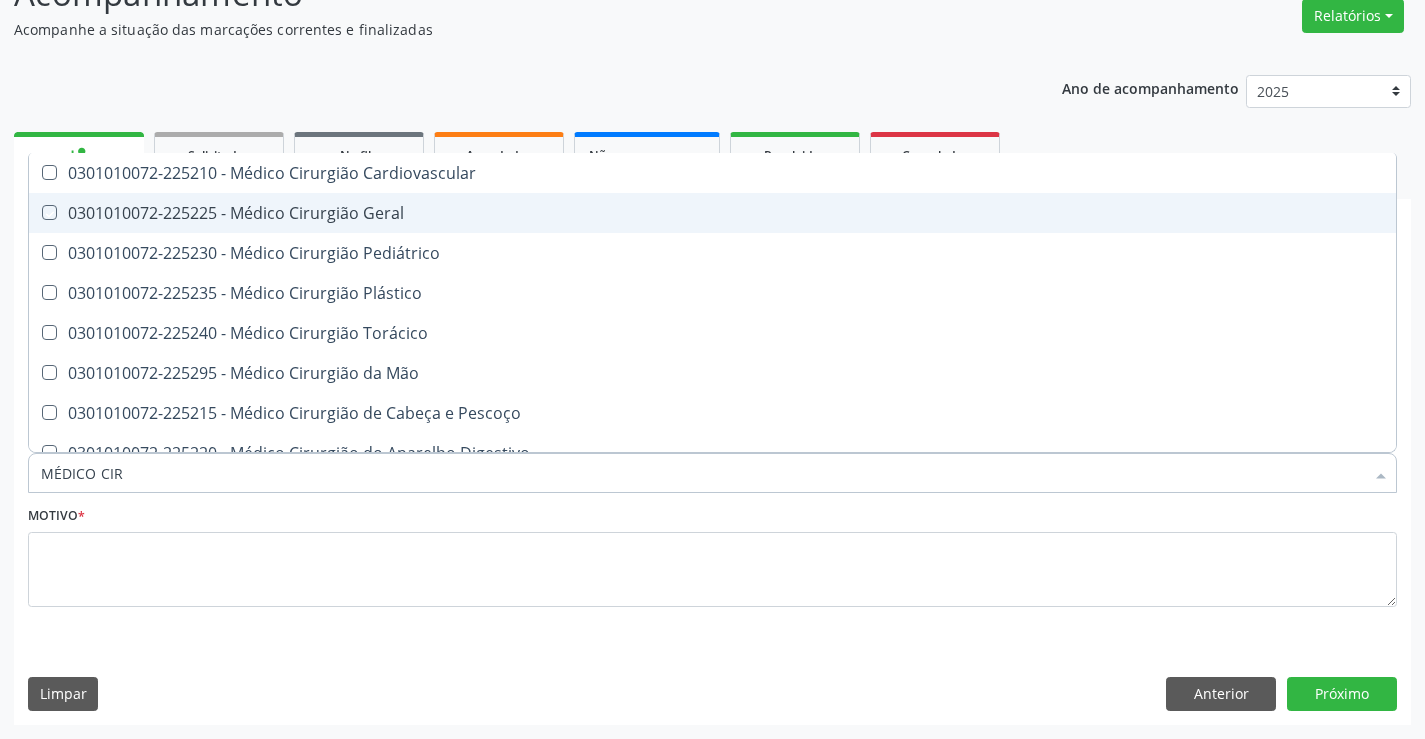 checkbox on "true" 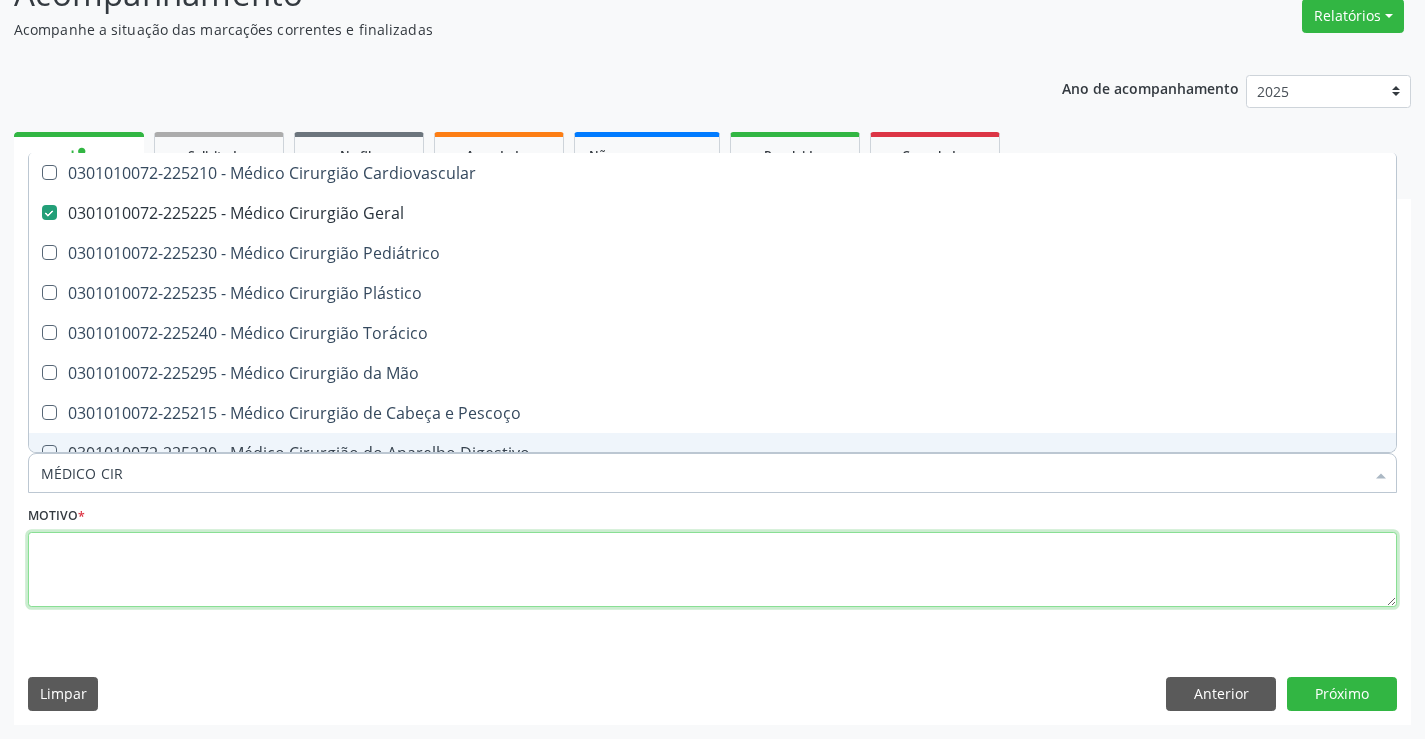 click at bounding box center [712, 570] 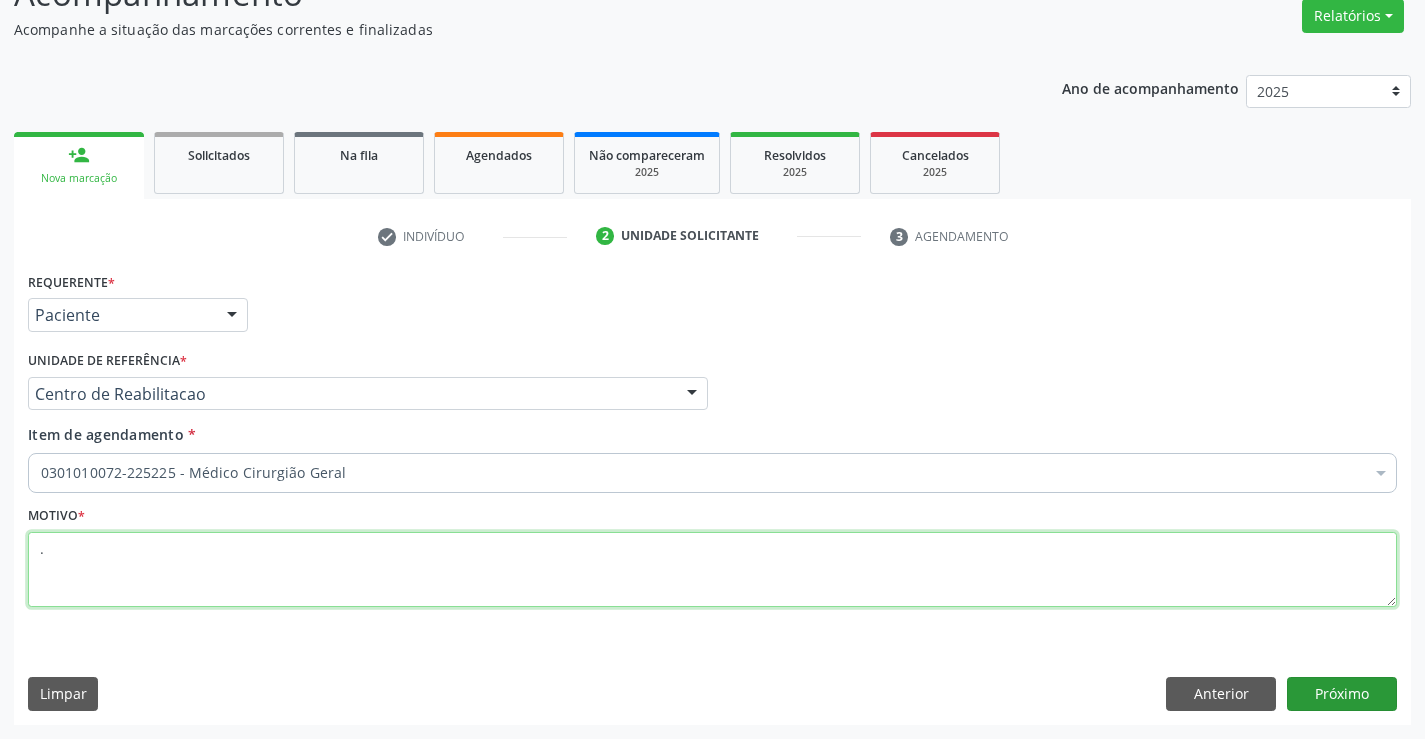 type on "." 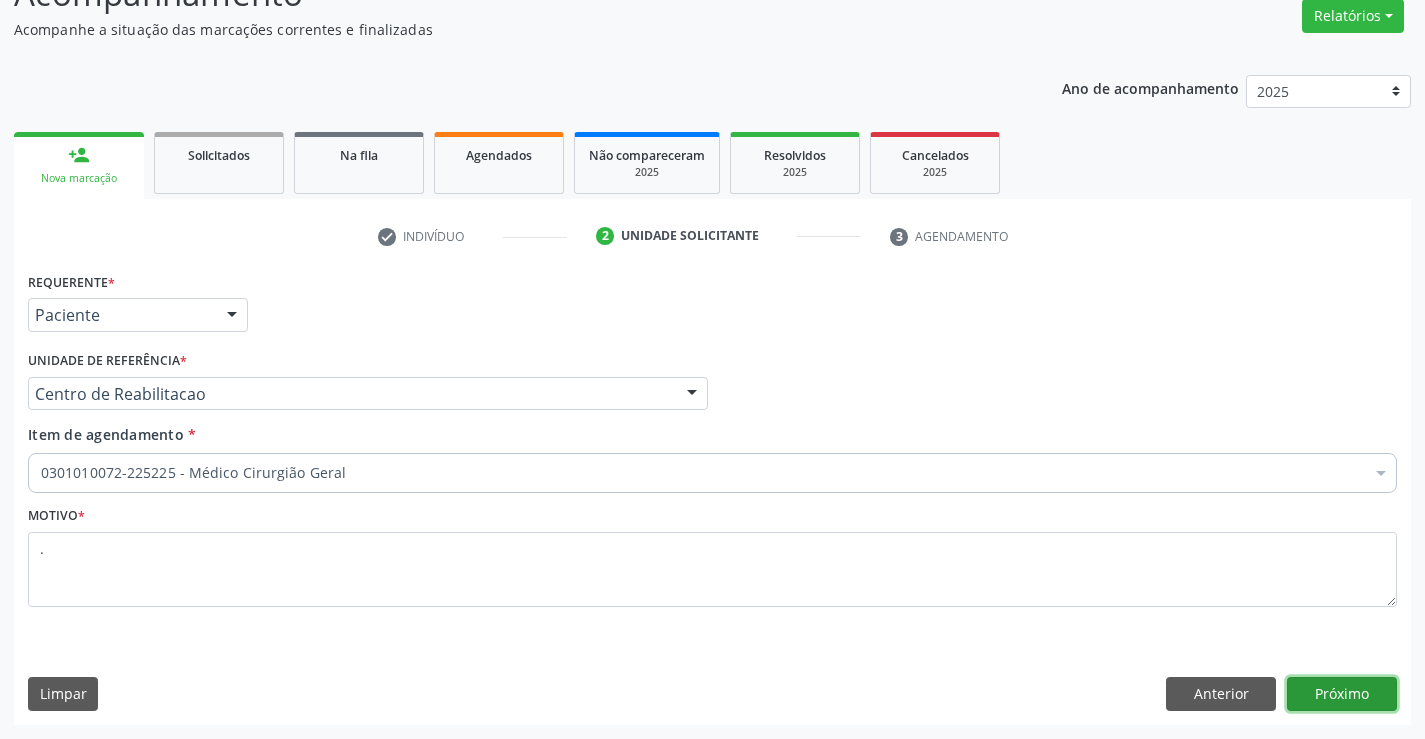 click on "Próximo" at bounding box center (1342, 694) 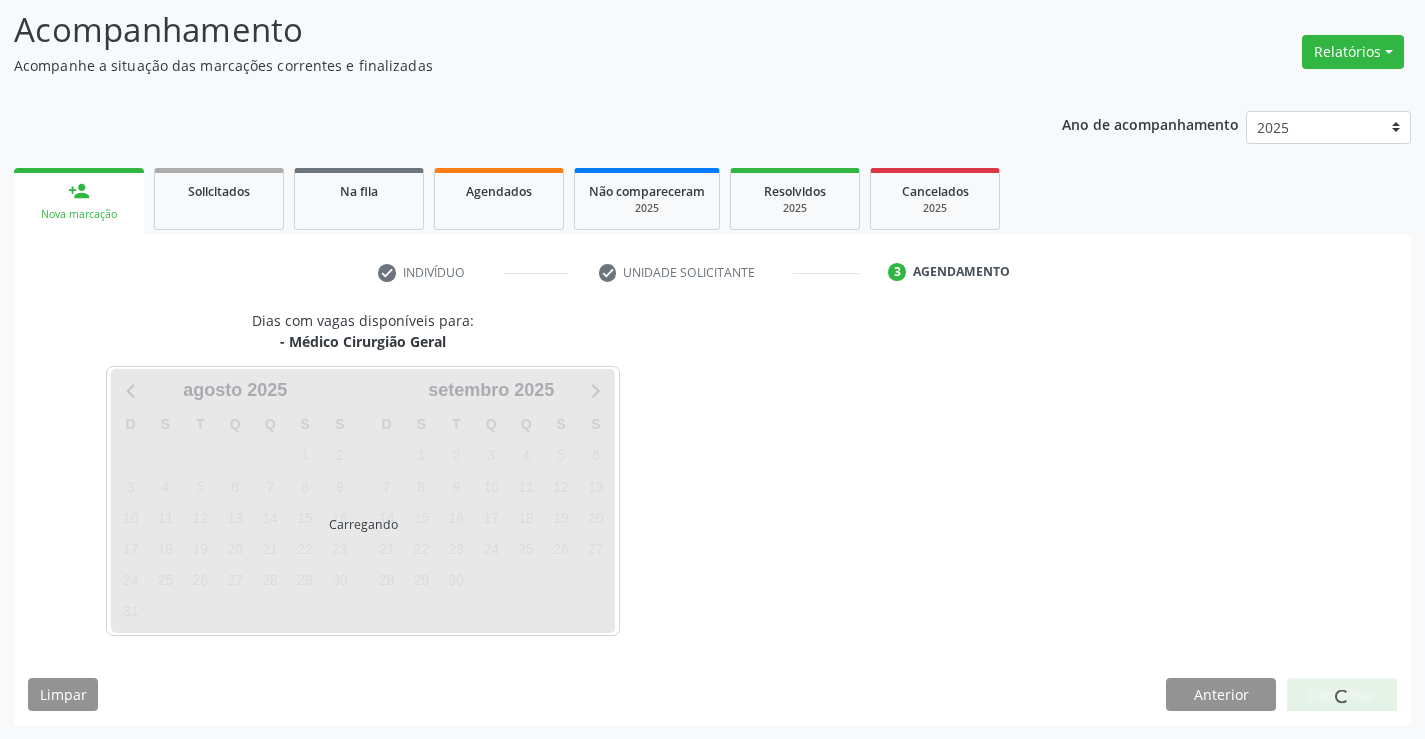 scroll, scrollTop: 131, scrollLeft: 0, axis: vertical 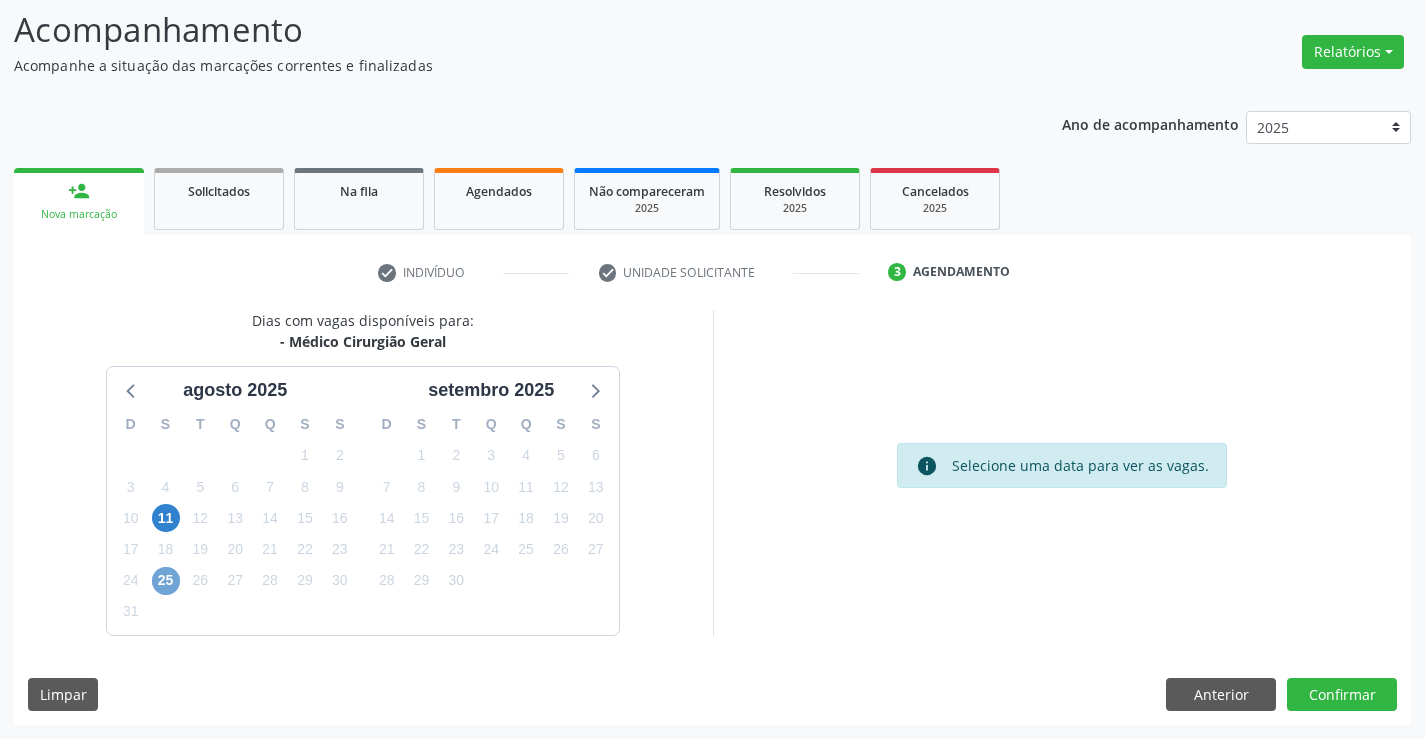 click on "25" at bounding box center [166, 581] 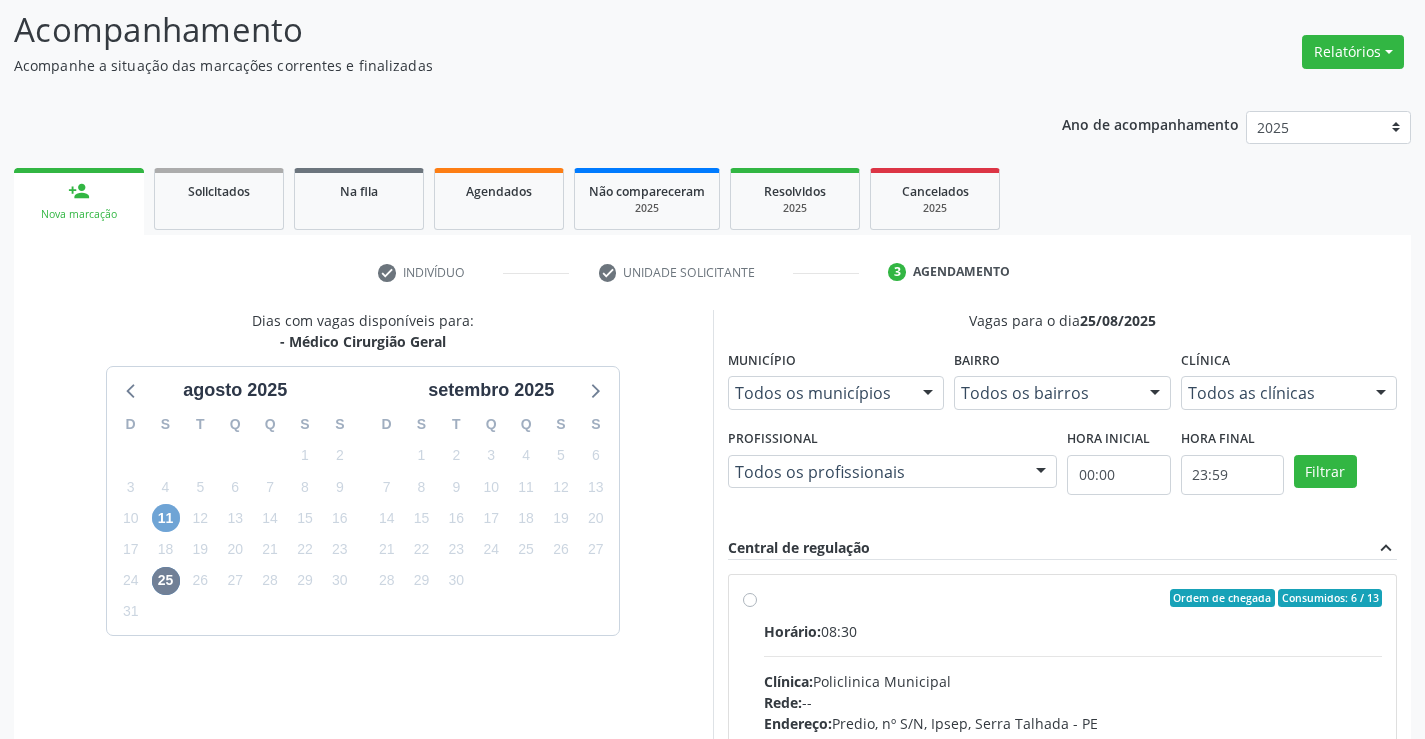 click on "11" at bounding box center [166, 518] 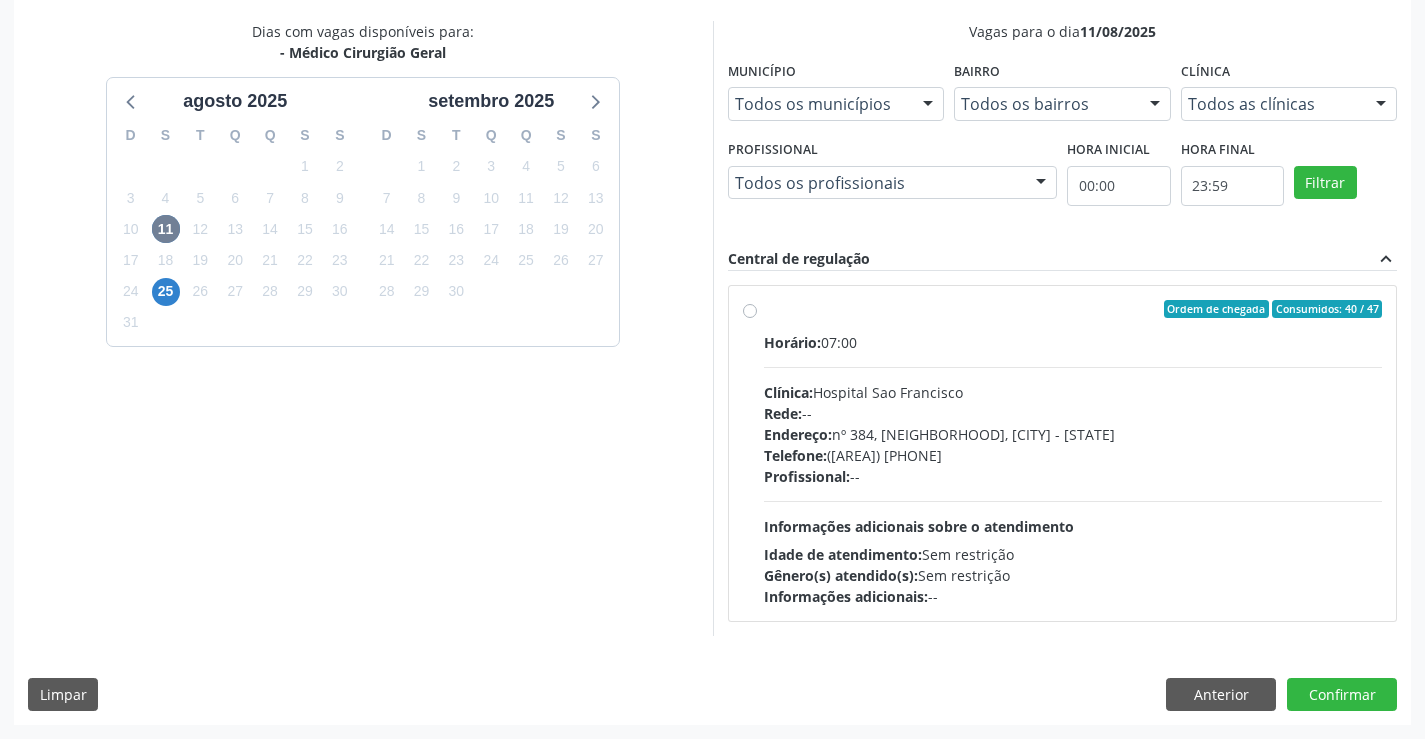 click on "Profissional:" at bounding box center [807, 476] 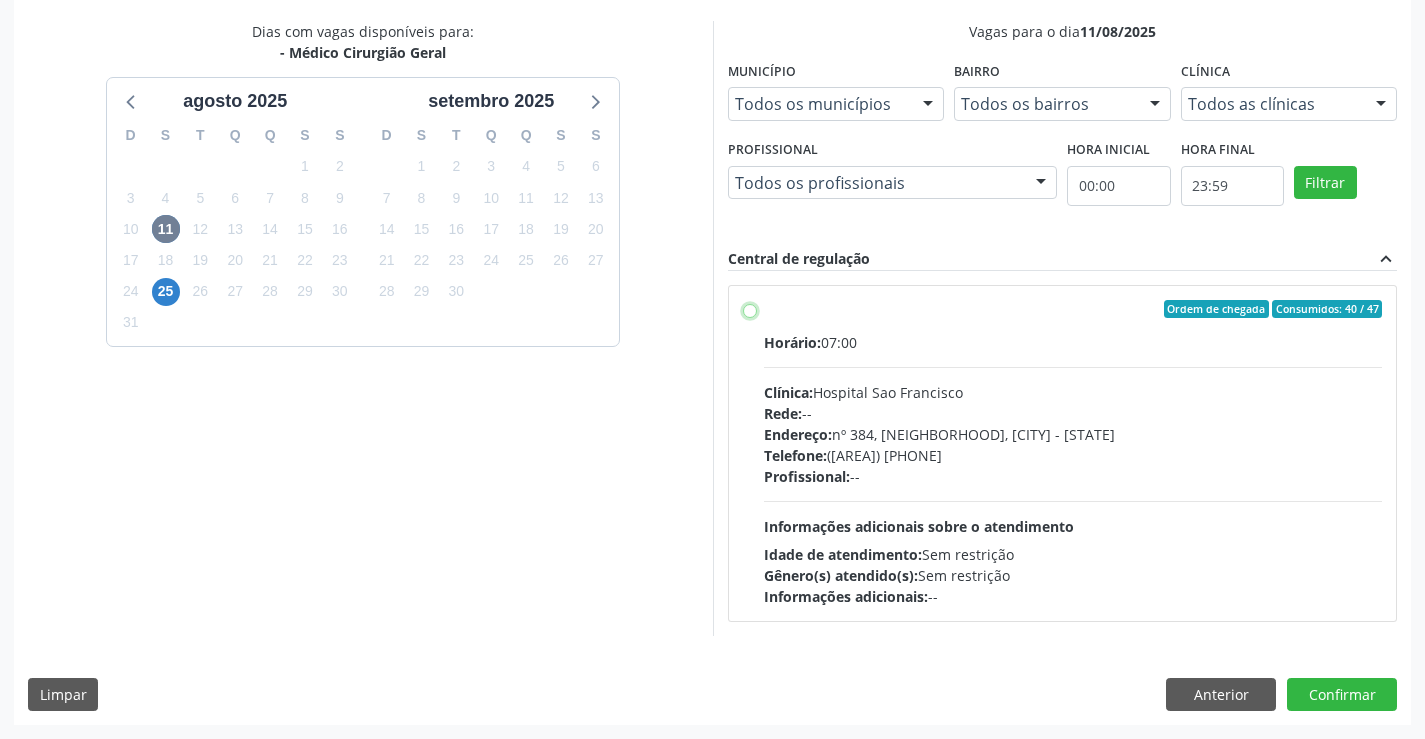click on "Ordem de chegada
Consumidos: 40 / 47
Horário:   07:00
Clínica:  Hospital Sao Francisco
Rede:
--
Endereço:   nº 384, Varzea, Serra Talhada - PE
Telefone:   (81) 38312142
Profissional:
--
Informações adicionais sobre o atendimento
Idade de atendimento:
Sem restrição
Gênero(s) atendido(s):
Sem restrição
Informações adicionais:
--" at bounding box center [750, 309] 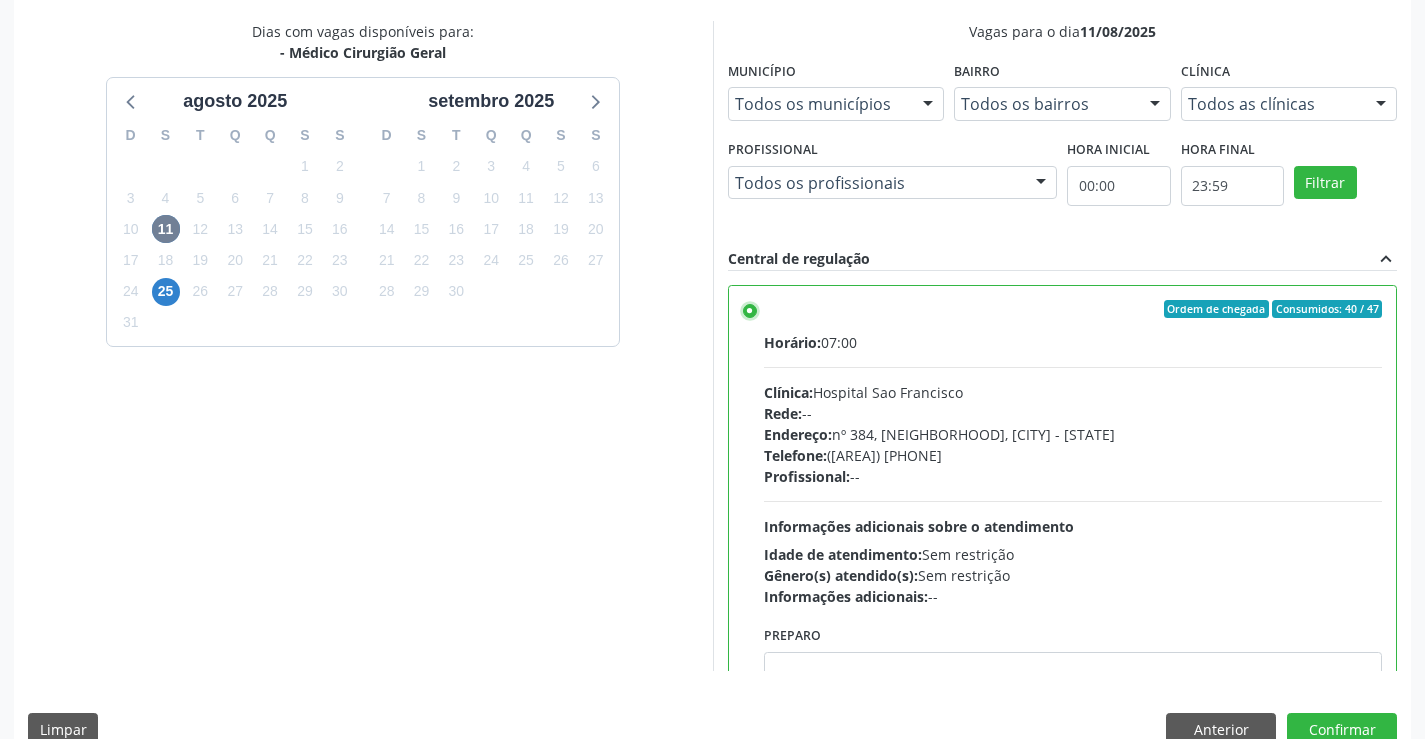 scroll, scrollTop: 456, scrollLeft: 0, axis: vertical 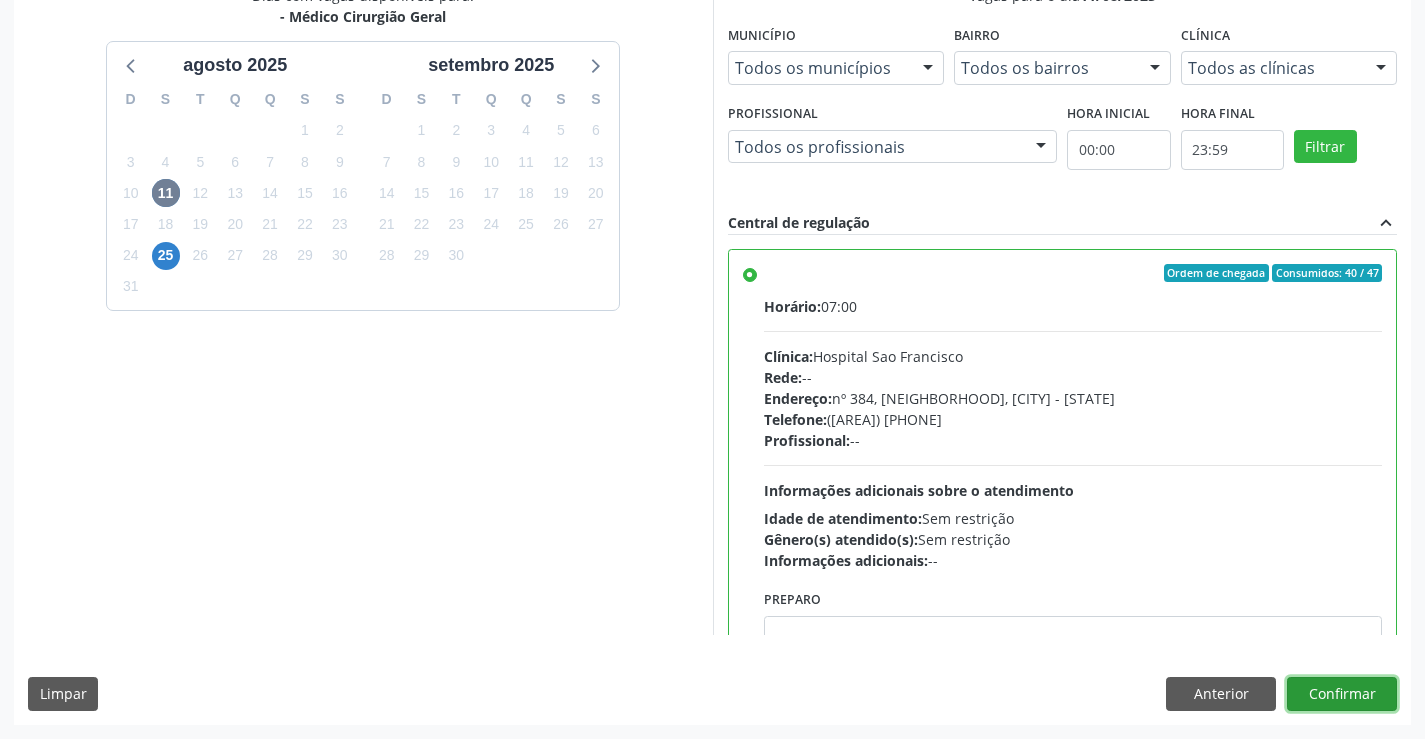 click on "Confirmar" at bounding box center (1342, 694) 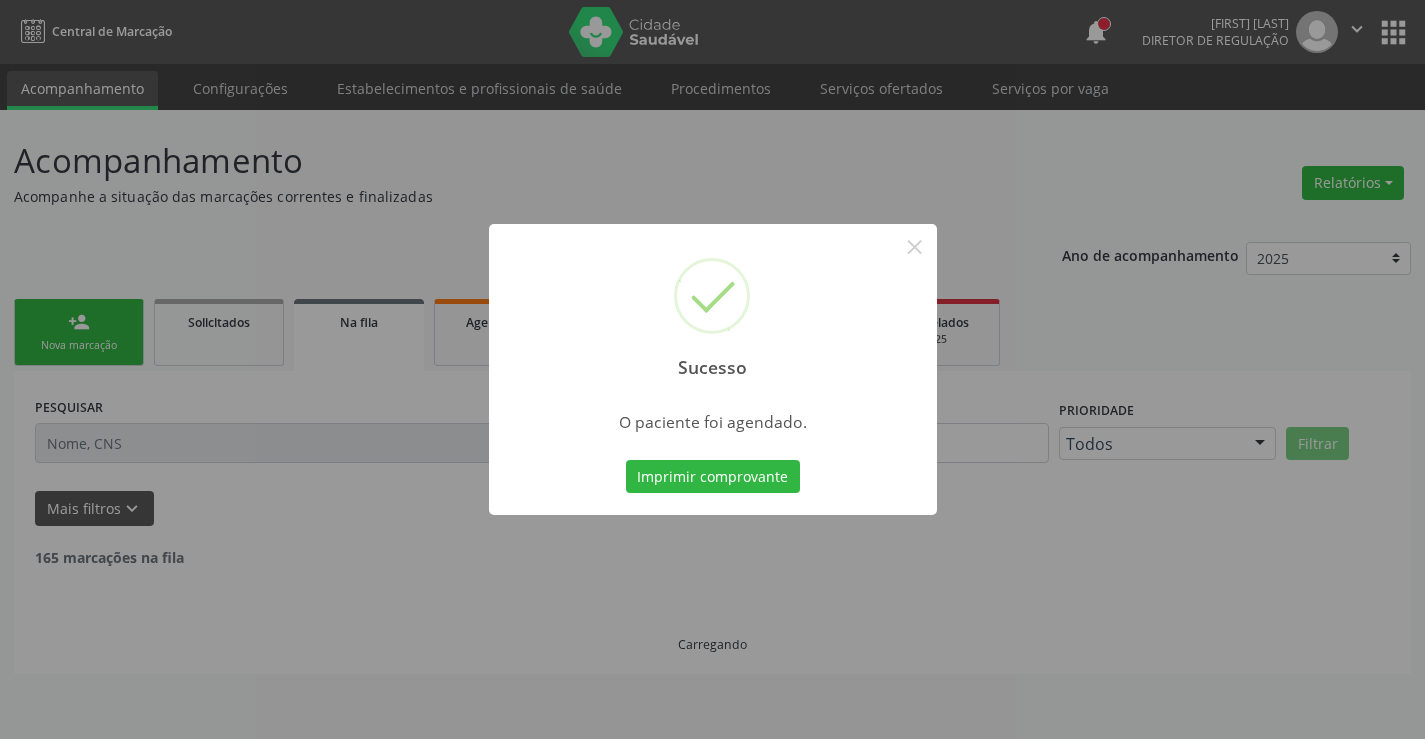 scroll, scrollTop: 0, scrollLeft: 0, axis: both 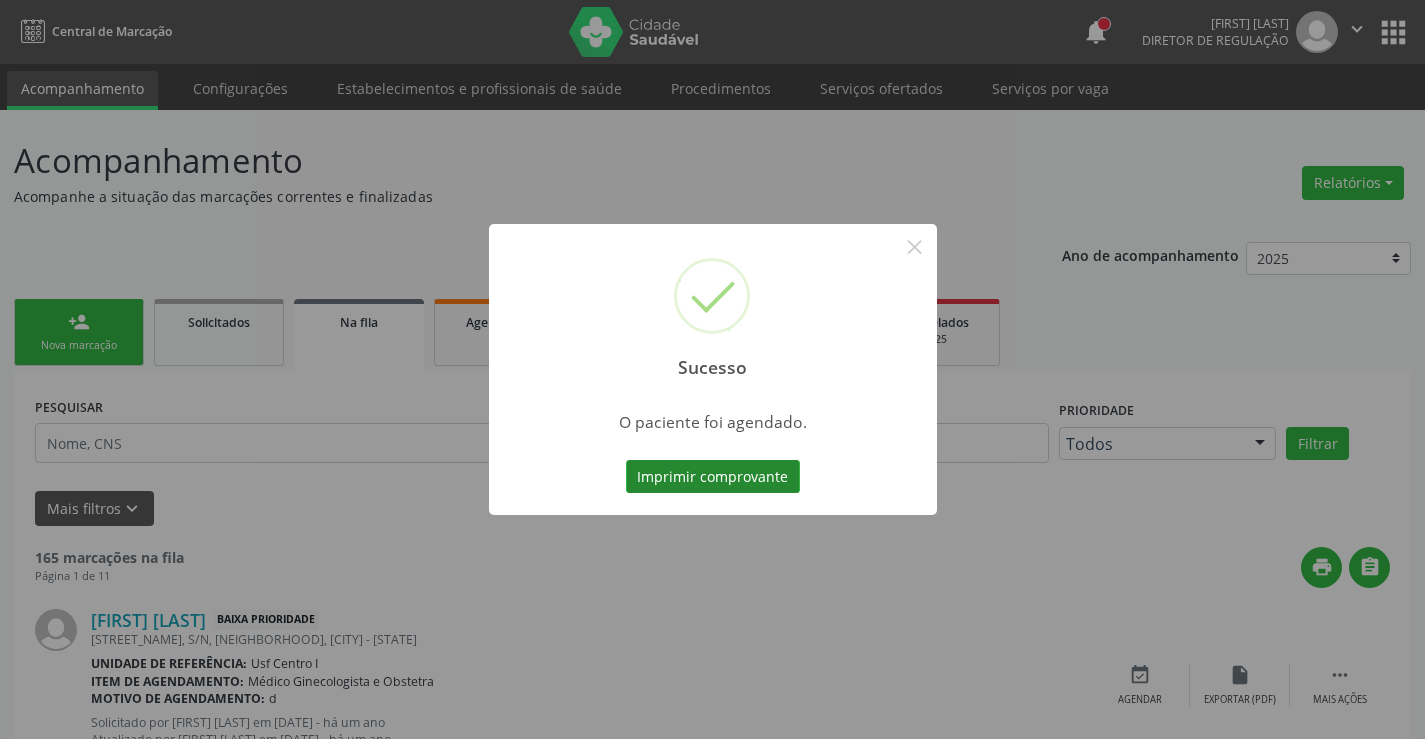 click on "Imprimir comprovante" at bounding box center (713, 477) 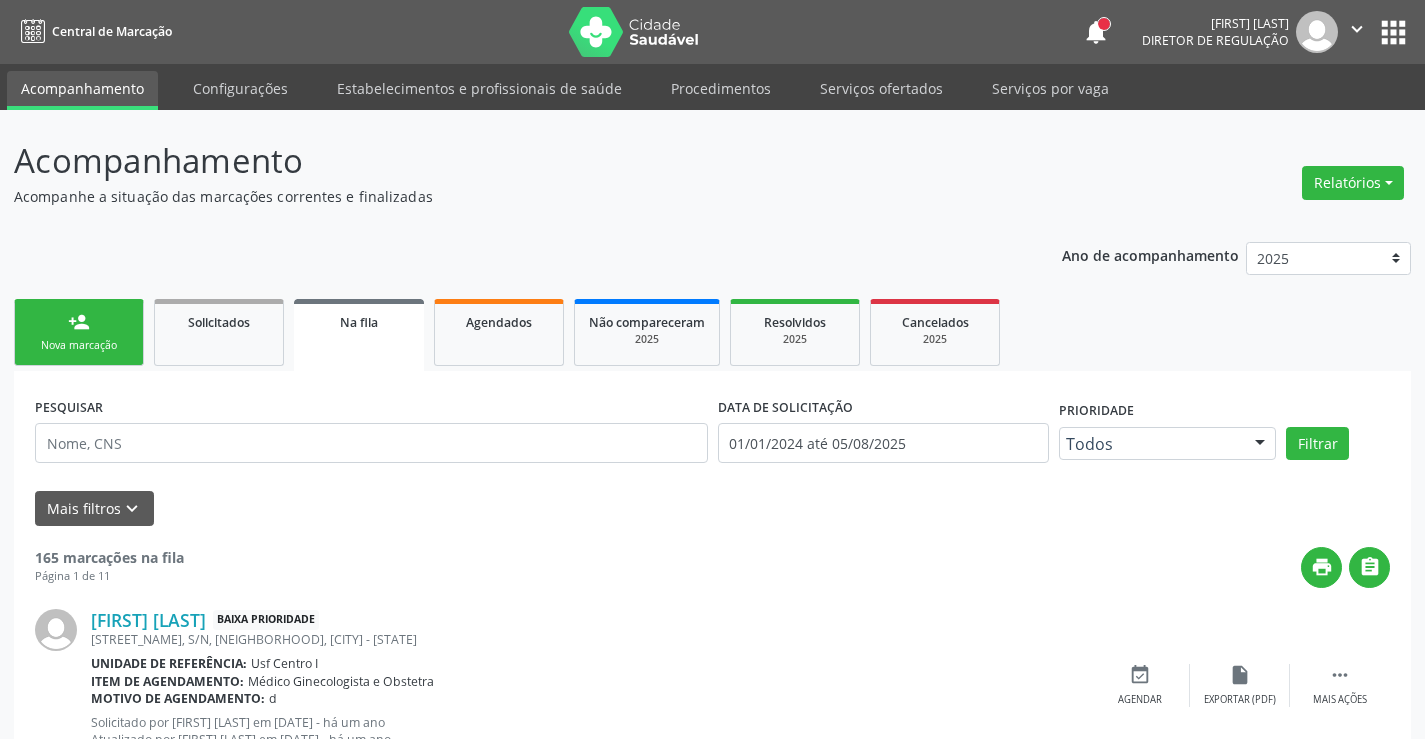 click on "Nova marcação" at bounding box center (79, 345) 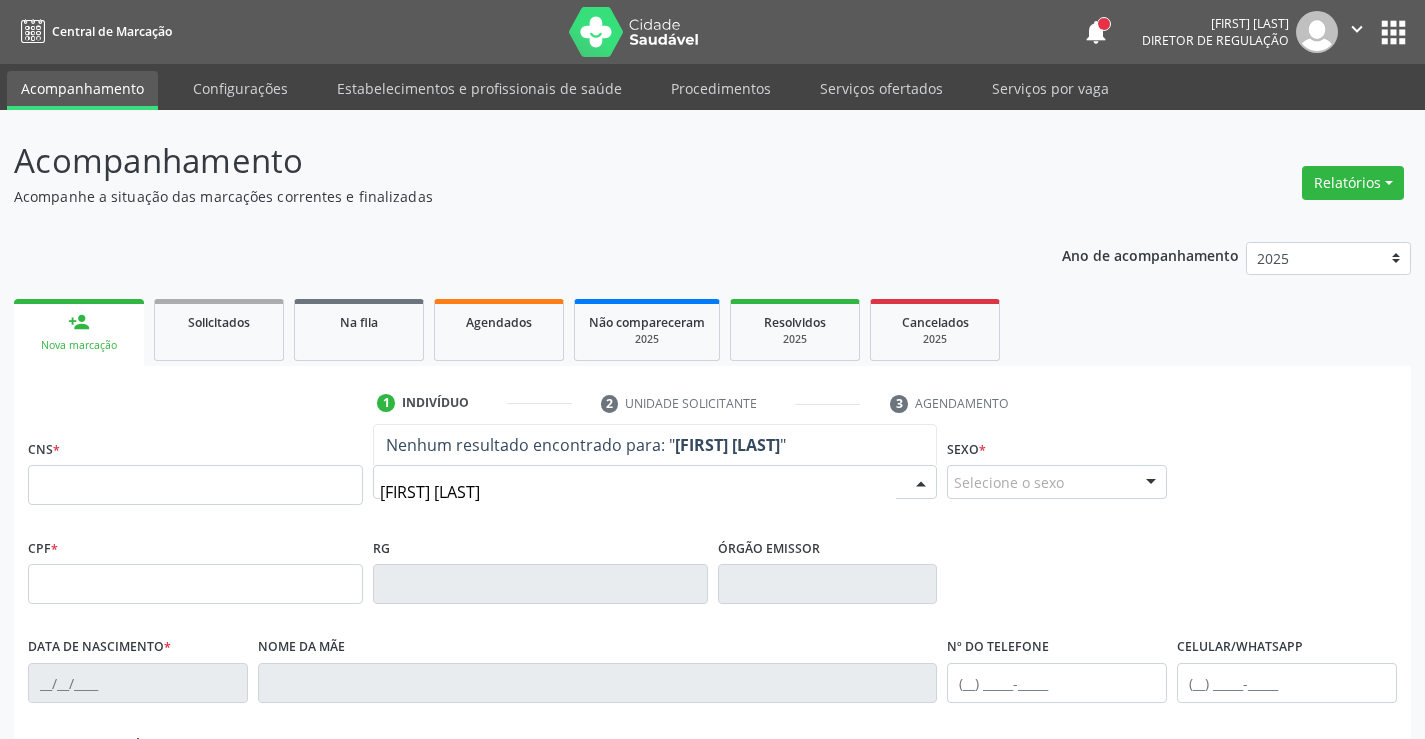 type on "MIRELLE KAROL" 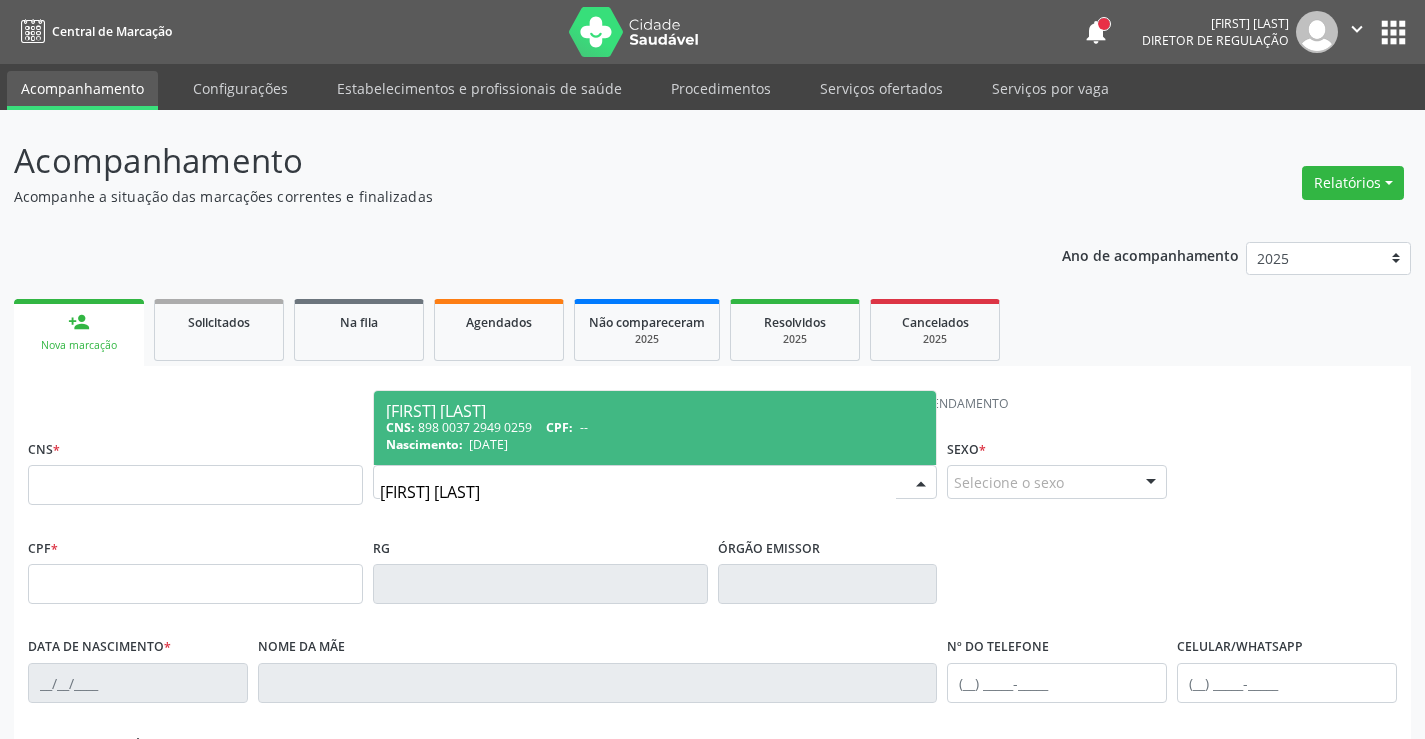 click on "CNS:
898 0037 2949 0259
CPF:    --" at bounding box center (655, 427) 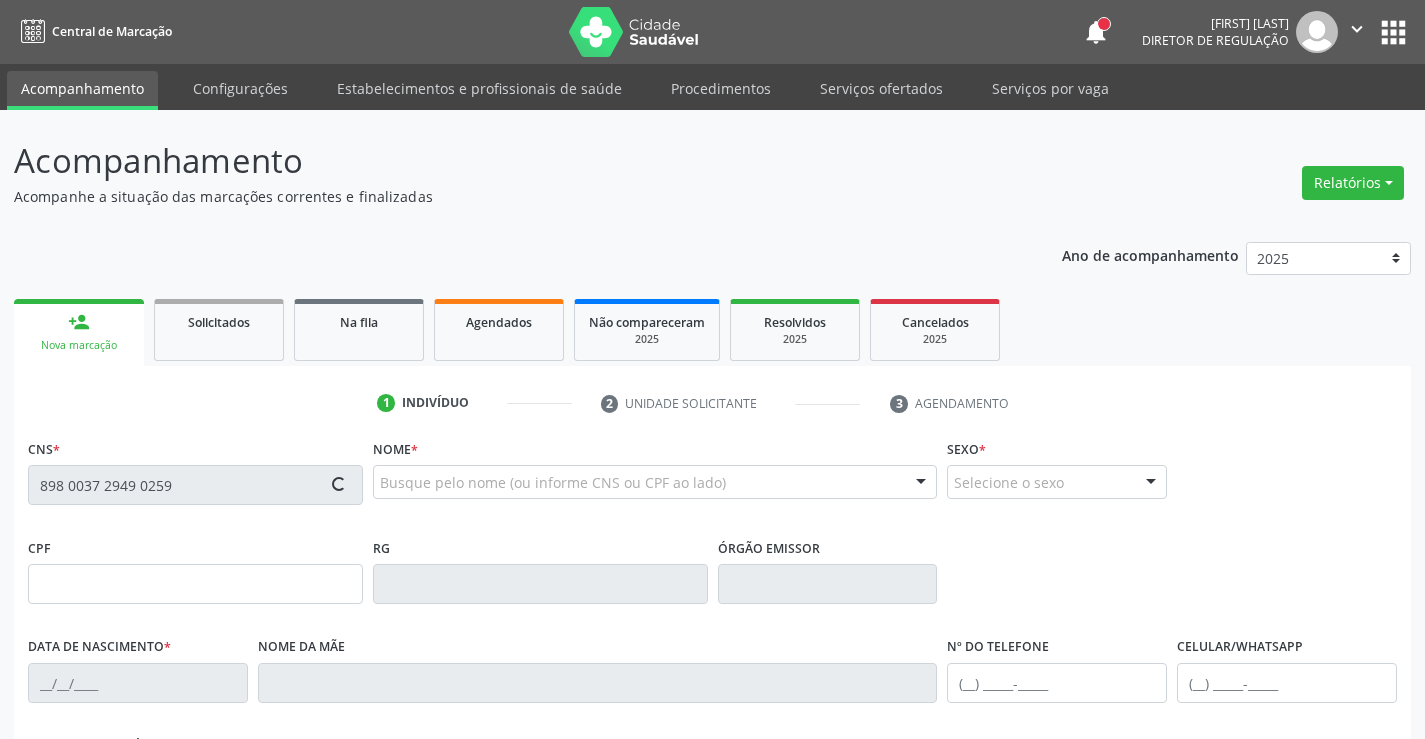 type on "28/05/2001" 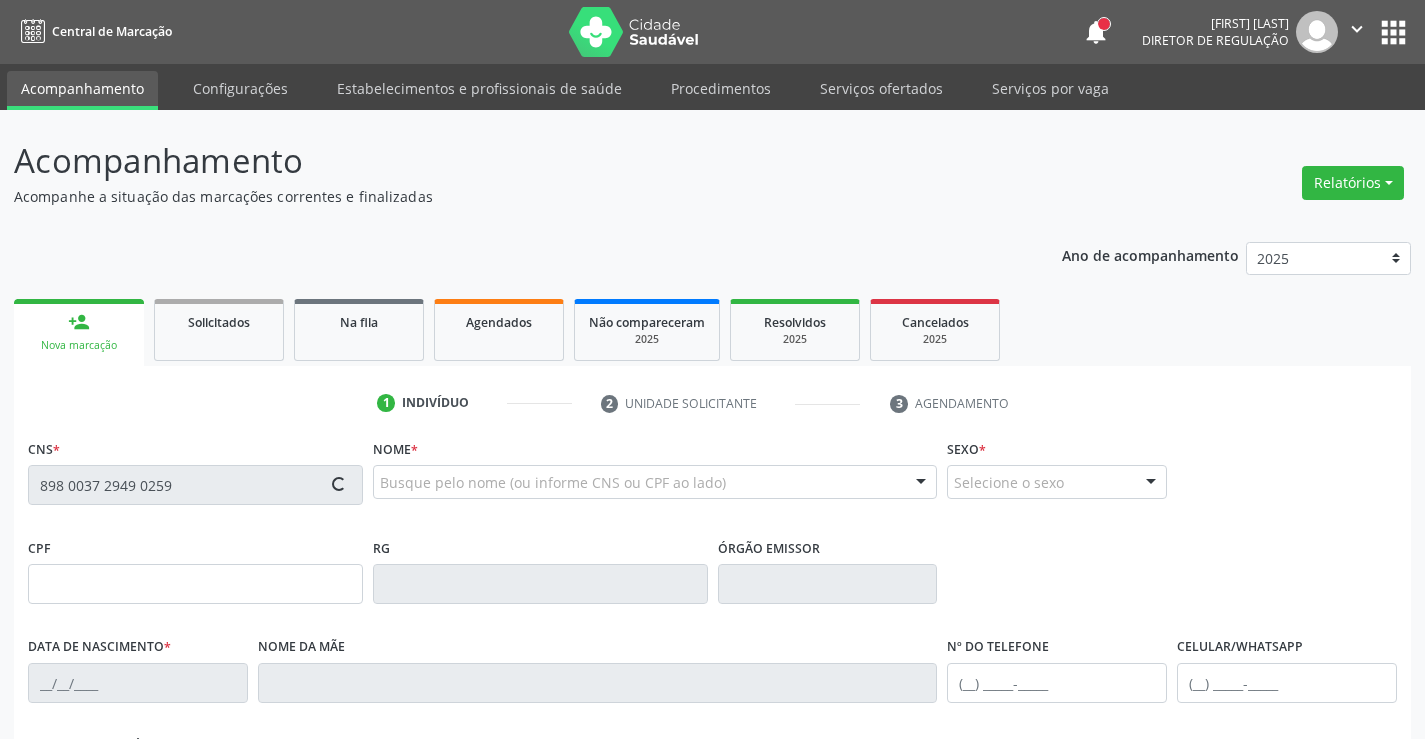 type on "Marineide da Silva Alves" 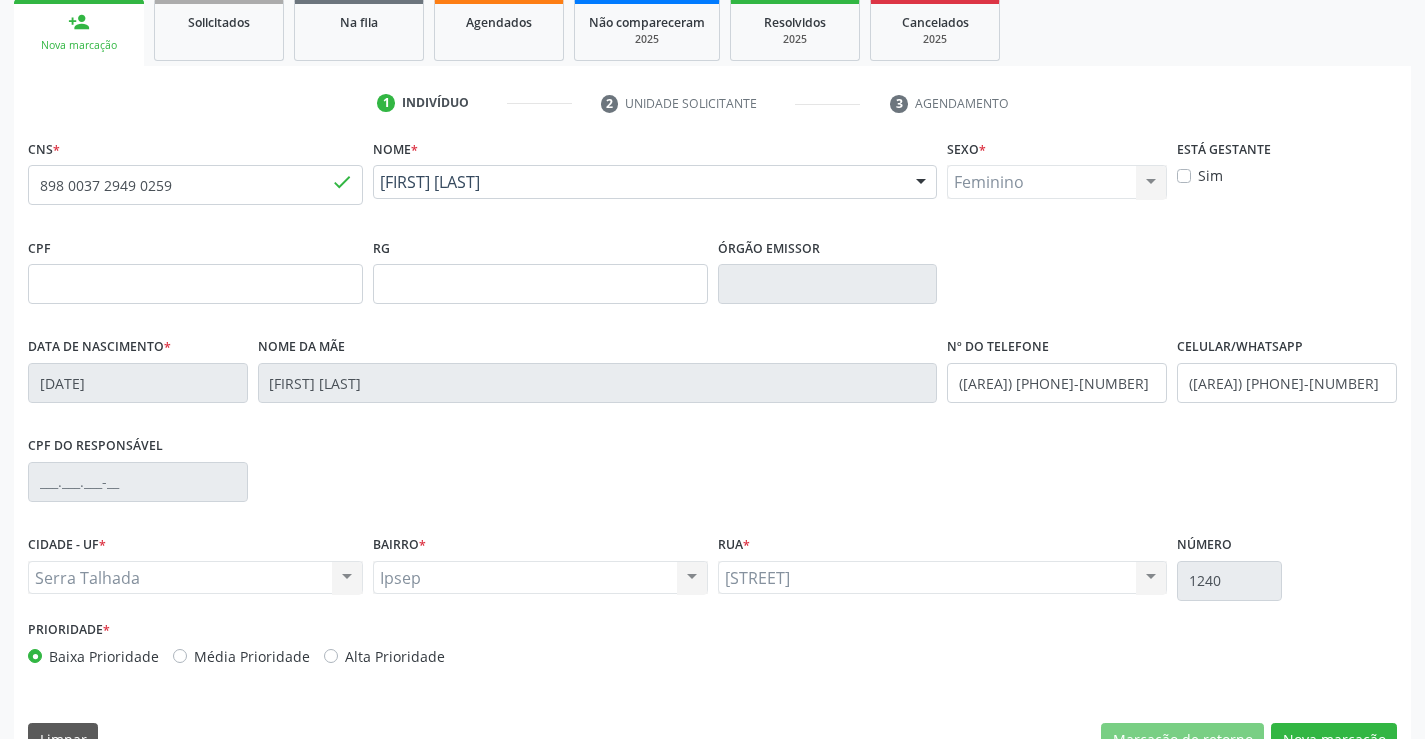 scroll, scrollTop: 345, scrollLeft: 0, axis: vertical 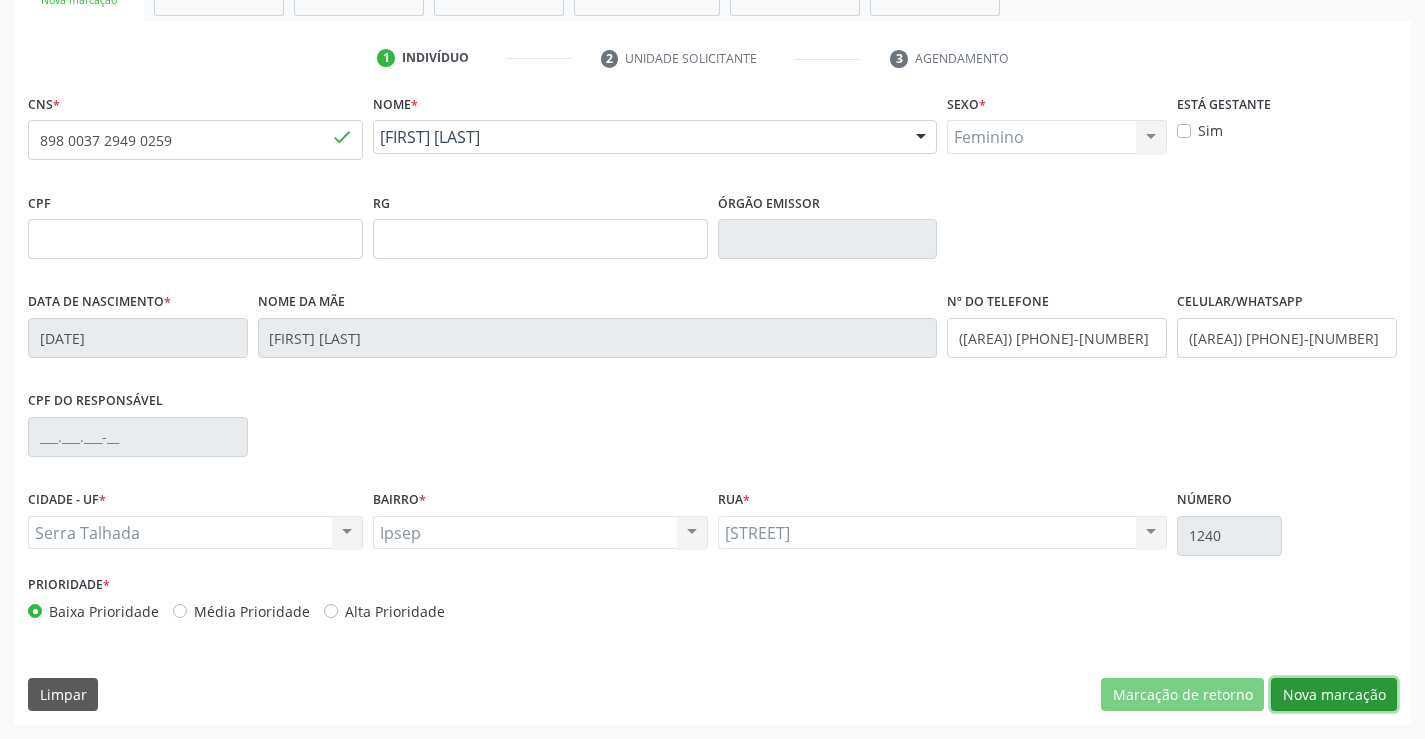 click on "Nova marcação" at bounding box center (1334, 695) 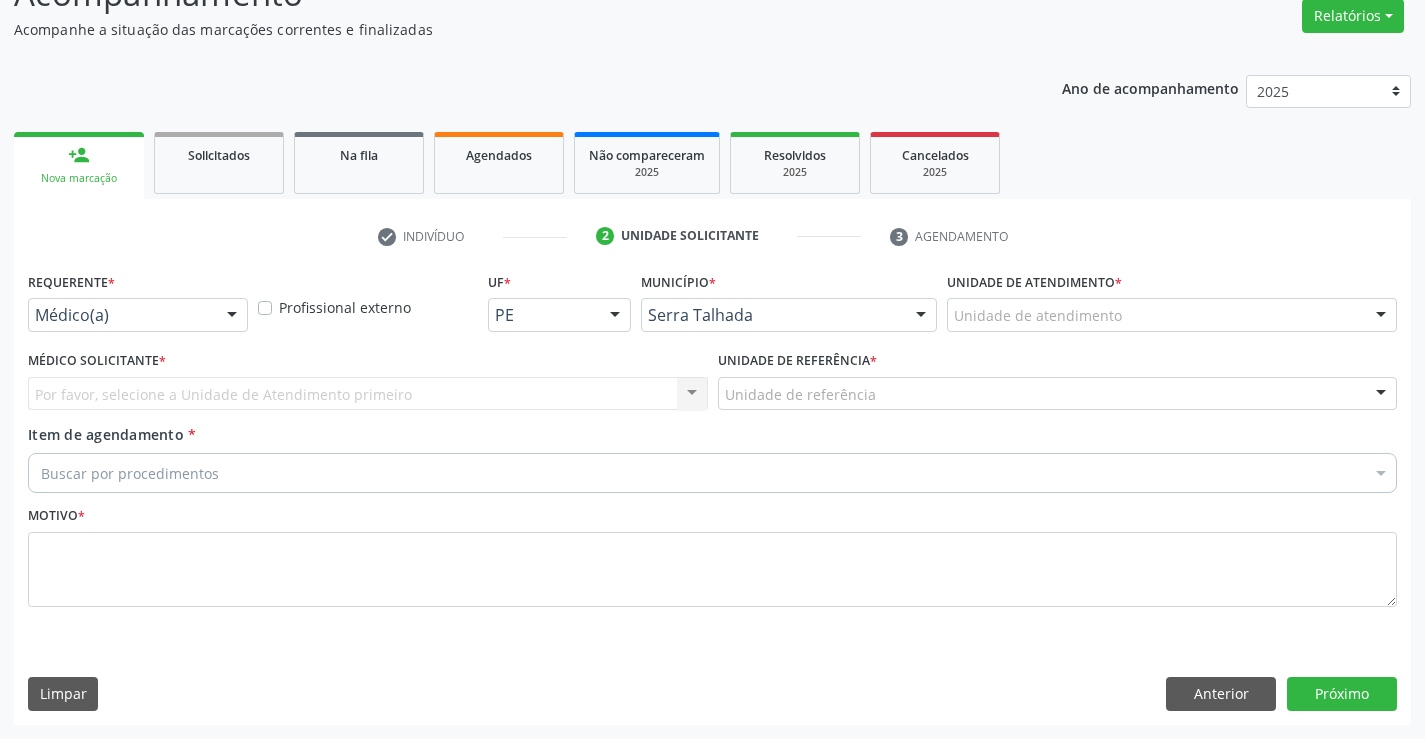 scroll, scrollTop: 167, scrollLeft: 0, axis: vertical 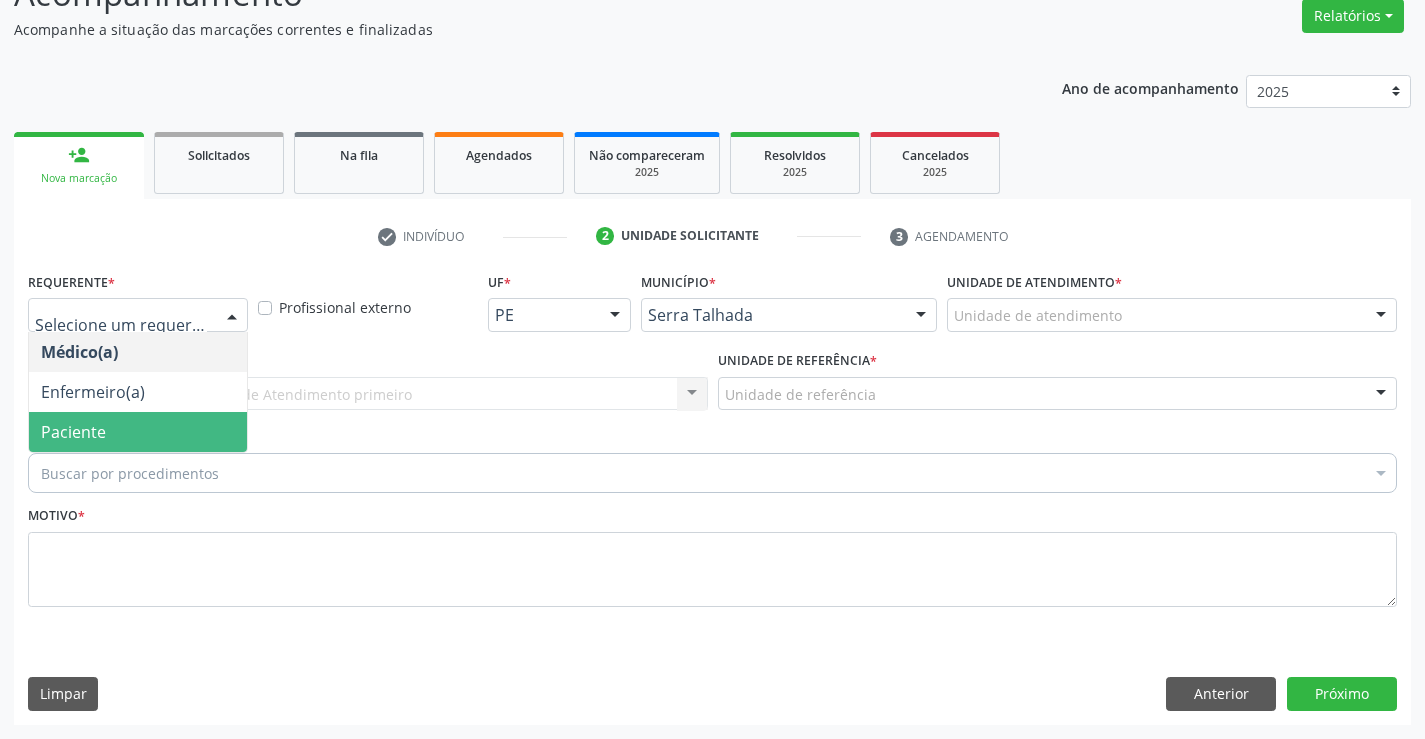 click on "Paciente" at bounding box center (138, 432) 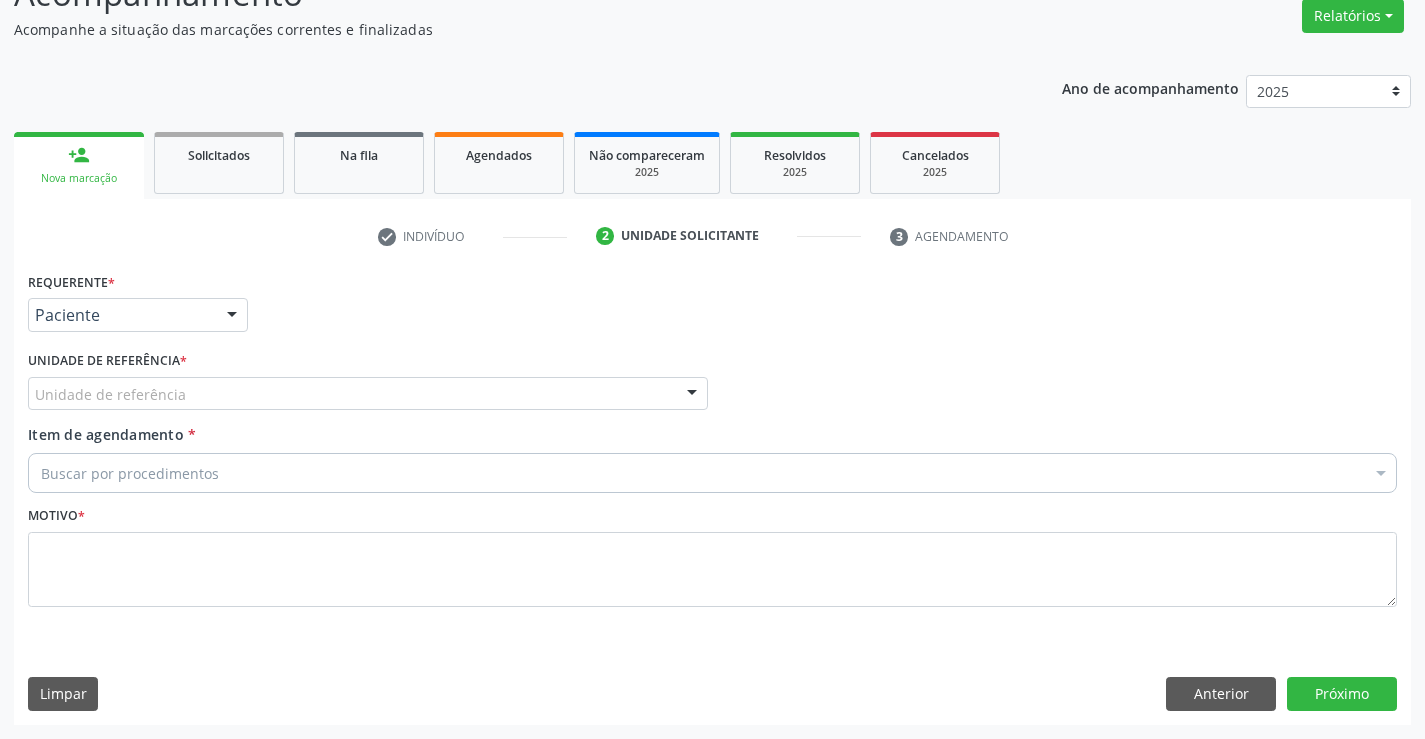 click on "Unidade de referência" at bounding box center [368, 394] 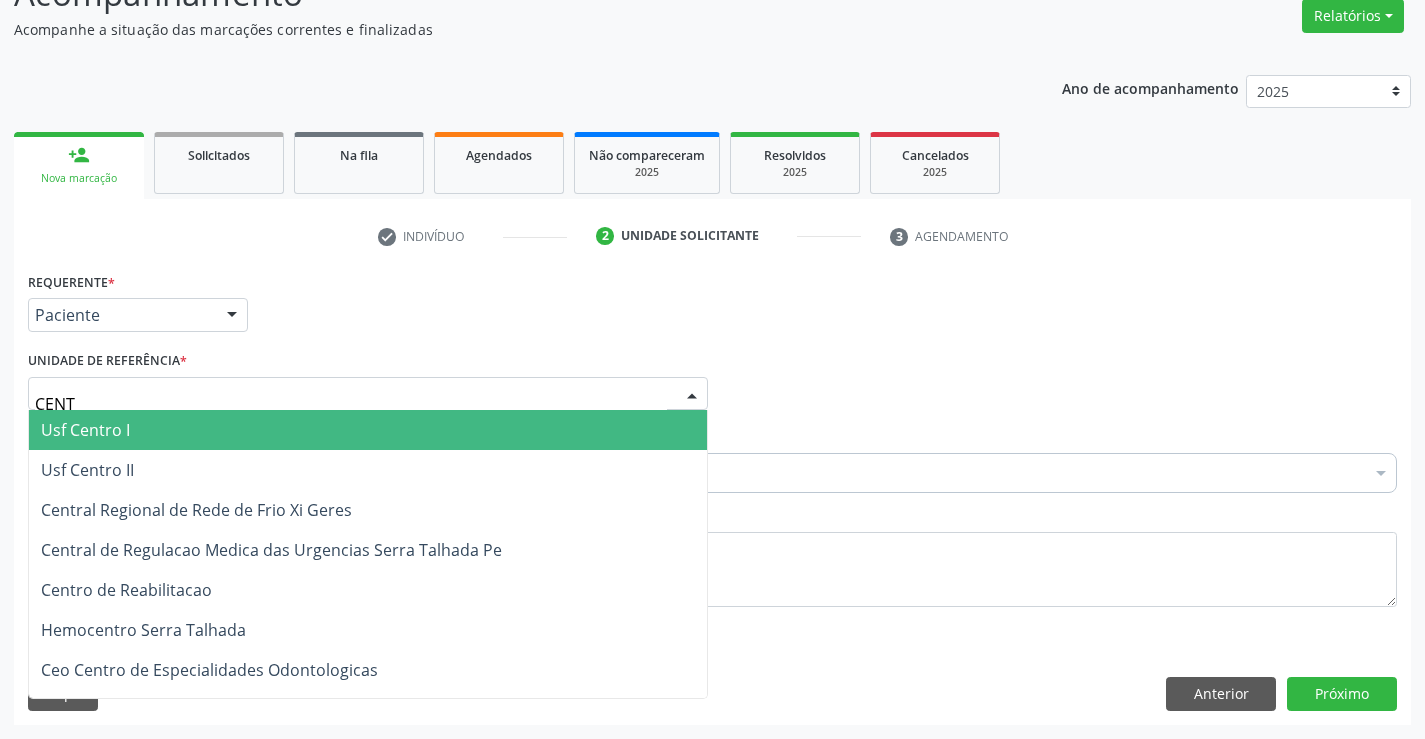 type on "CENTR" 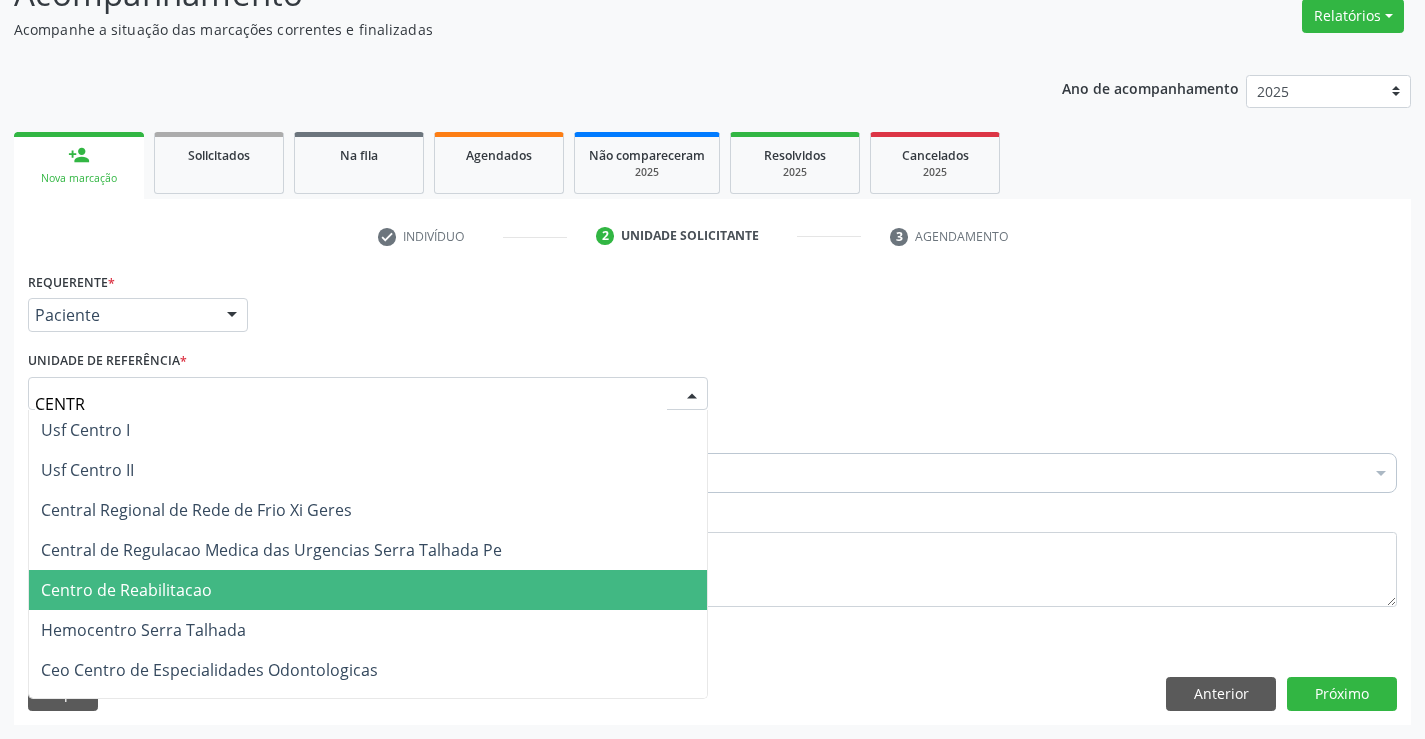 click on "Centro de Reabilitacao" at bounding box center (368, 590) 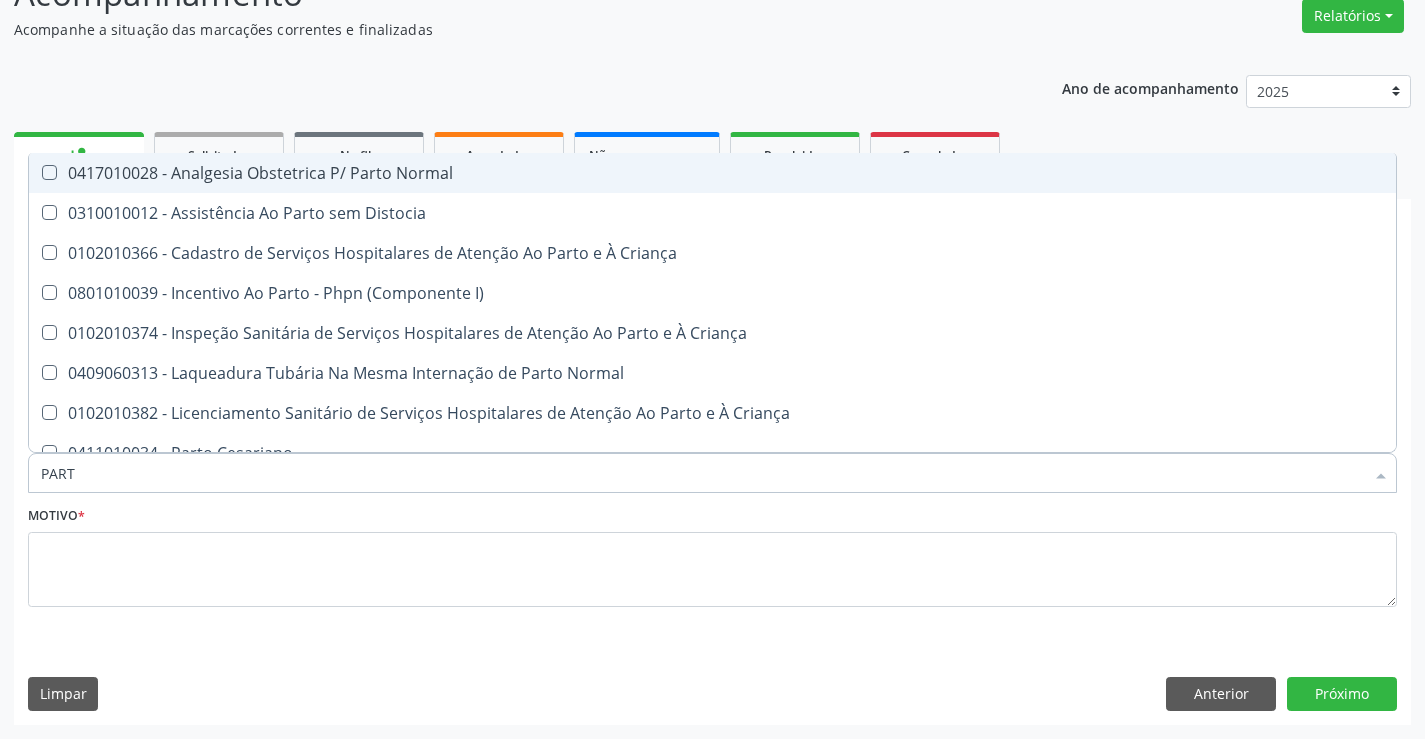 type on "PARTO" 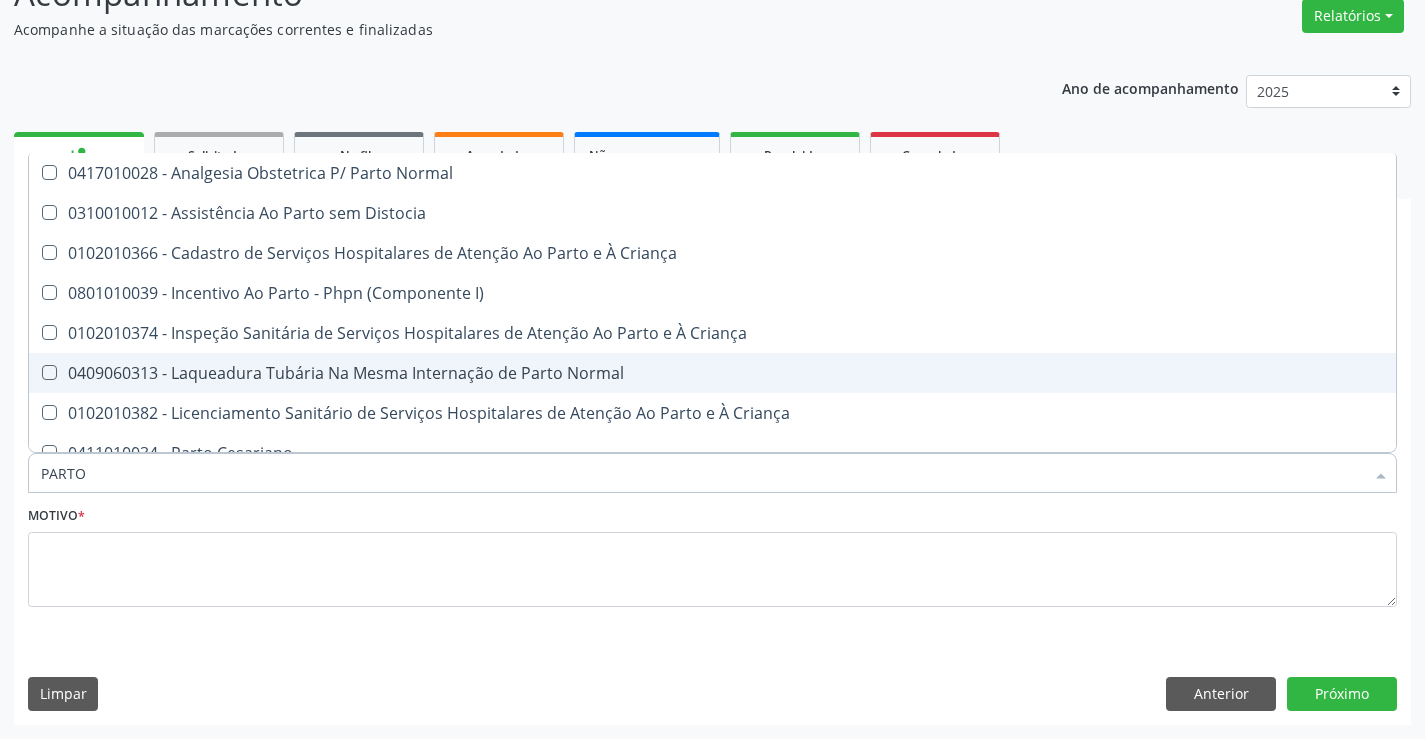 scroll, scrollTop: 100, scrollLeft: 0, axis: vertical 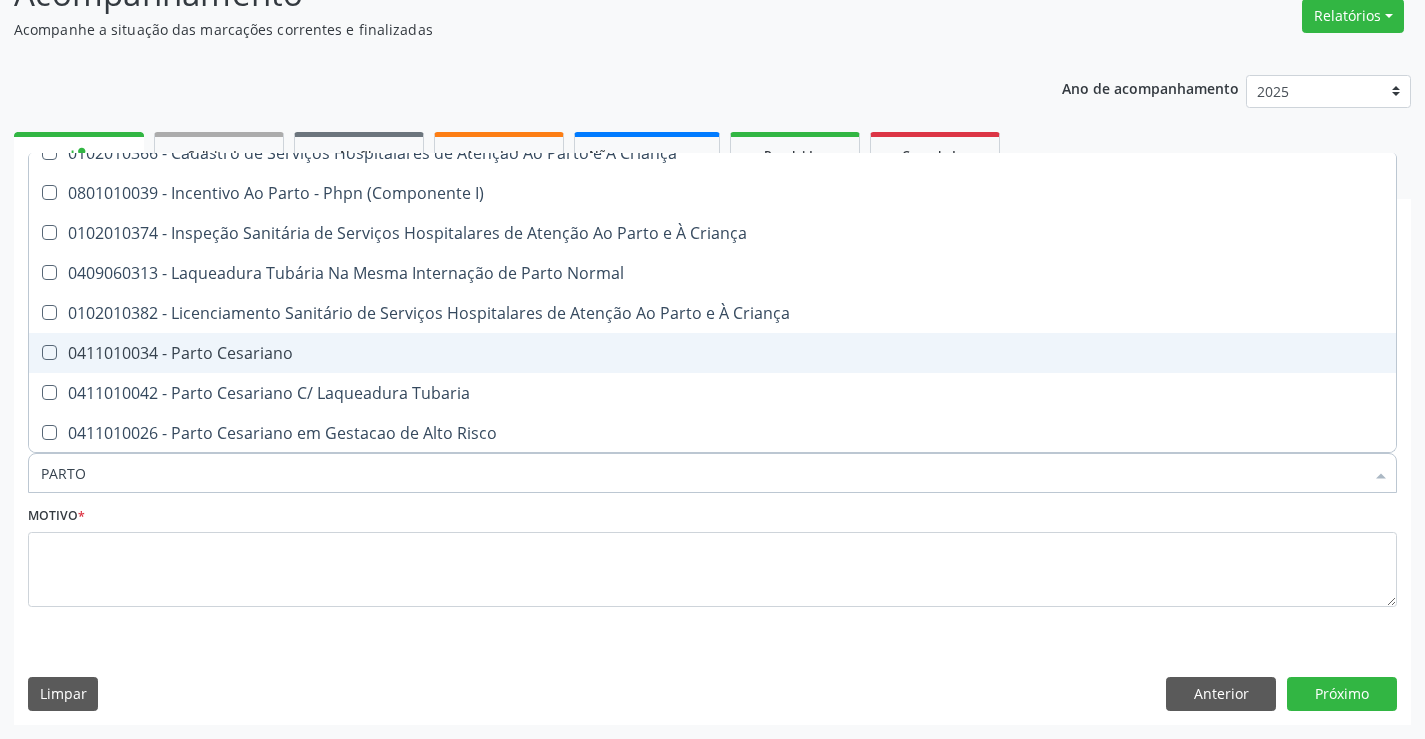 click on "0411010034 - Parto Cesariano" at bounding box center (712, 353) 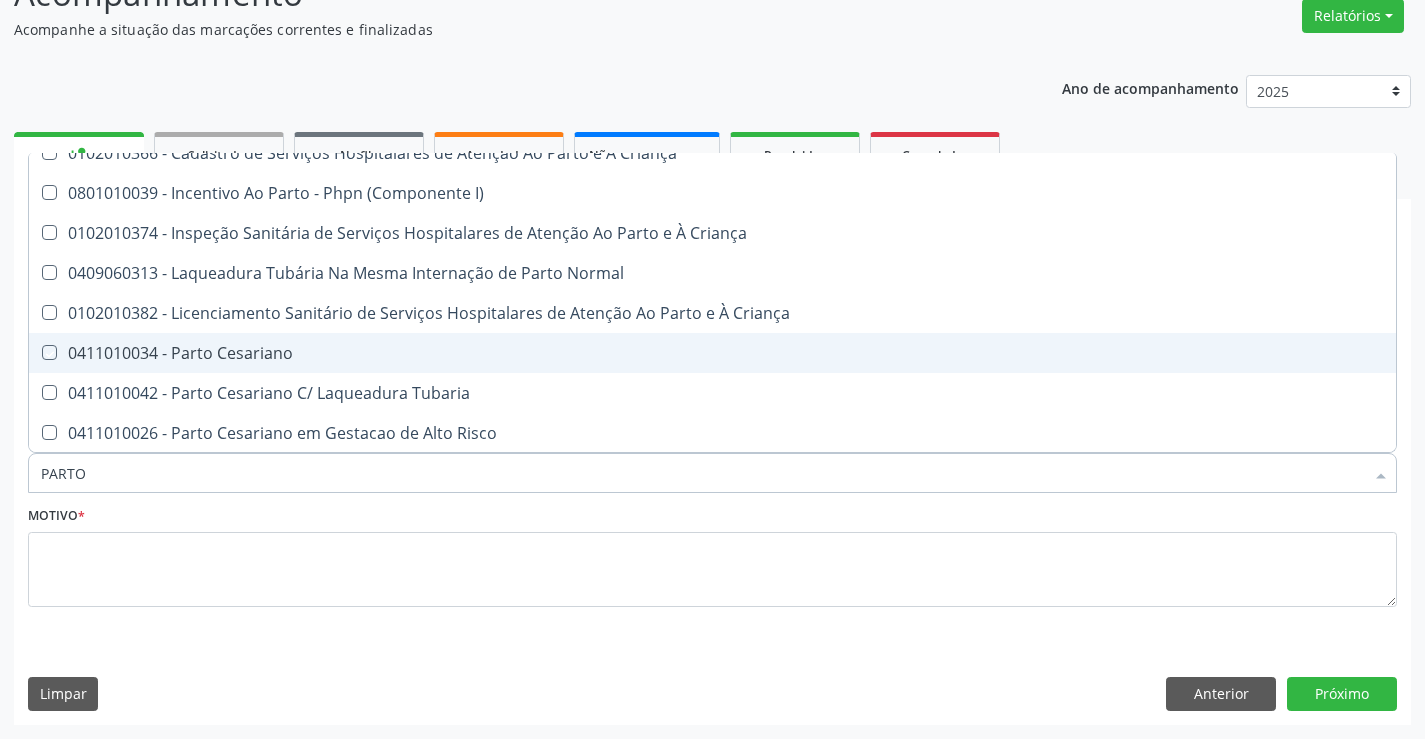 checkbox on "true" 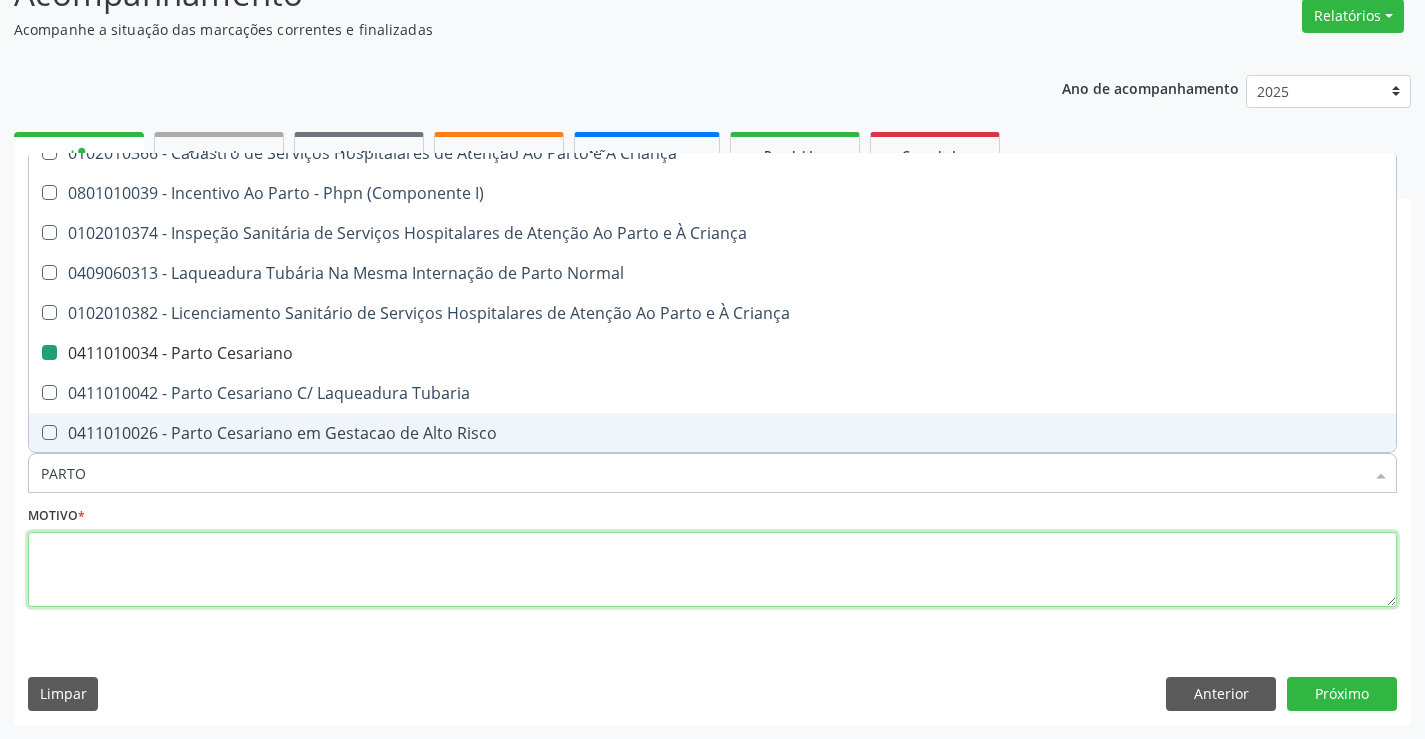 click at bounding box center (712, 570) 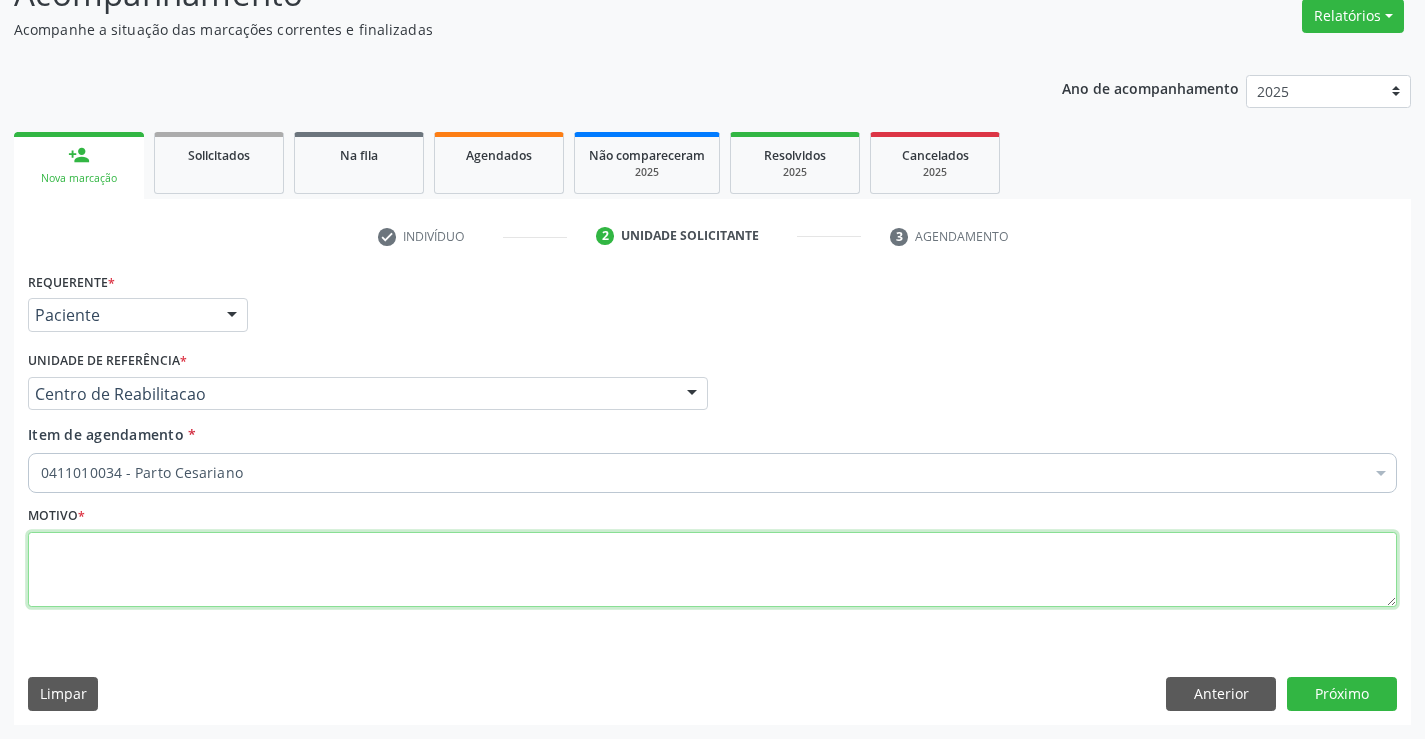 scroll, scrollTop: 0, scrollLeft: 0, axis: both 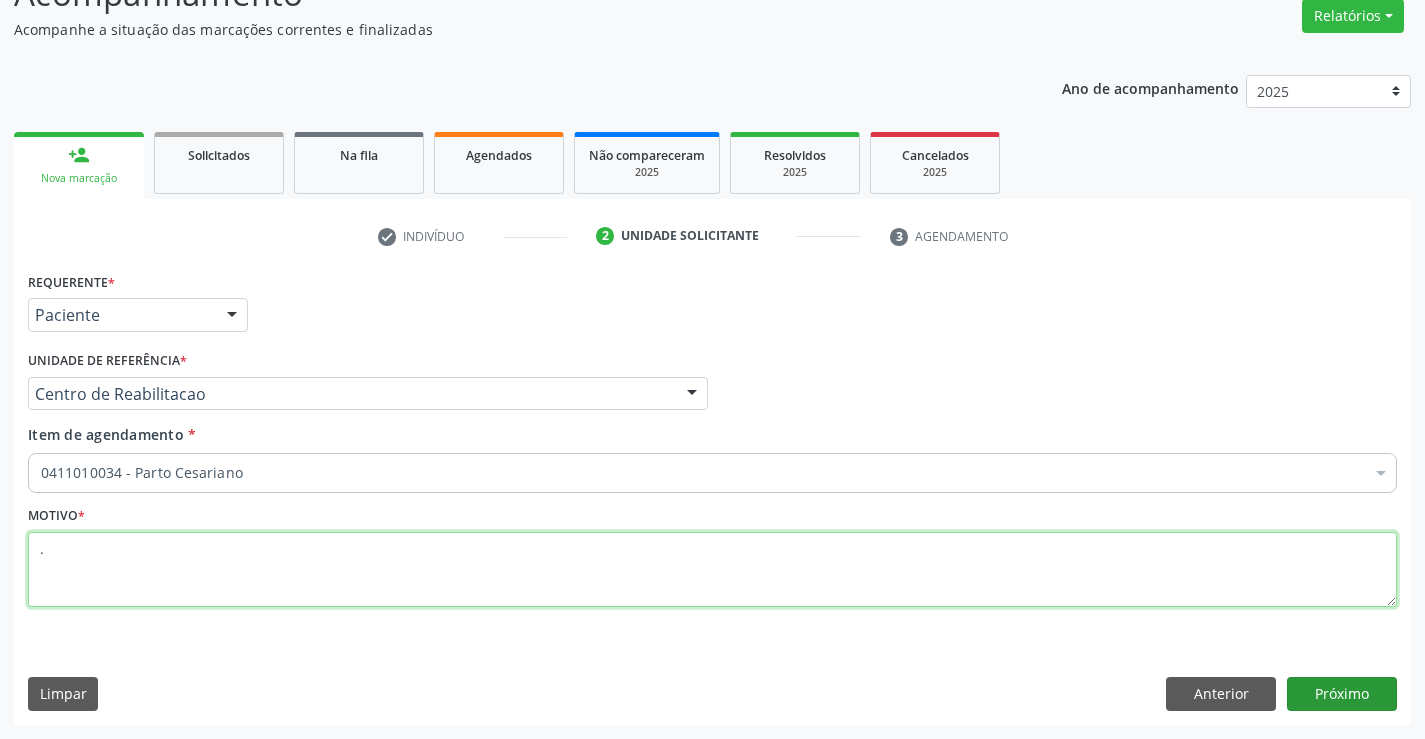 type on "." 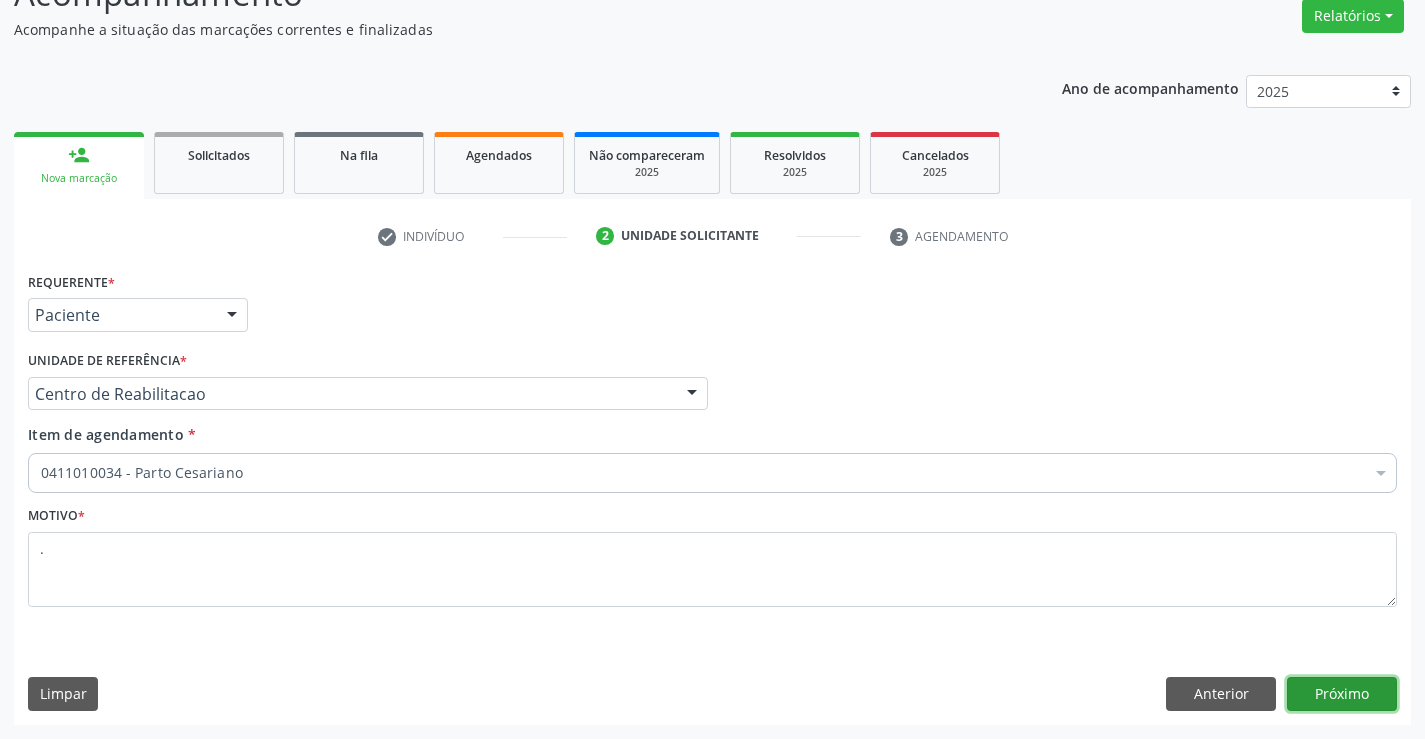 click on "Próximo" at bounding box center (1342, 694) 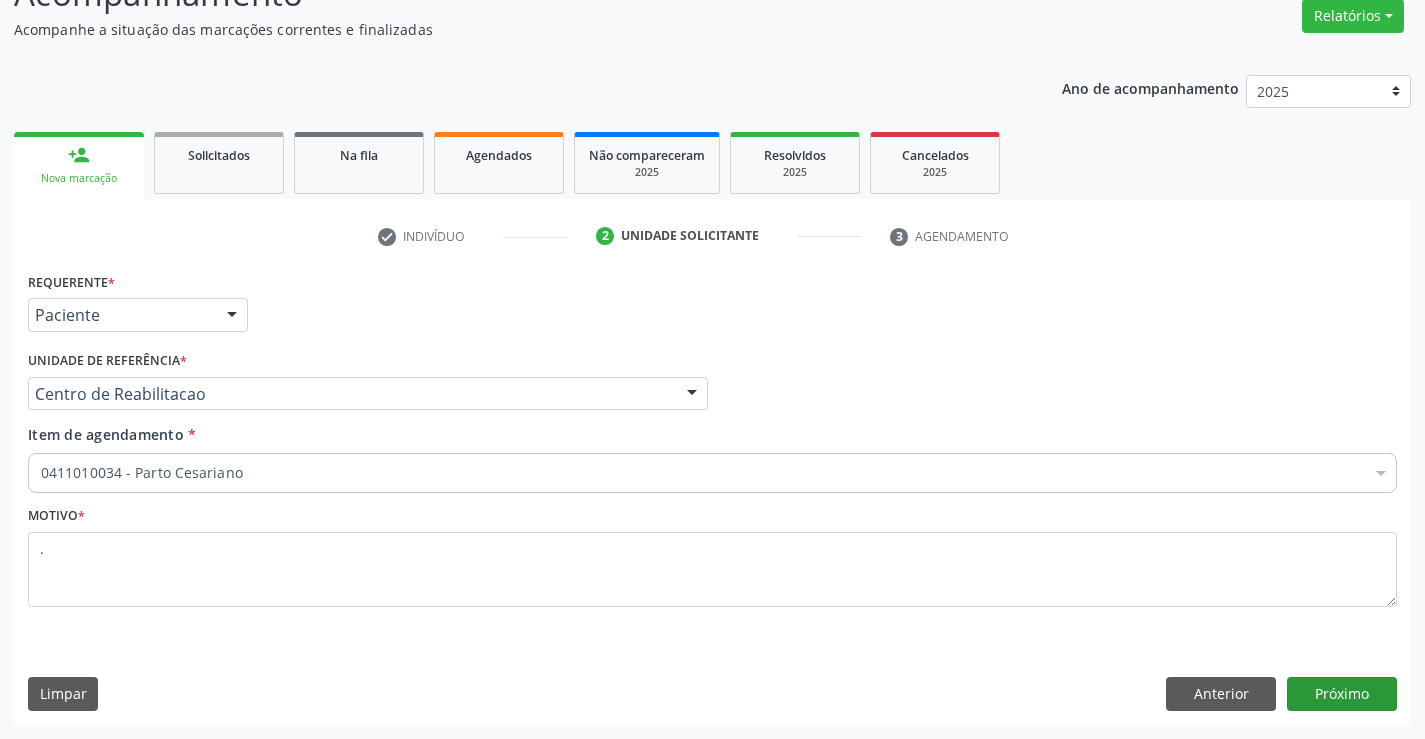 scroll, scrollTop: 131, scrollLeft: 0, axis: vertical 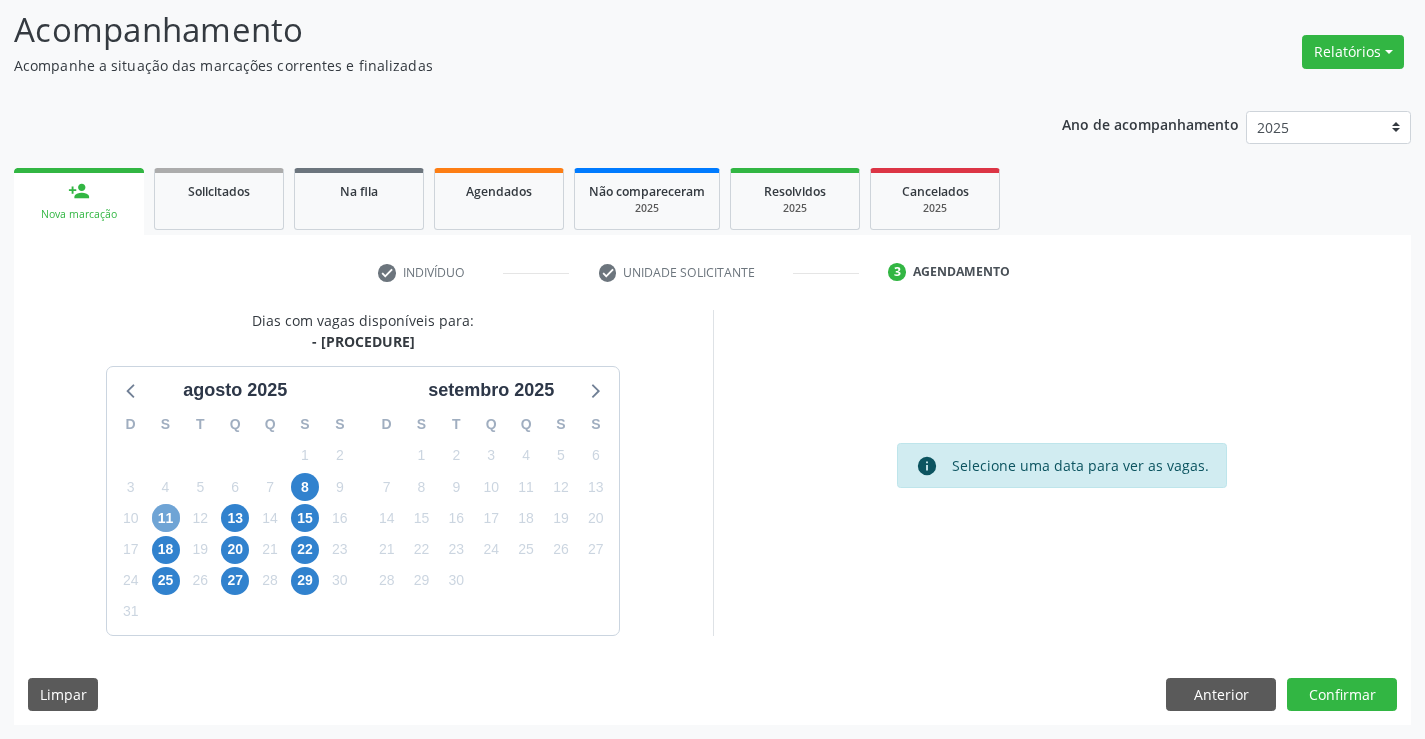 click on "11" at bounding box center (166, 518) 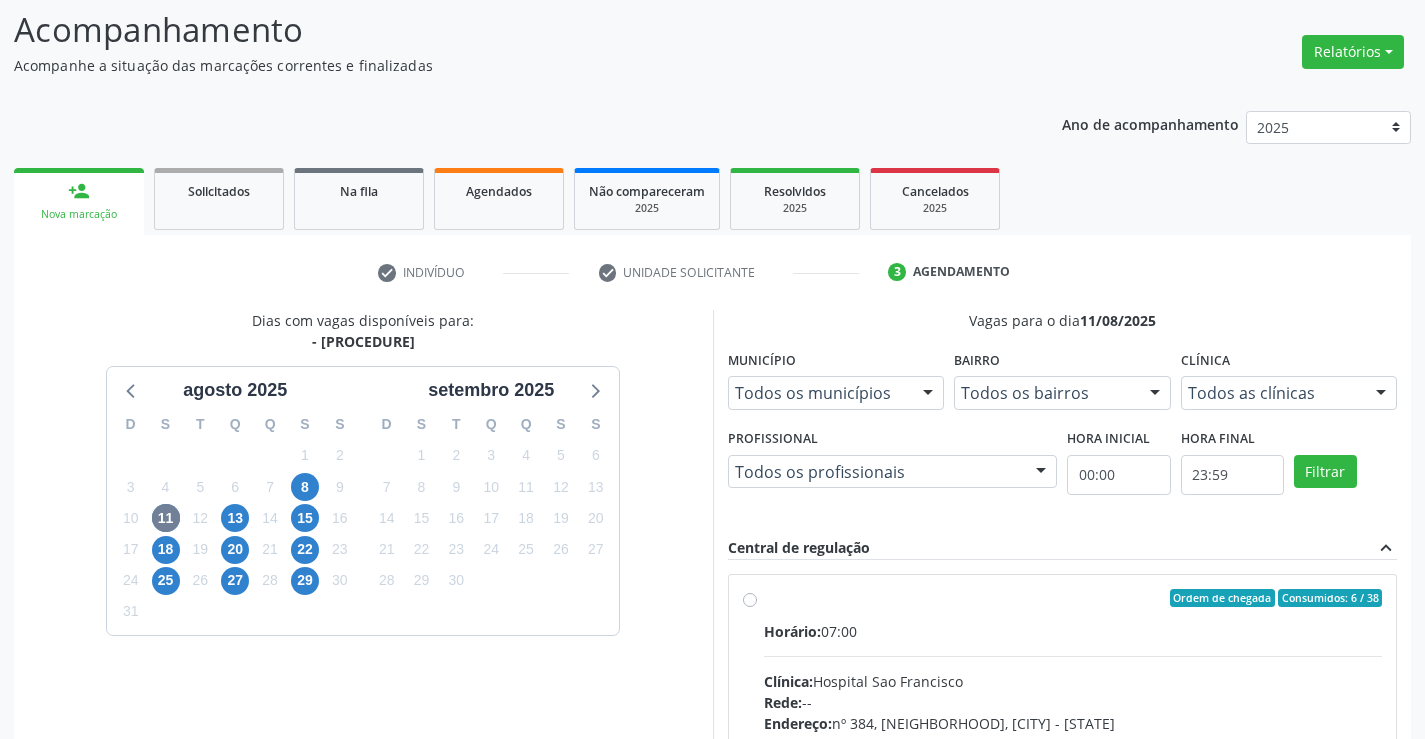 click on "Todos os profissionais" at bounding box center (893, 472) 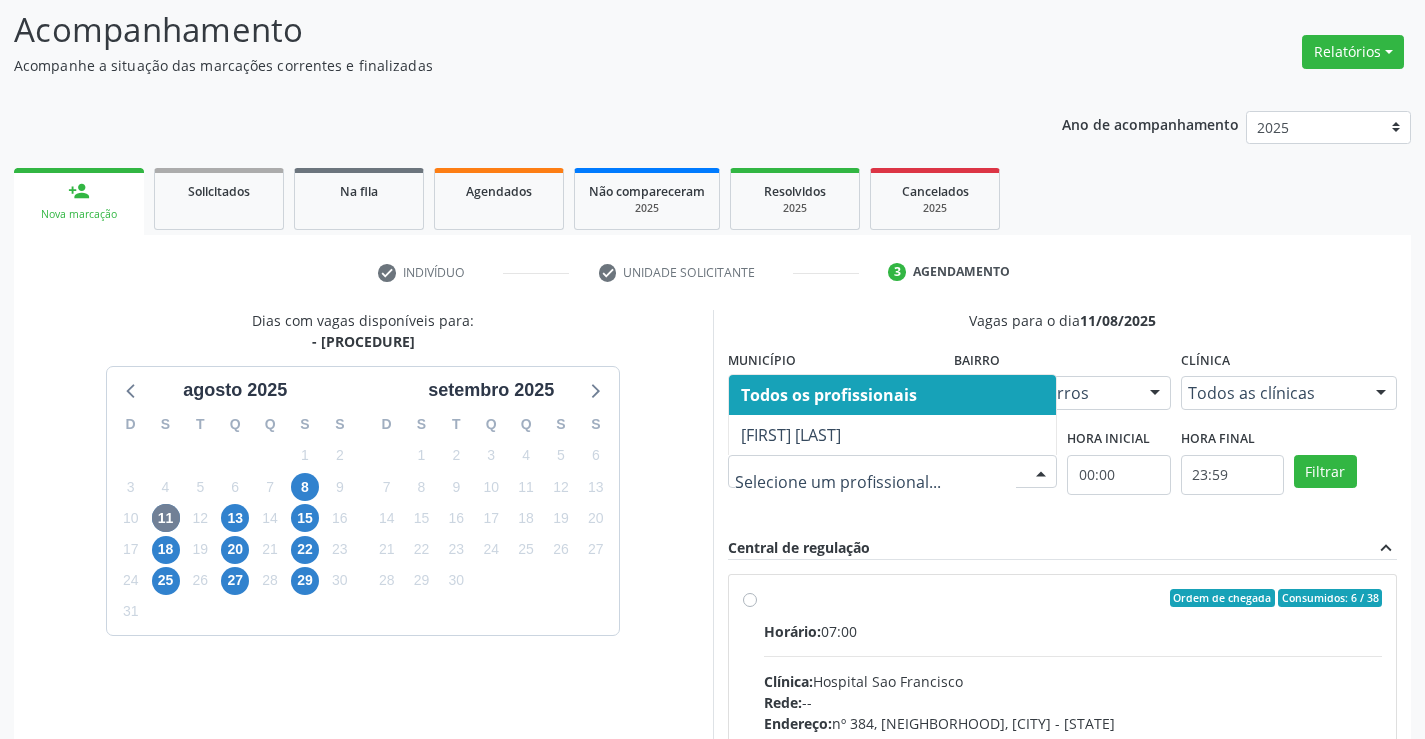 scroll, scrollTop: 420, scrollLeft: 0, axis: vertical 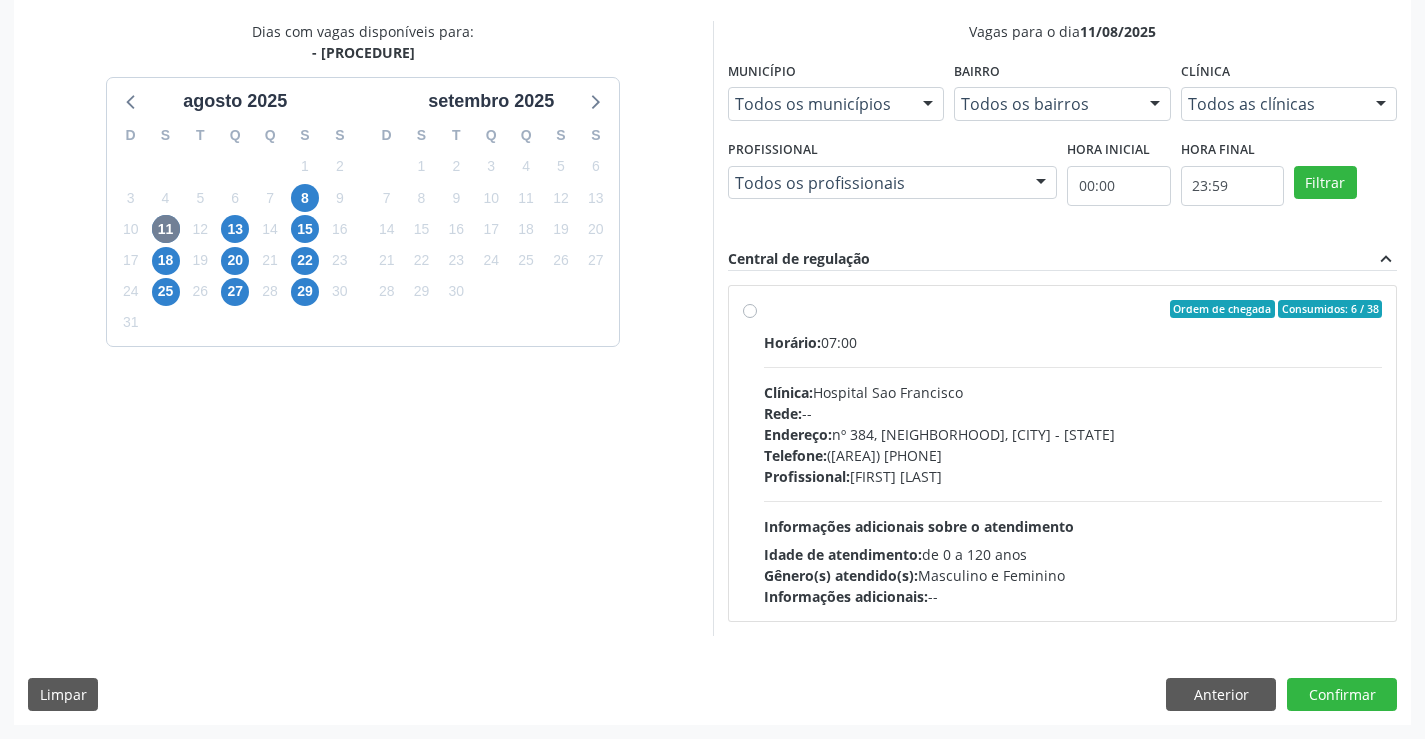 click on "Telefone:   (81) 38312142" at bounding box center (1073, 455) 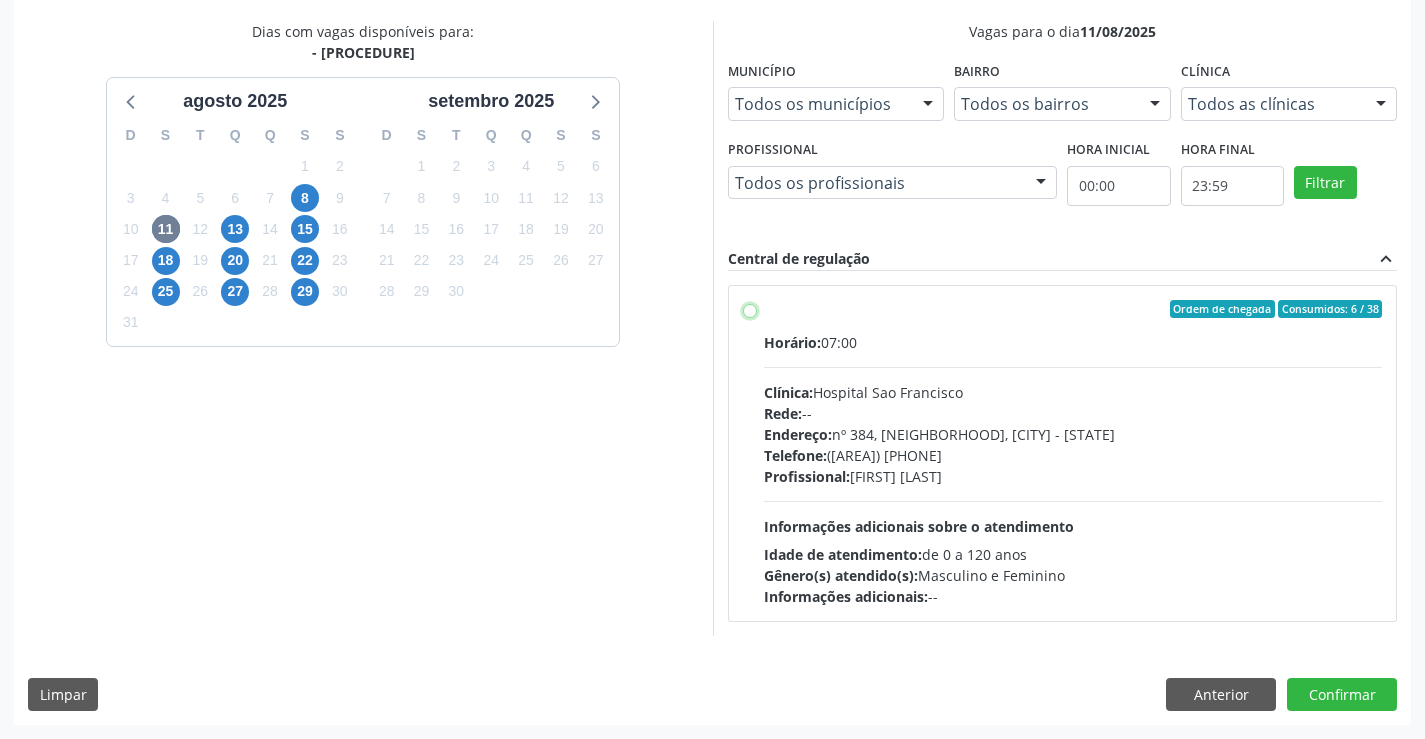 click on "Ordem de chegada
Consumidos: 6 / 38
Horário:   07:00
Clínica:  Hospital Sao Francisco
Rede:
--
Endereço:   nº 384, Varzea, Serra Talhada - PE
Telefone:   (81) 38312142
Profissional:
Francisco Anselmo Magalhaes
Informações adicionais sobre o atendimento
Idade de atendimento:
de 0 a 120 anos
Gênero(s) atendido(s):
Masculino e Feminino
Informações adicionais:
--" at bounding box center [750, 309] 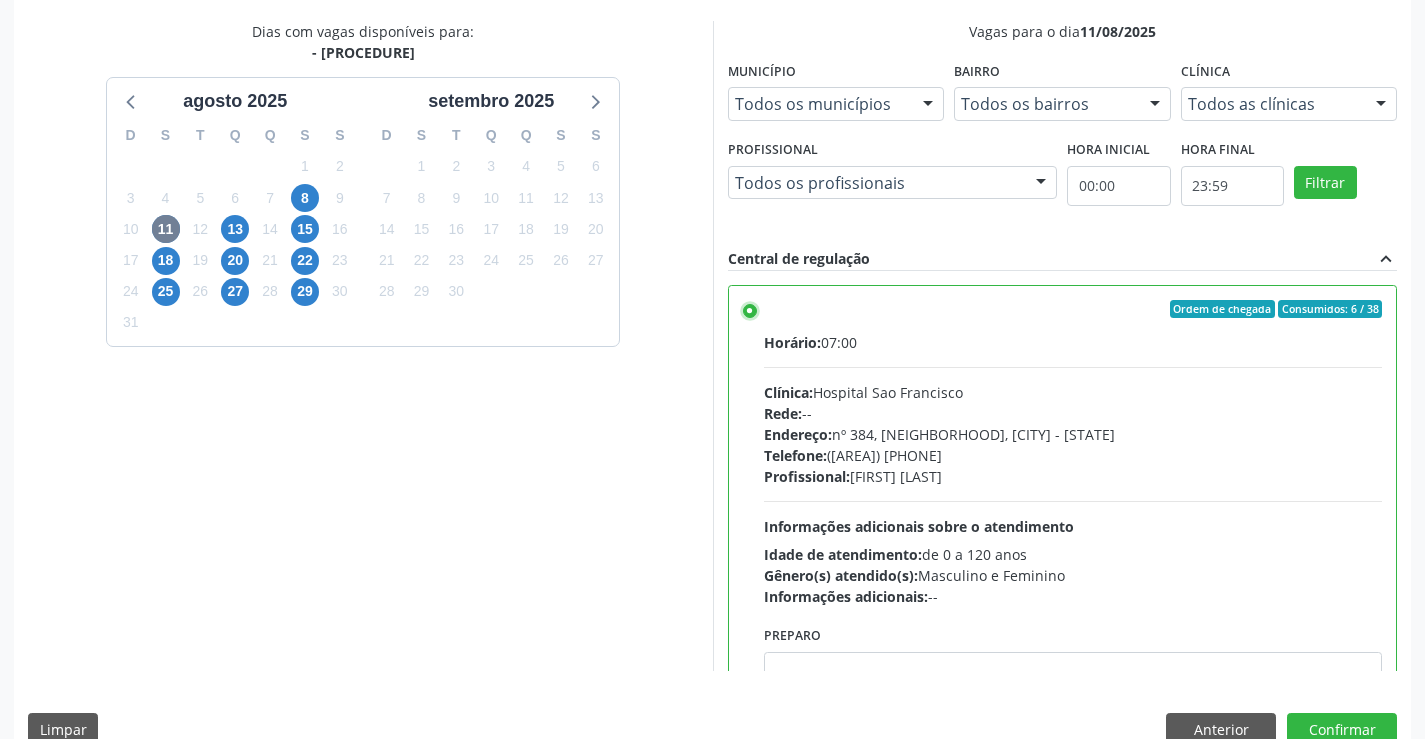 scroll, scrollTop: 456, scrollLeft: 0, axis: vertical 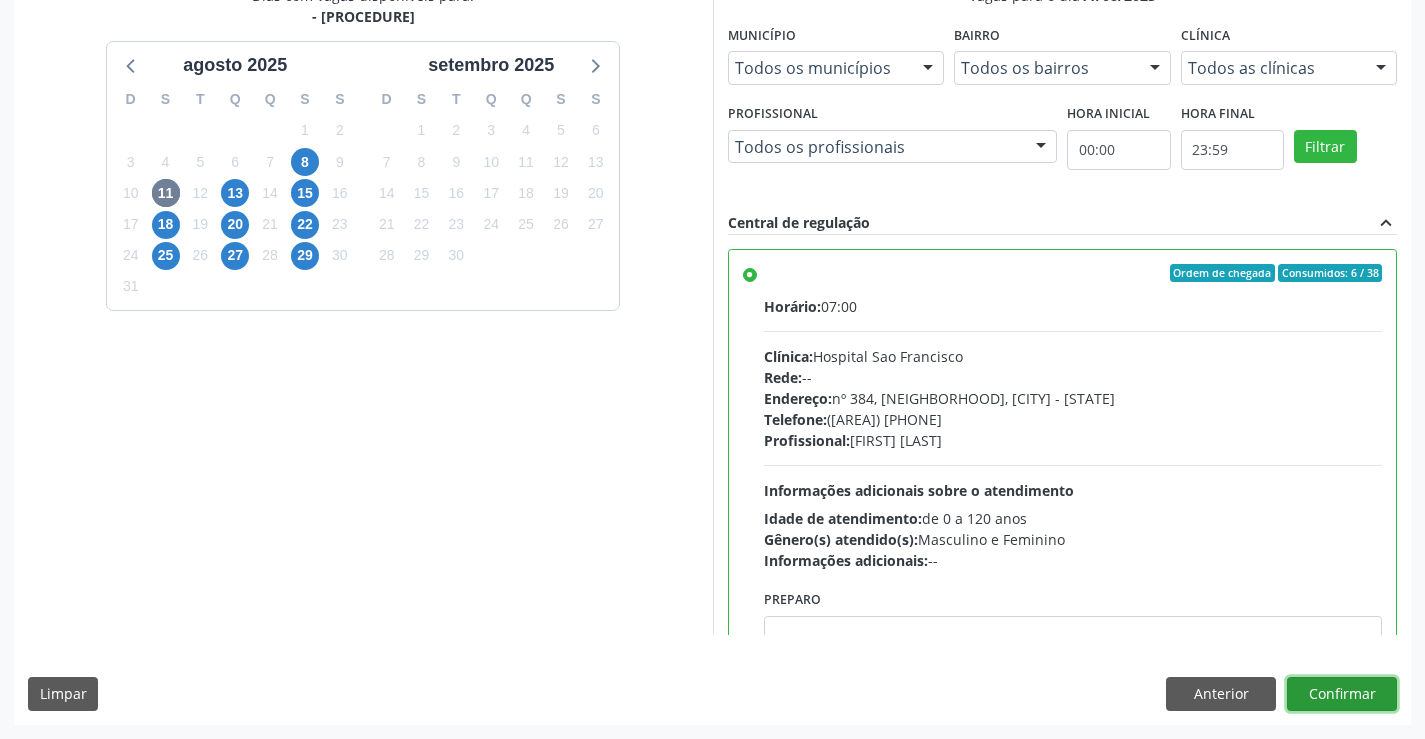 click on "Confirmar" at bounding box center [1342, 694] 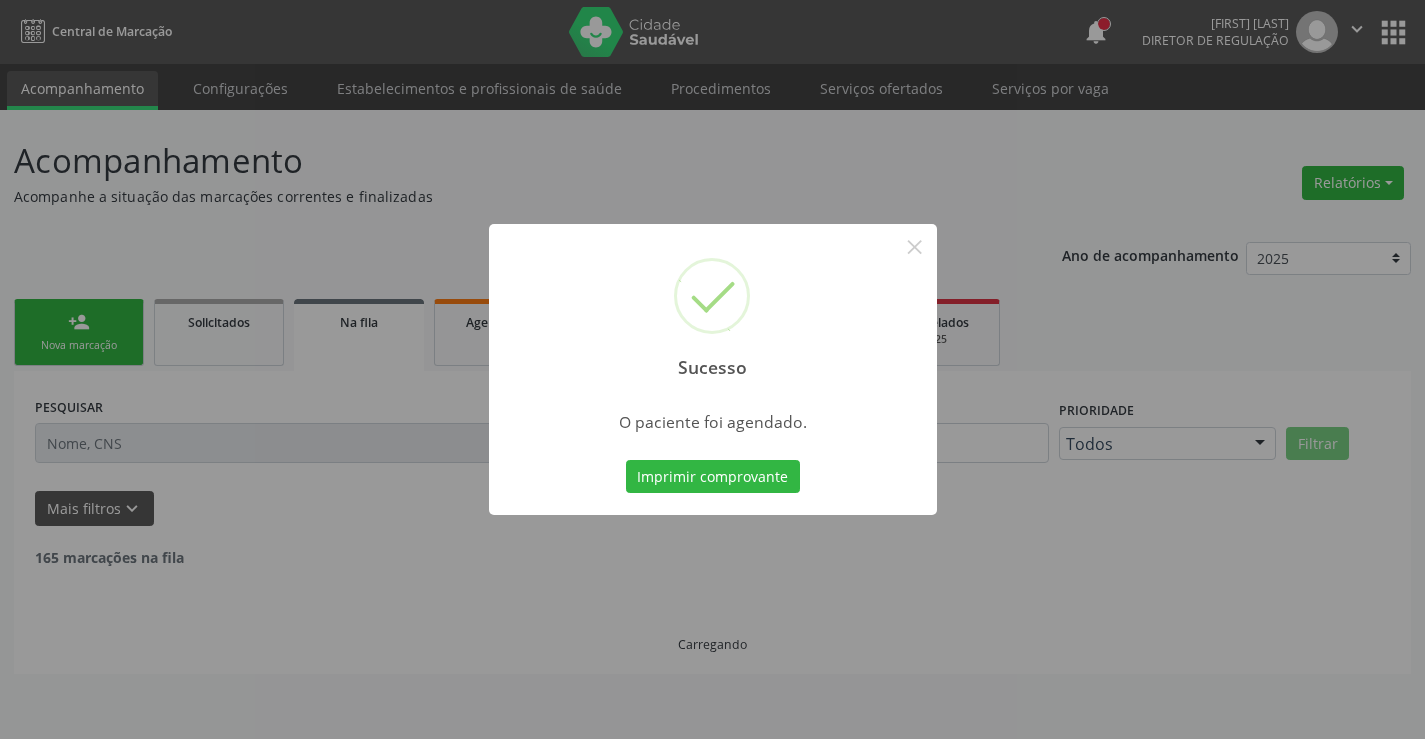 scroll, scrollTop: 0, scrollLeft: 0, axis: both 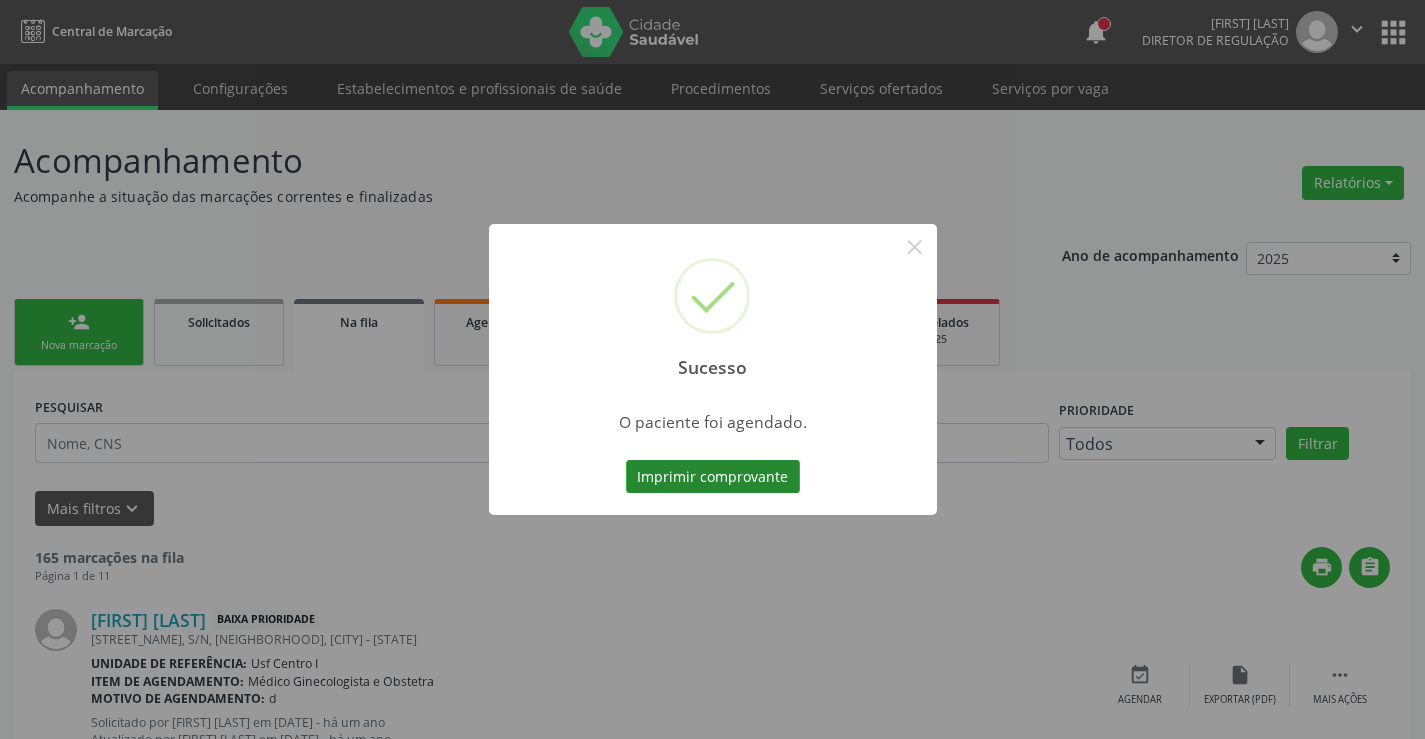 click on "Imprimir comprovante" at bounding box center (713, 477) 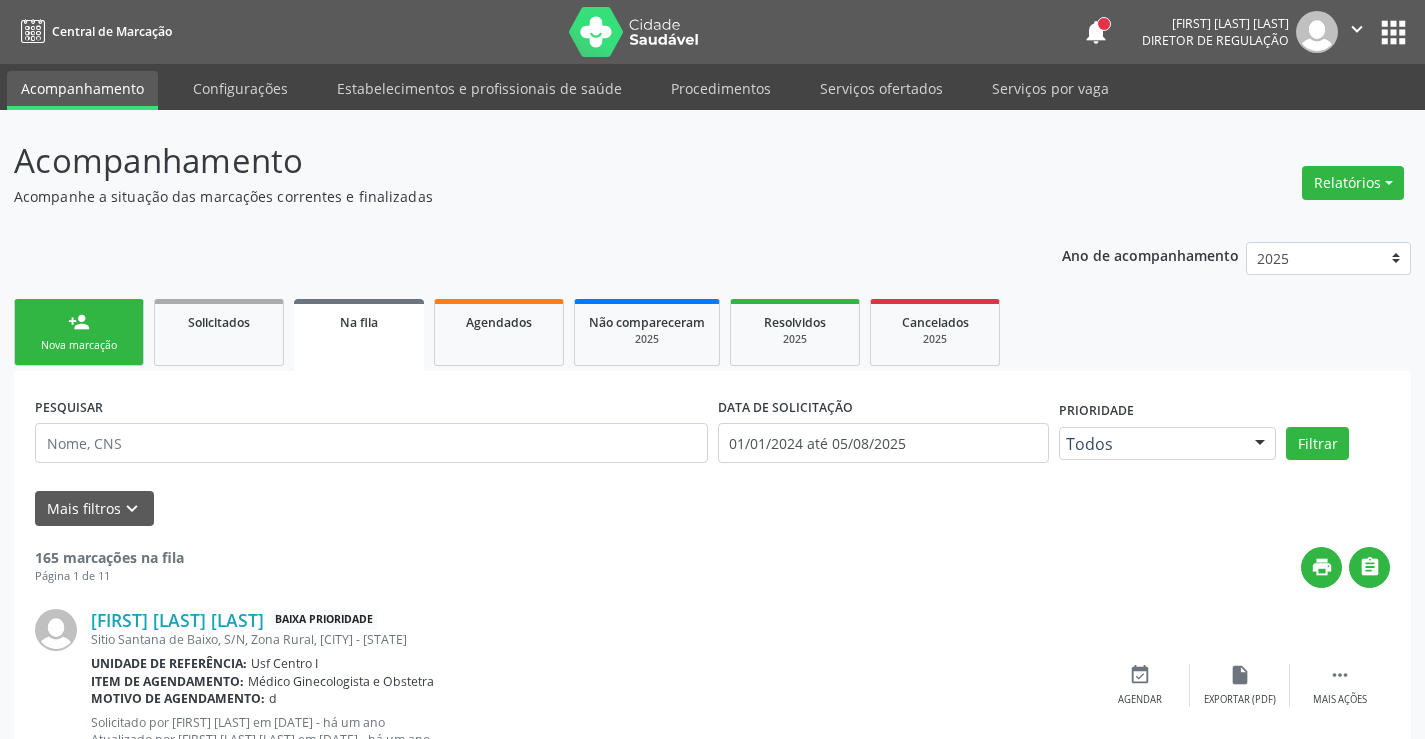 click on "Nova marcação" at bounding box center [79, 345] 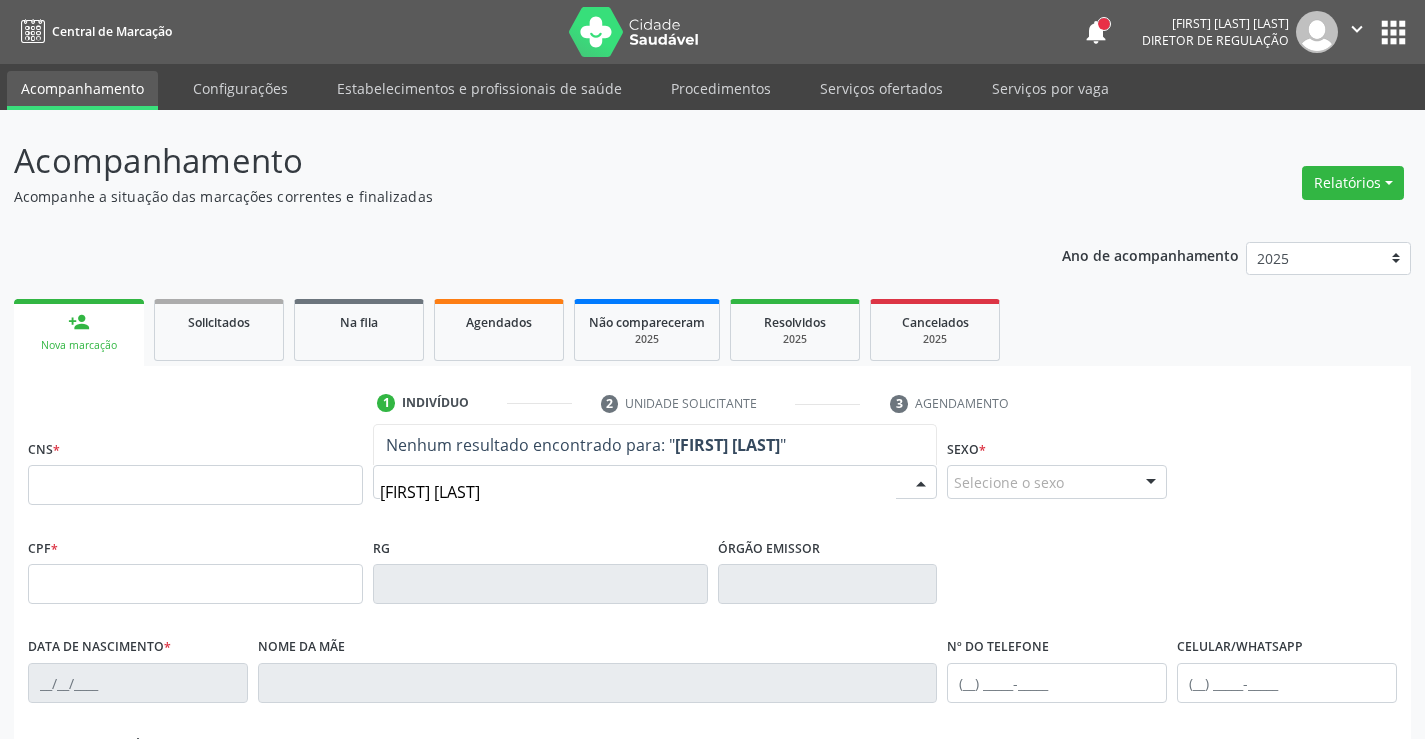 type on "AMANDA NUNES DE M" 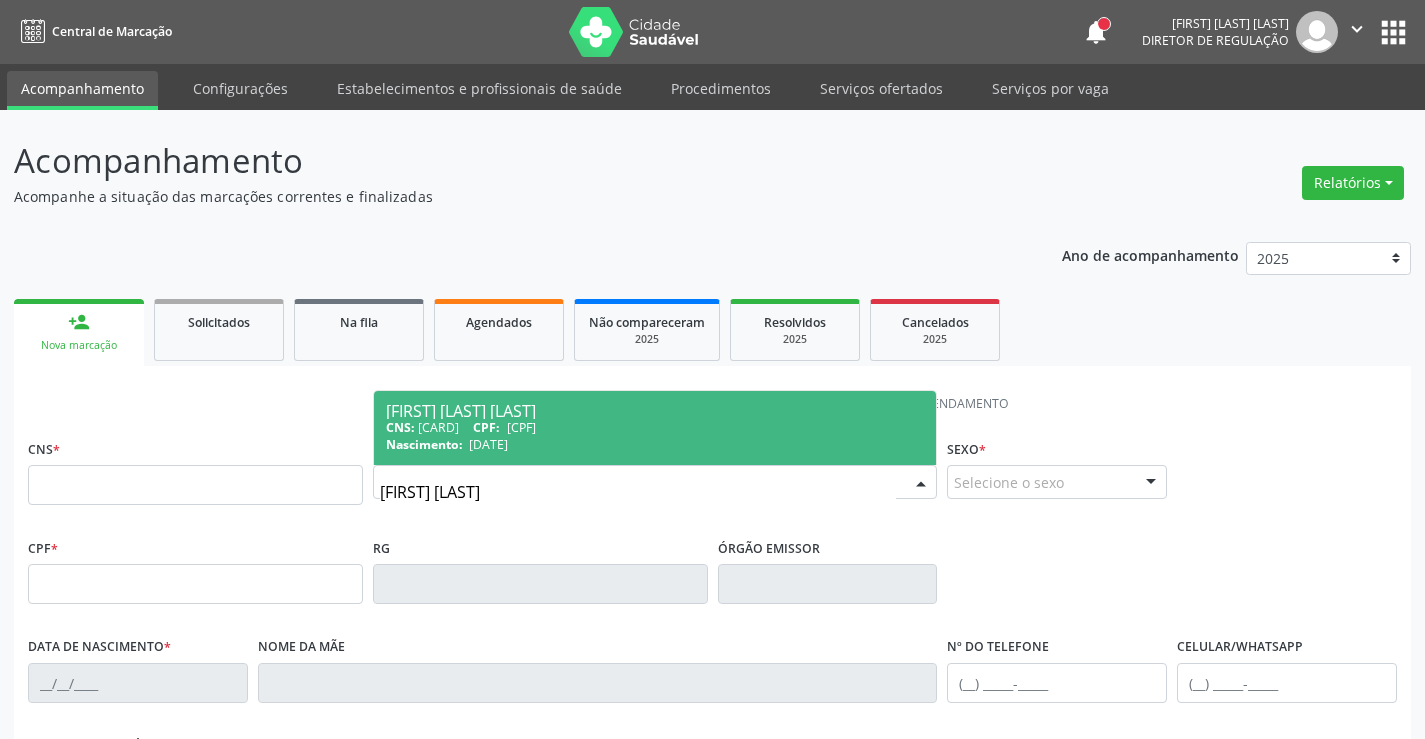 click on "04/06/1995" at bounding box center (488, 444) 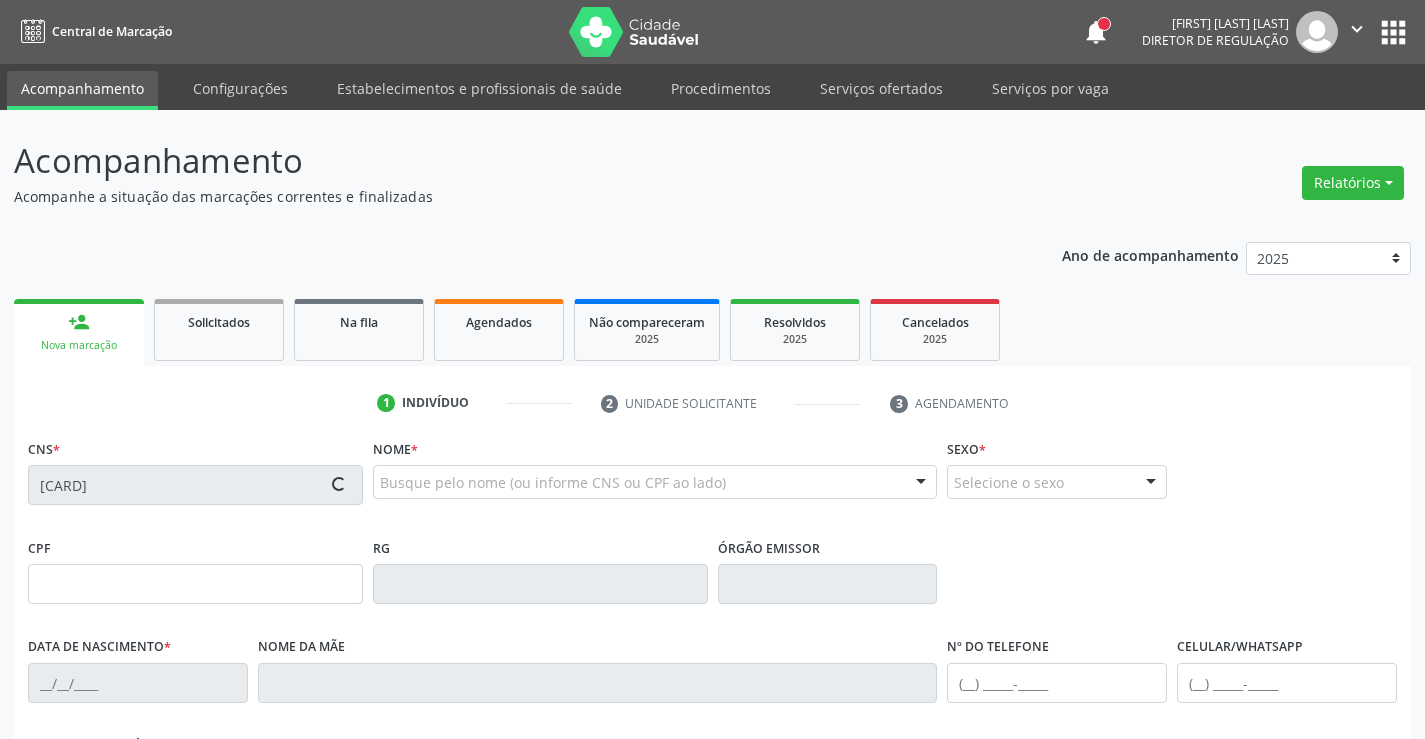 type on "128.141.824-20" 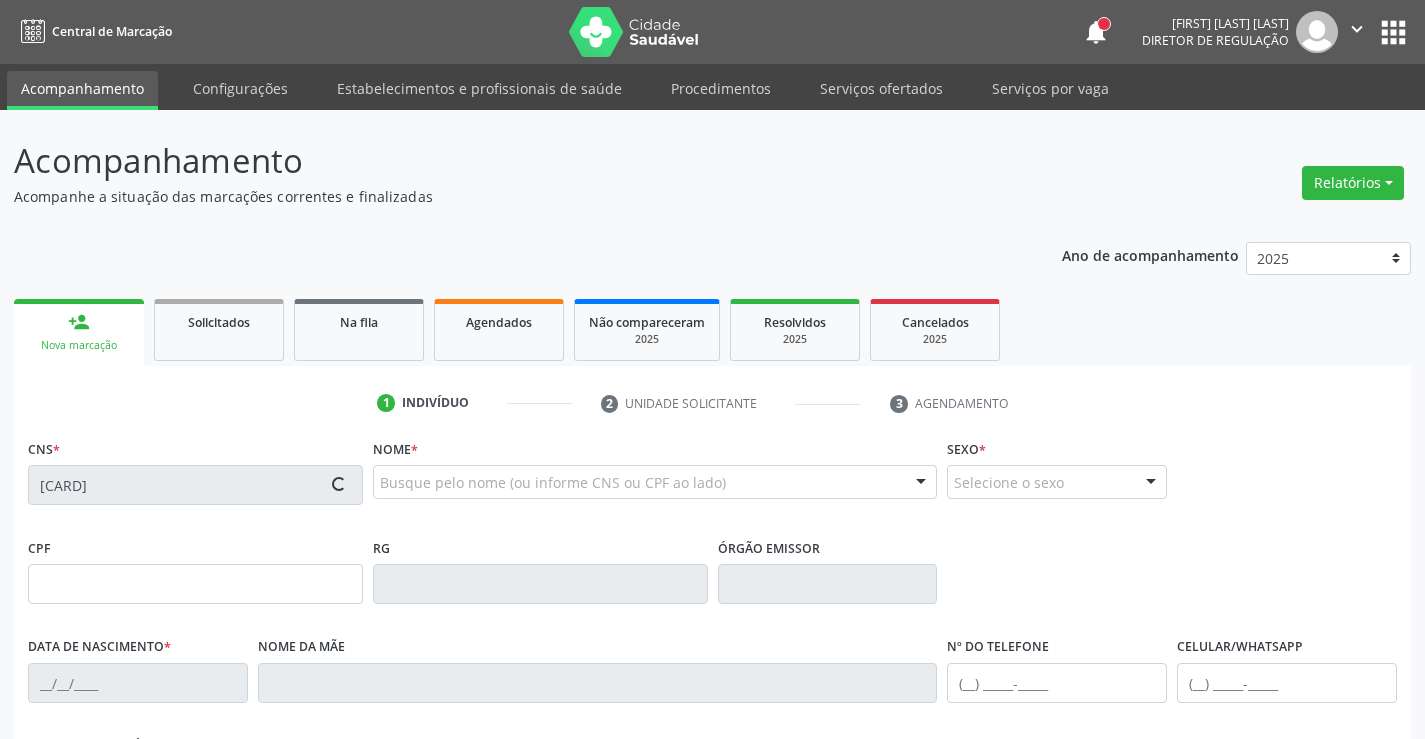 type on "04/06/1995" 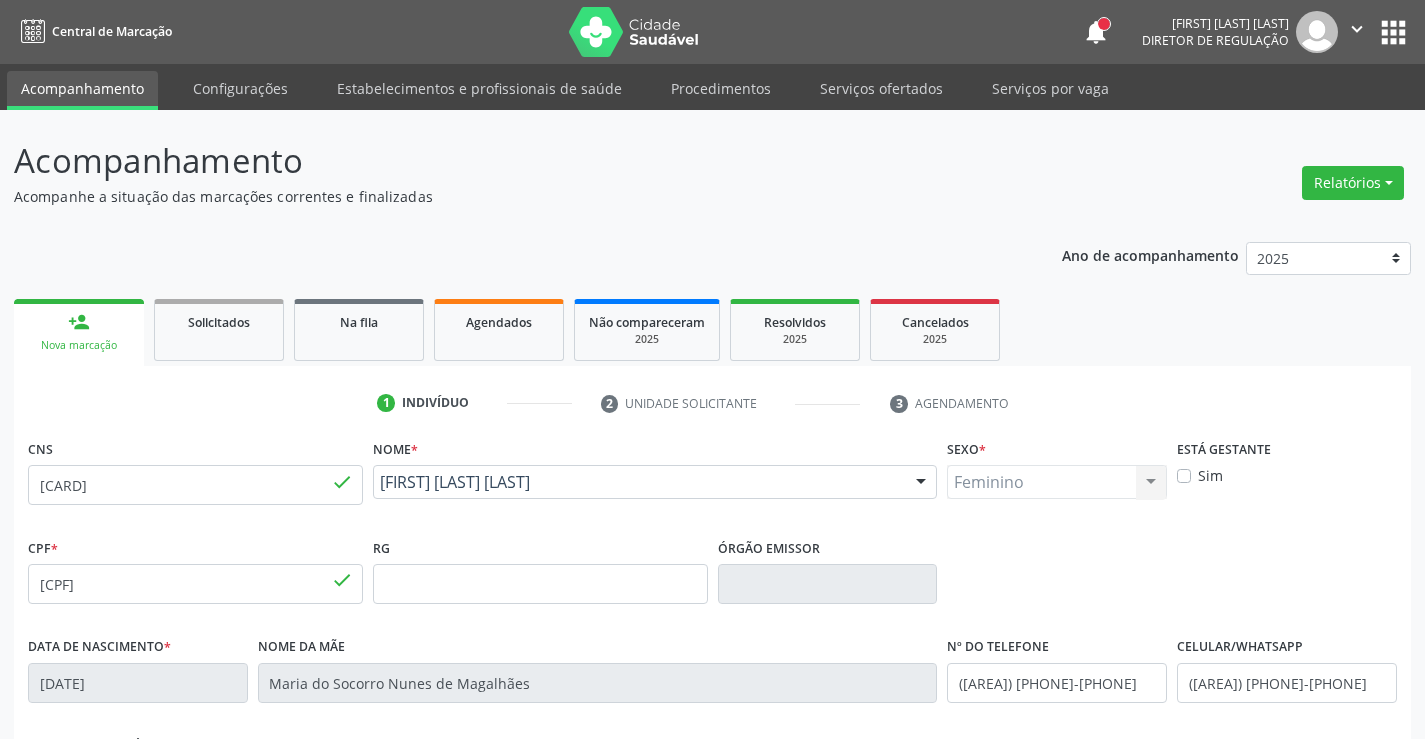scroll, scrollTop: 345, scrollLeft: 0, axis: vertical 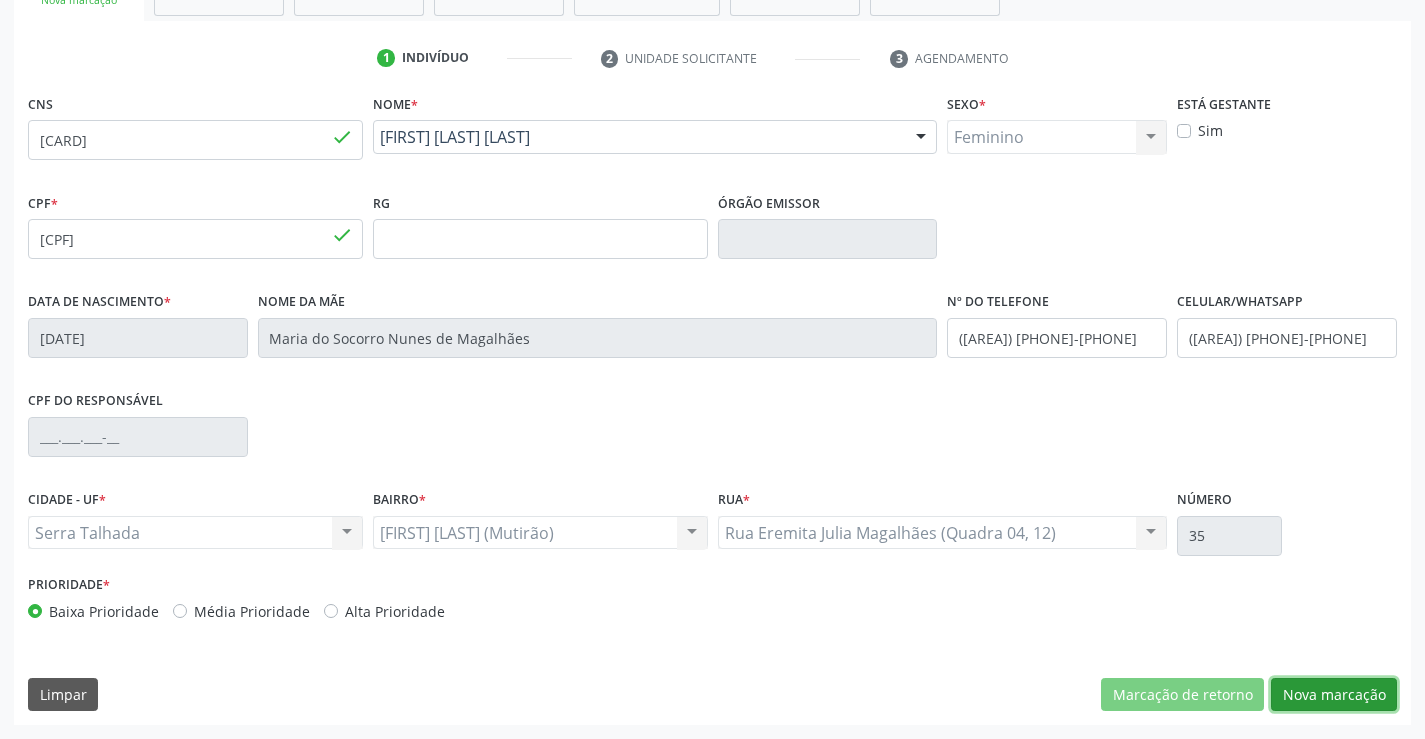 click on "Nova marcação" at bounding box center (1334, 695) 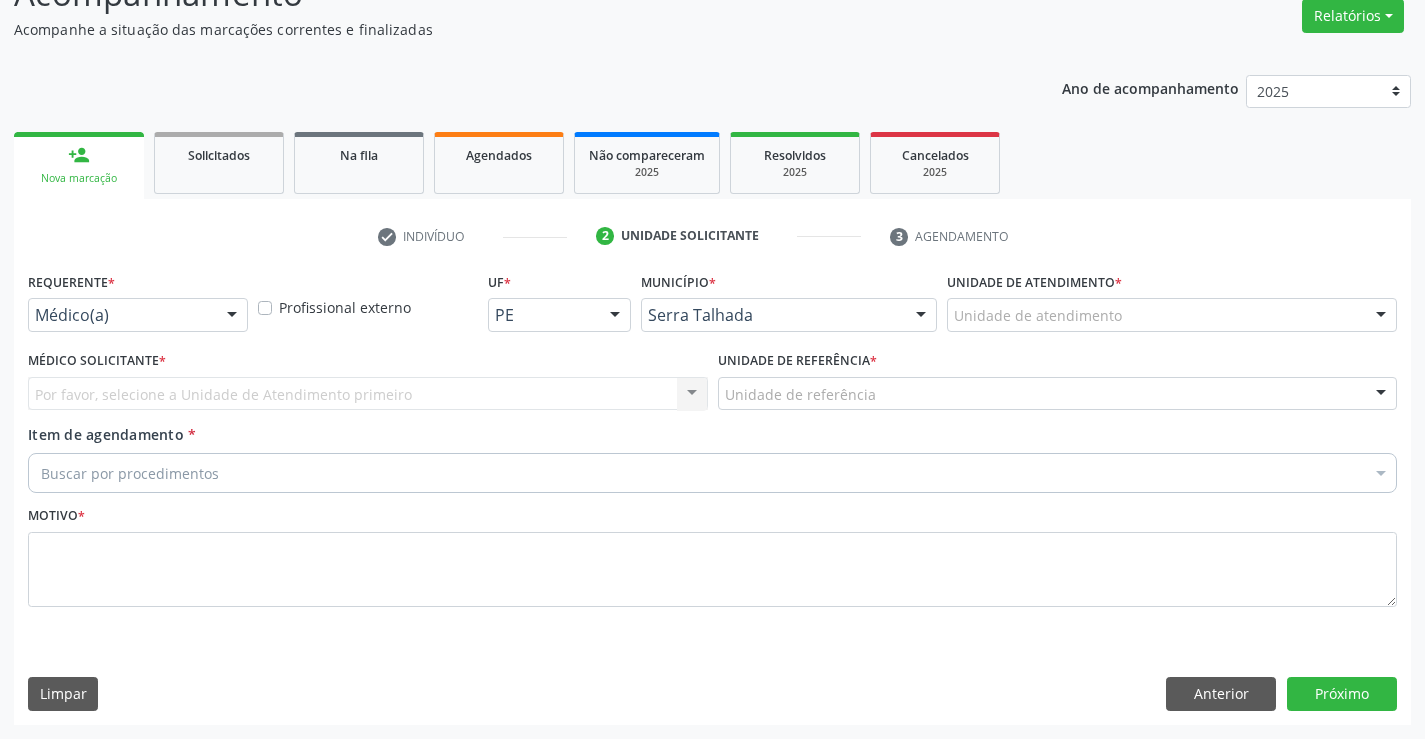 scroll, scrollTop: 167, scrollLeft: 0, axis: vertical 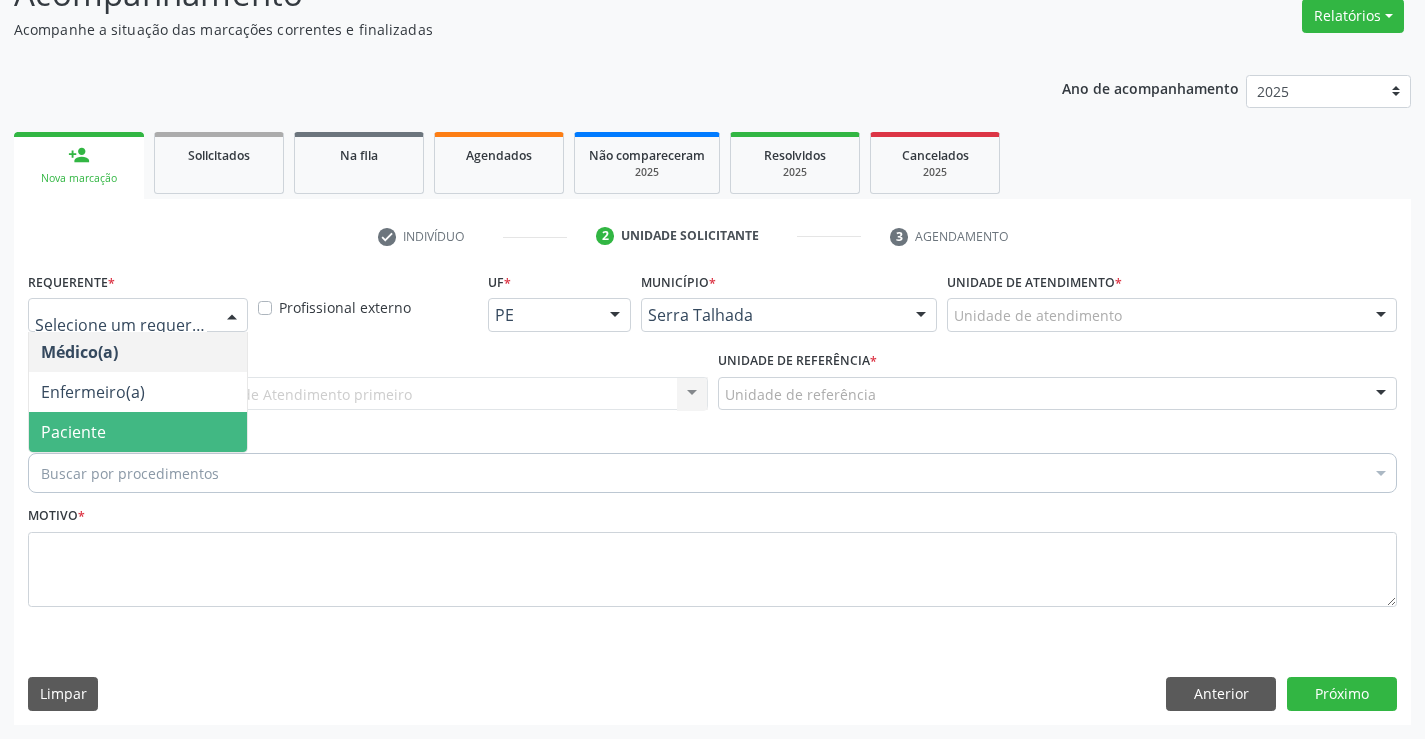 click on "Paciente" at bounding box center [138, 432] 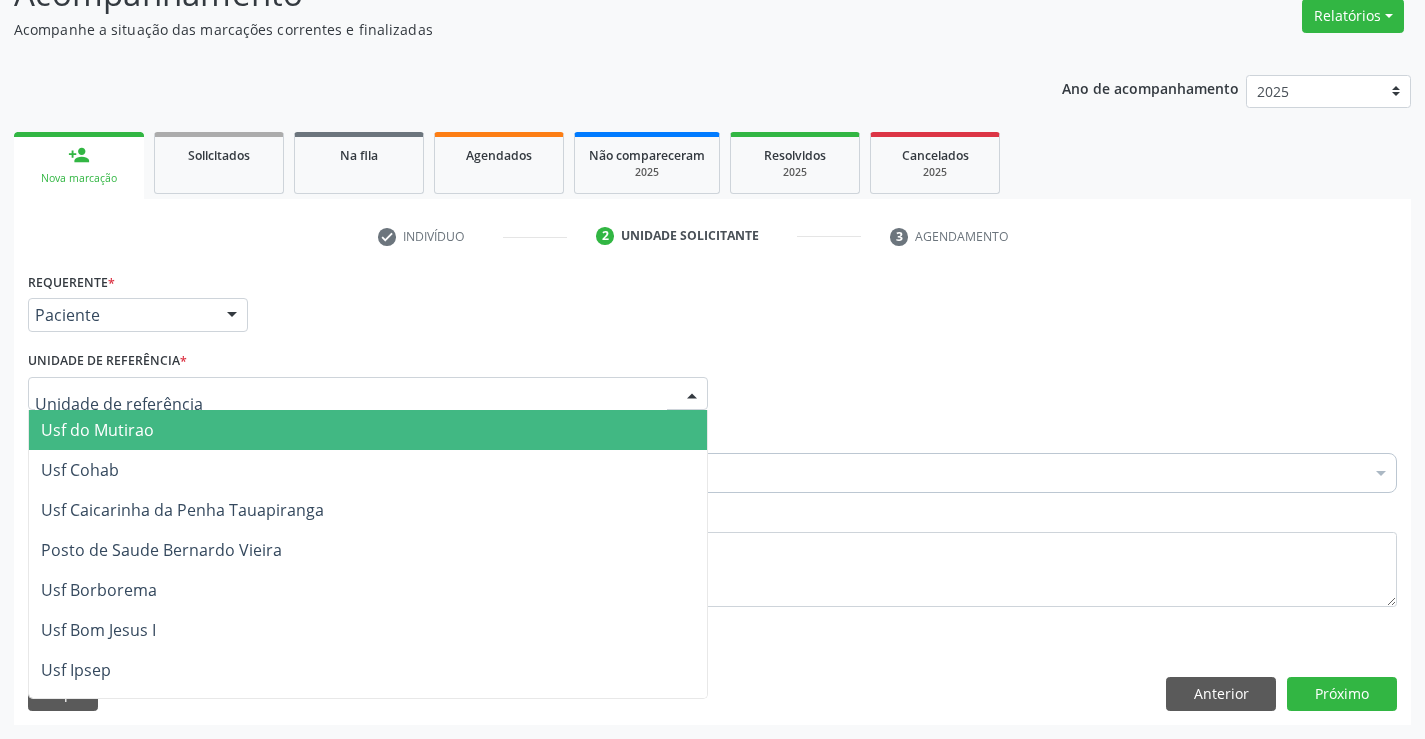 click at bounding box center [368, 394] 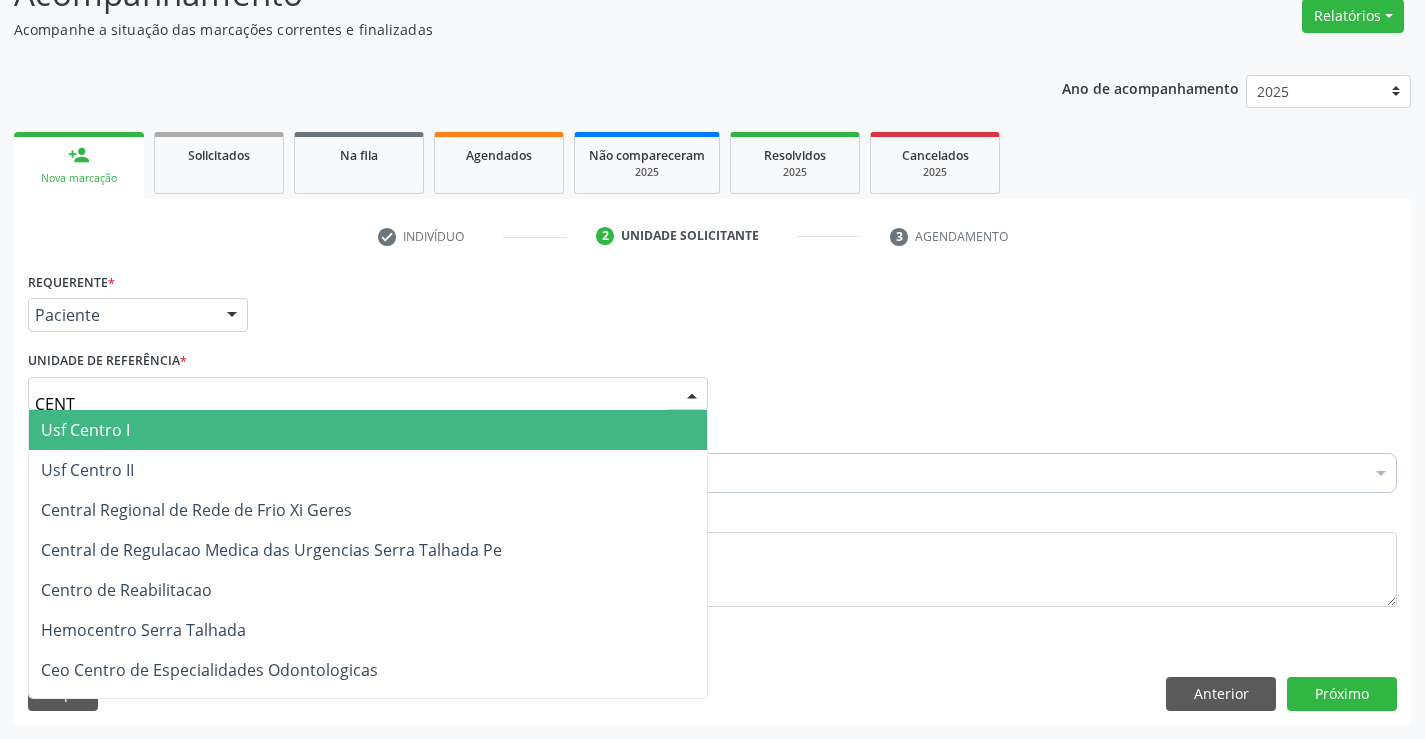 type on "CENTR" 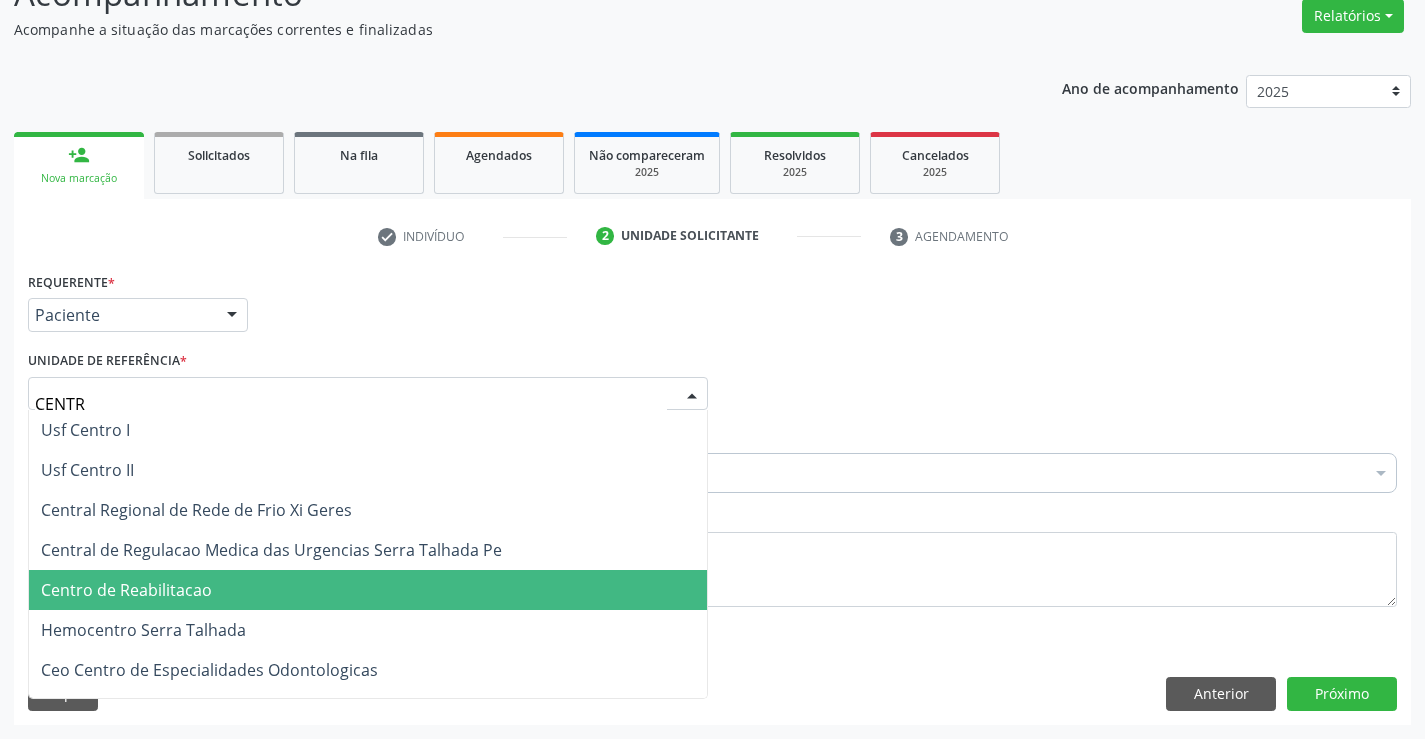 click on "Centro de Reabilitacao" at bounding box center [368, 590] 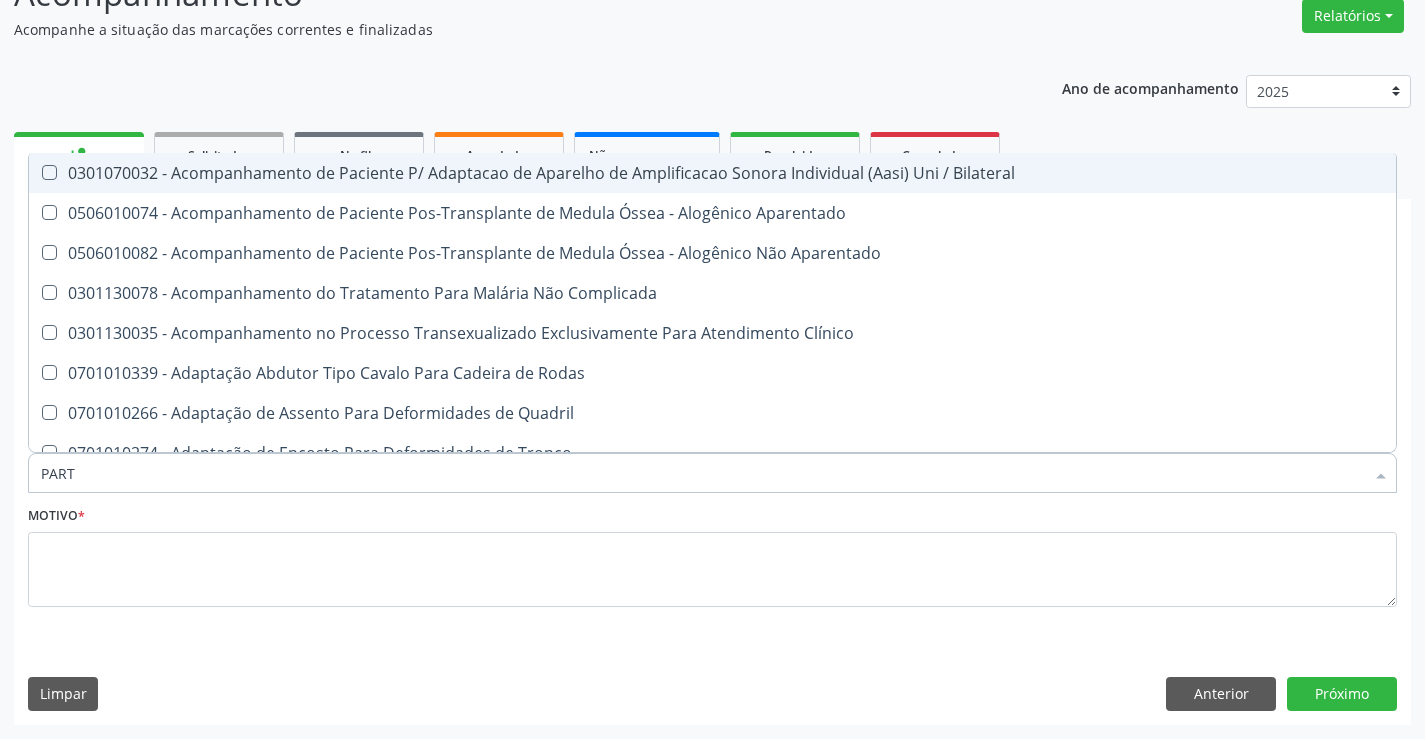type on "PARTO" 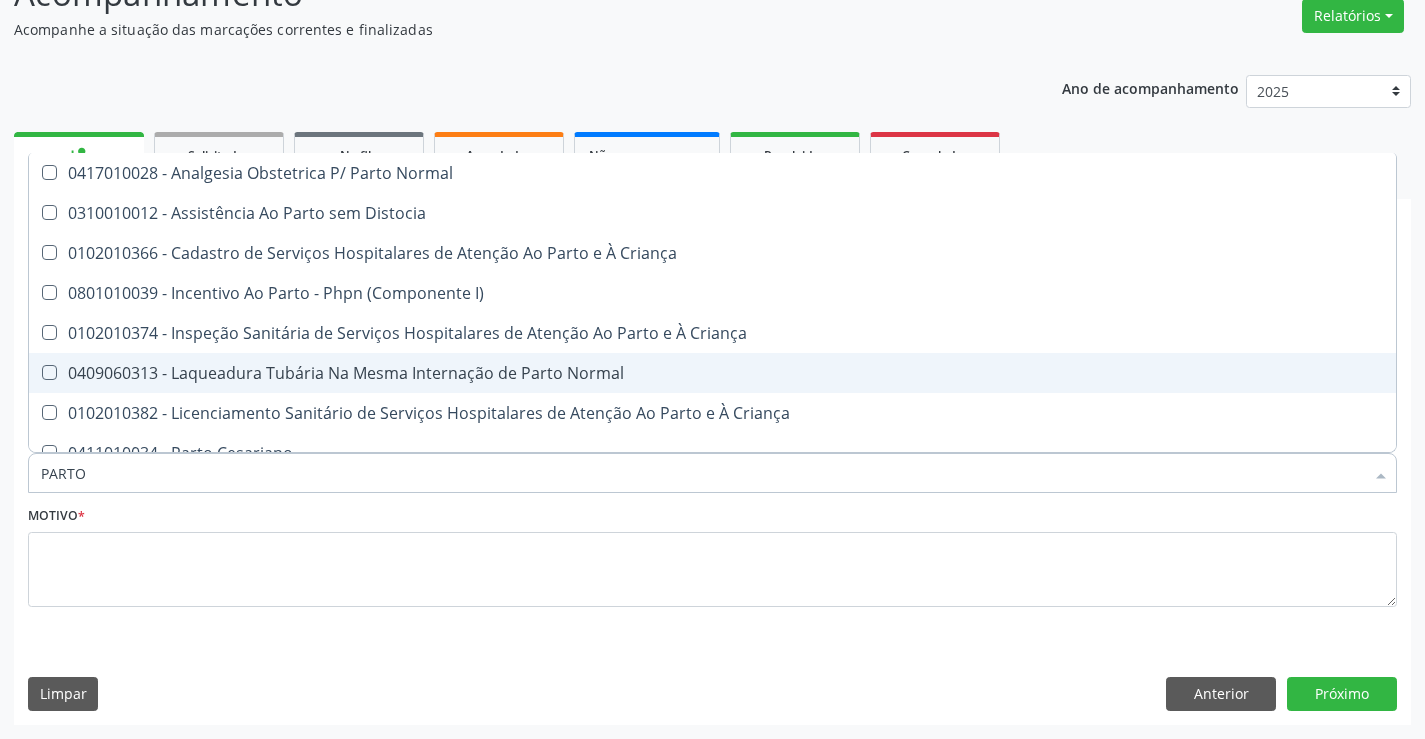 scroll, scrollTop: 100, scrollLeft: 0, axis: vertical 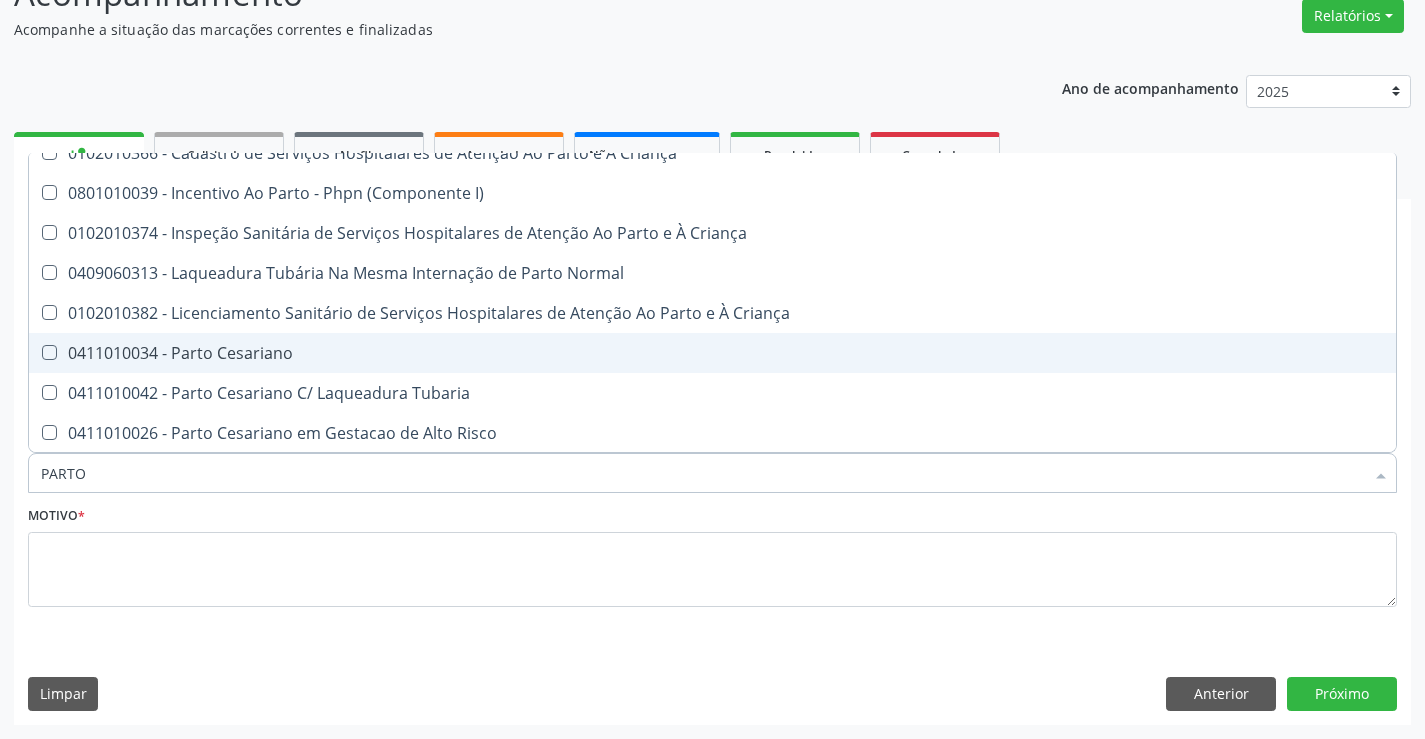 click on "0411010034 - Parto Cesariano" at bounding box center (712, 353) 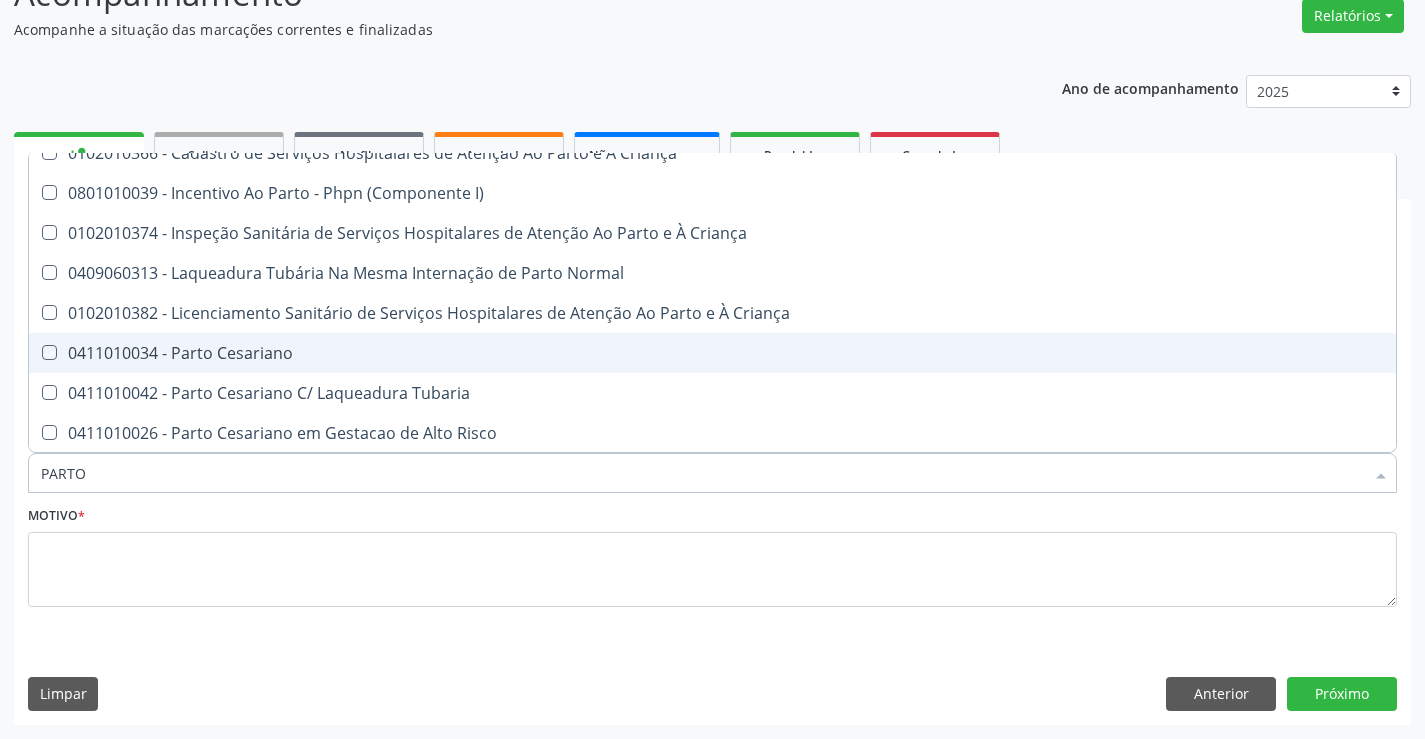 checkbox on "true" 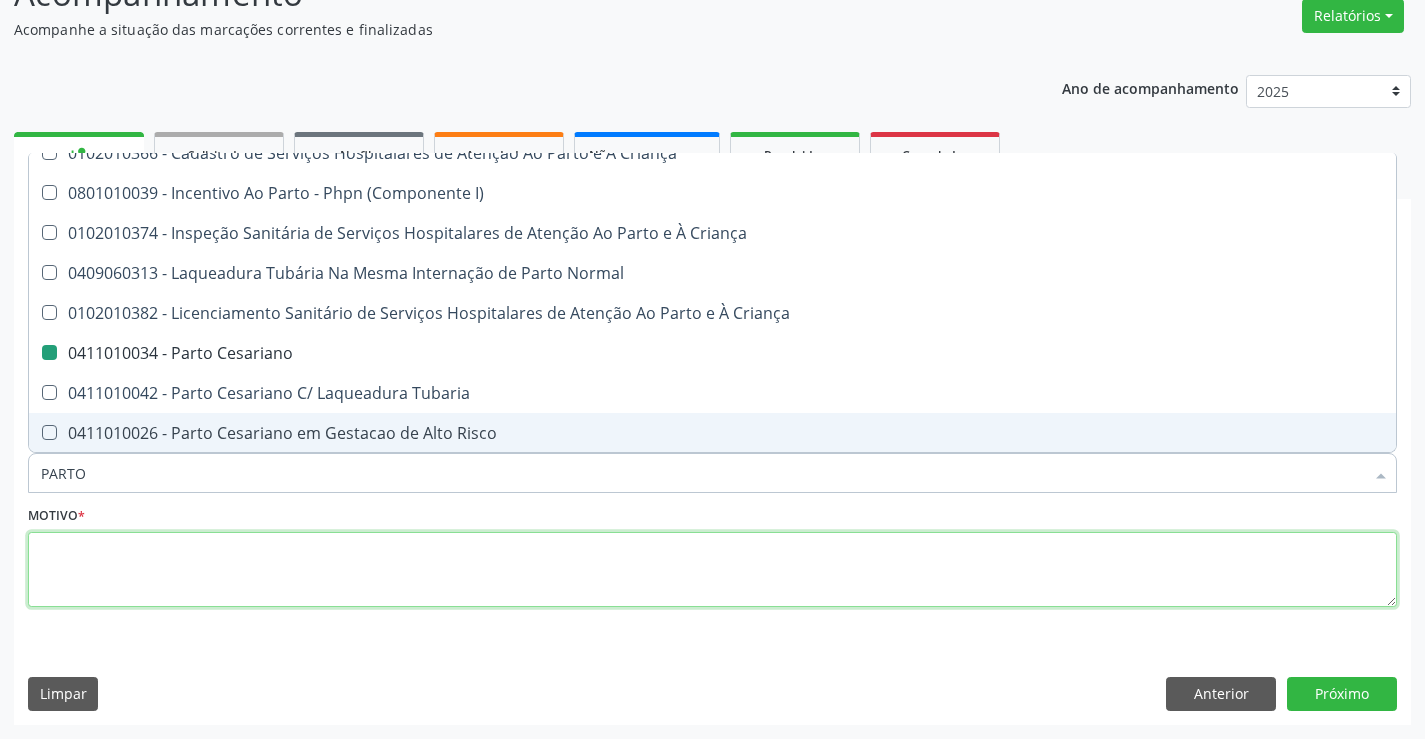 click at bounding box center (712, 570) 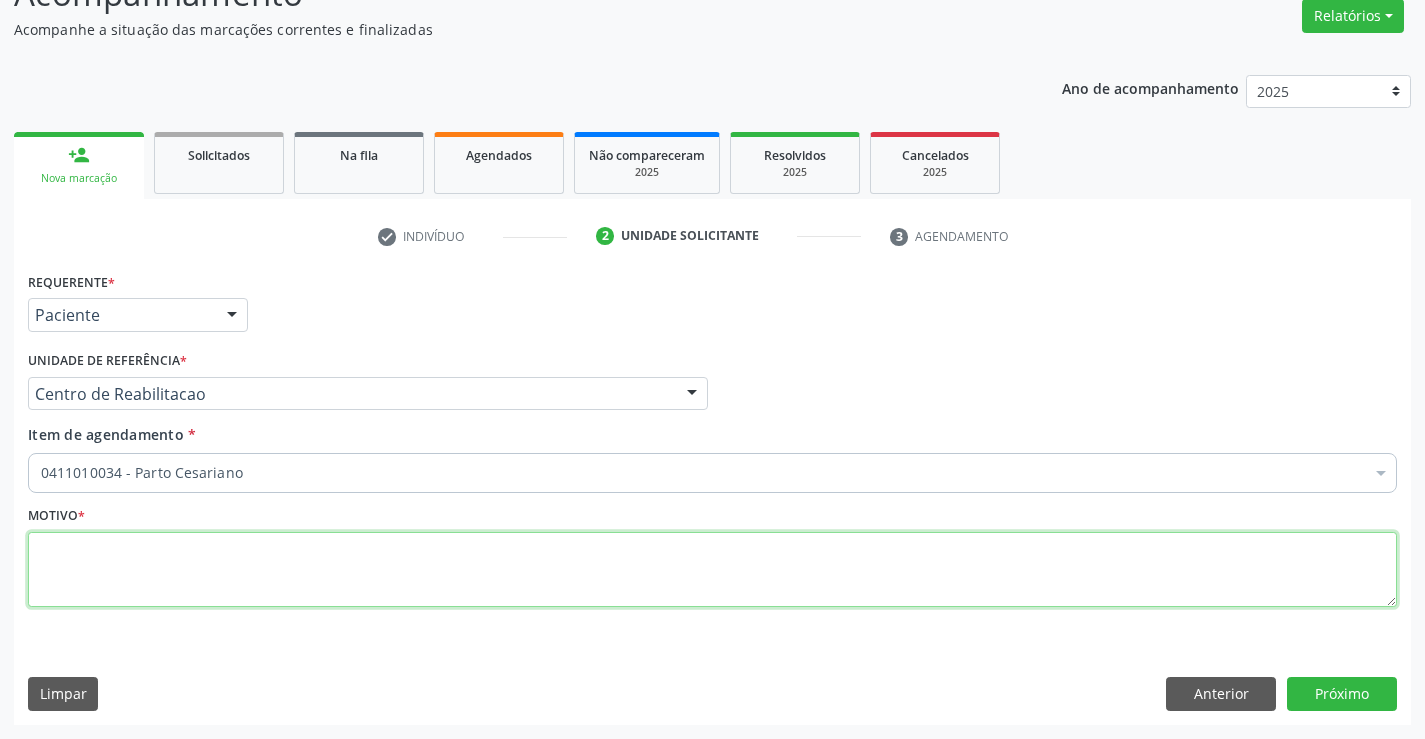scroll, scrollTop: 0, scrollLeft: 0, axis: both 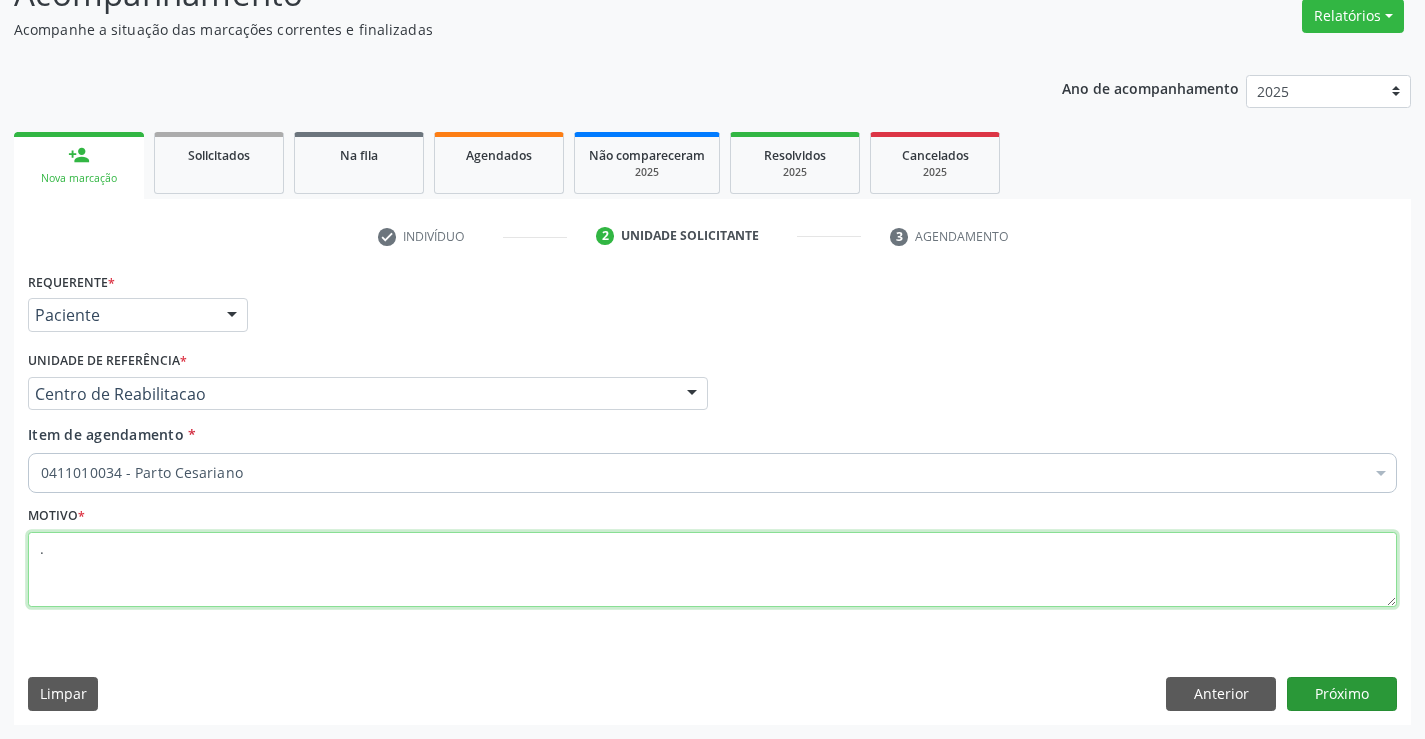 type on "." 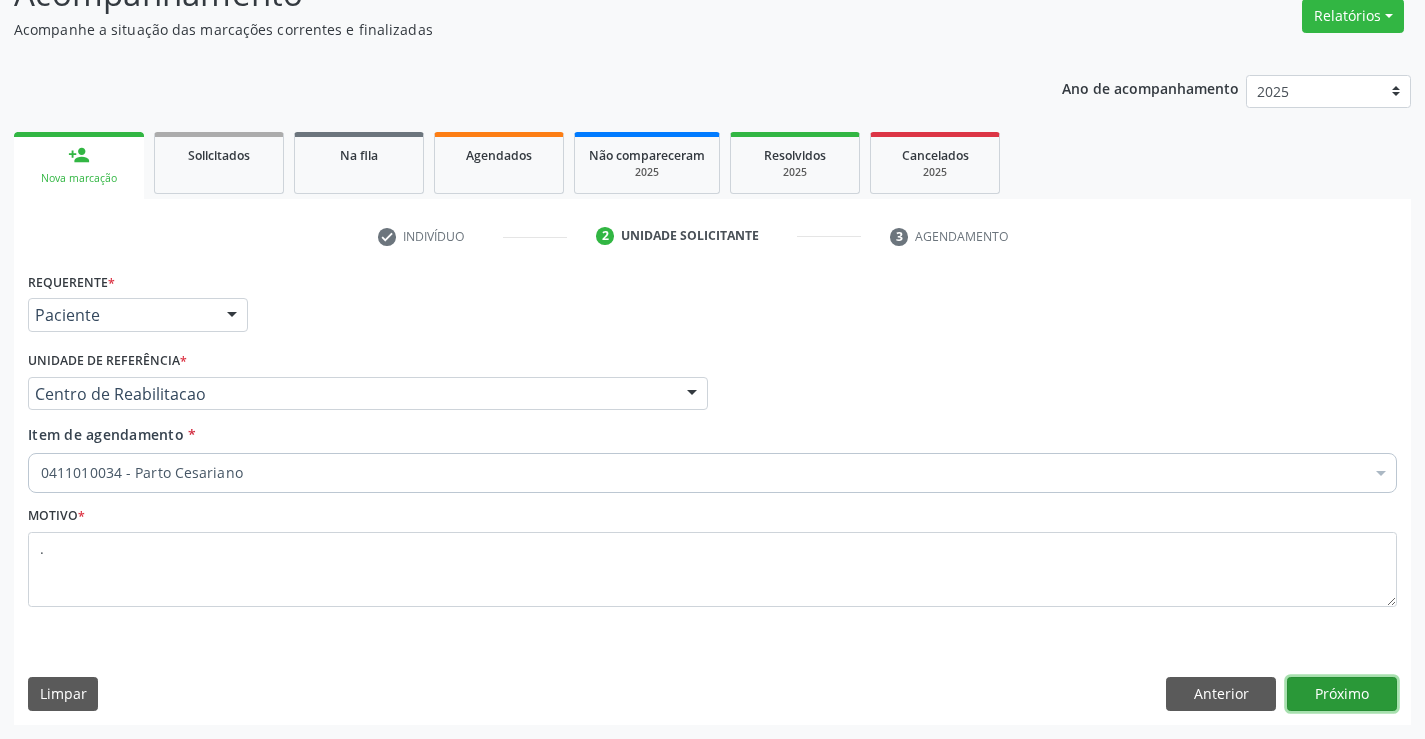 click on "Próximo" at bounding box center (1342, 694) 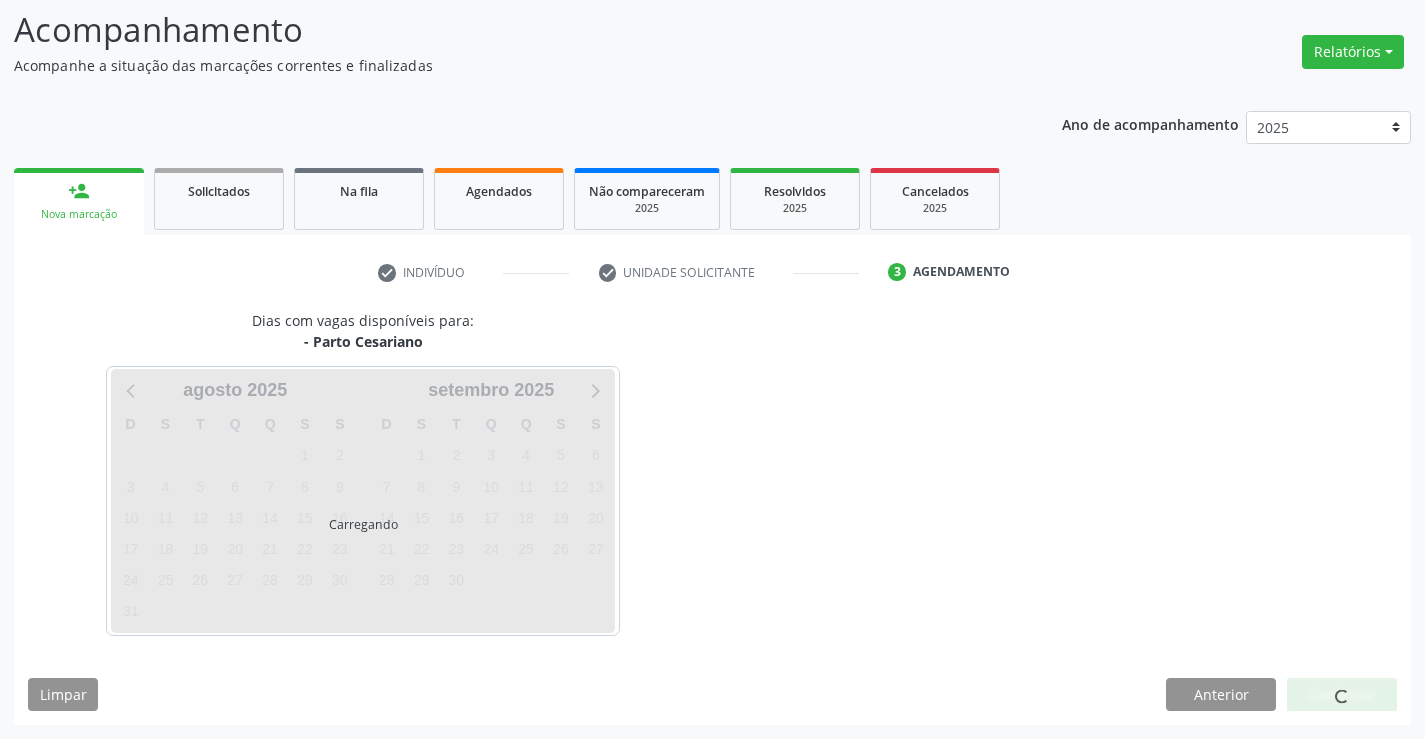 scroll, scrollTop: 131, scrollLeft: 0, axis: vertical 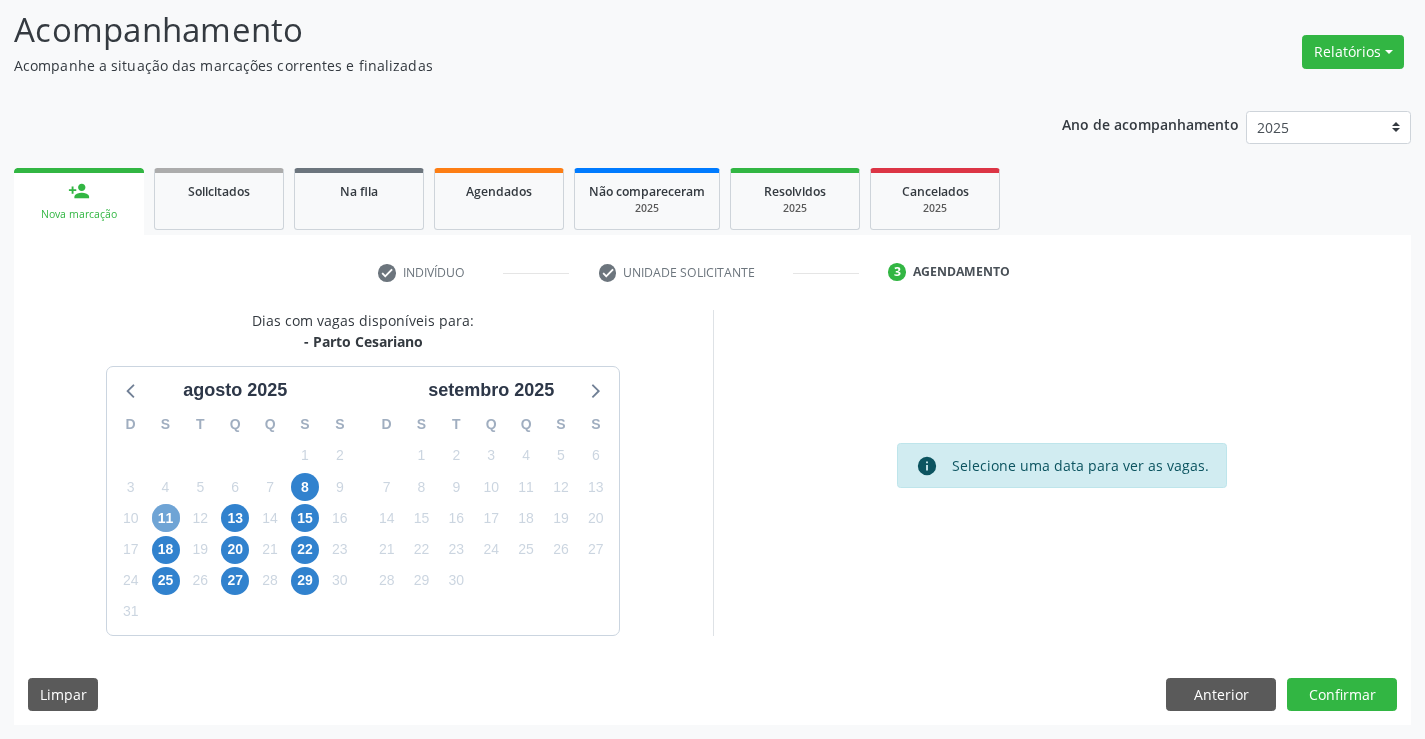 click on "11" at bounding box center (166, 518) 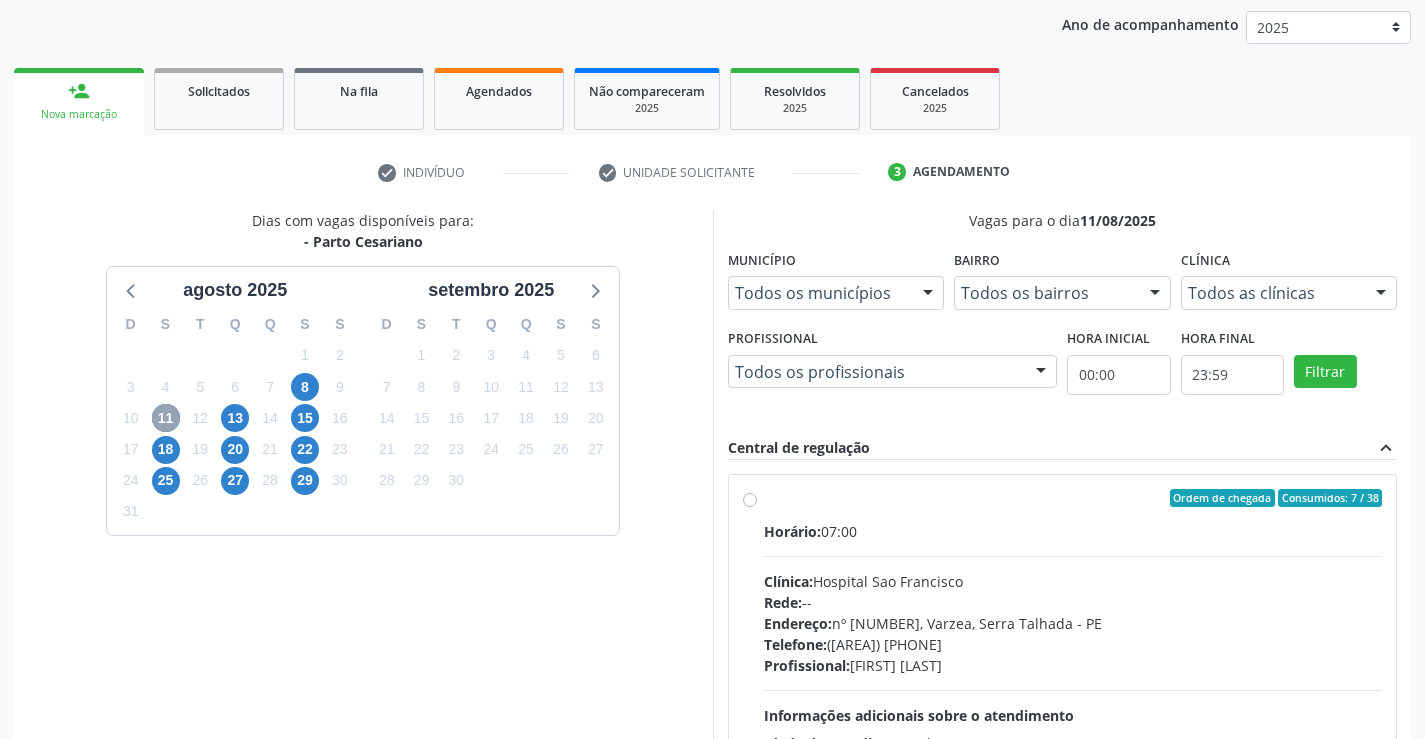 scroll, scrollTop: 420, scrollLeft: 0, axis: vertical 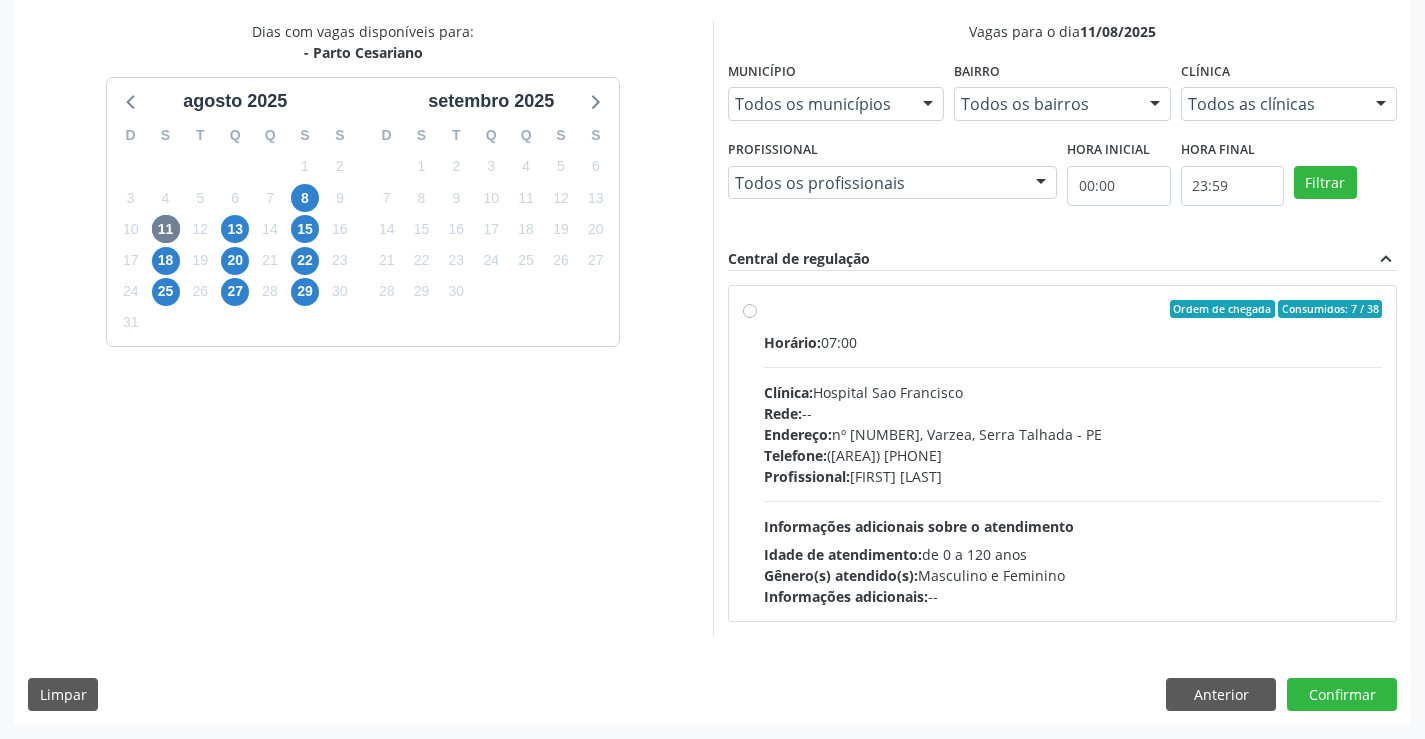 click on "Telefone:" at bounding box center [795, 455] 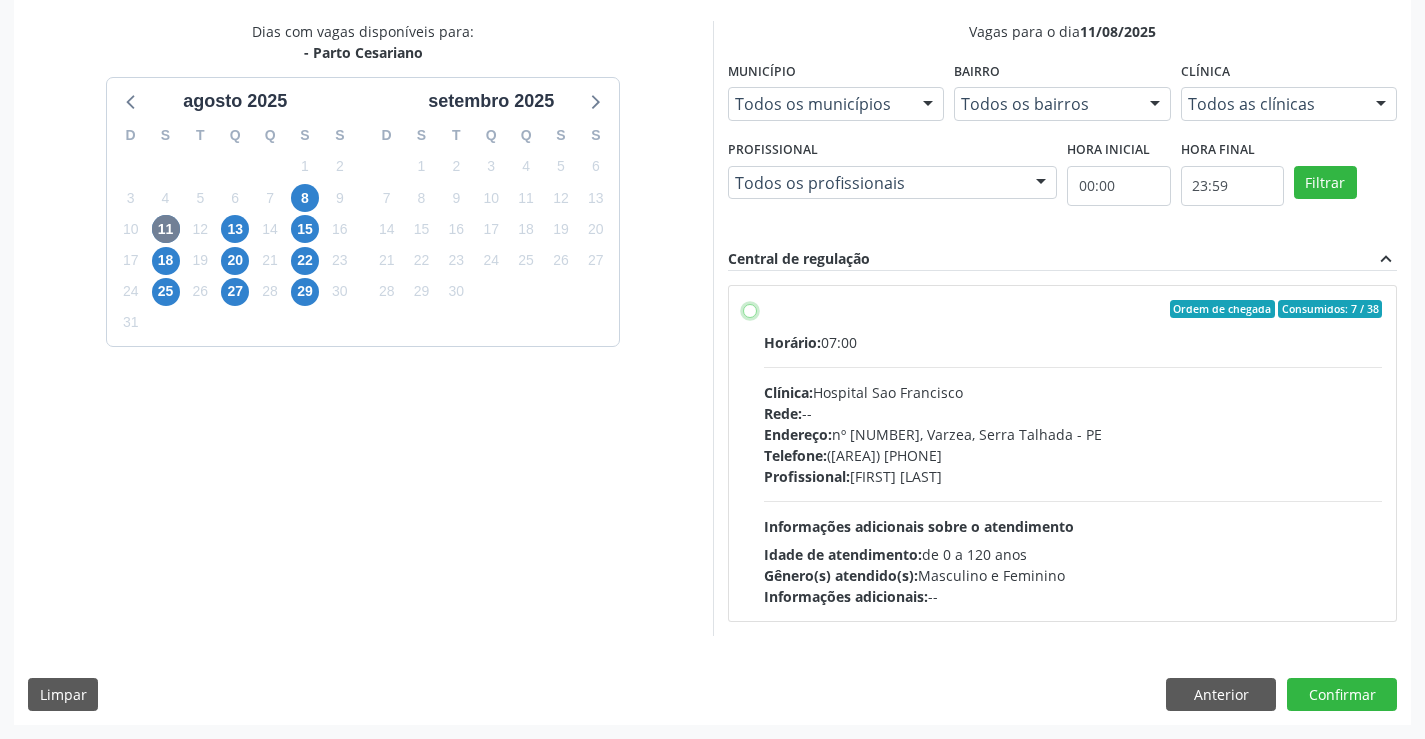 click on "Ordem de chegada
Consumidos: 7 / 38
Horário:   07:00
Clínica:  Hospital Sao Francisco
Rede:
--
Endereço:   nº 384, Varzea, Serra Talhada - PE
Telefone:   (81) 38312142
Profissional:
Francisco Anselmo Magalhaes
Informações adicionais sobre o atendimento
Idade de atendimento:
de 0 a 120 anos
Gênero(s) atendido(s):
Masculino e Feminino
Informações adicionais:
--" at bounding box center [750, 309] 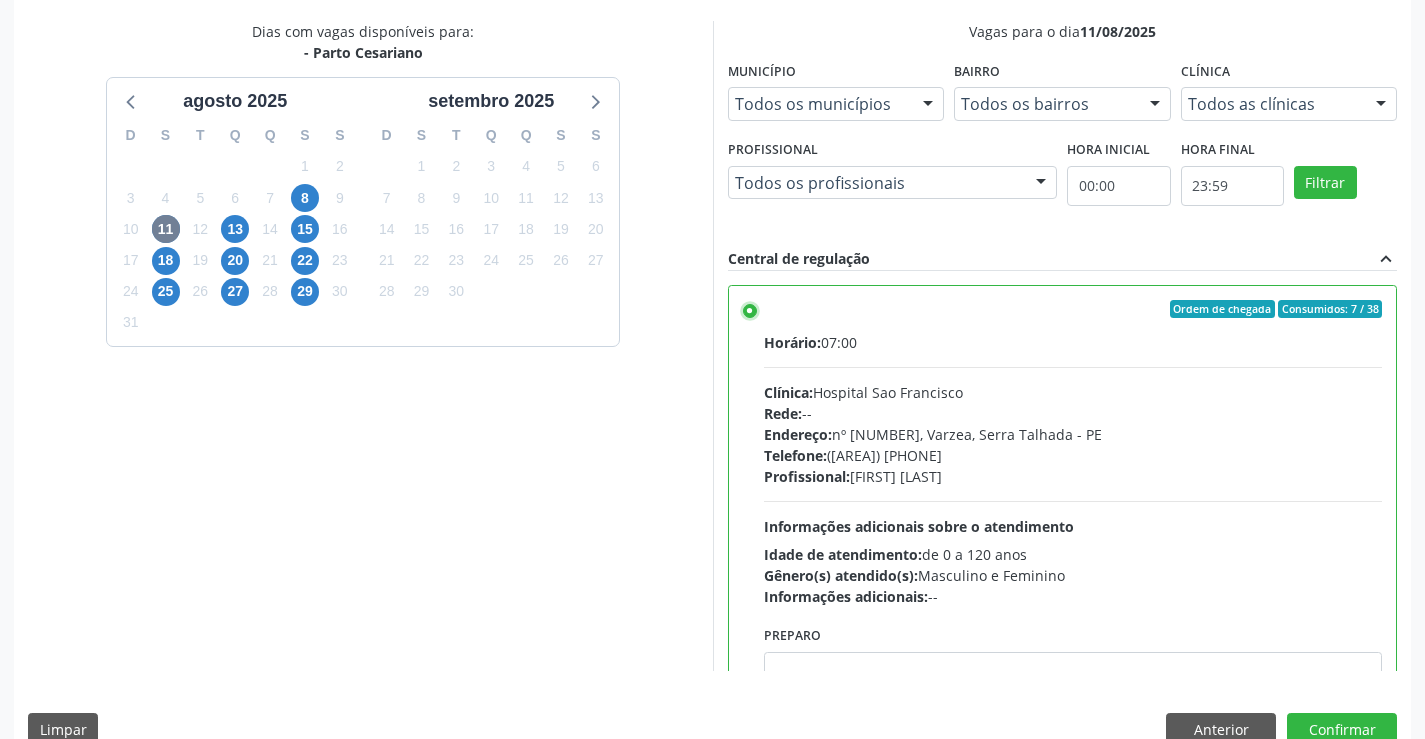scroll, scrollTop: 456, scrollLeft: 0, axis: vertical 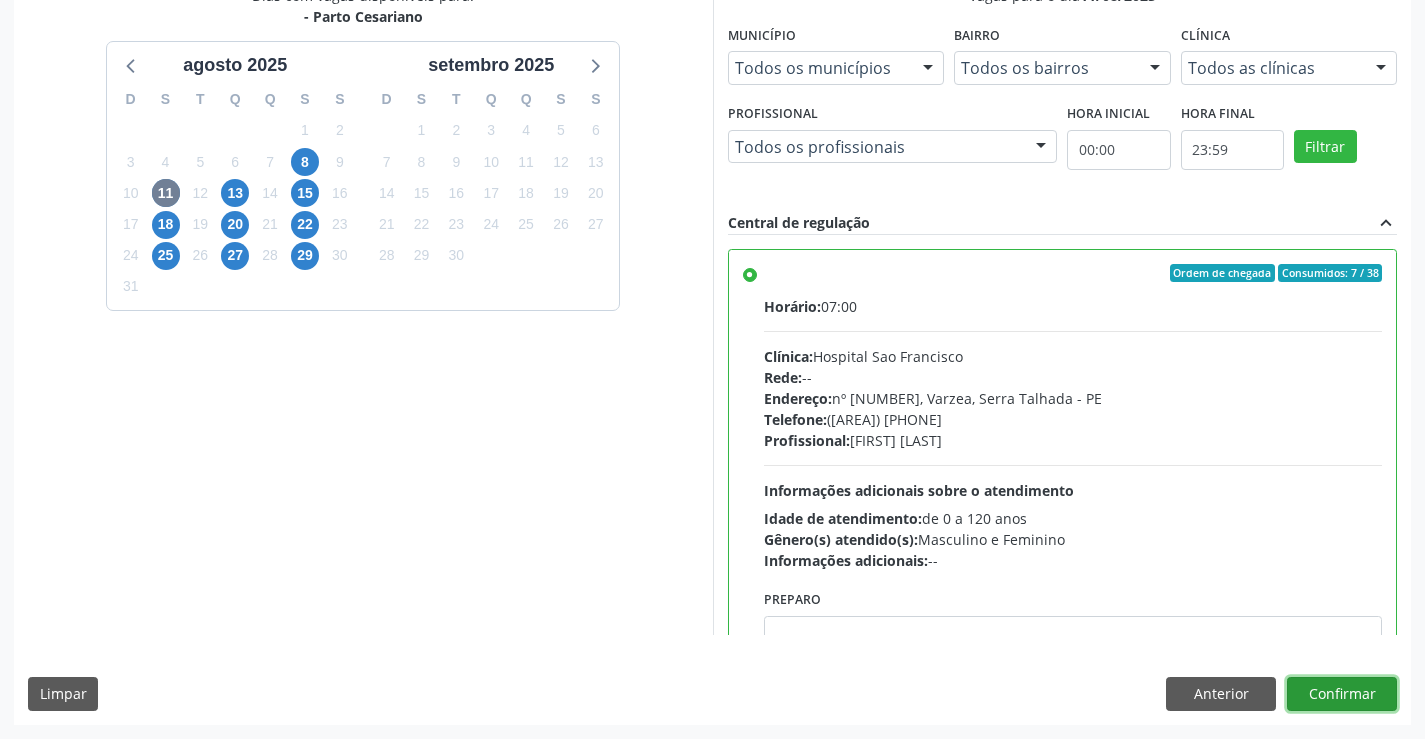 click on "Confirmar" at bounding box center [1342, 694] 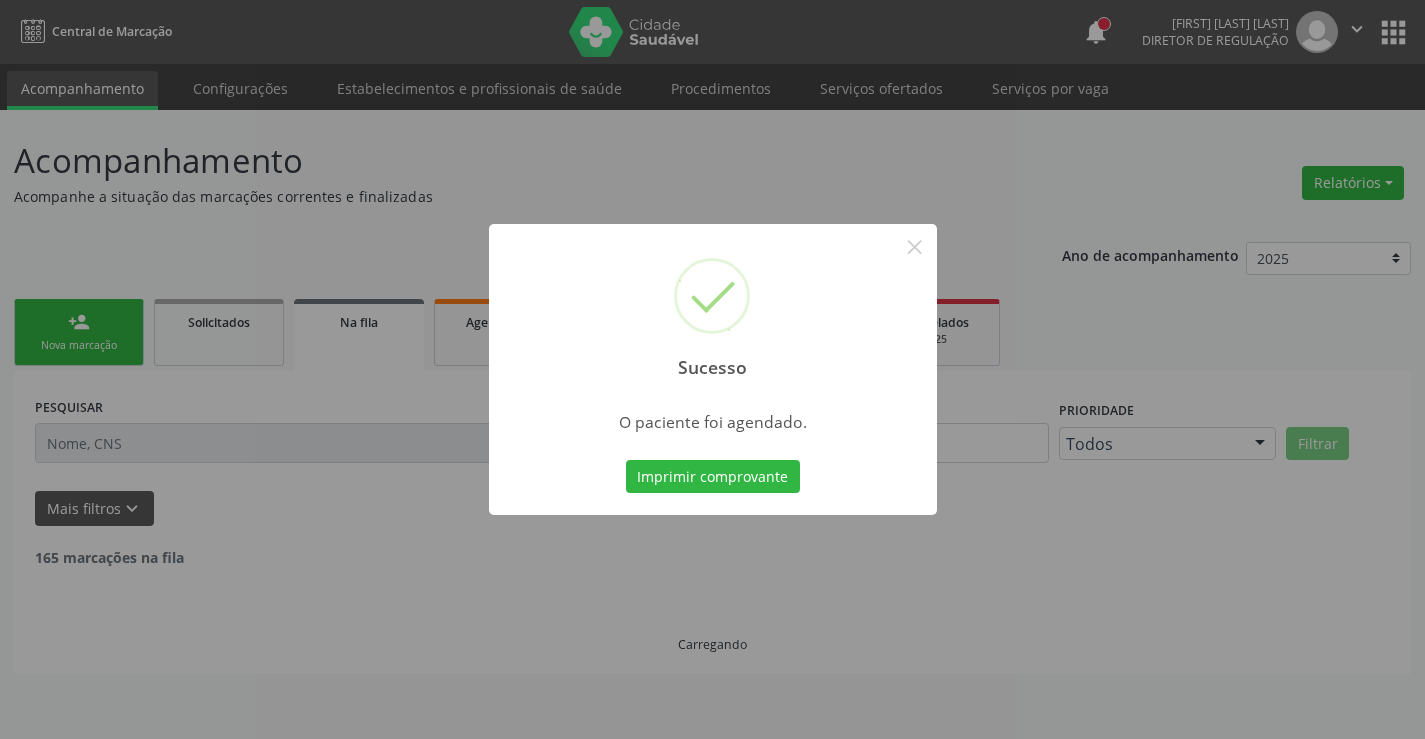 scroll, scrollTop: 0, scrollLeft: 0, axis: both 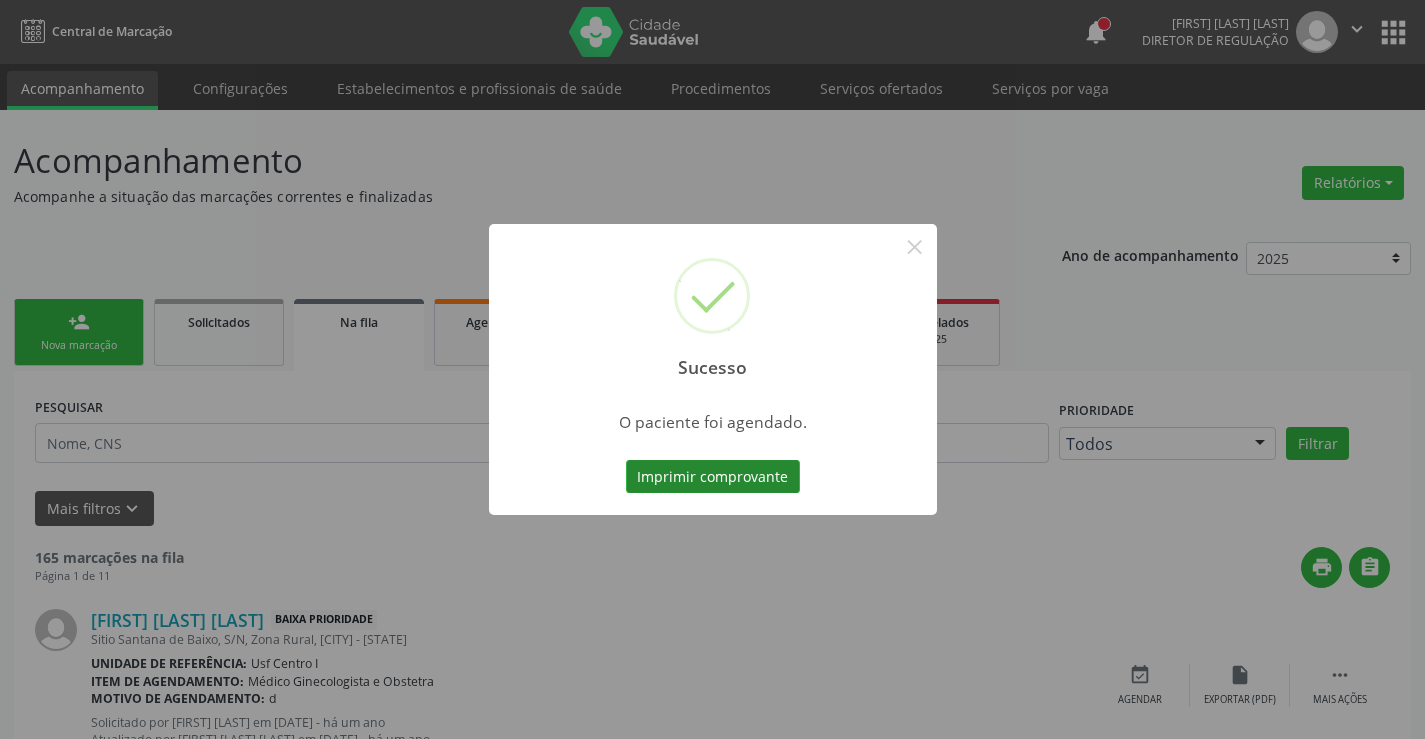 click on "Imprimir comprovante" at bounding box center [713, 477] 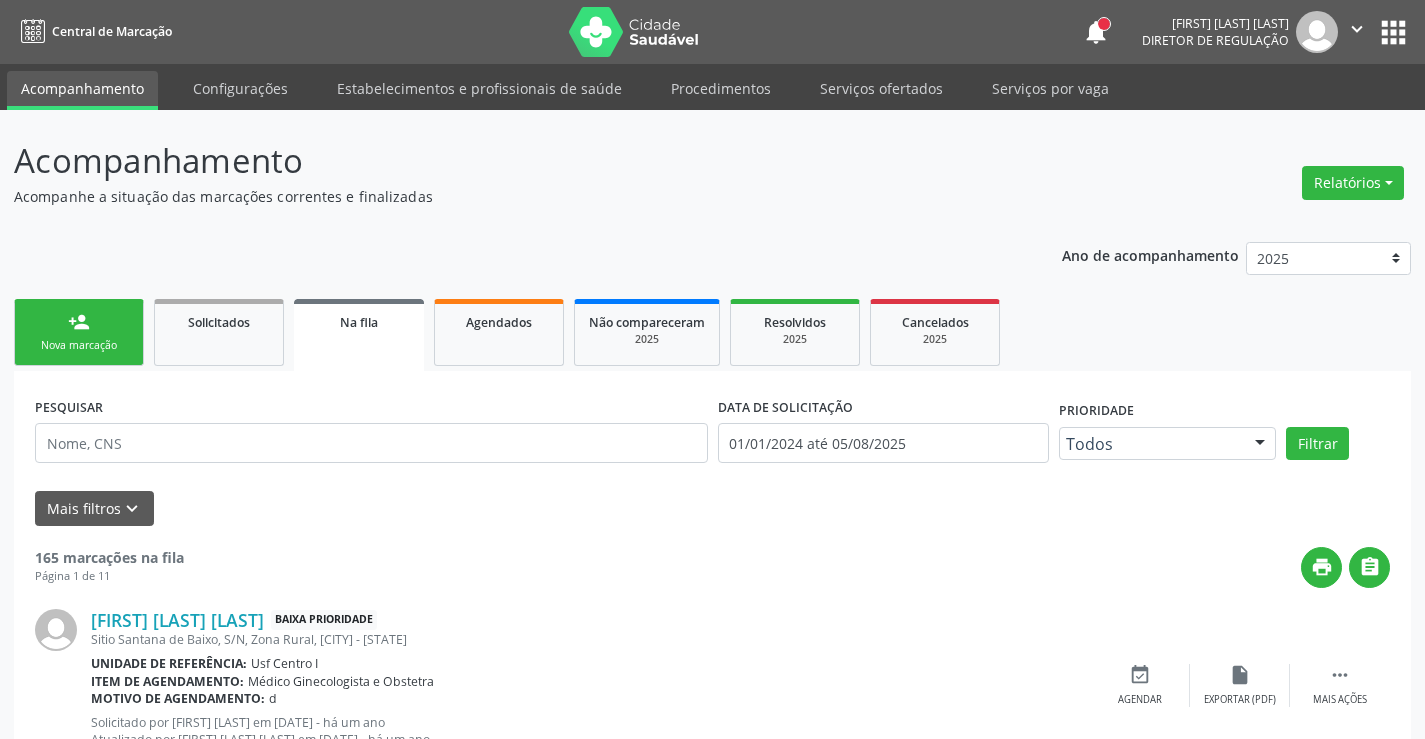 click on "Nova marcação" at bounding box center [79, 345] 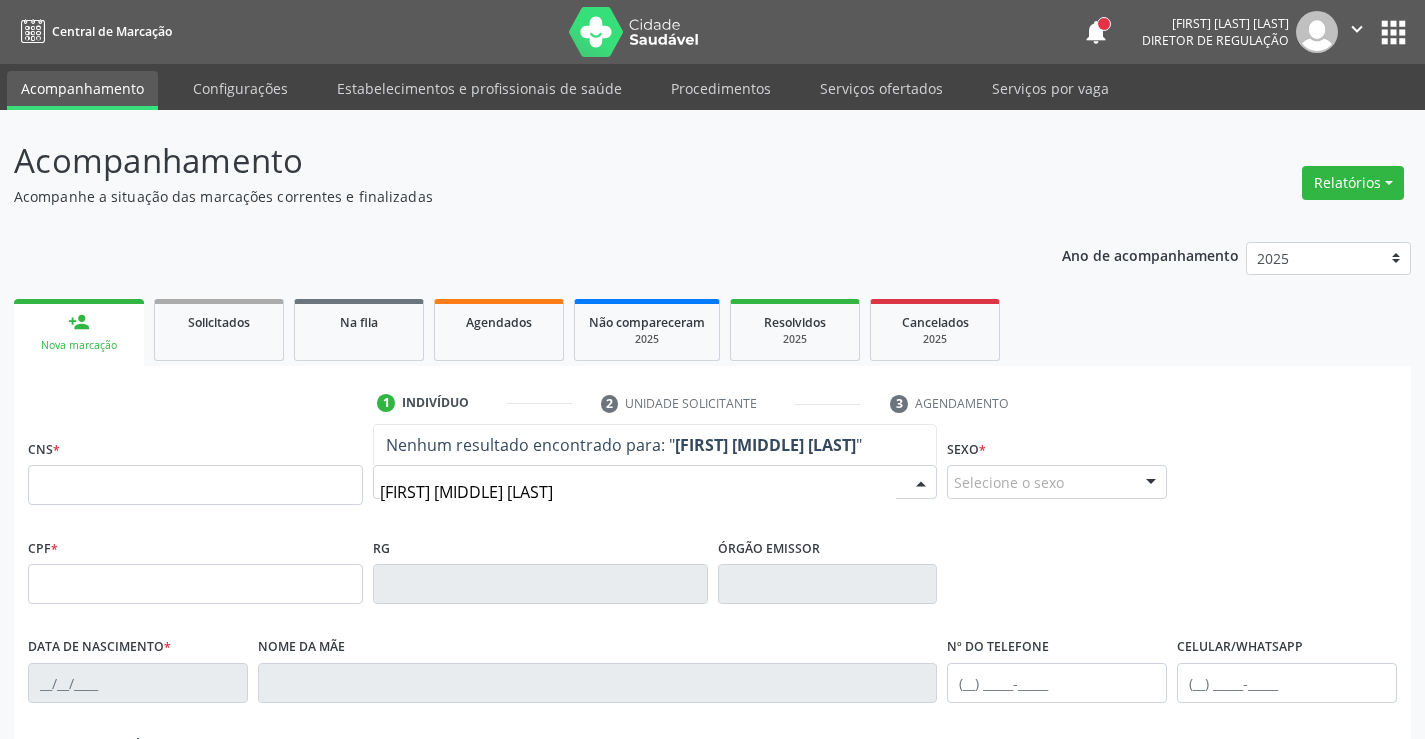 type on "ANGELA MARIA ALVES" 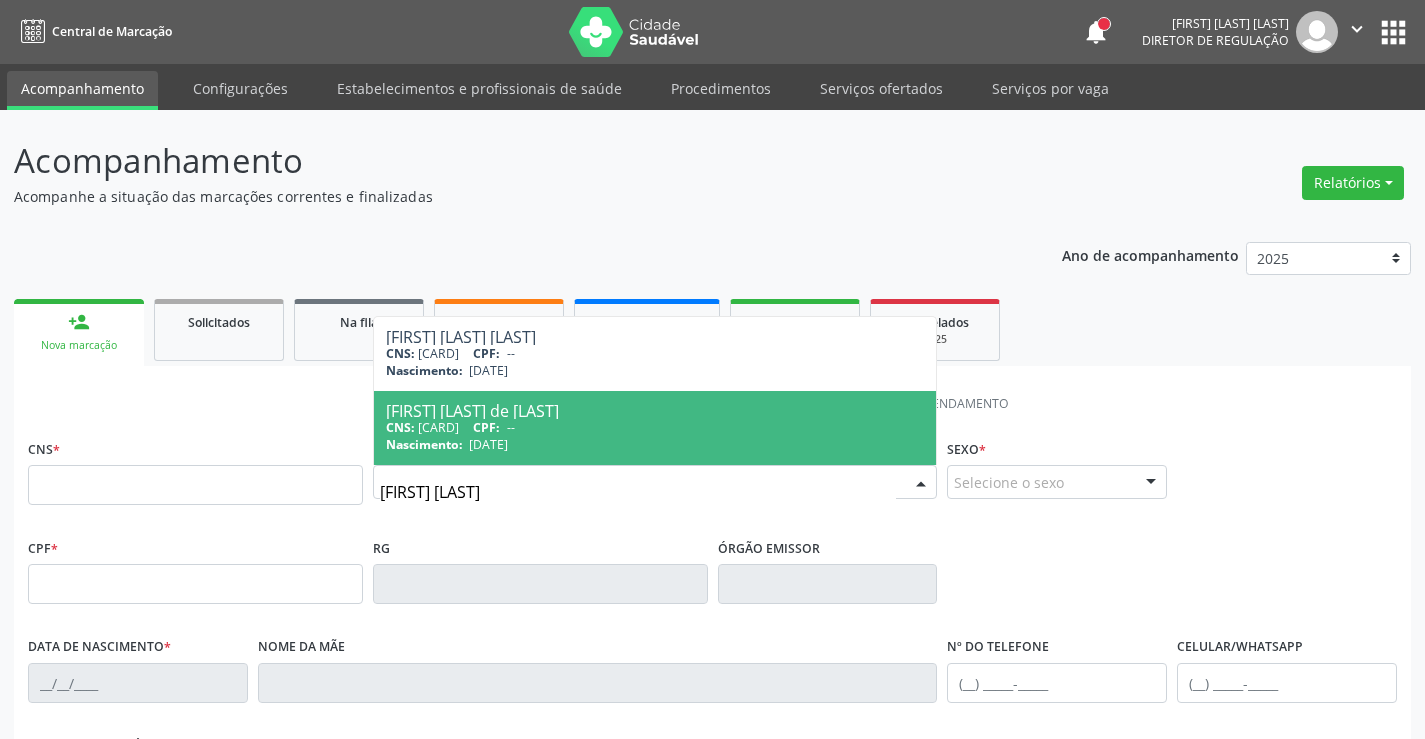 click on "Angela Maria Alves de Moraes
CNS:
898 0029 7357 9254
CPF:    --   Nascimento:
06/12/1980" at bounding box center (655, 428) 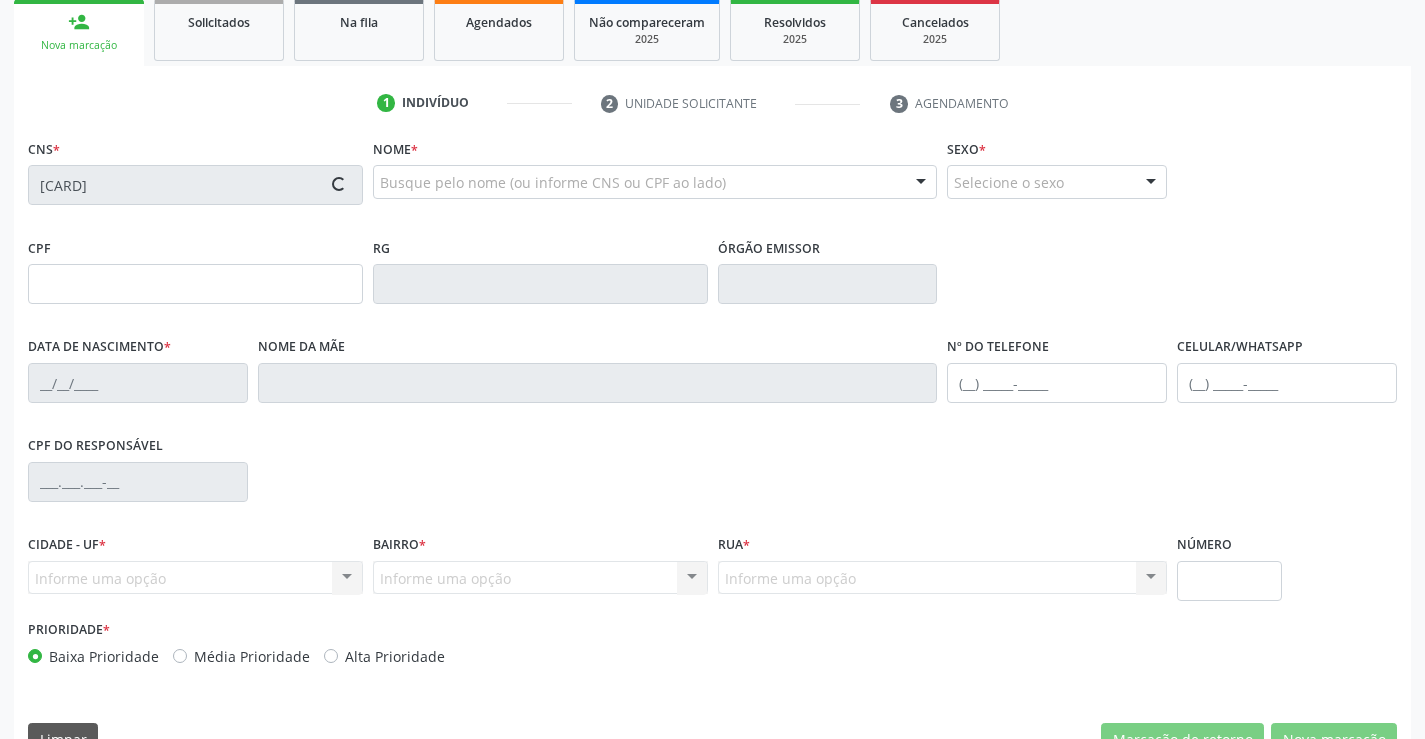 type on "06/12/1980" 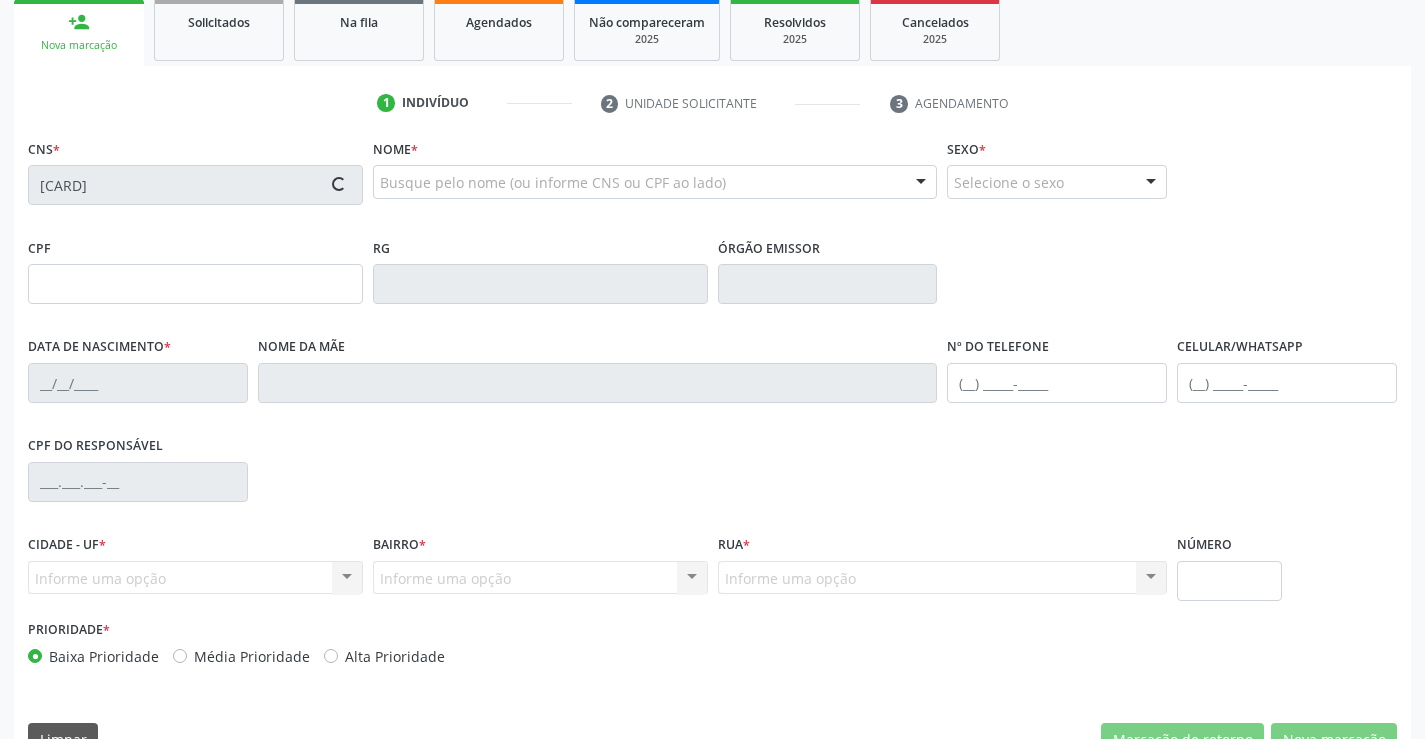 type on "sn" 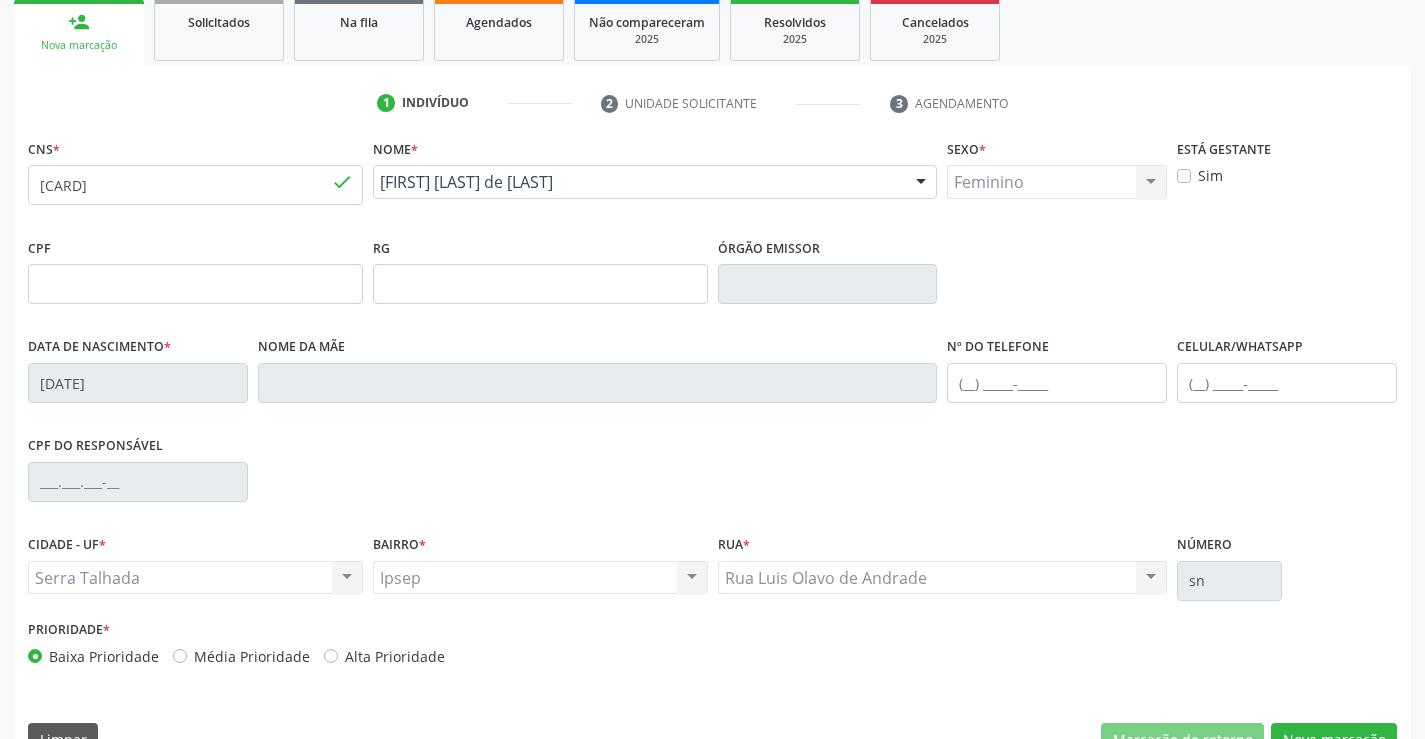 scroll, scrollTop: 345, scrollLeft: 0, axis: vertical 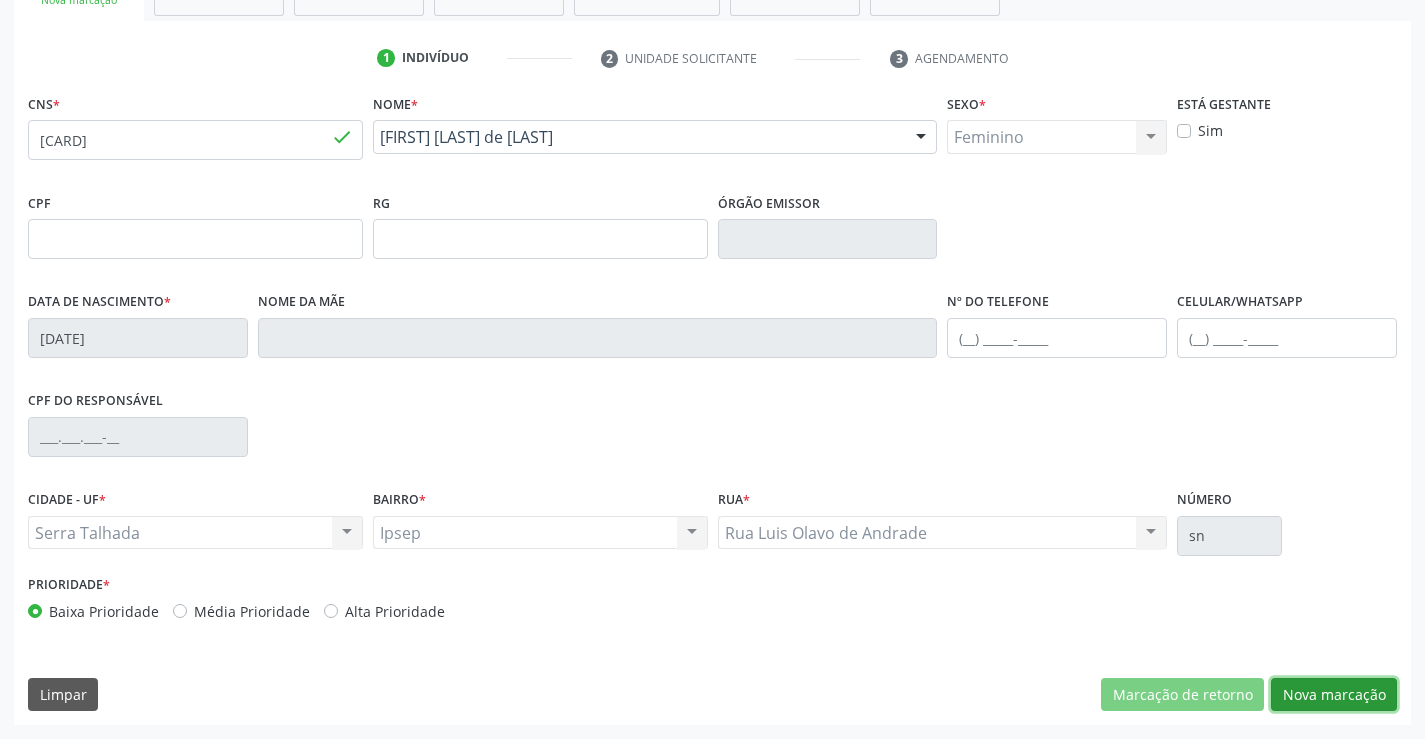 click on "Nova marcação" at bounding box center (1334, 695) 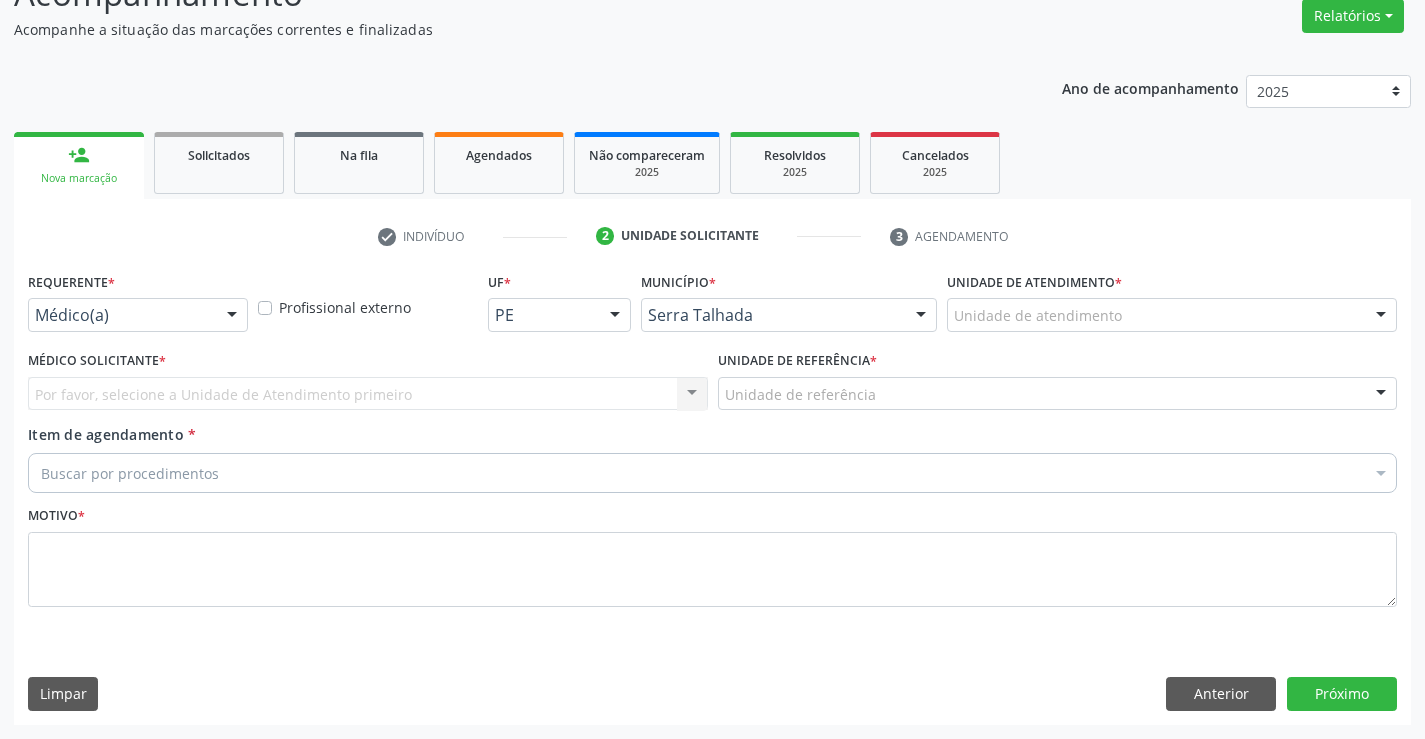 scroll, scrollTop: 167, scrollLeft: 0, axis: vertical 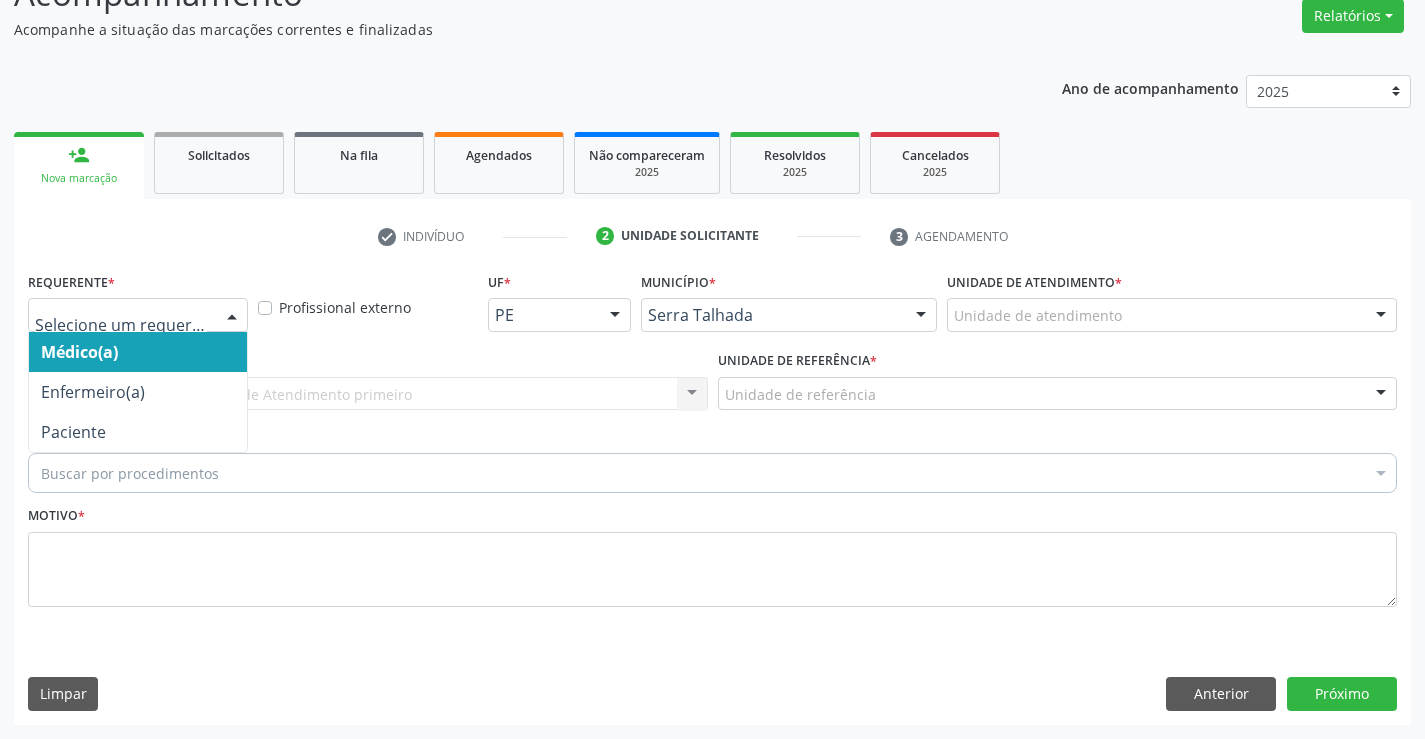 click at bounding box center (232, 316) 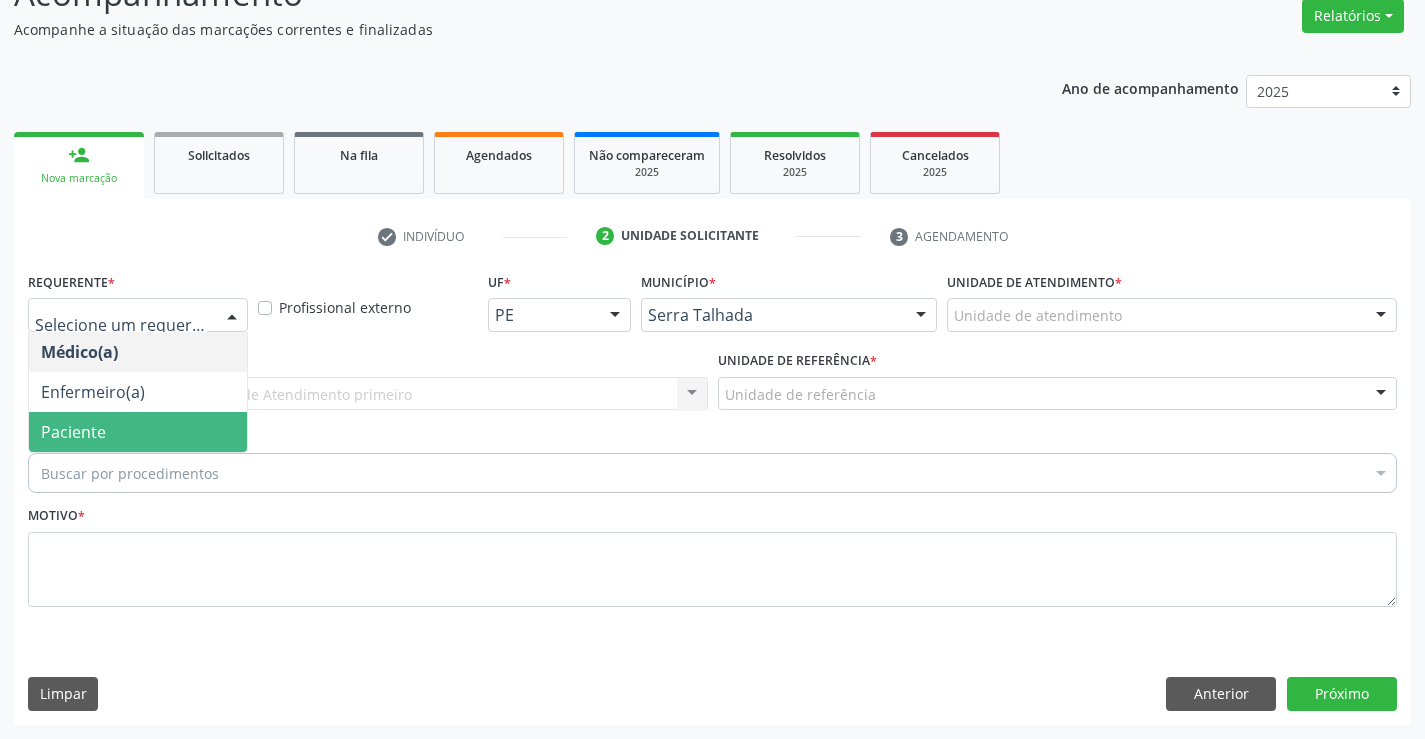 click on "Paciente" at bounding box center (73, 432) 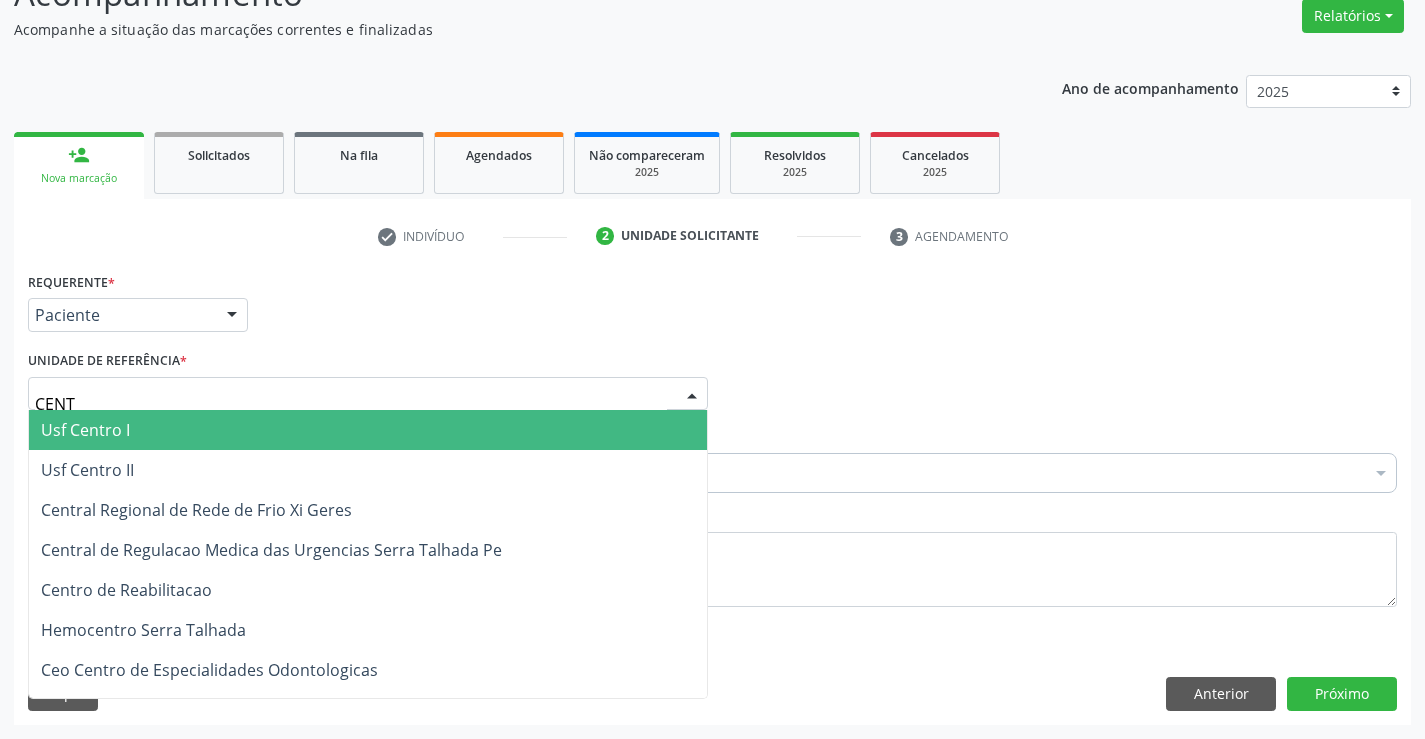 type on "CENTR" 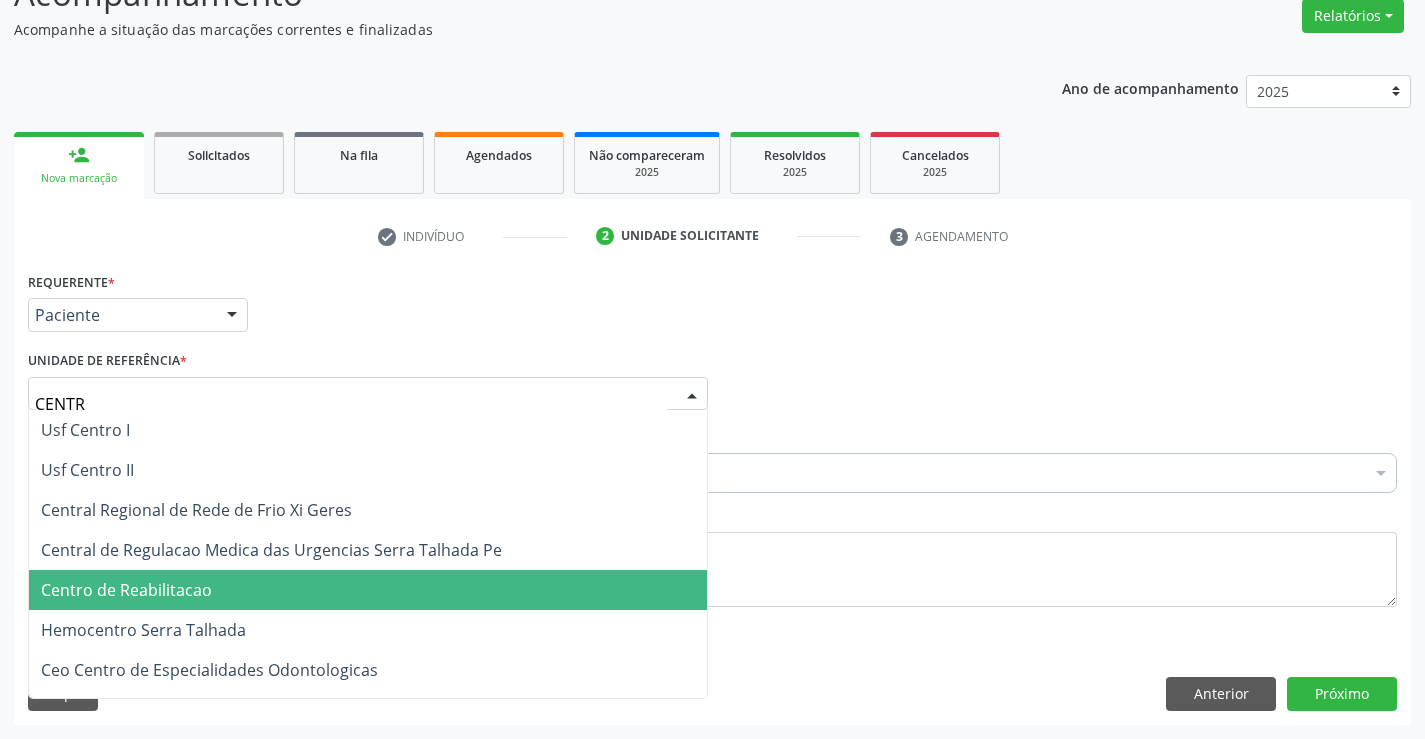 click on "Centro de Reabilitacao" at bounding box center [368, 590] 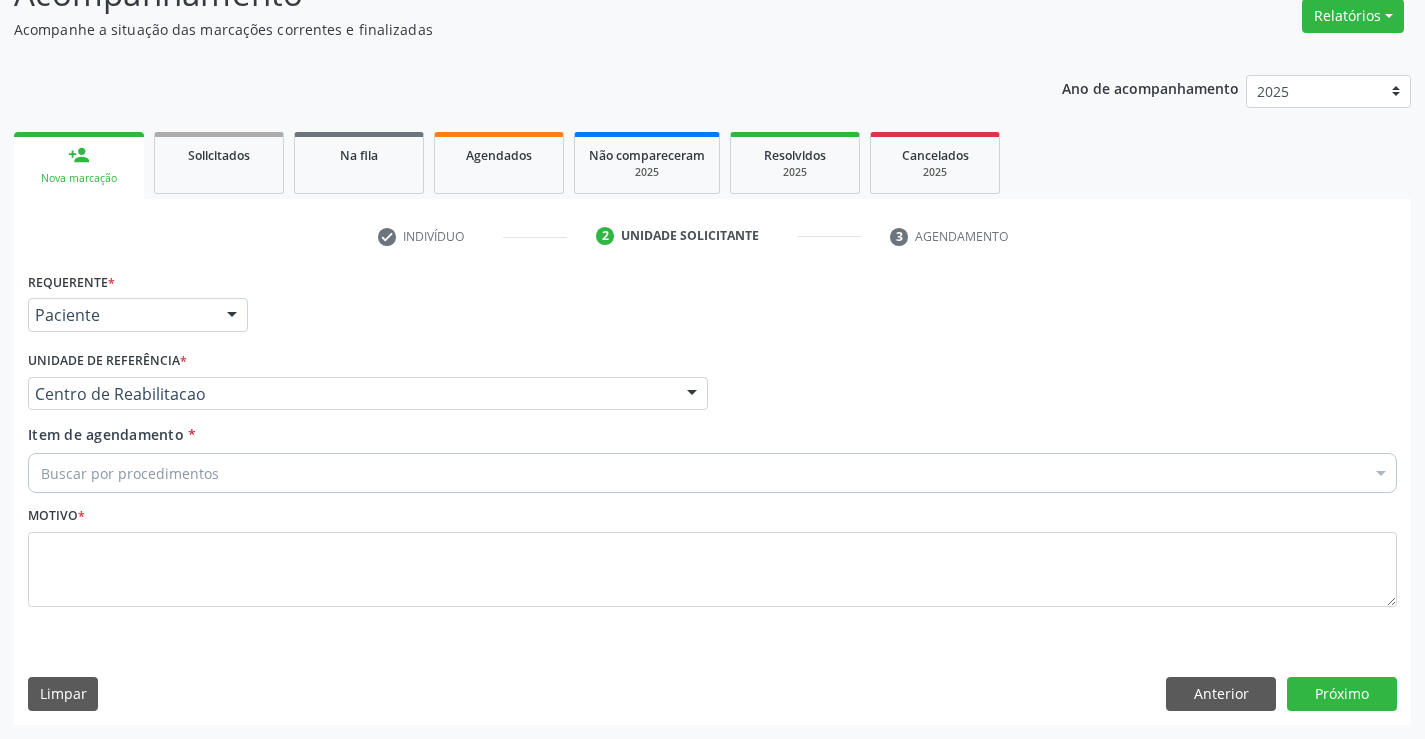 click on "Buscar por procedimentos" at bounding box center (712, 473) 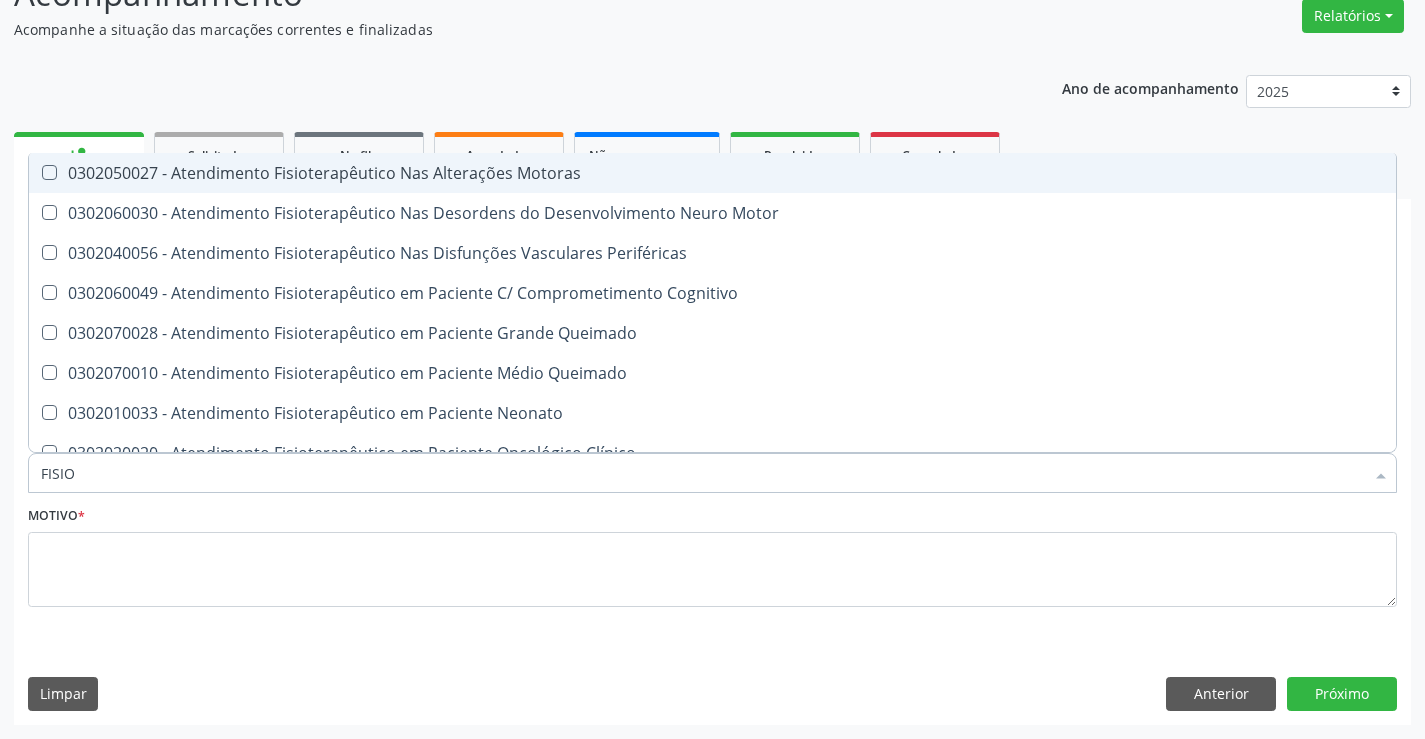 type on "FISIOT" 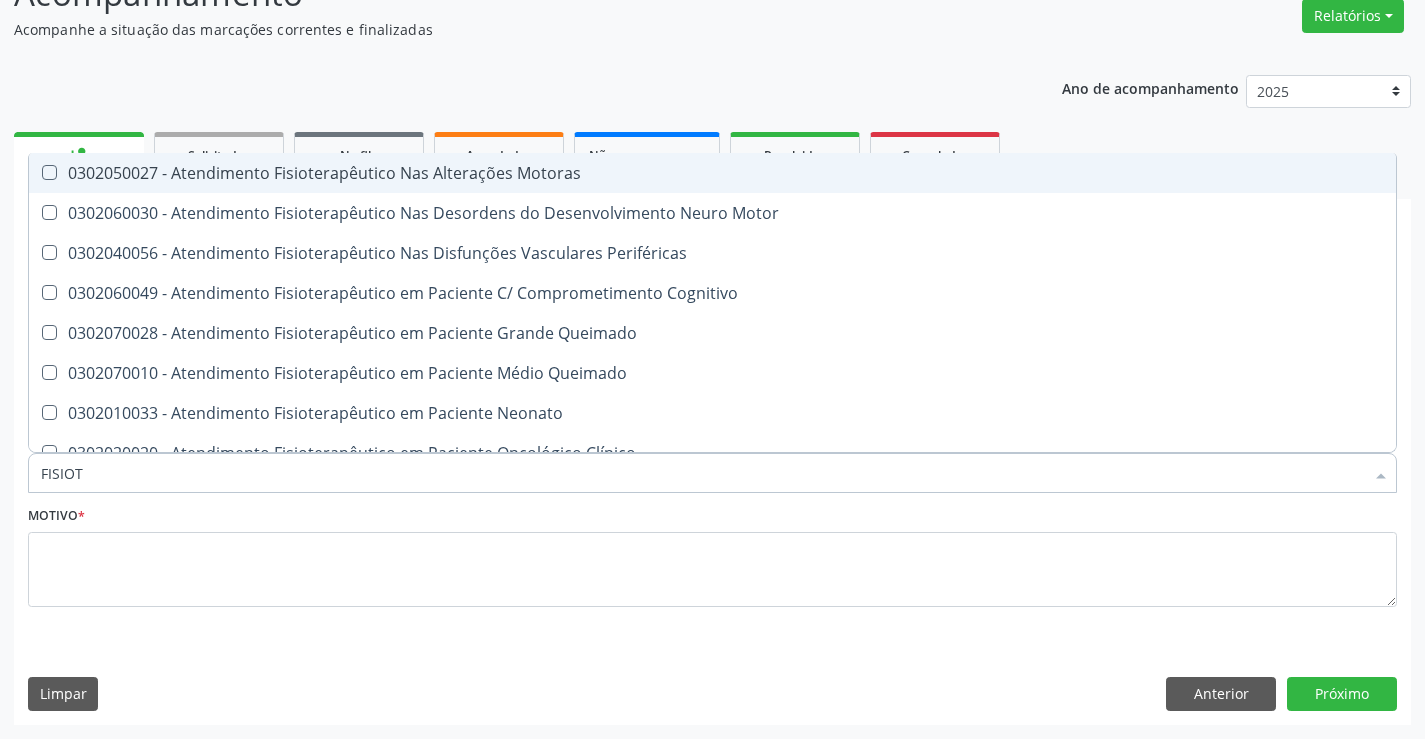 click on "0302050027 - Atendimento Fisioterapêutico Nas Alterações Motoras" at bounding box center (712, 173) 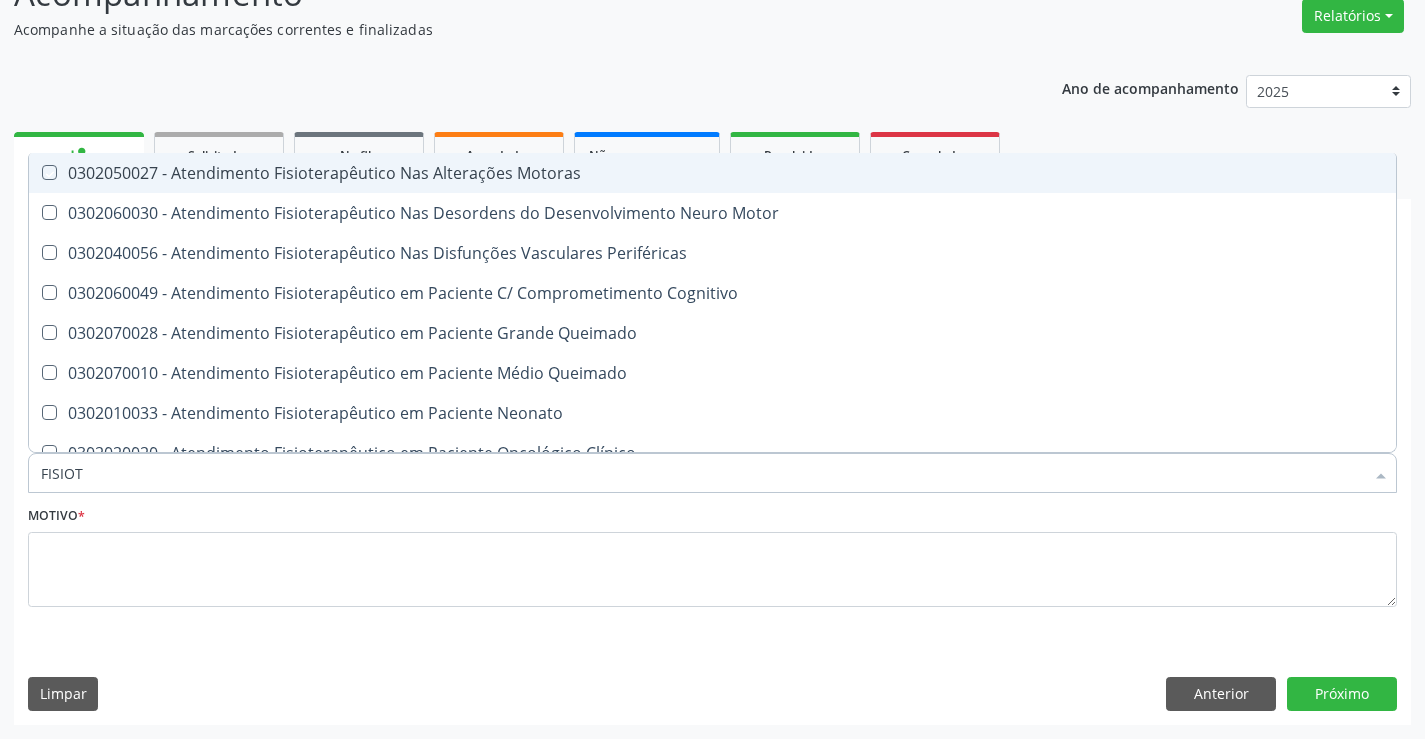 checkbox on "true" 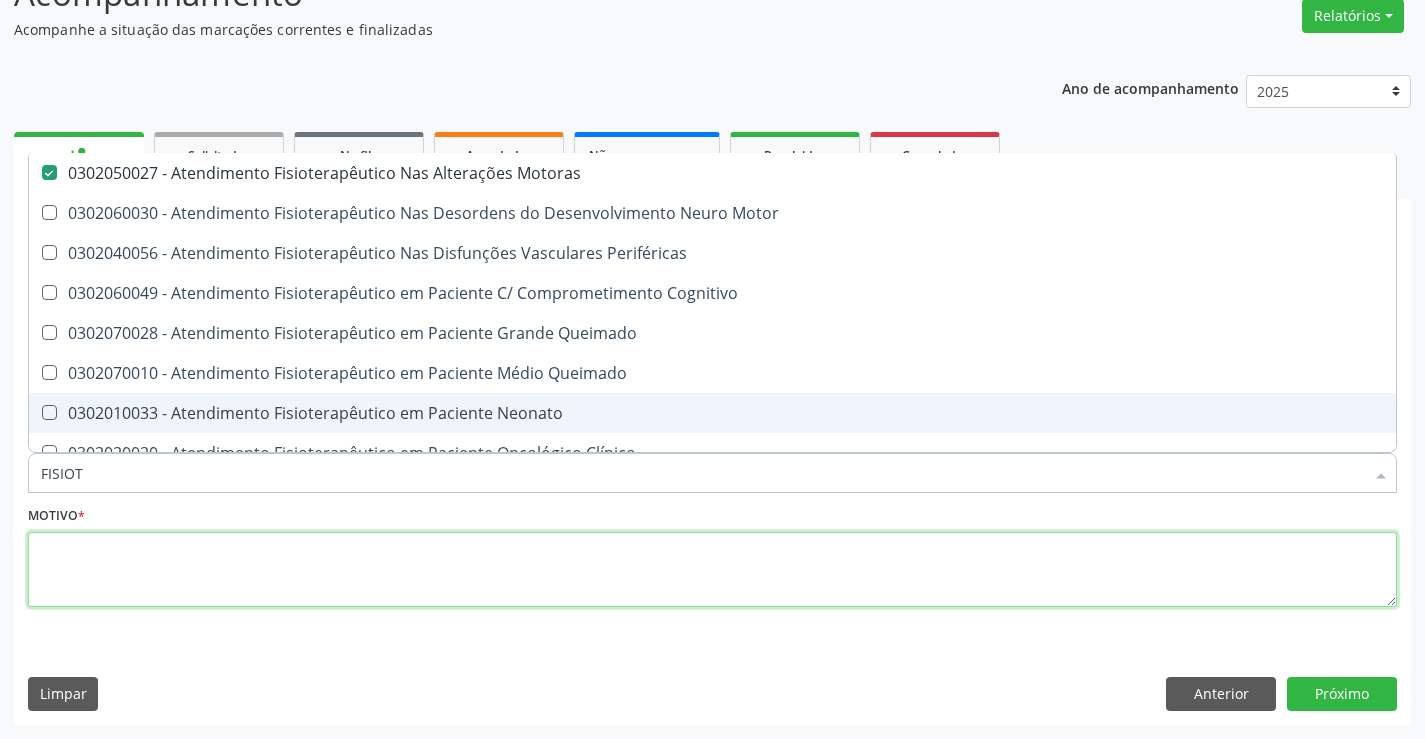 click at bounding box center (712, 570) 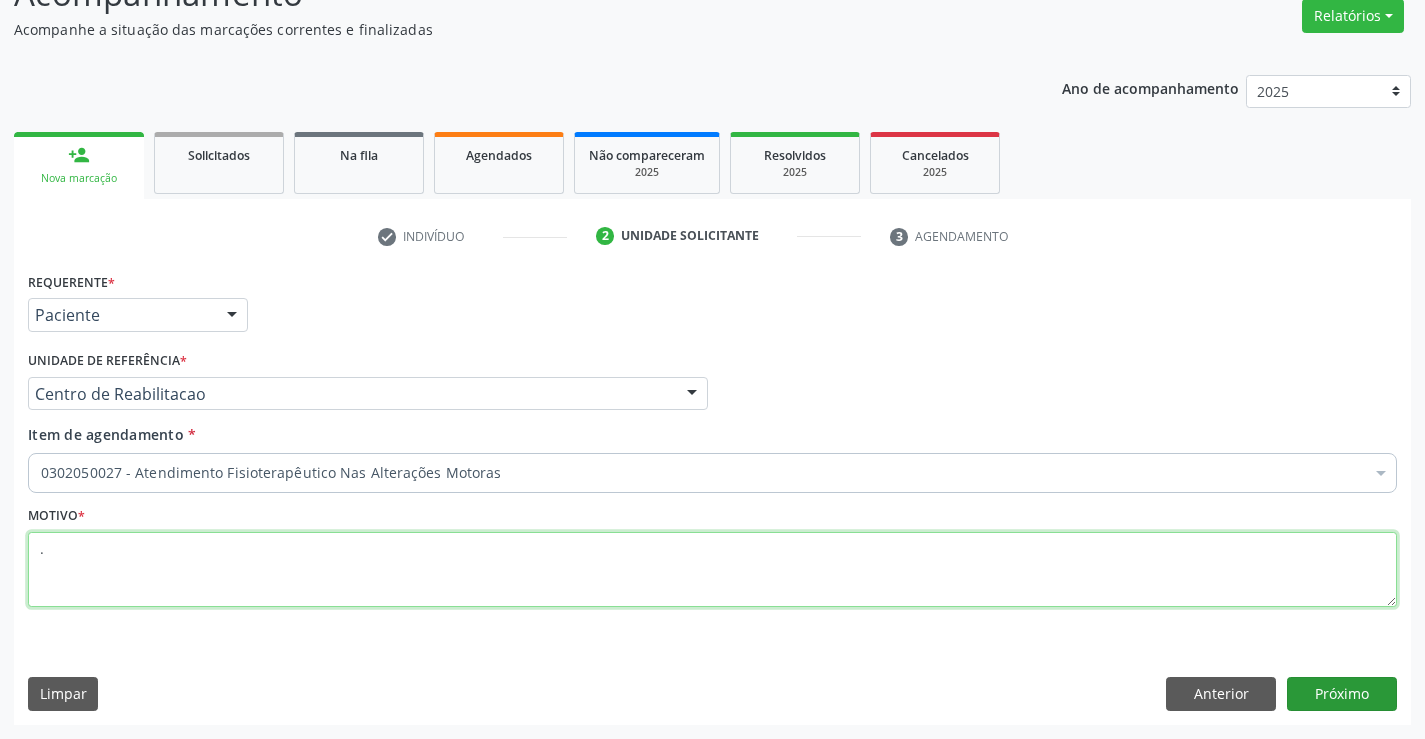 type on "." 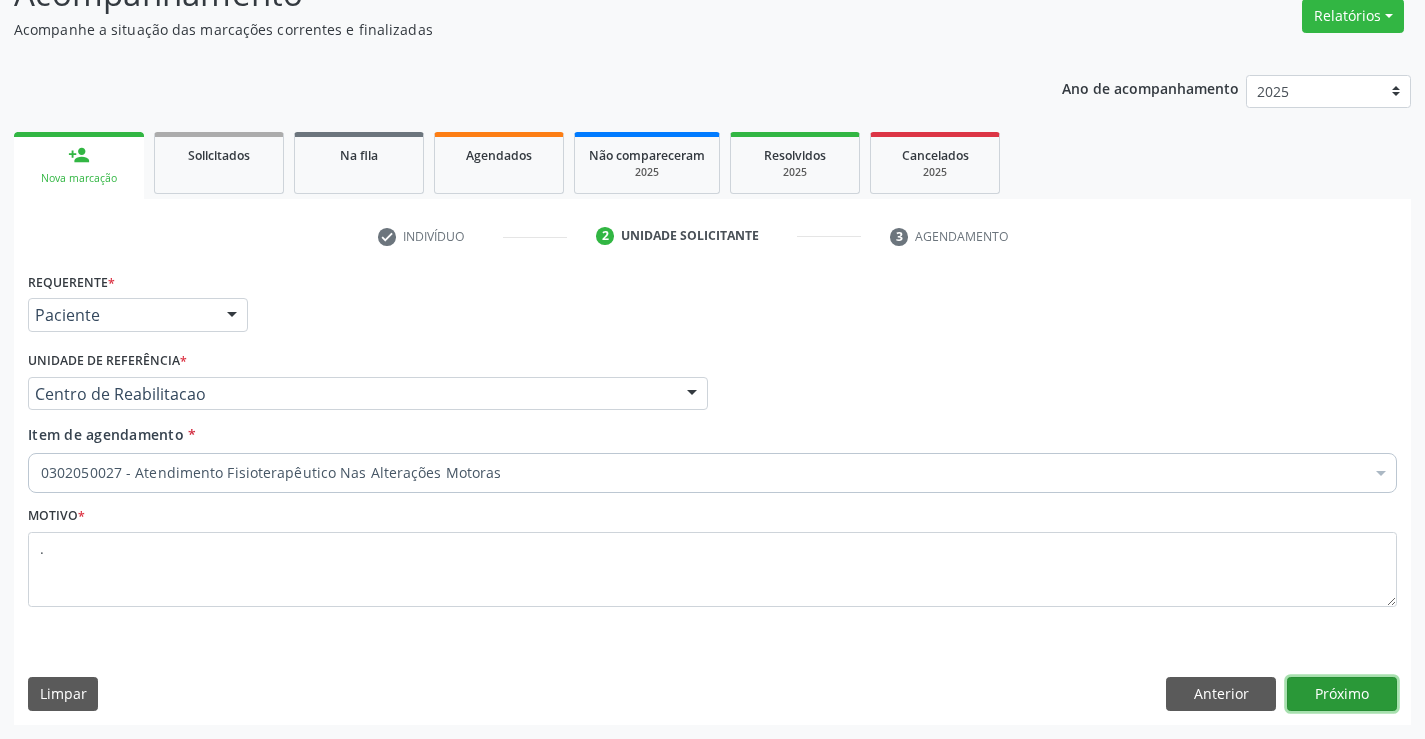 click on "Próximo" at bounding box center (1342, 694) 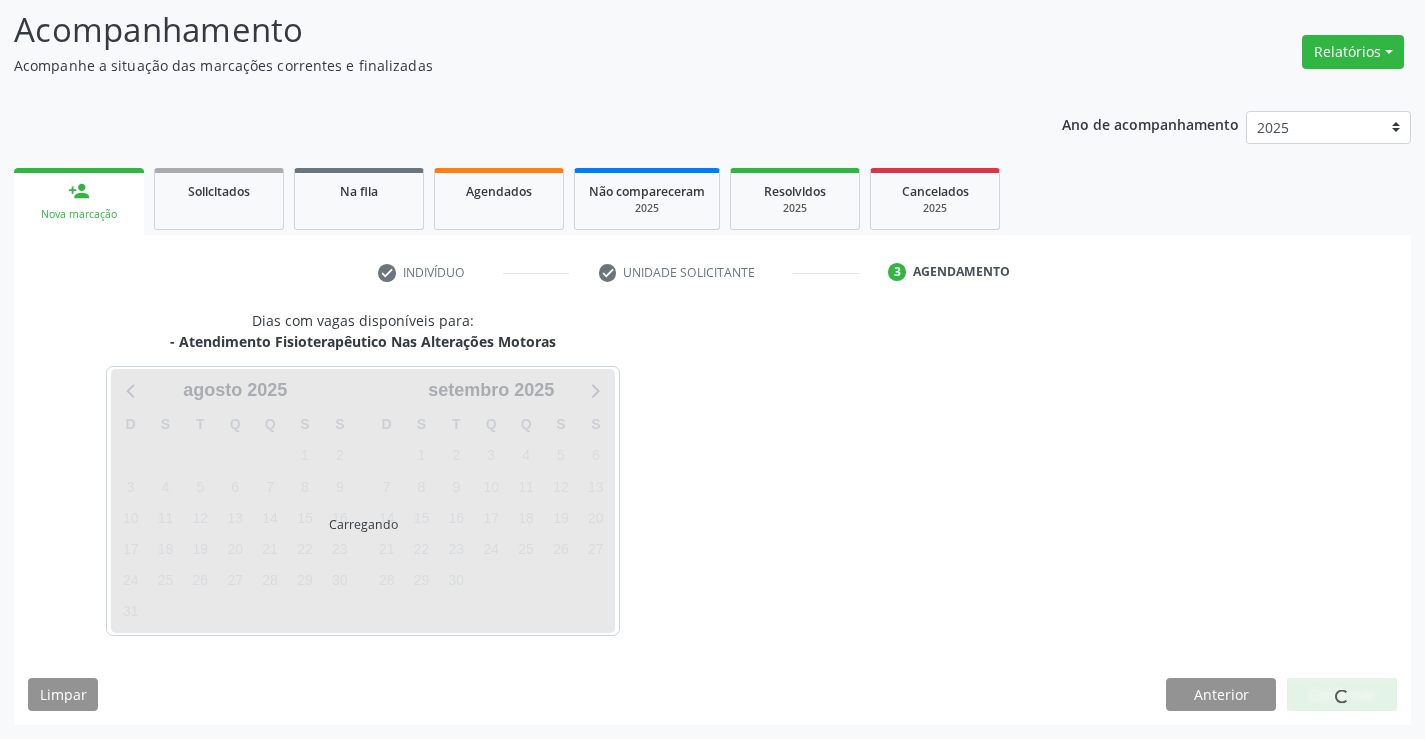 scroll, scrollTop: 131, scrollLeft: 0, axis: vertical 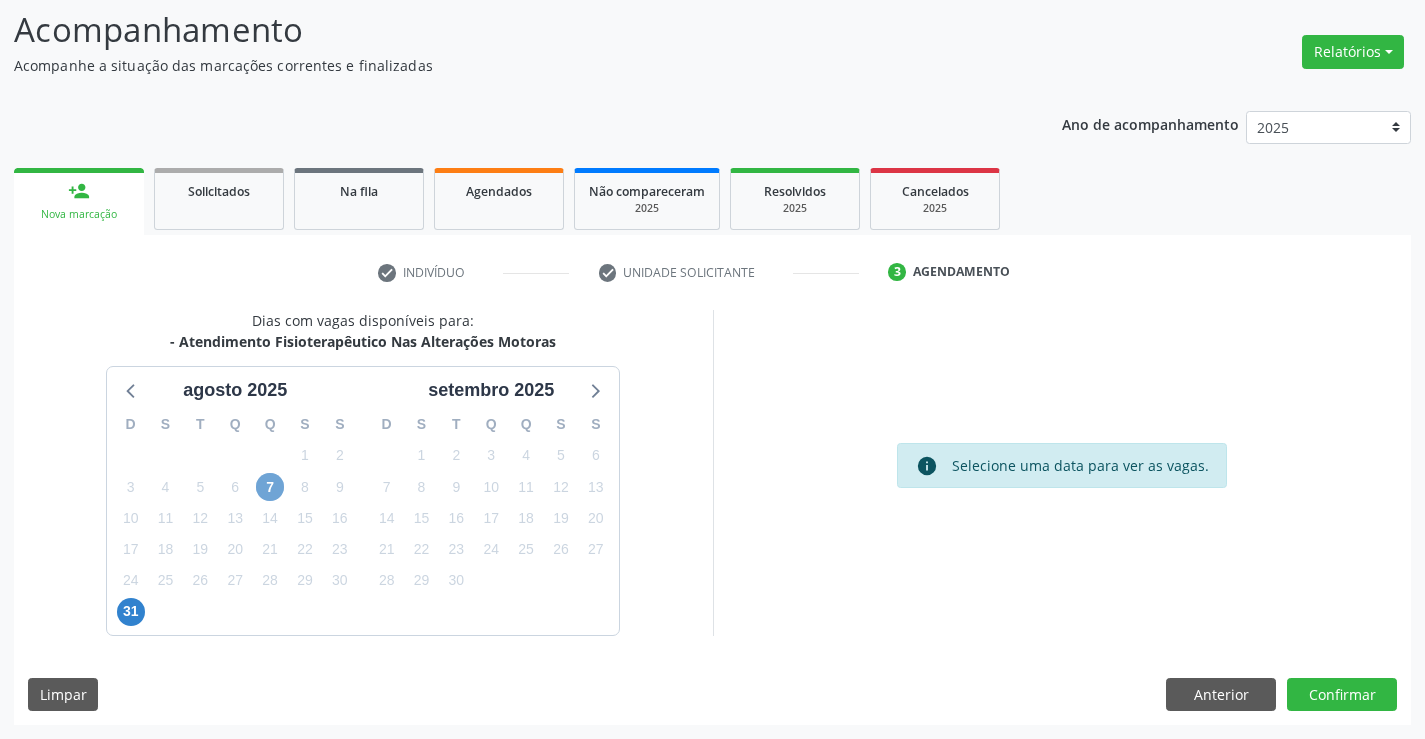 click on "7" at bounding box center (270, 487) 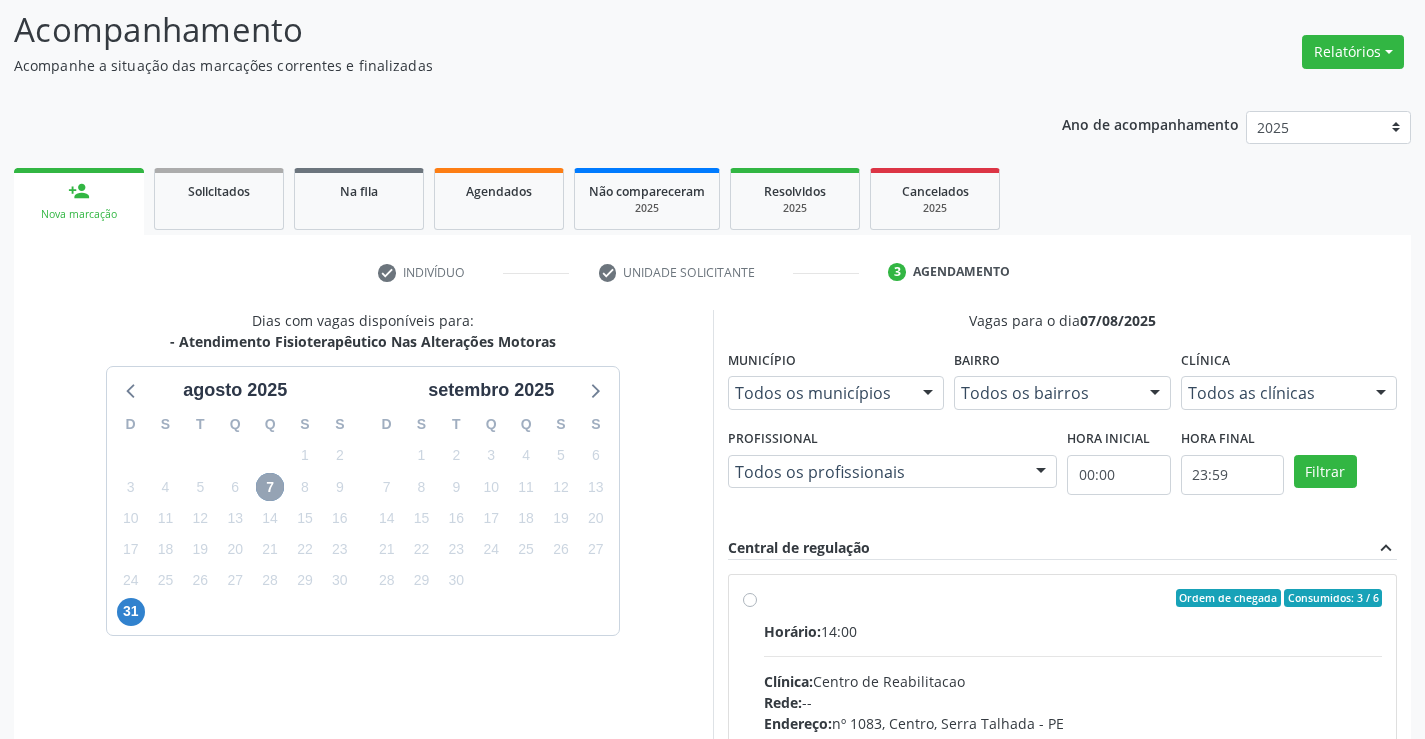 scroll, scrollTop: 420, scrollLeft: 0, axis: vertical 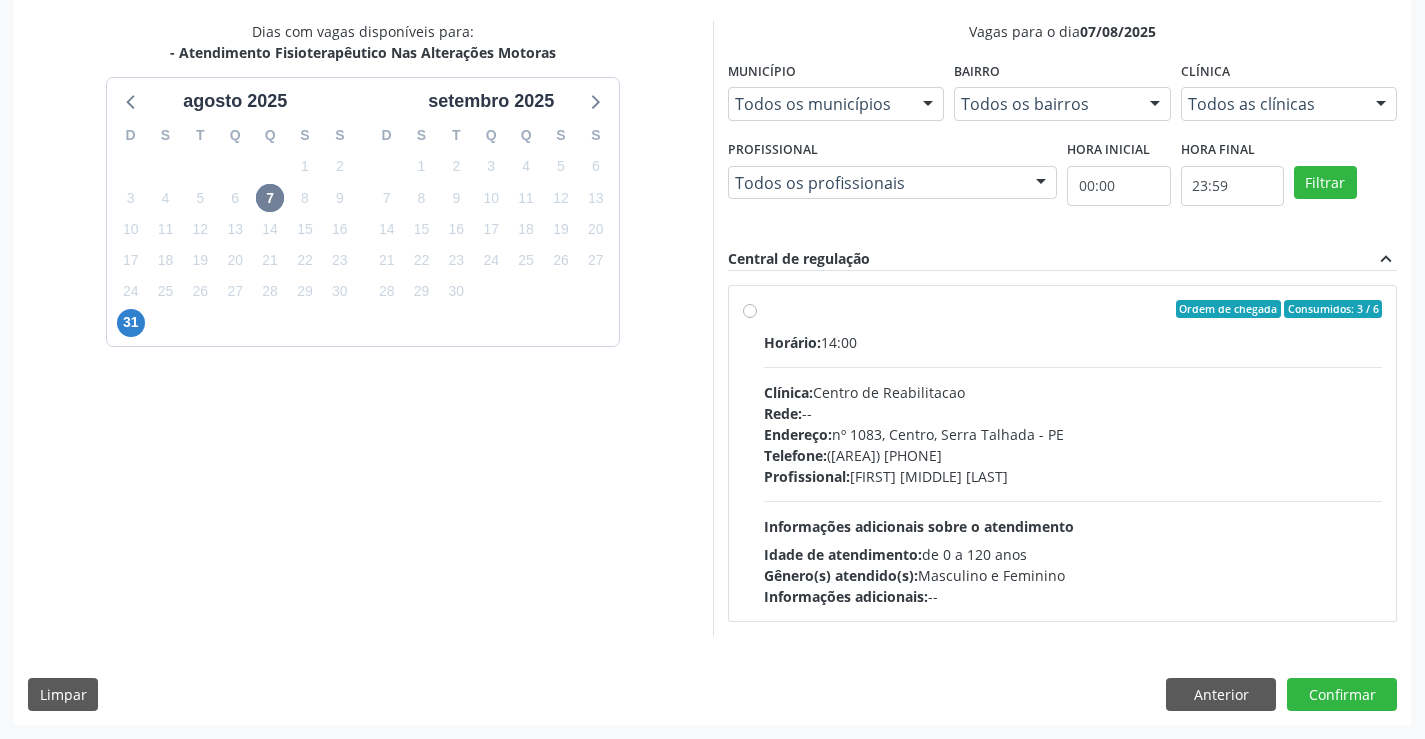 click on "Endereço:   nº 1083, Centro, Serra Talhada - PE" at bounding box center (1073, 434) 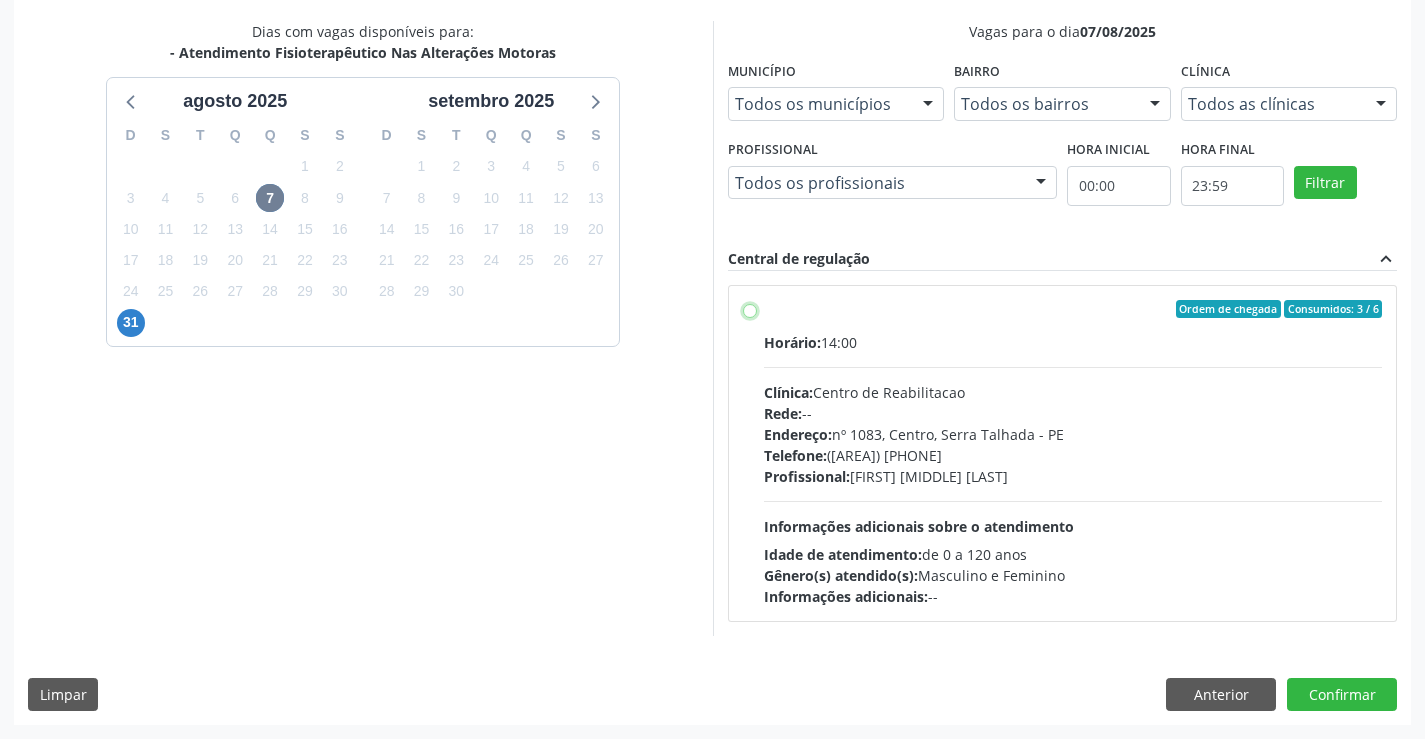 click on "Ordem de chegada
Consumidos: 3 / 6
Horário:   14:00
Clínica:  Centro de Reabilitacao
Rede:
--
Endereço:   nº 1083, Centro, Serra Talhada - PE
Telefone:   (81) 38313112
Profissional:
Amanda Nadielly Pereira de Oliveira Santos
Informações adicionais sobre o atendimento
Idade de atendimento:
de 0 a 120 anos
Gênero(s) atendido(s):
Masculino e Feminino
Informações adicionais:
--" at bounding box center (750, 309) 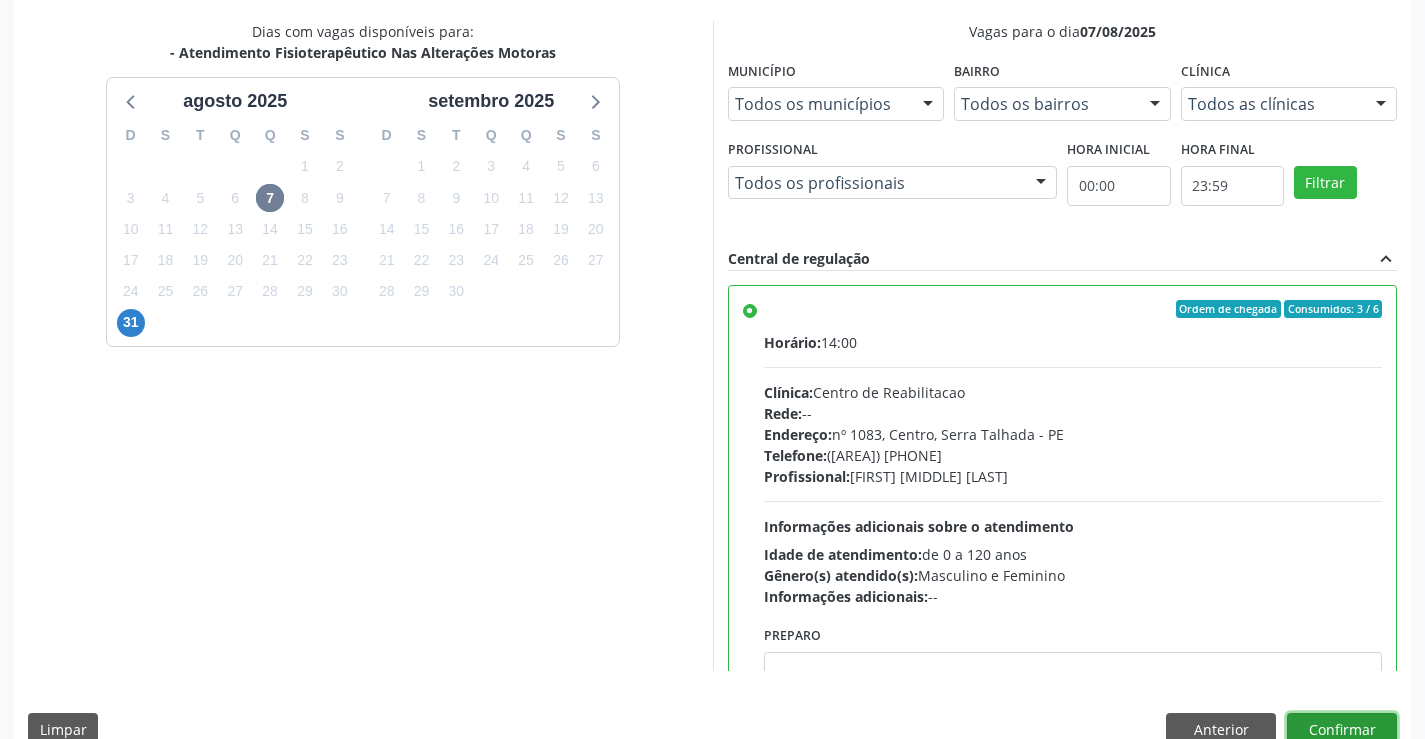 click on "Confirmar" at bounding box center (1342, 730) 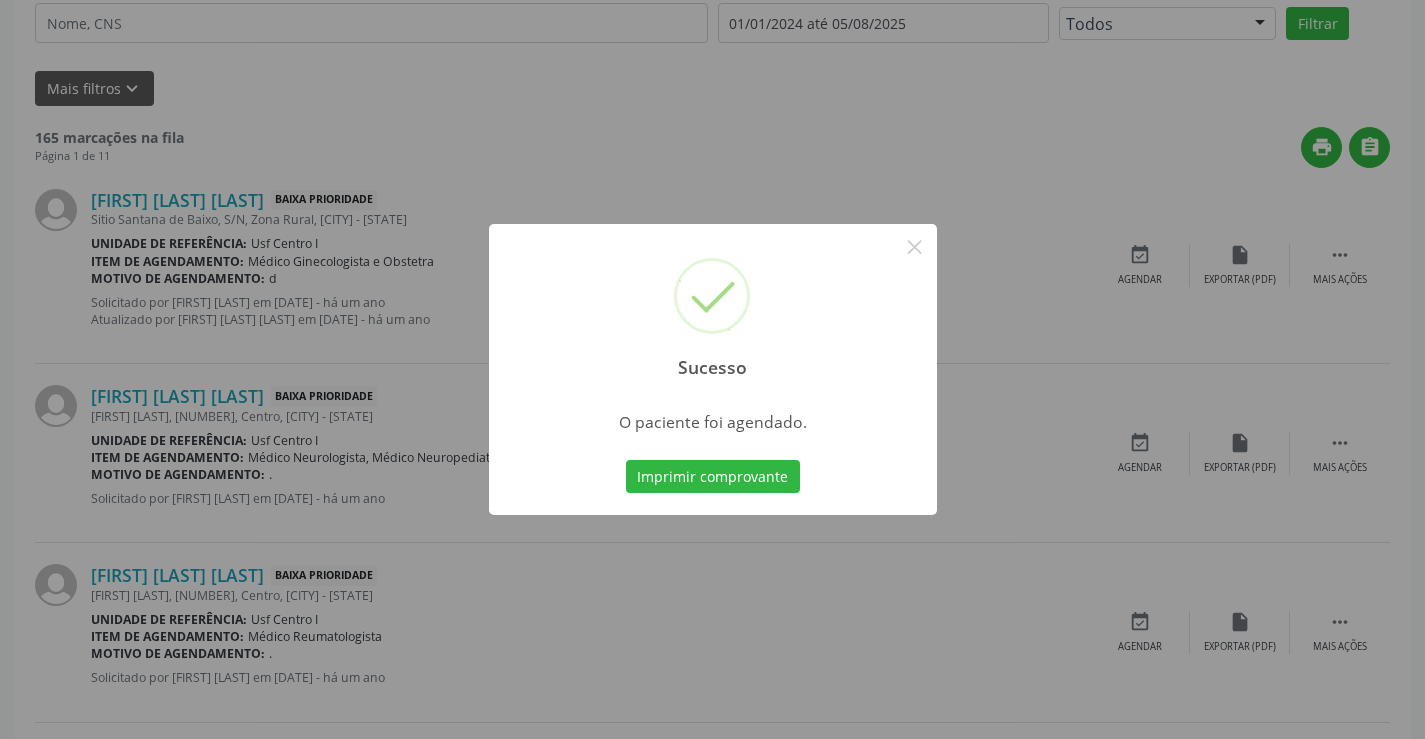 scroll, scrollTop: 0, scrollLeft: 0, axis: both 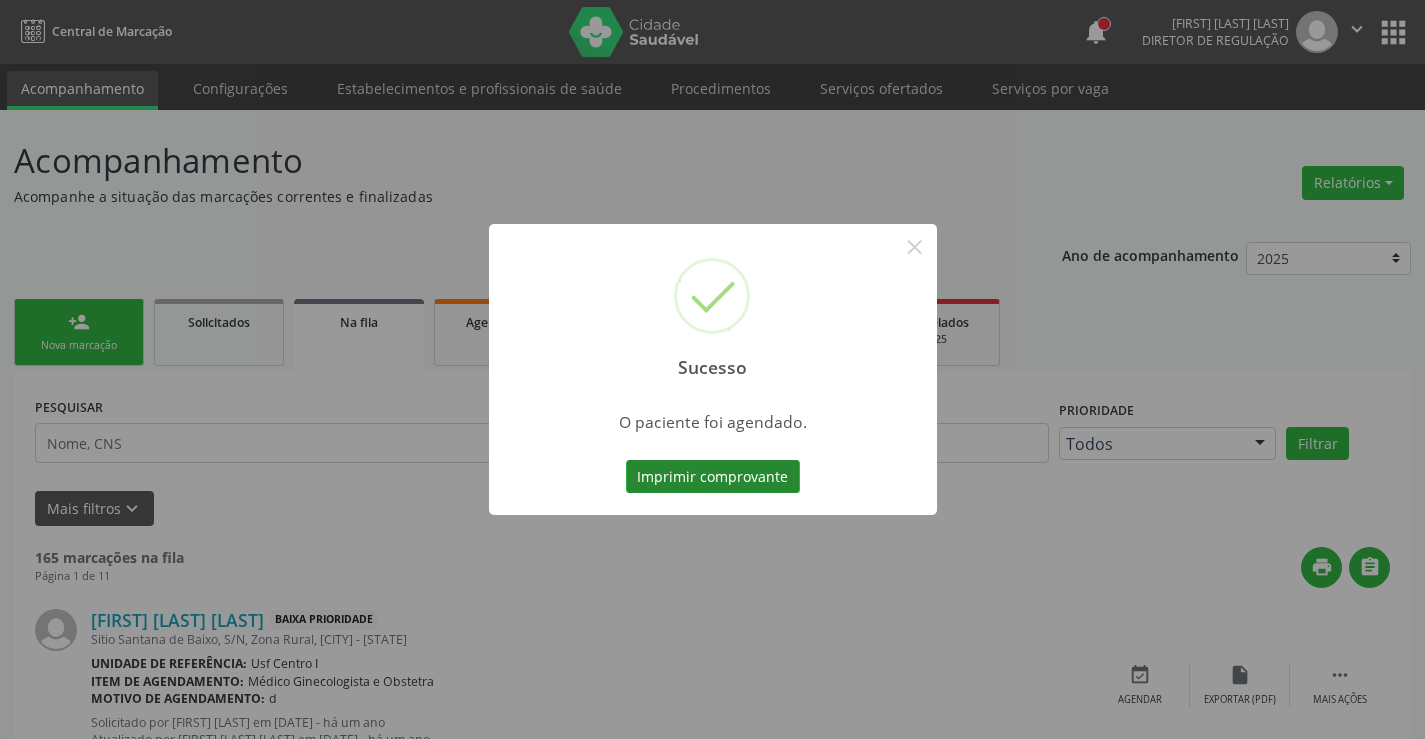 click on "Imprimir comprovante" at bounding box center (713, 477) 